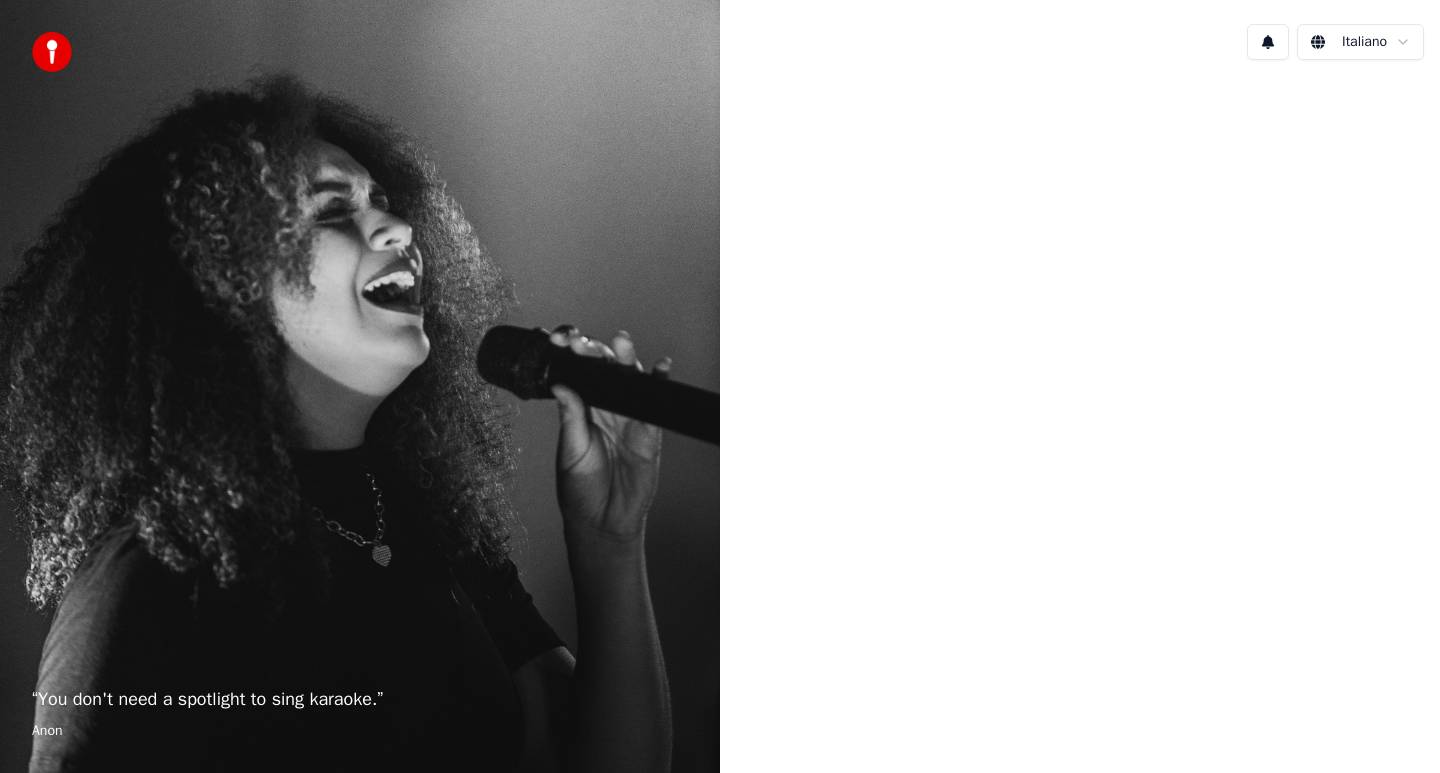 scroll, scrollTop: 0, scrollLeft: 0, axis: both 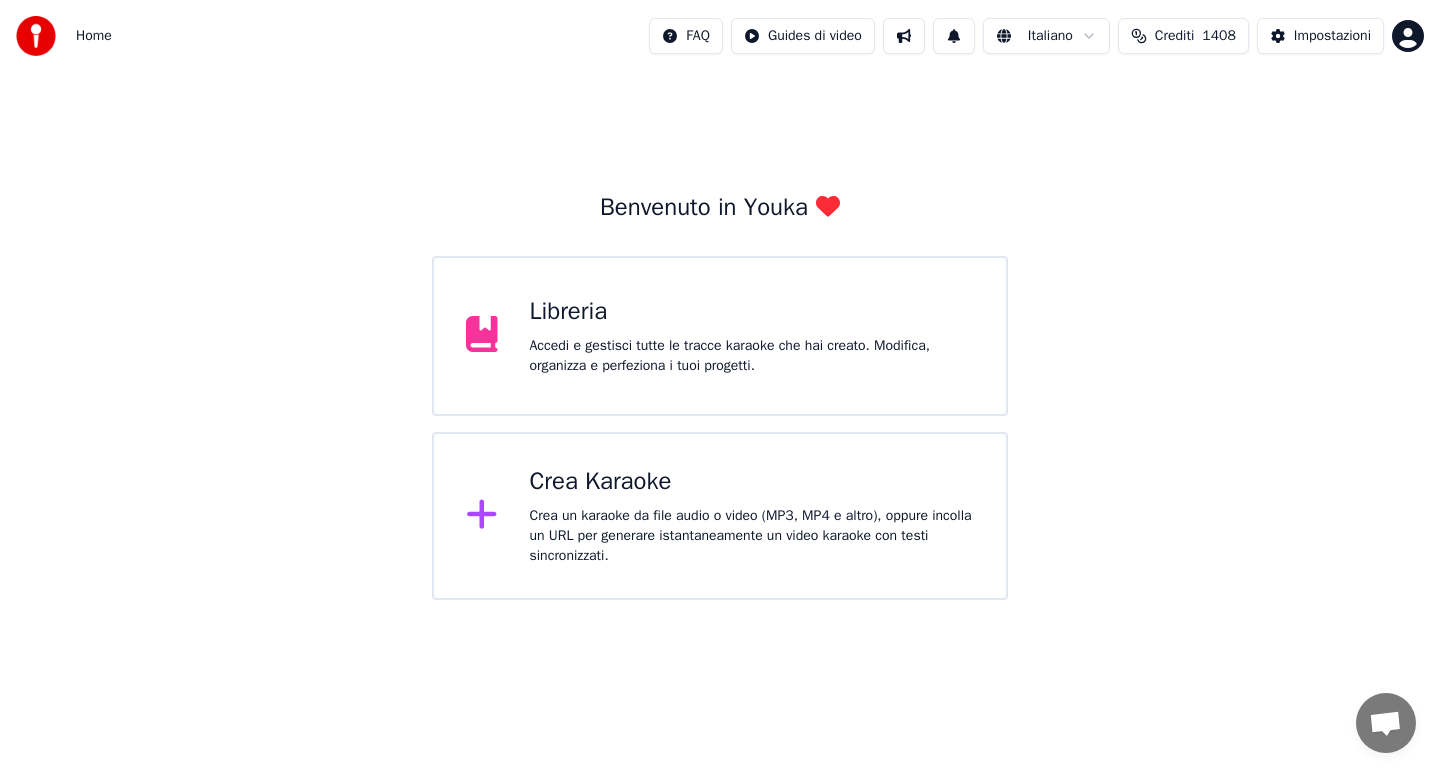 click on "Crea un karaoke da file audio o video (MP3, MP4 e altro), oppure incolla un URL per generare istantaneamente un video karaoke con testi sincronizzati." at bounding box center (752, 536) 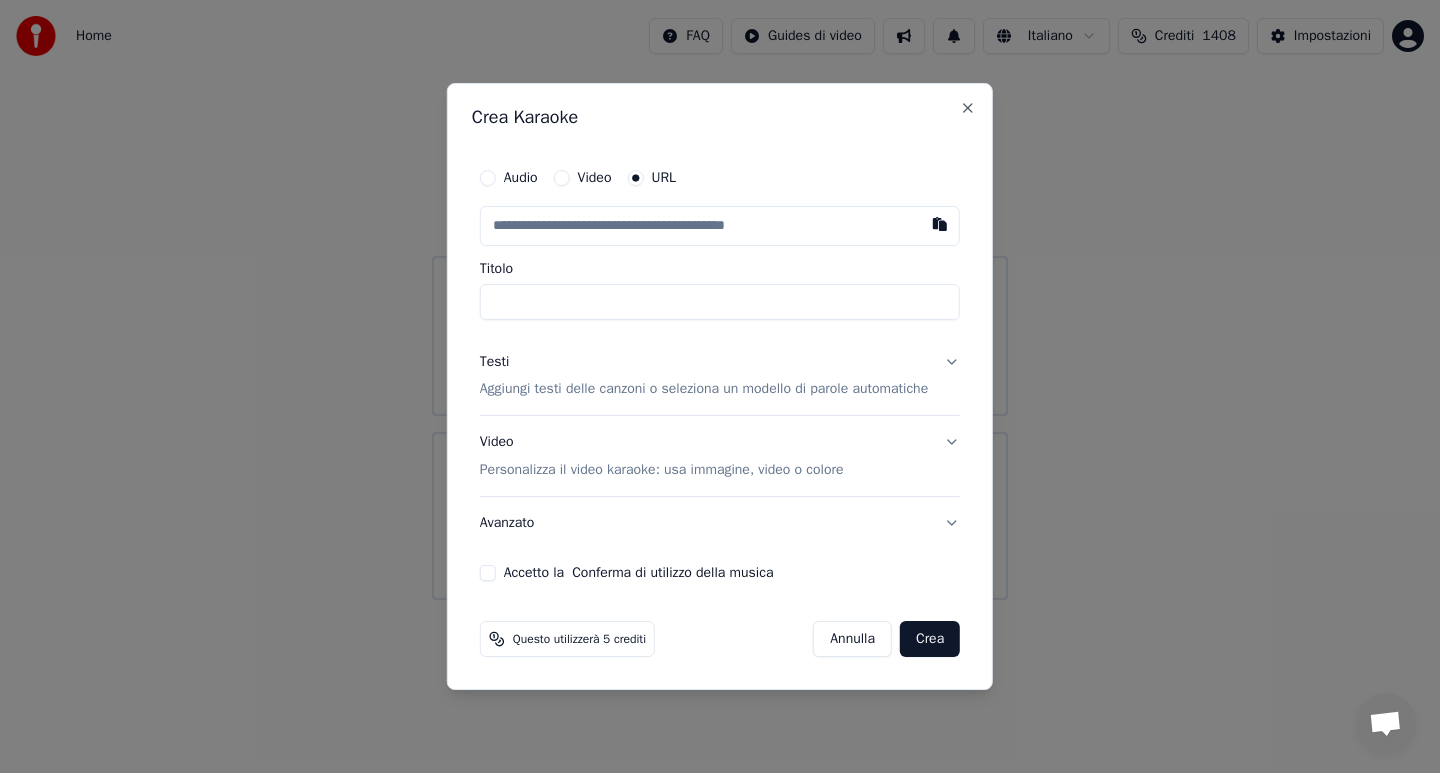 click on "Audio" at bounding box center (488, 178) 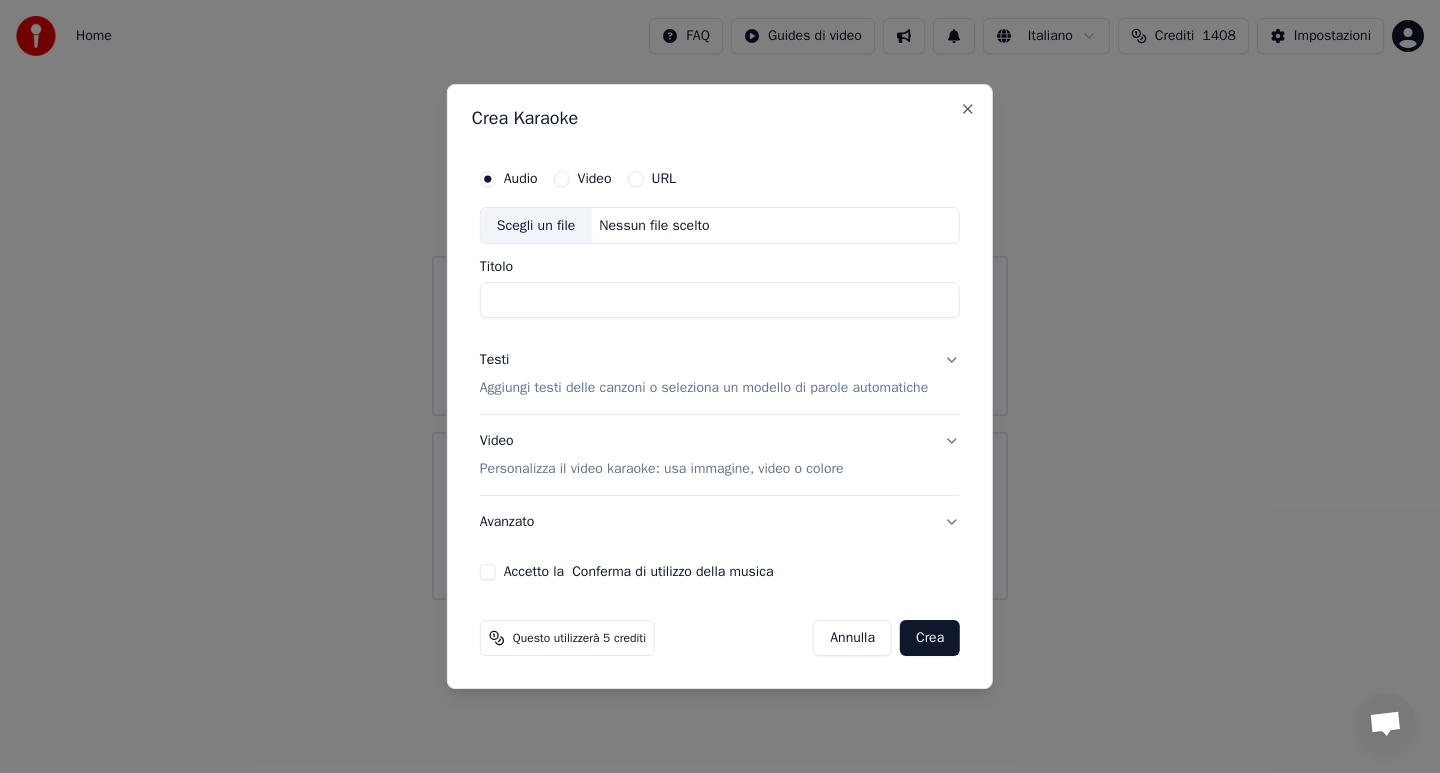 click on "Scegli un file" at bounding box center (536, 226) 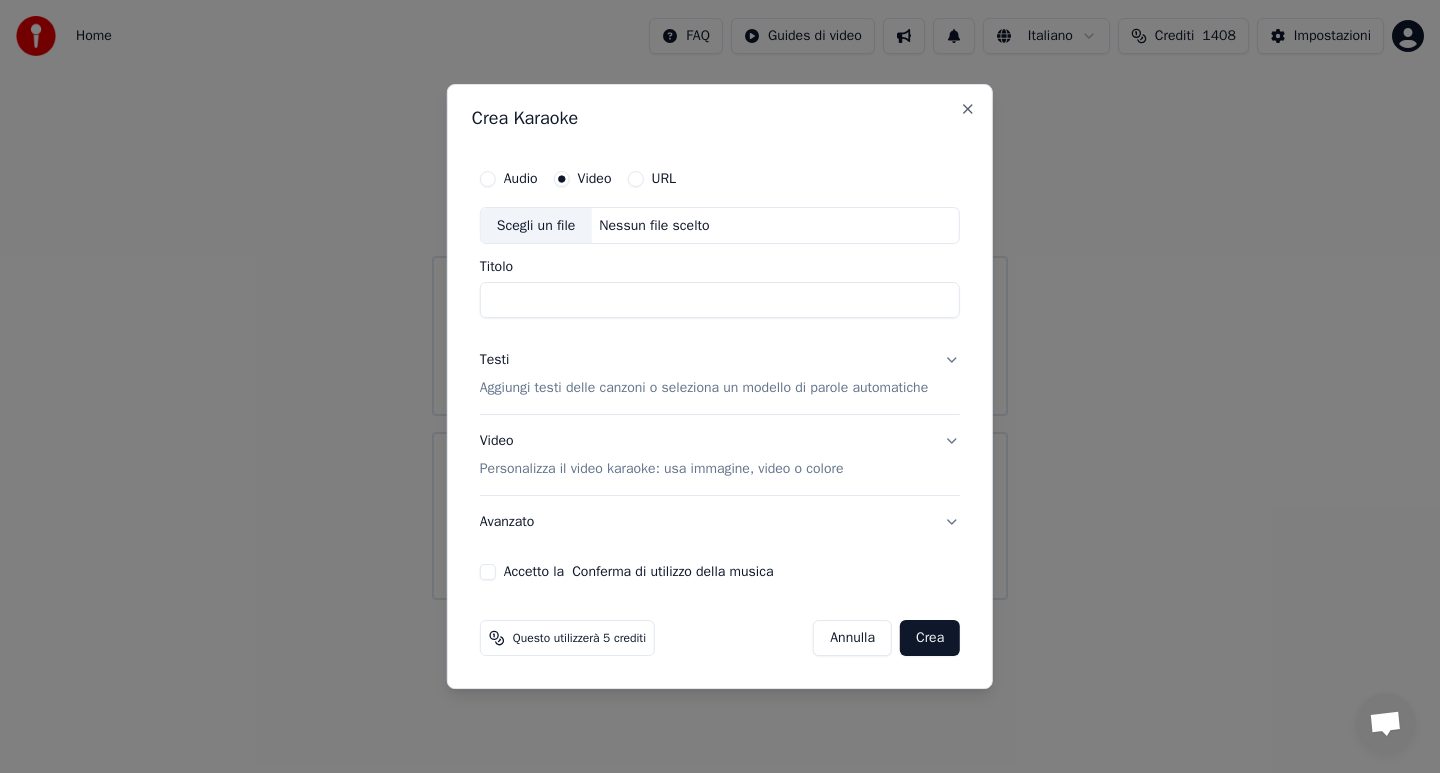 click on "Scegli un file" at bounding box center (536, 226) 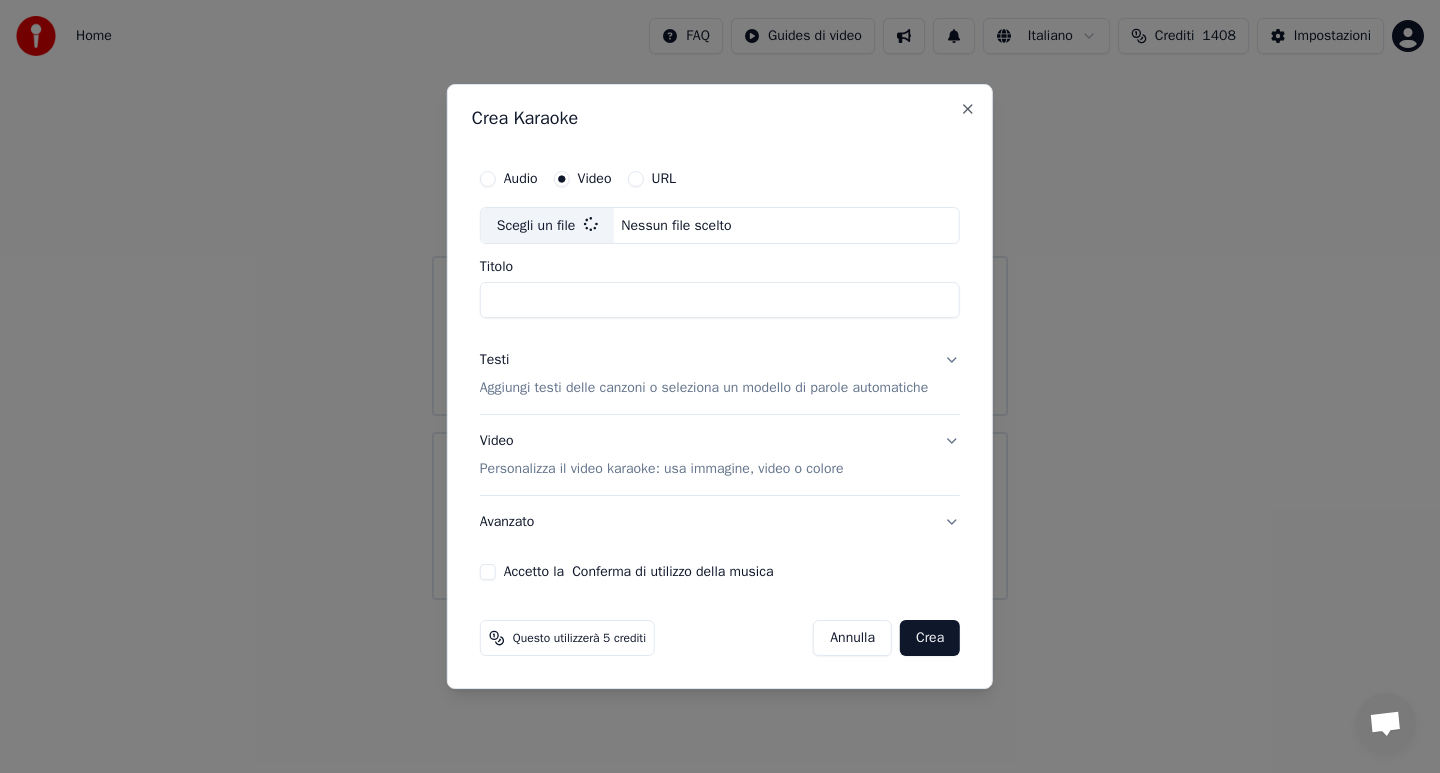 type on "**********" 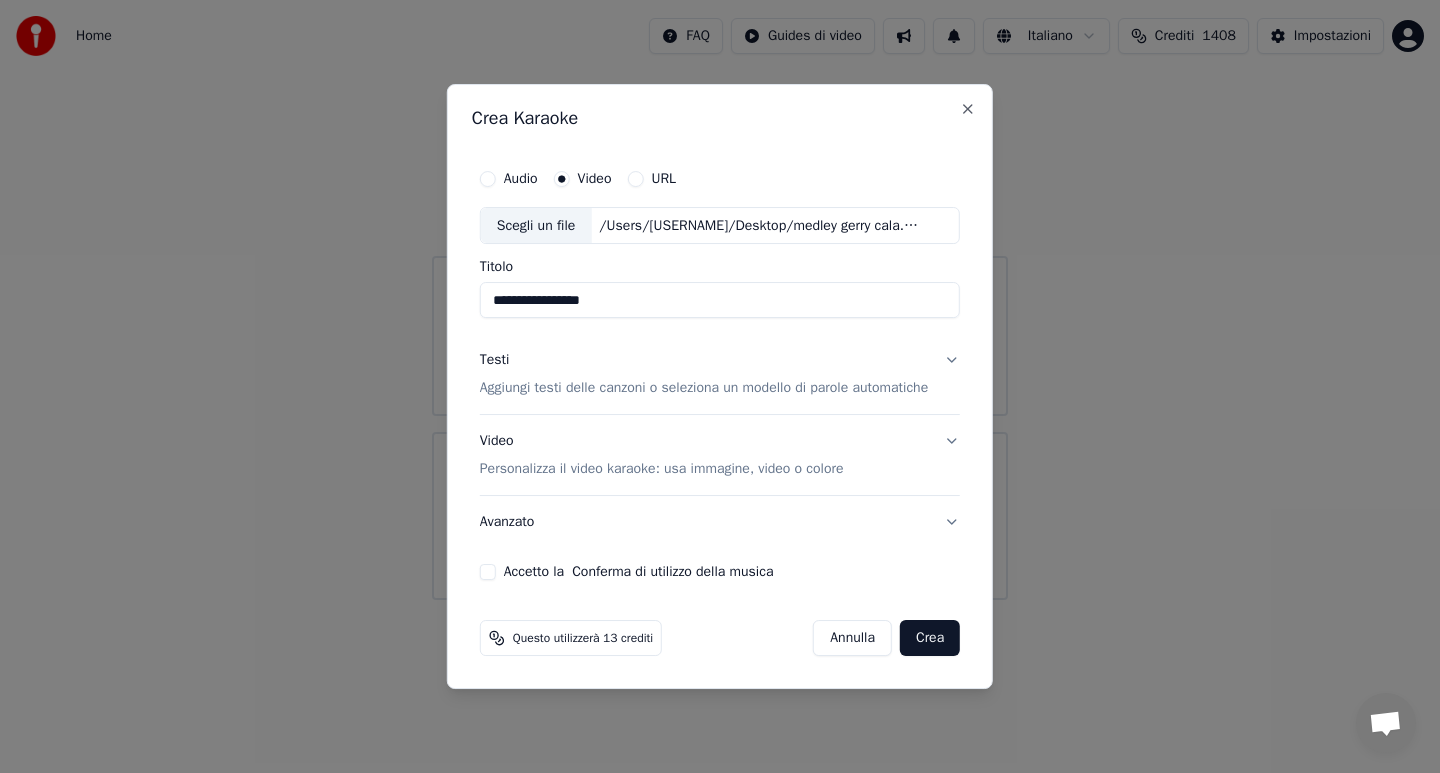 click on "Testi Aggiungi testi delle canzoni o seleziona un modello di parole automatiche" at bounding box center (720, 375) 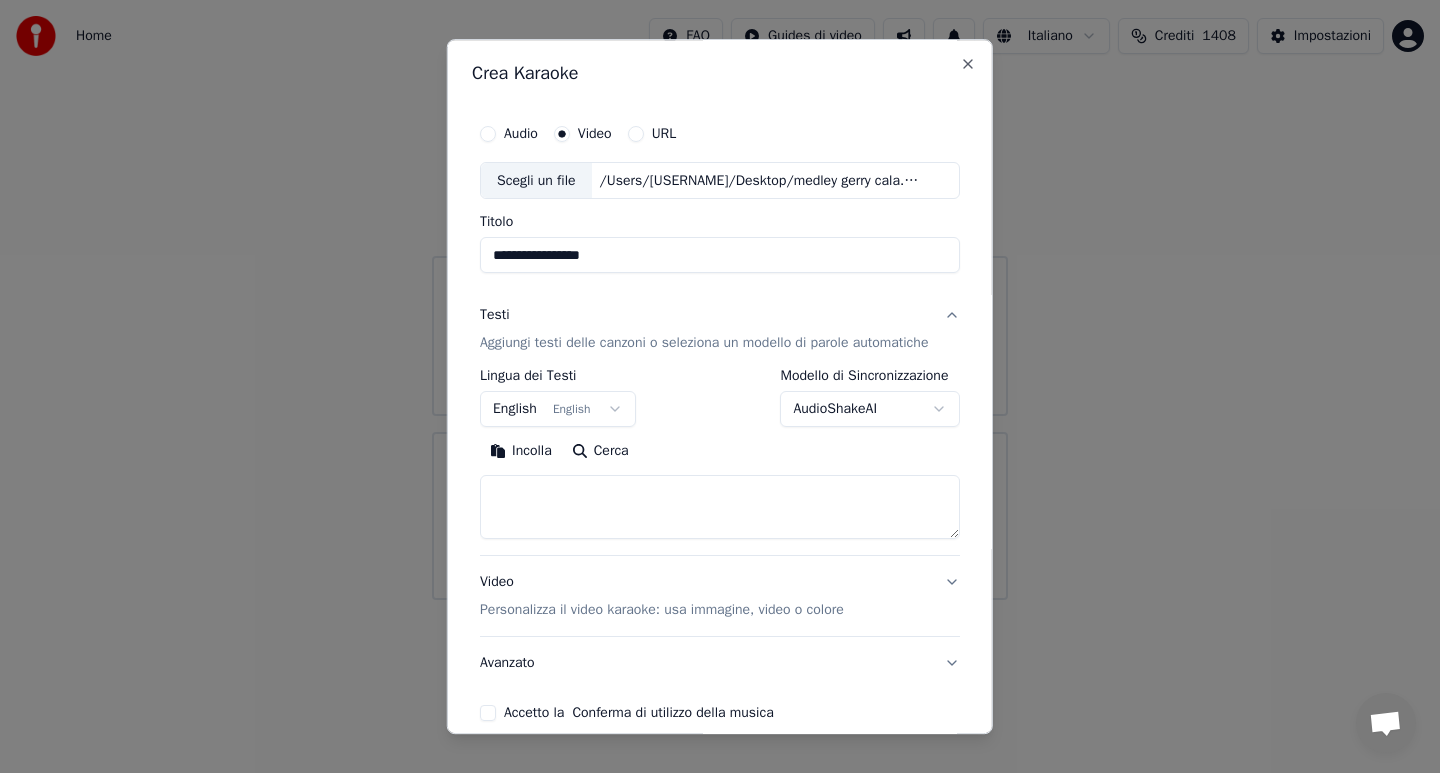 click on "AudioShakeAI" at bounding box center (870, 410) 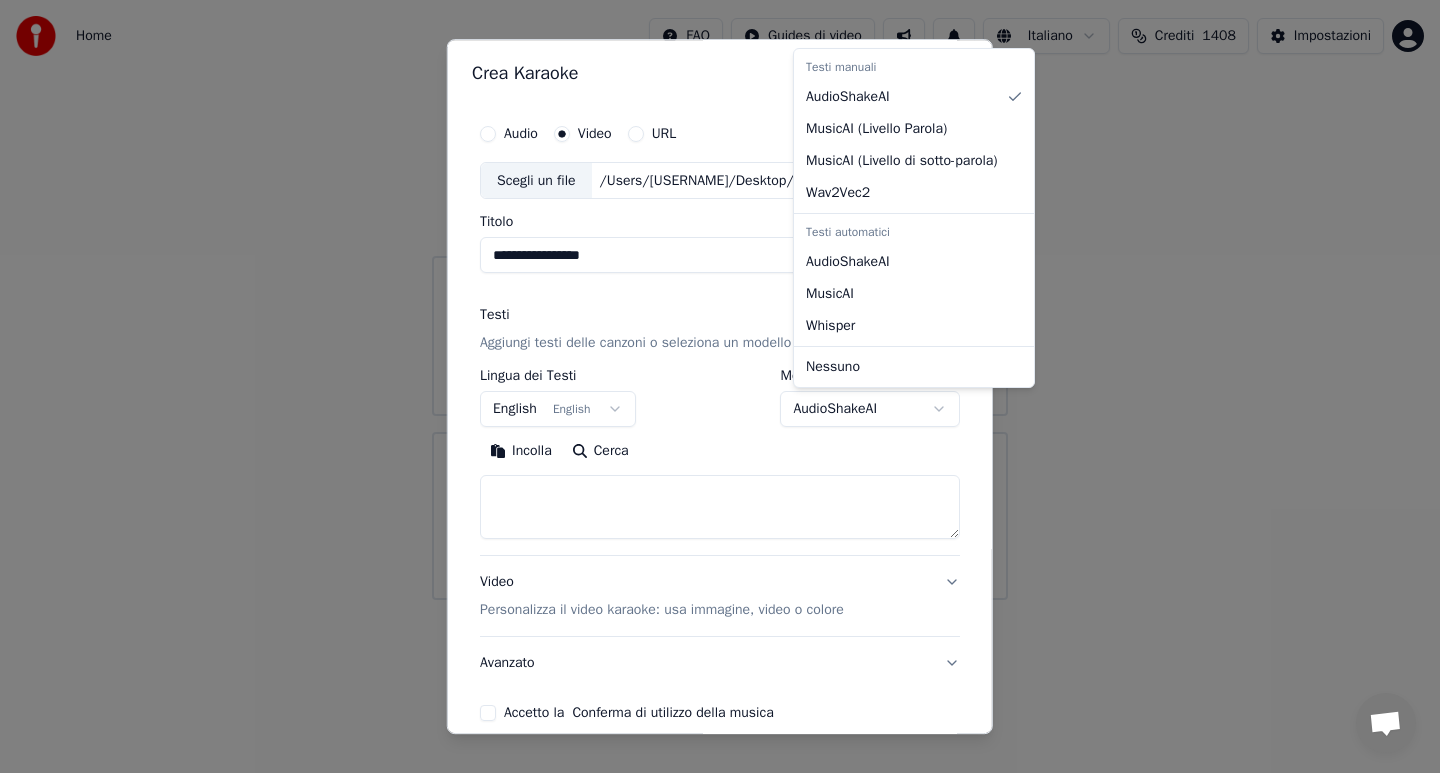 select on "****" 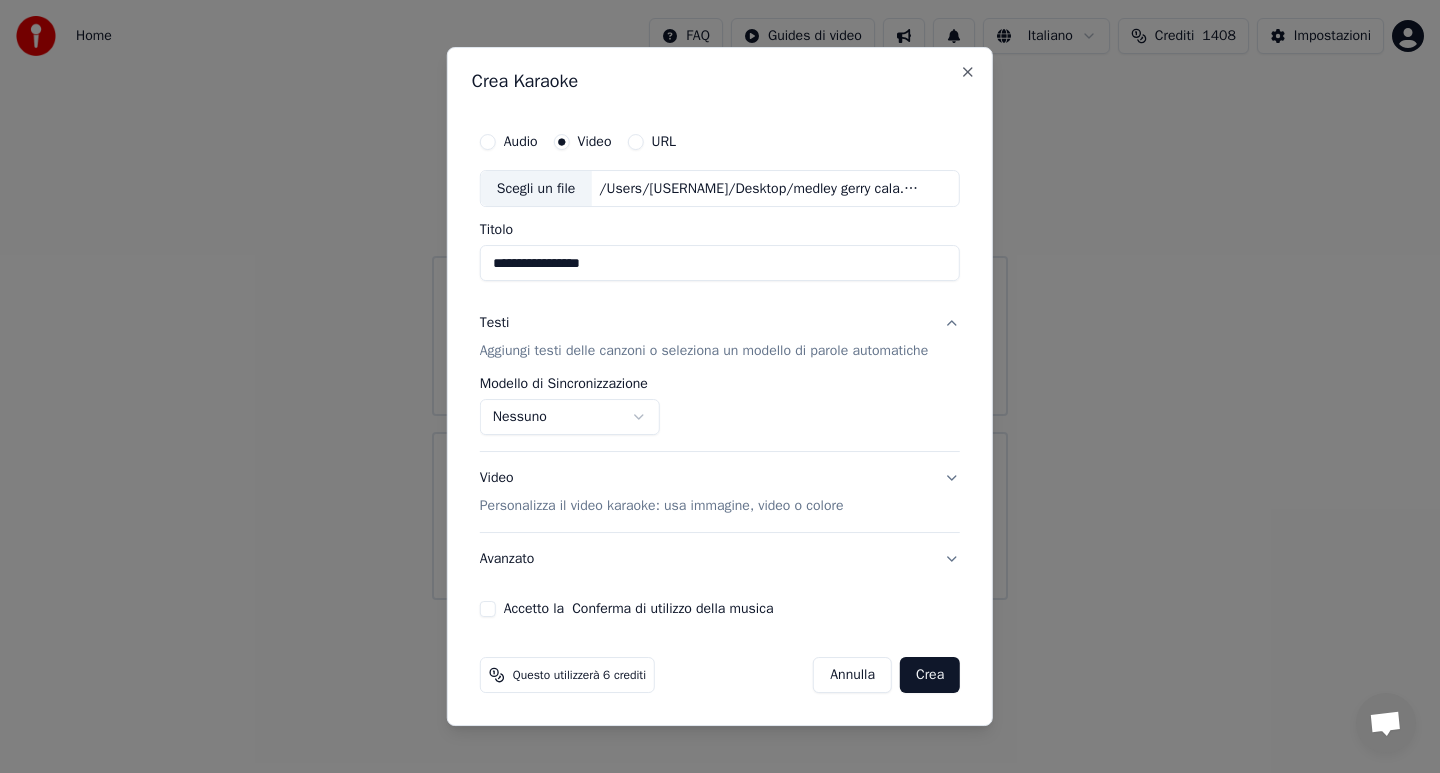 click on "Accetto la   Conferma di utilizzo della musica" at bounding box center (488, 609) 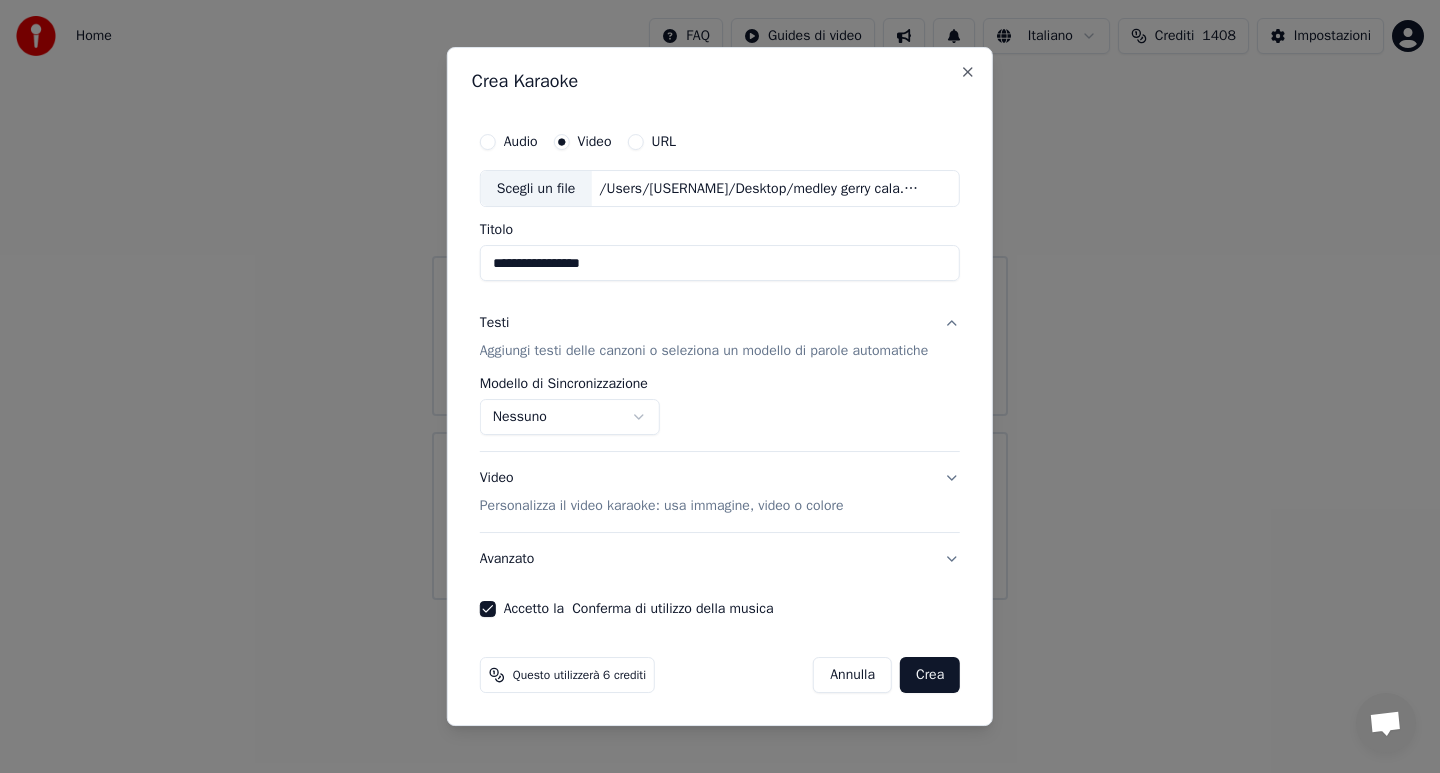 click on "Video Personalizza il video karaoke: usa immagine, video o colore" at bounding box center [720, 493] 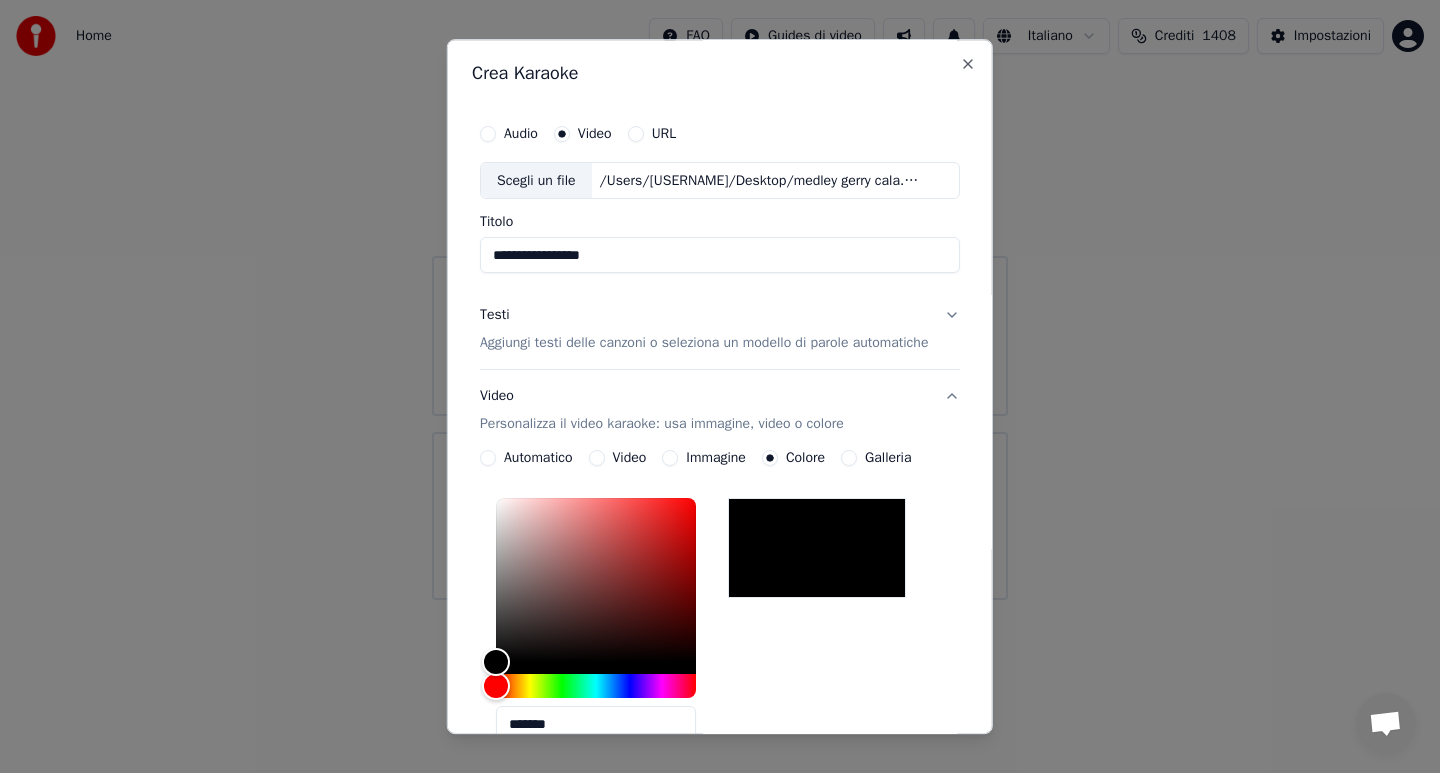 click on "Automatico" at bounding box center (488, 459) 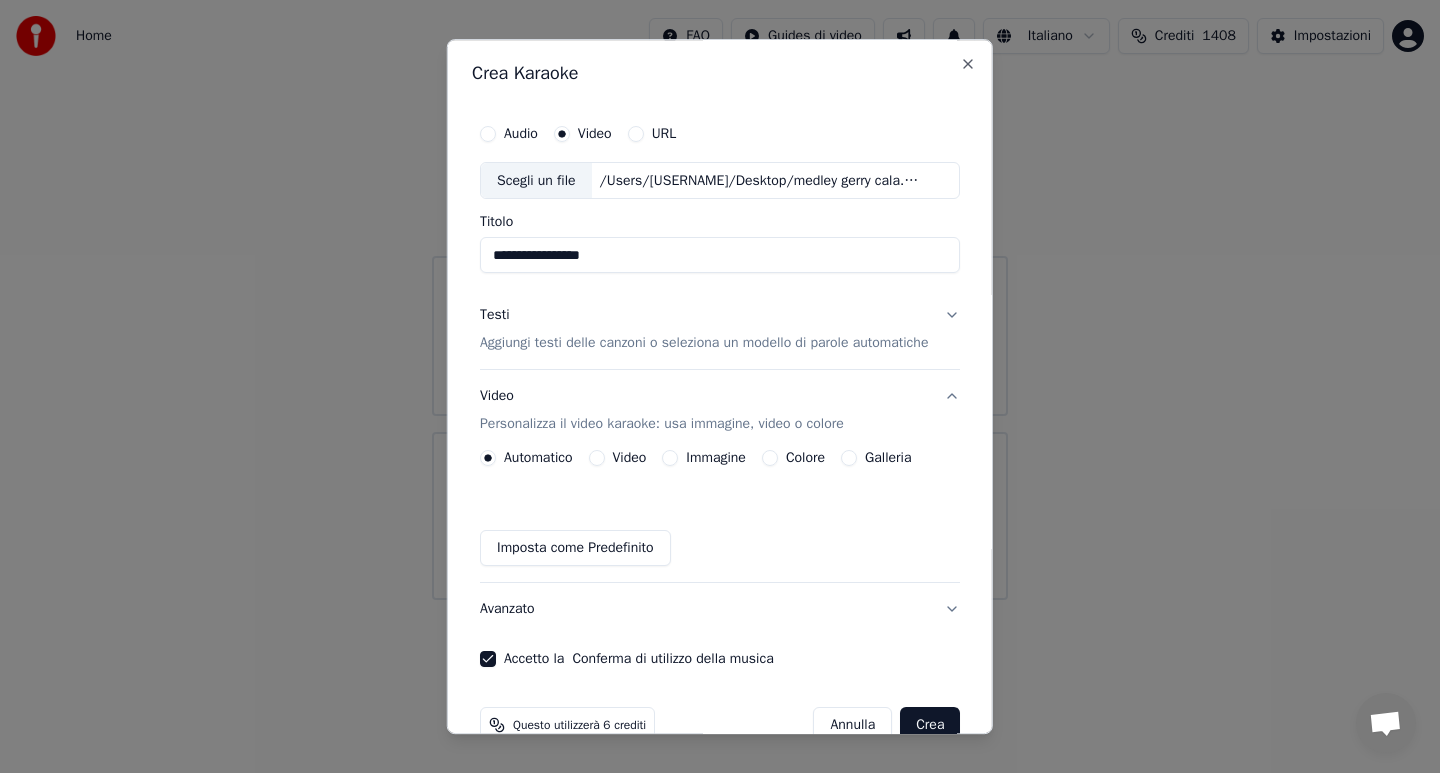 type on "auto" 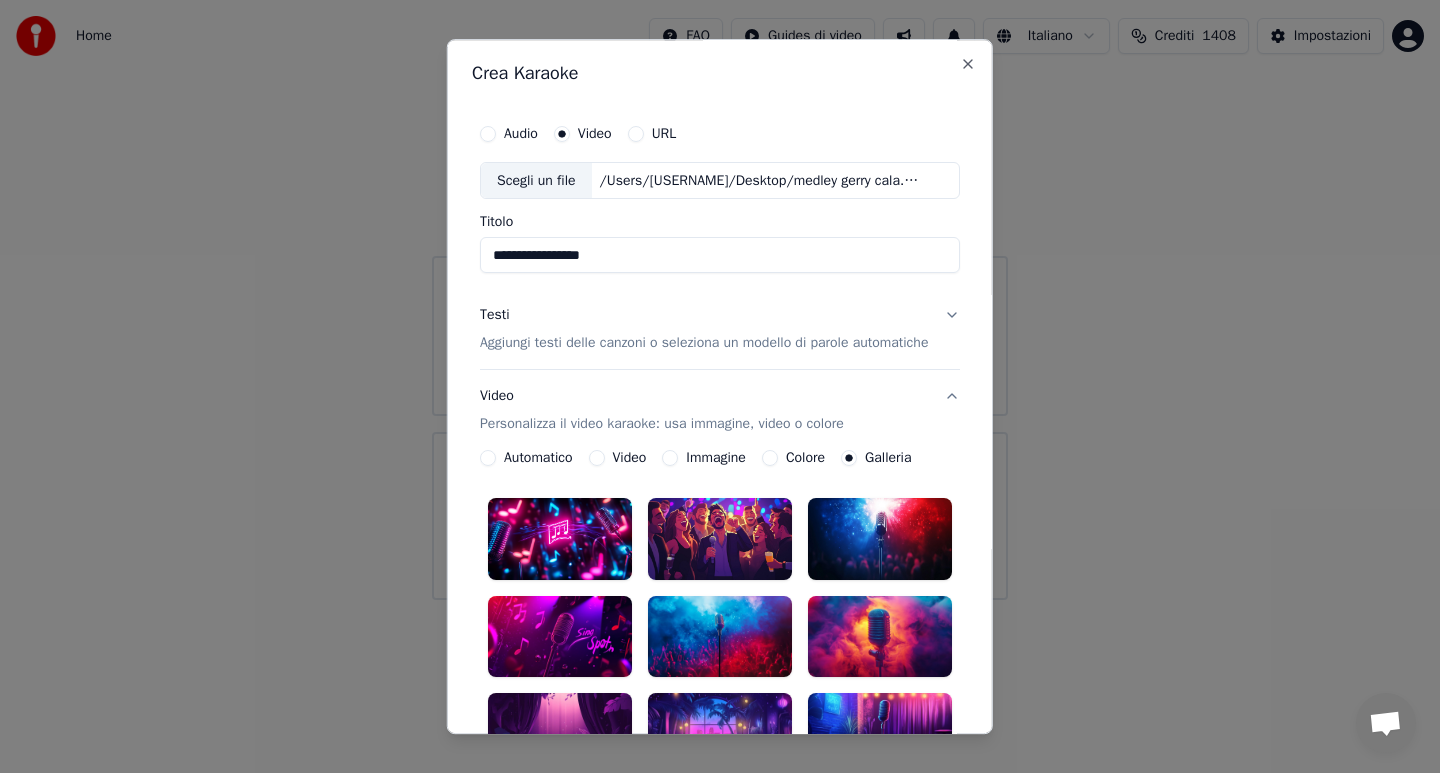 type on "gallery" 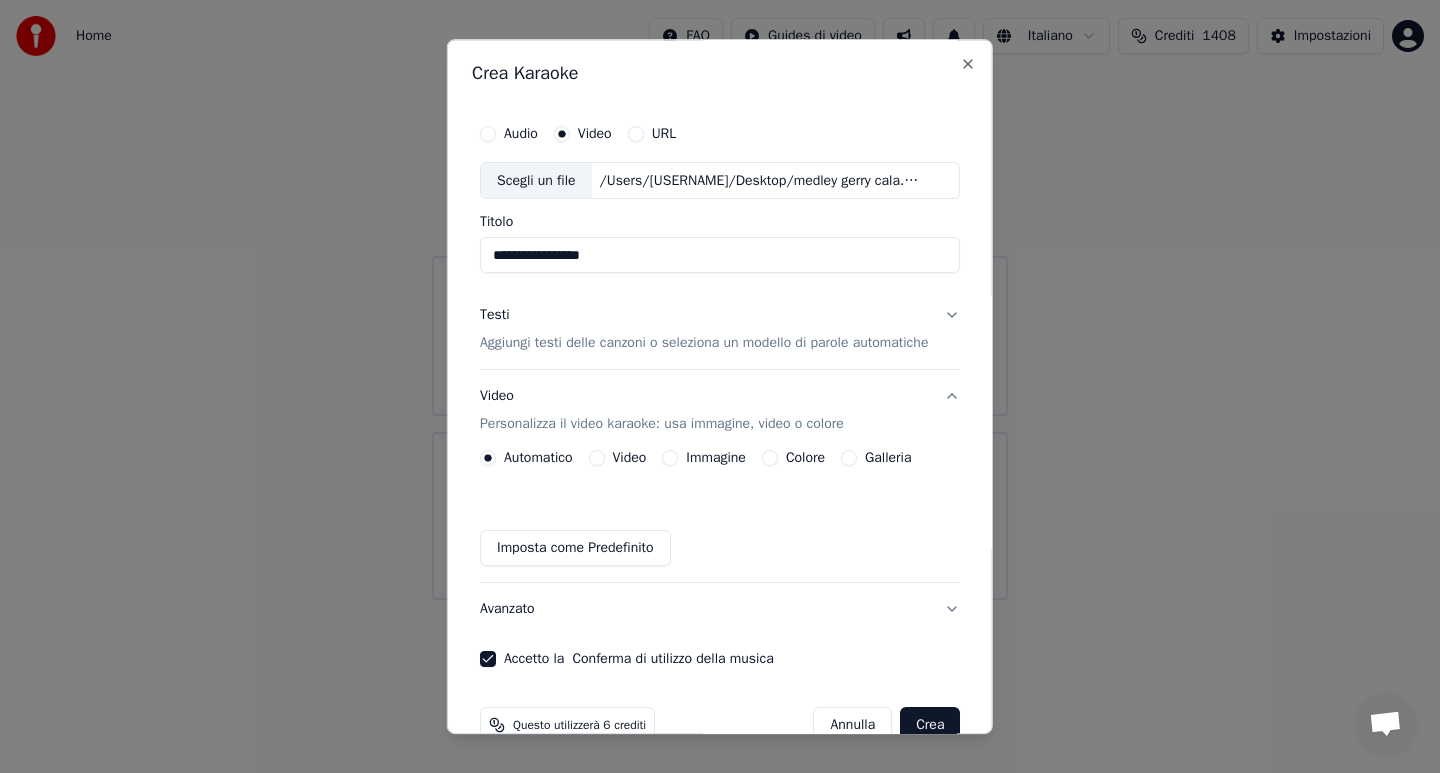 click on "Crea" at bounding box center [930, 726] 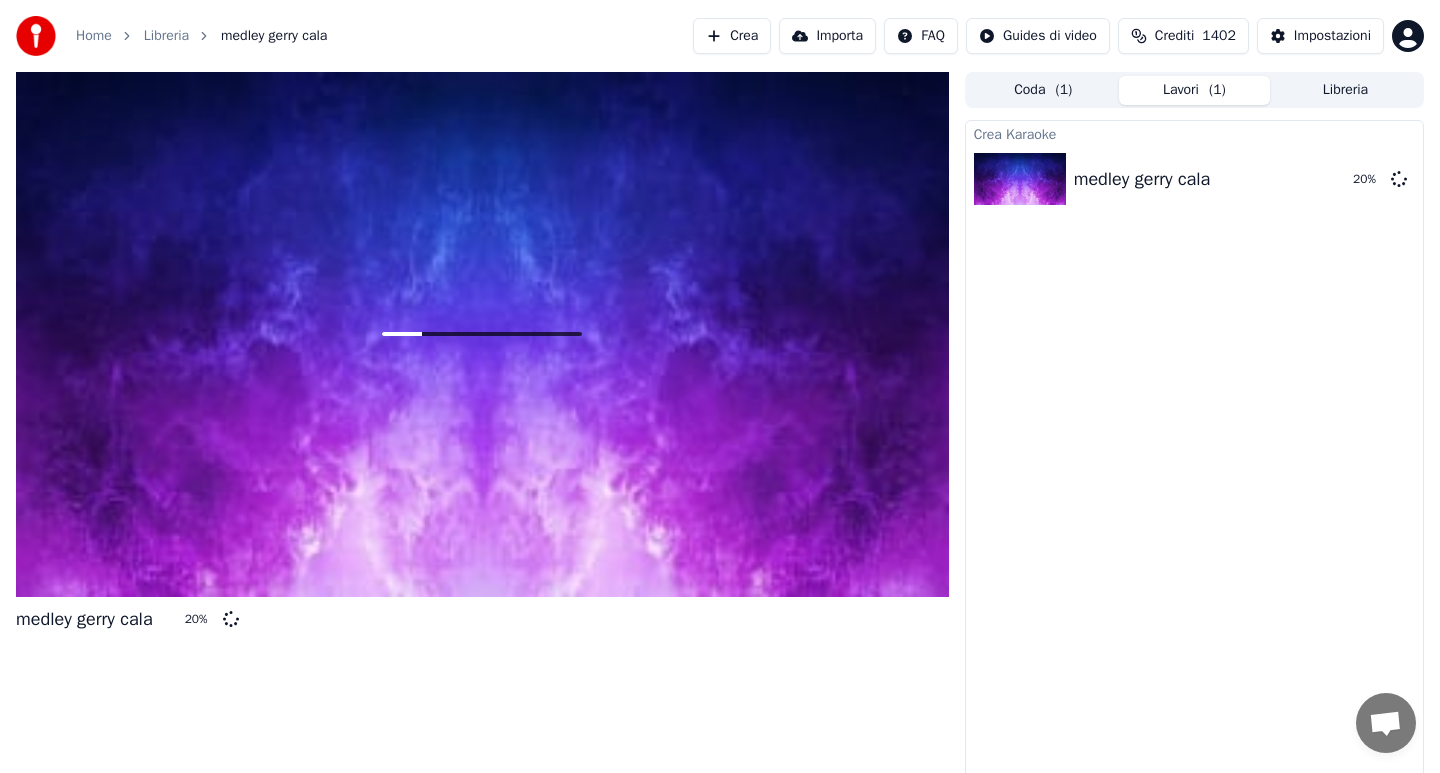 click on "Home" at bounding box center [94, 36] 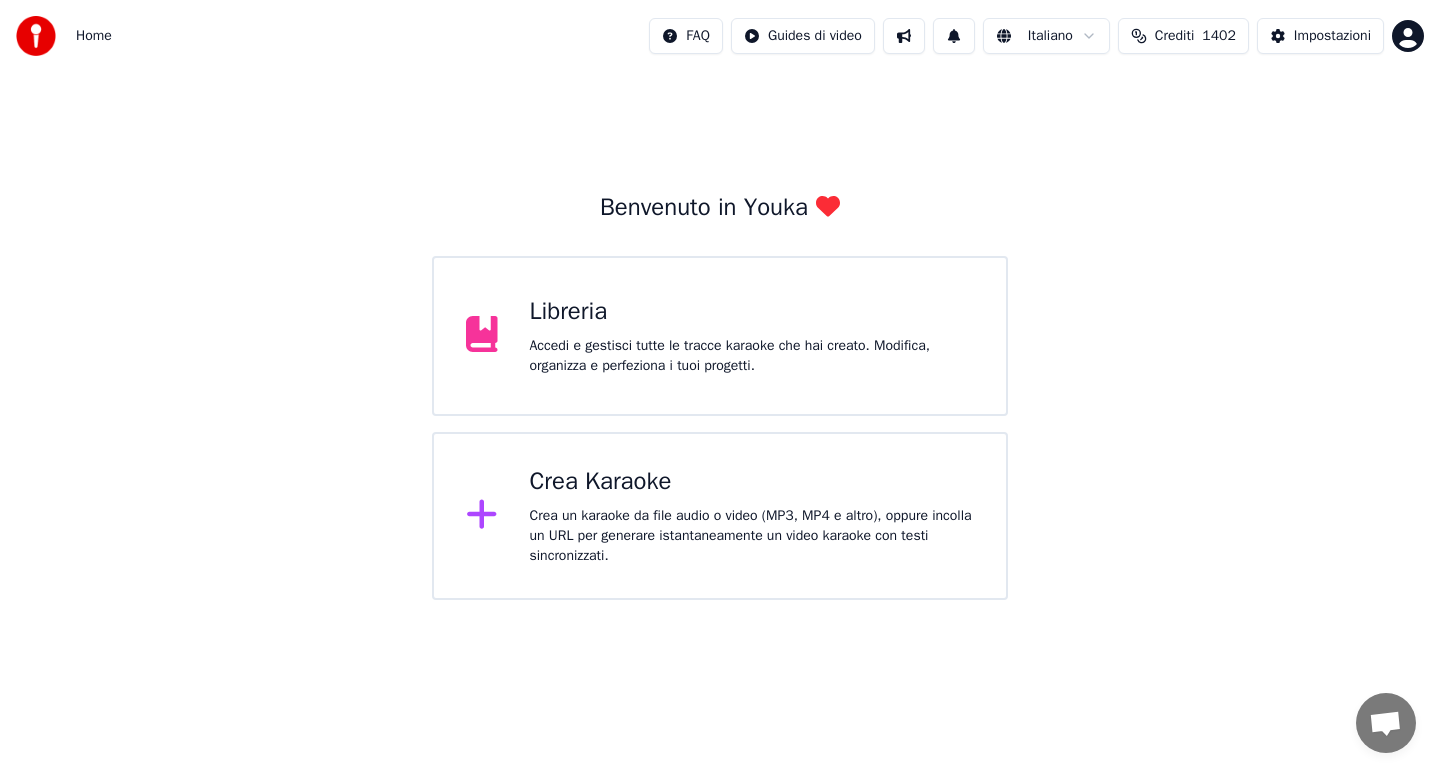 click on "Crea un karaoke da file audio o video (MP3, MP4 e altro), oppure incolla un URL per generare istantaneamente un video karaoke con testi sincronizzati." at bounding box center (752, 536) 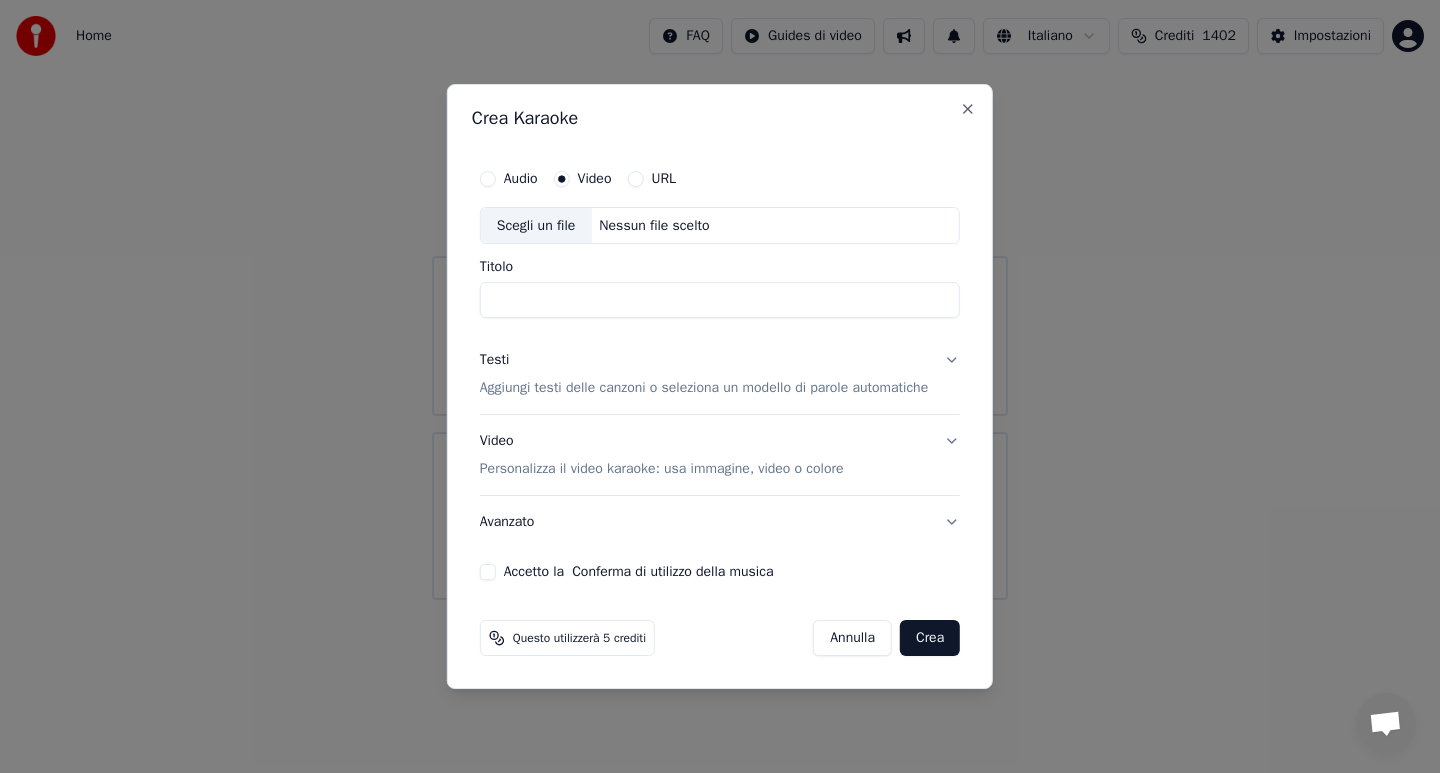 click on "Audio" at bounding box center (488, 179) 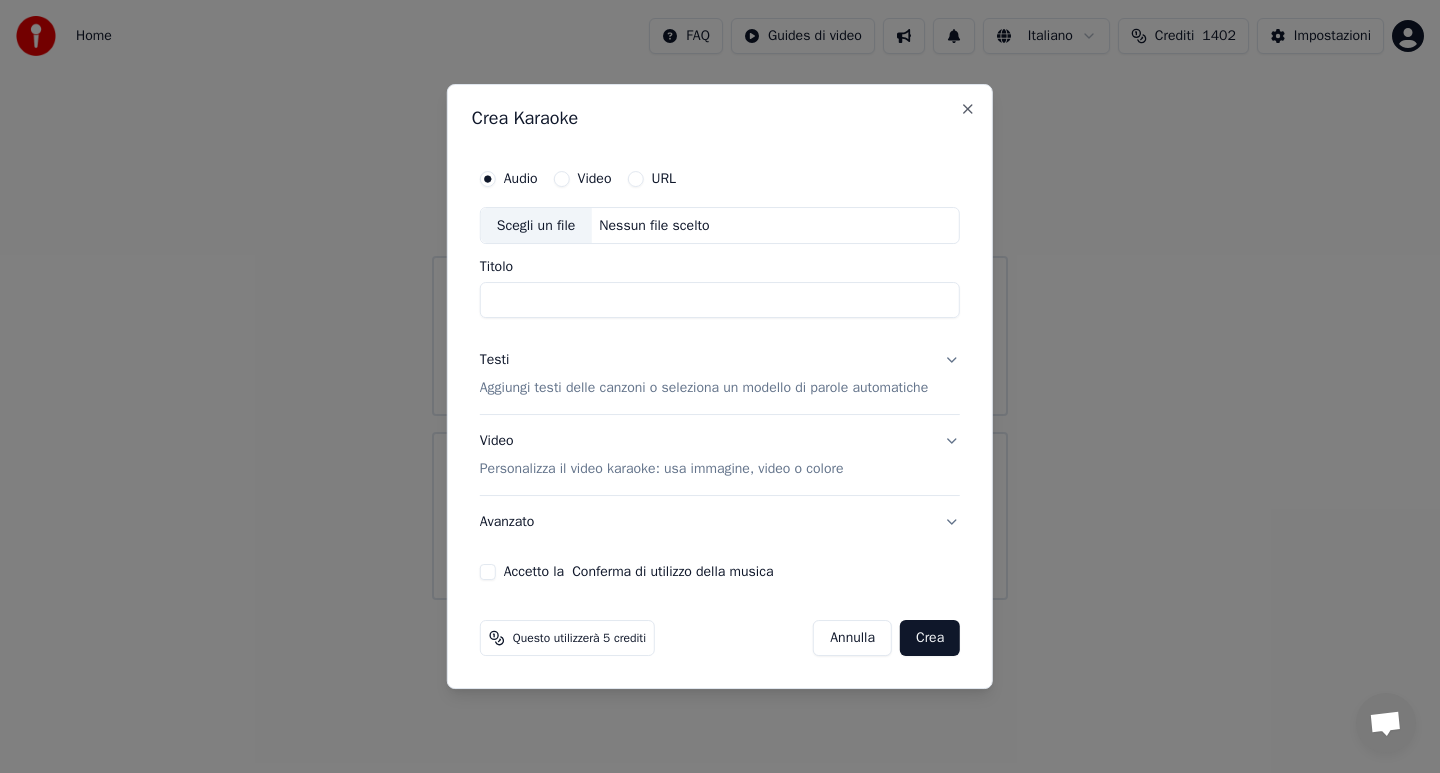 click on "Scegli un file" at bounding box center [536, 226] 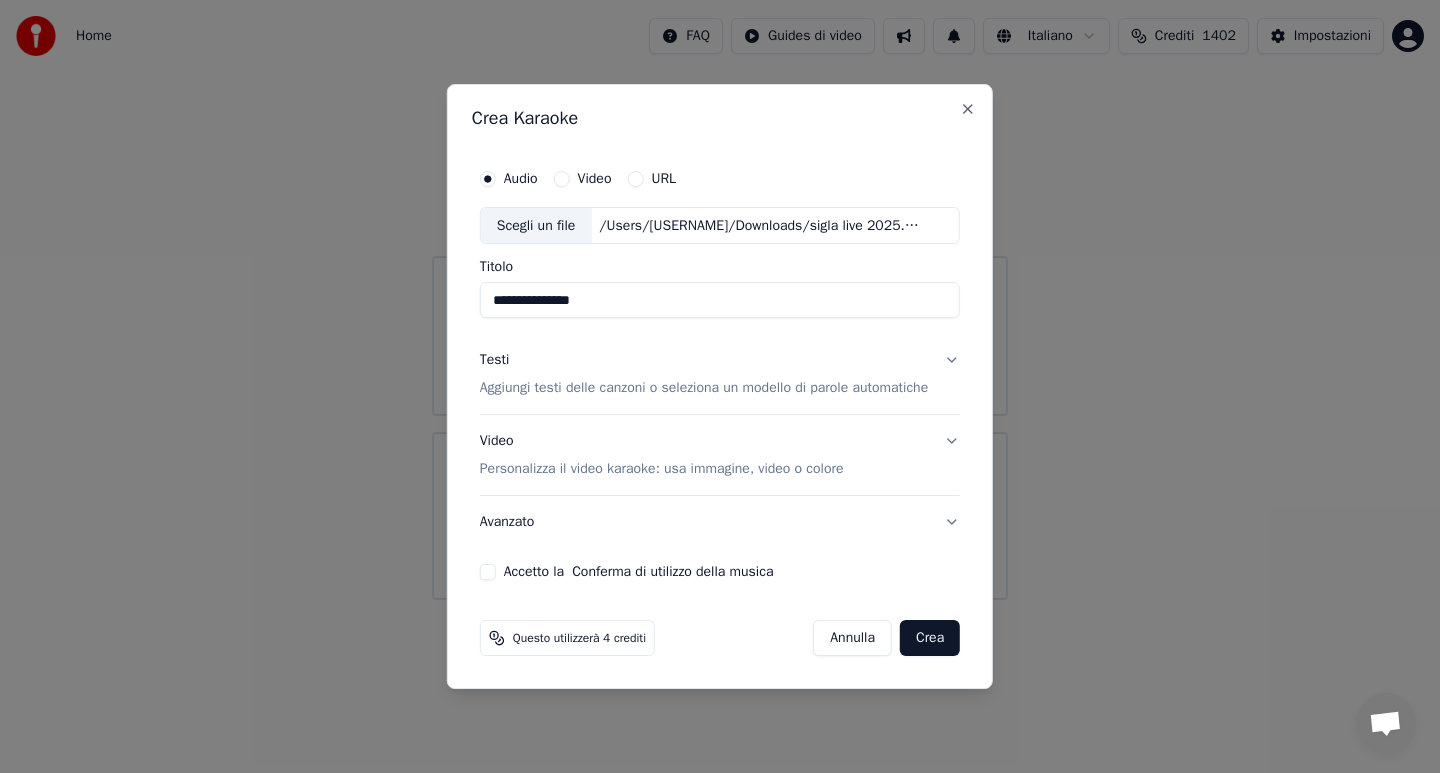 type on "**********" 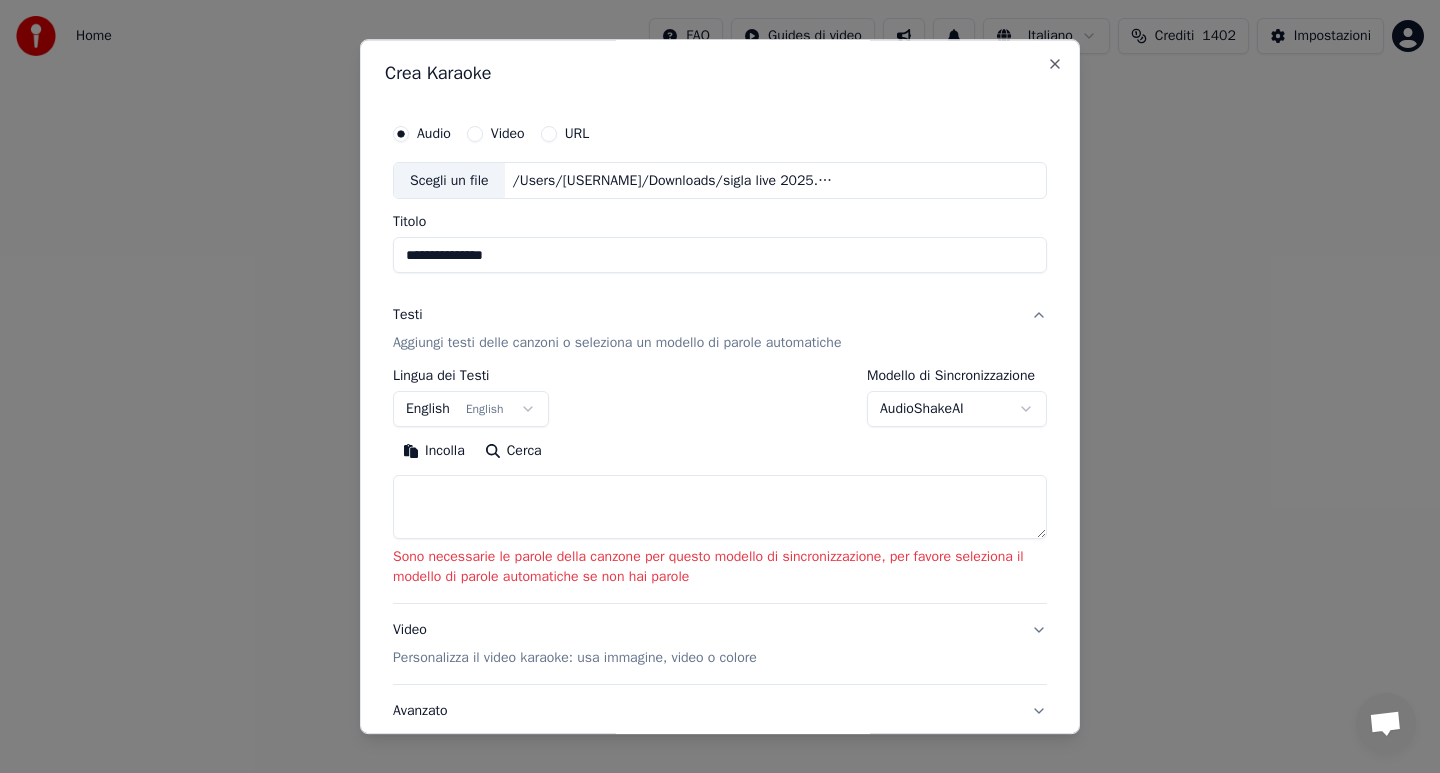 click on "**********" at bounding box center [720, 300] 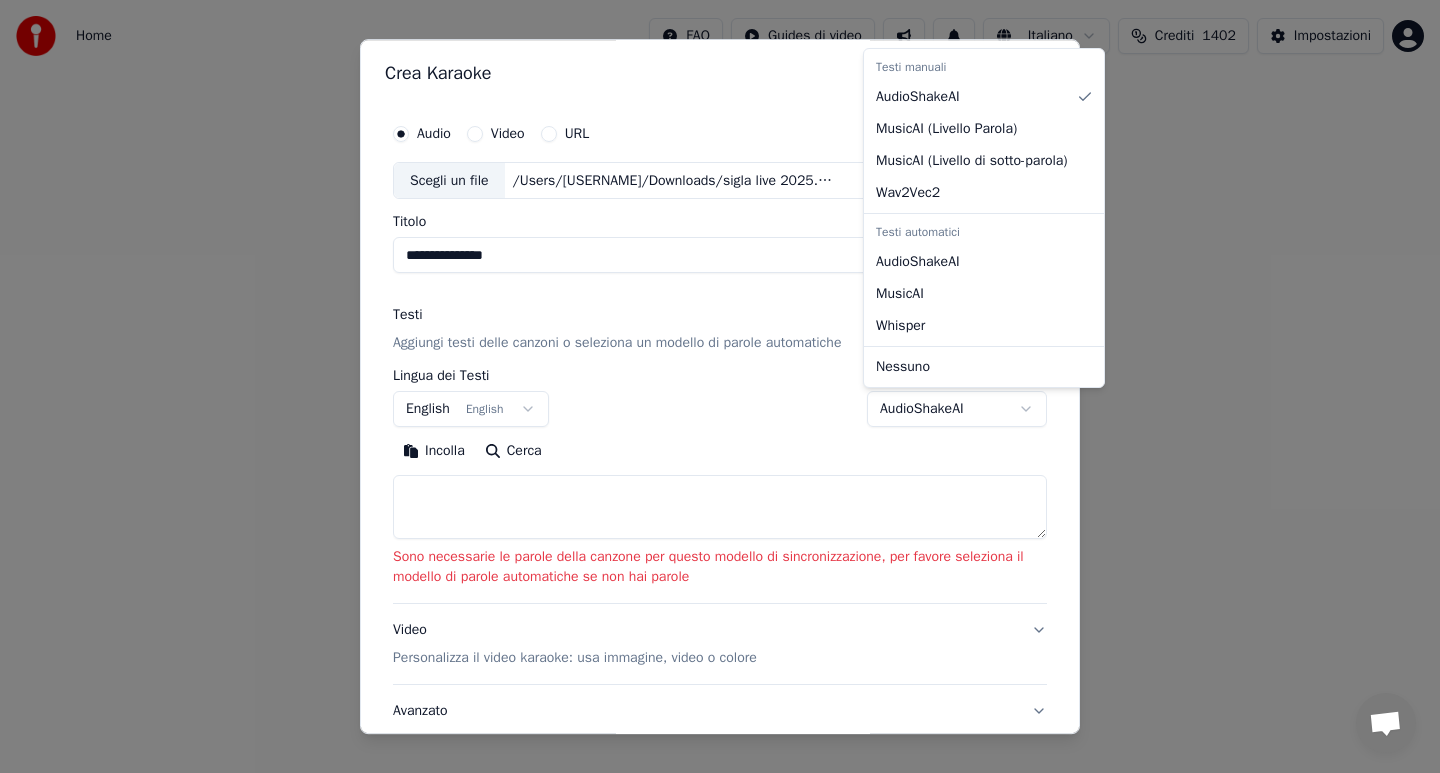 select on "****" 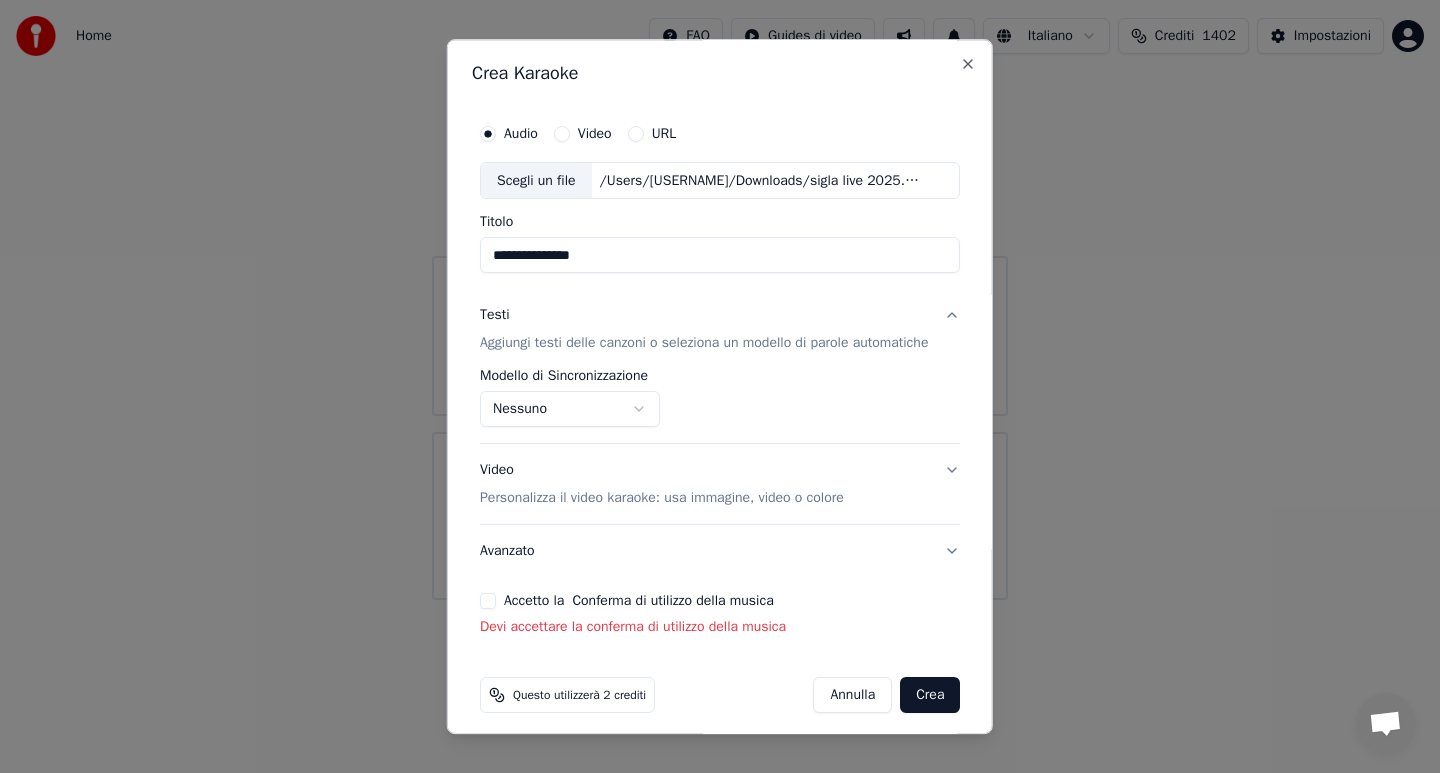 click on "Accetto la   Conferma di utilizzo della musica" at bounding box center [488, 602] 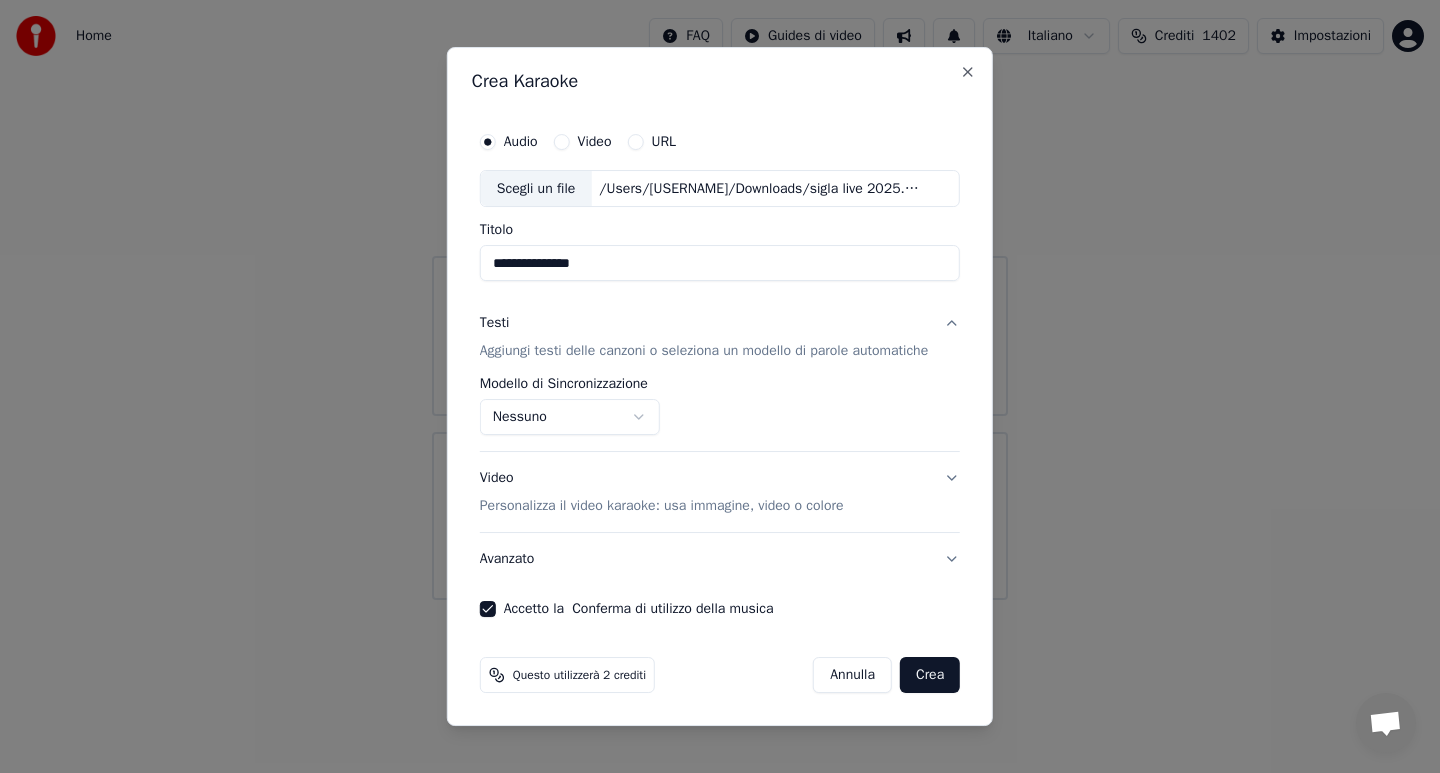 click on "Crea" at bounding box center [930, 675] 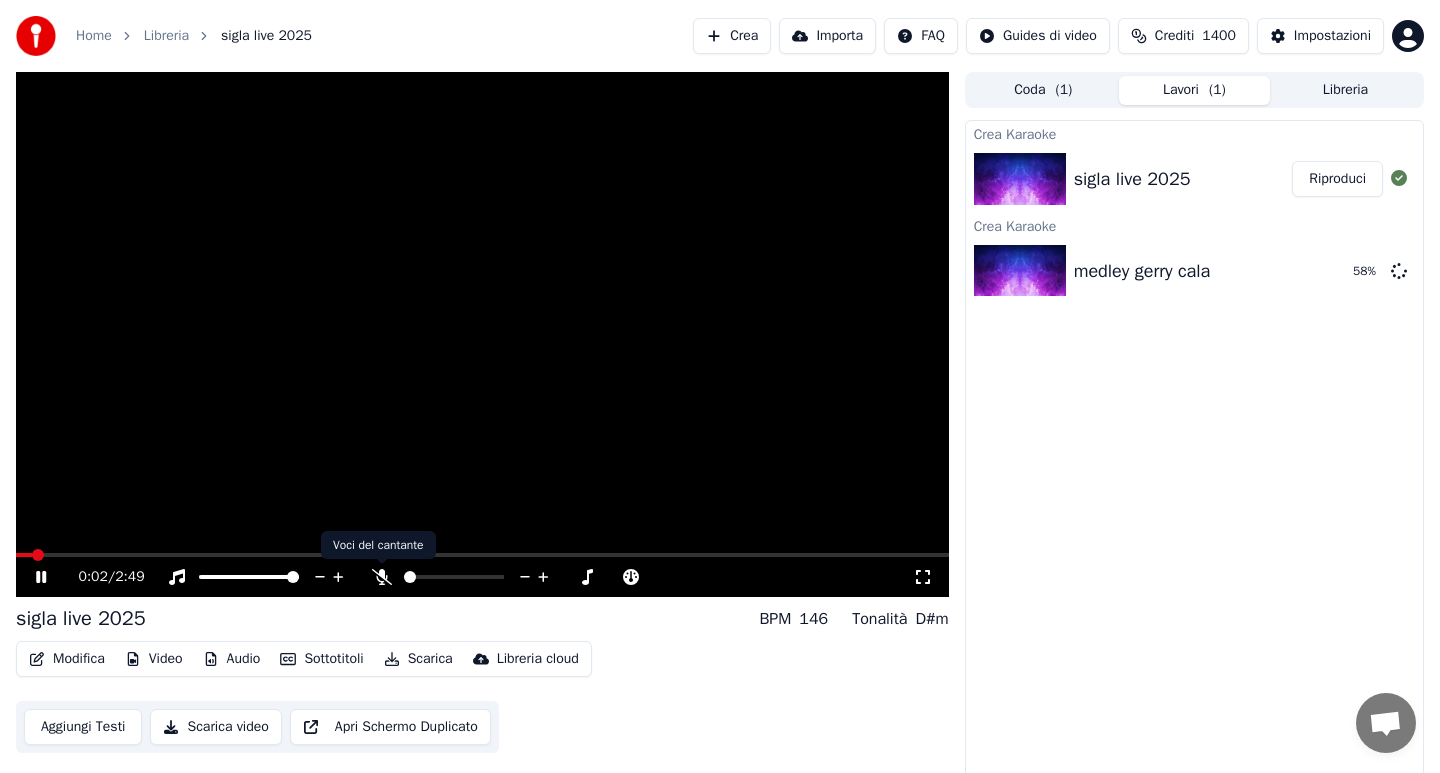 click 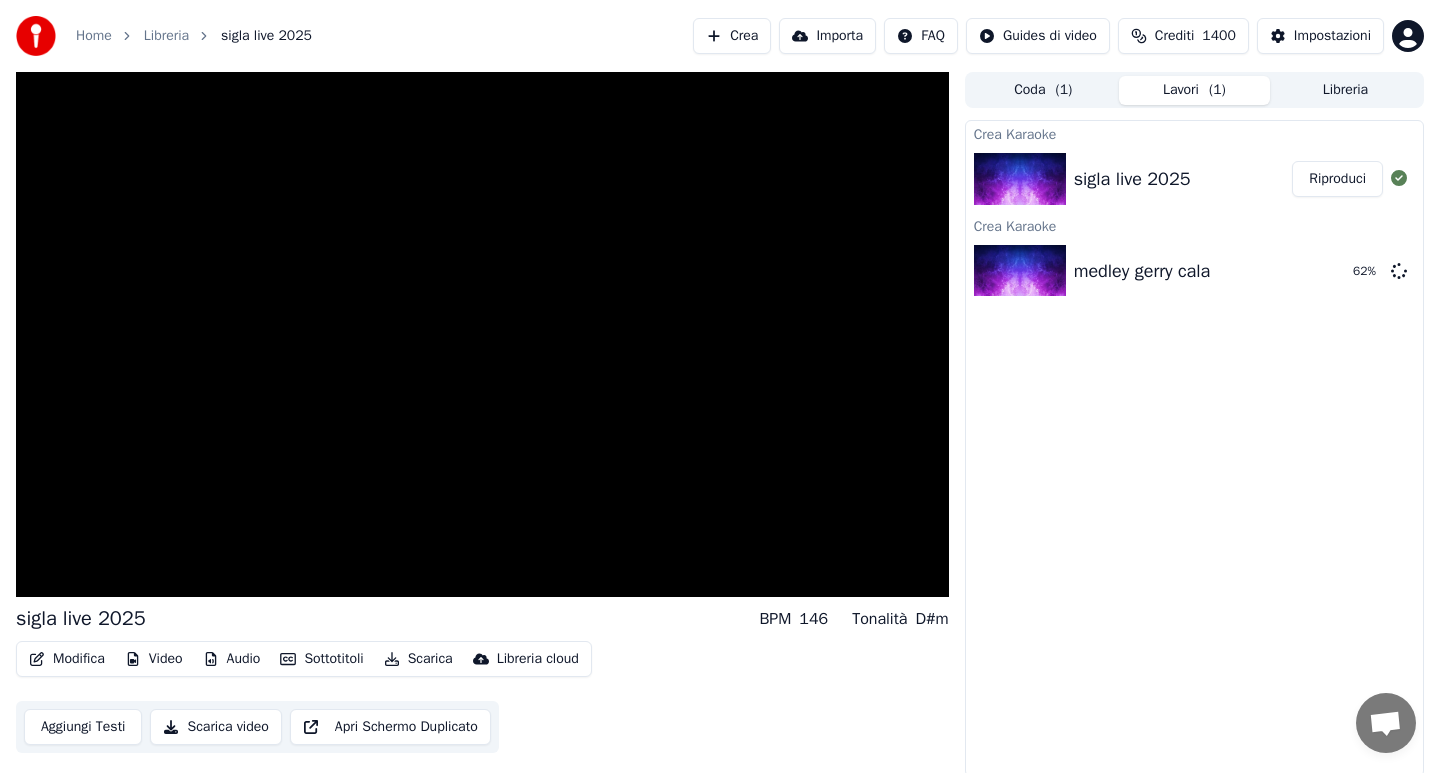 click on "Scarica" at bounding box center (418, 659) 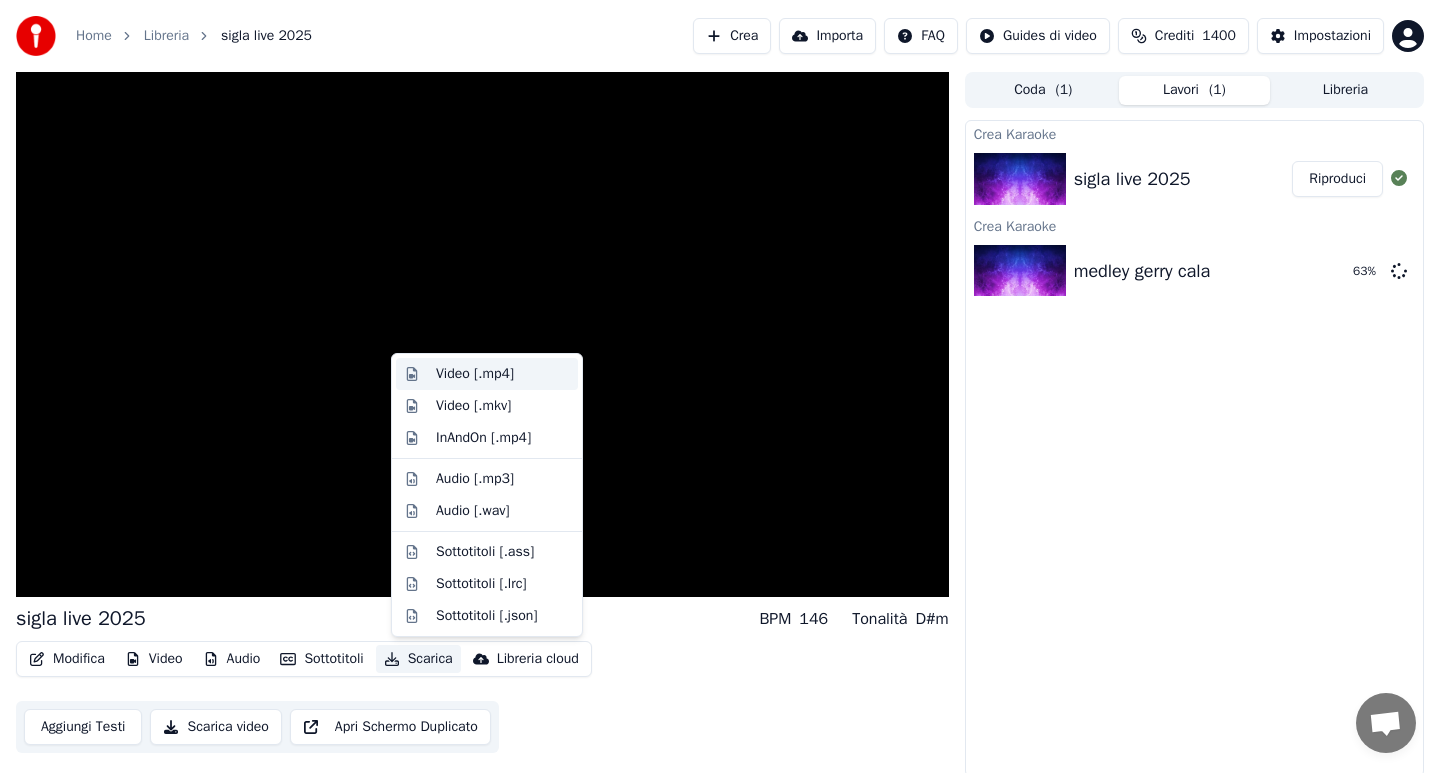 click on "Video [.mp4]" at bounding box center (475, 374) 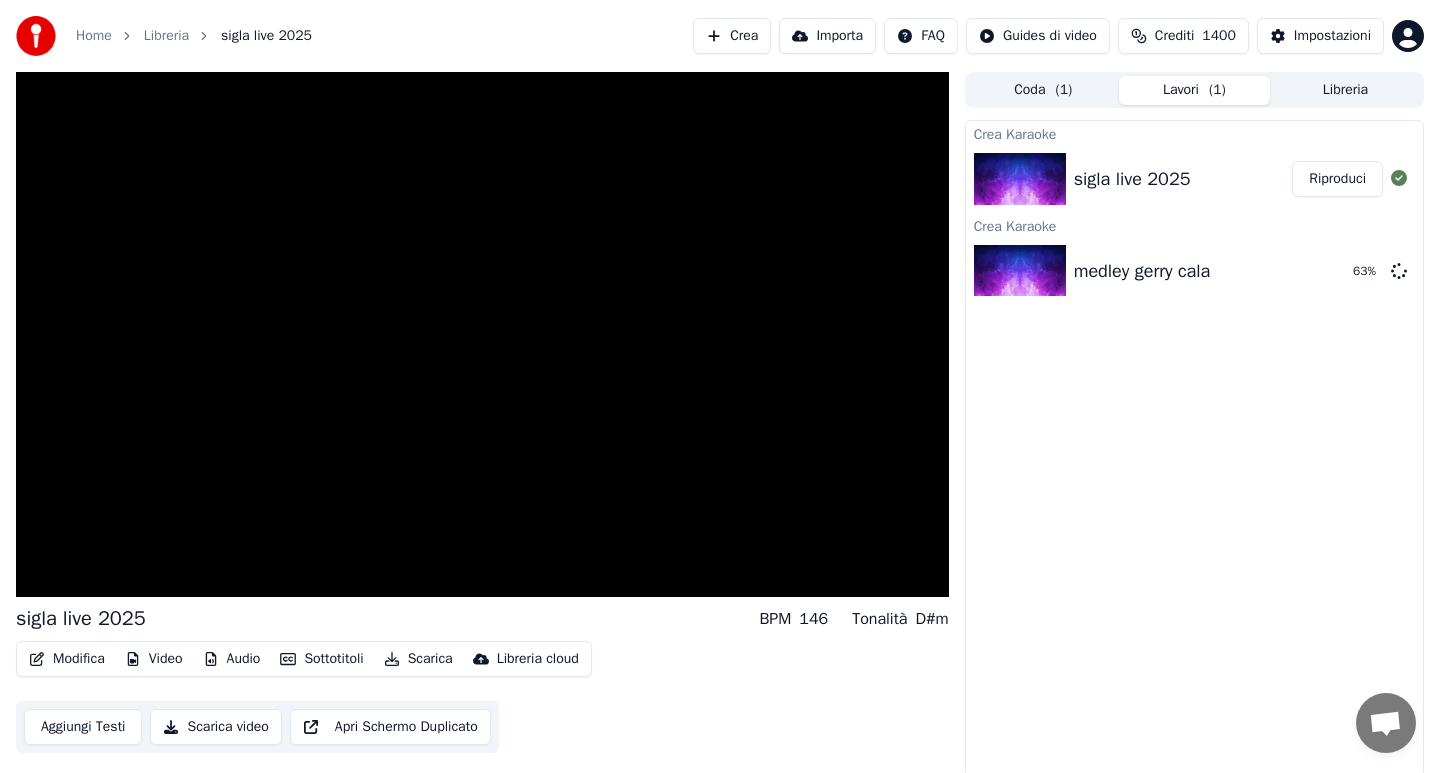 click at bounding box center (482, 334) 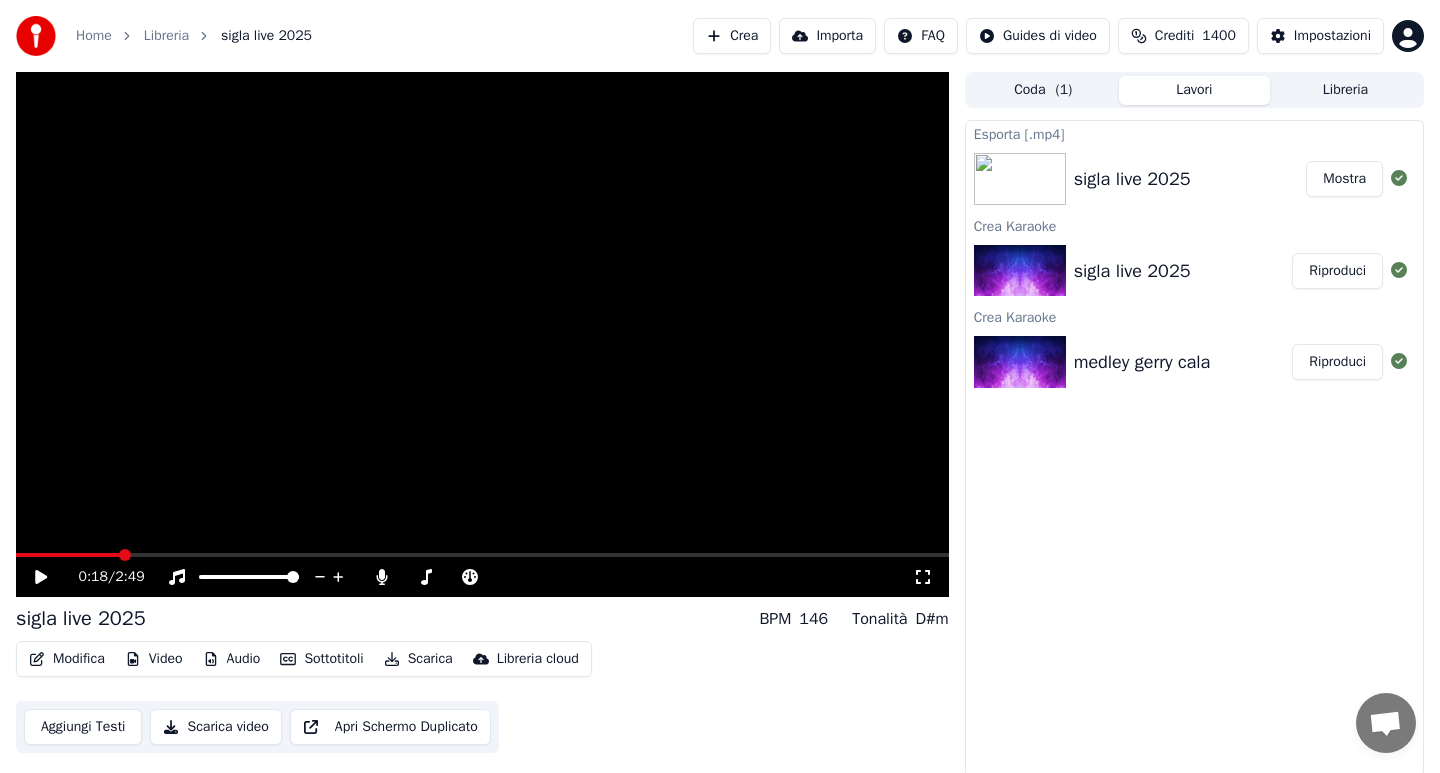 click on "Riproduci" at bounding box center (1337, 362) 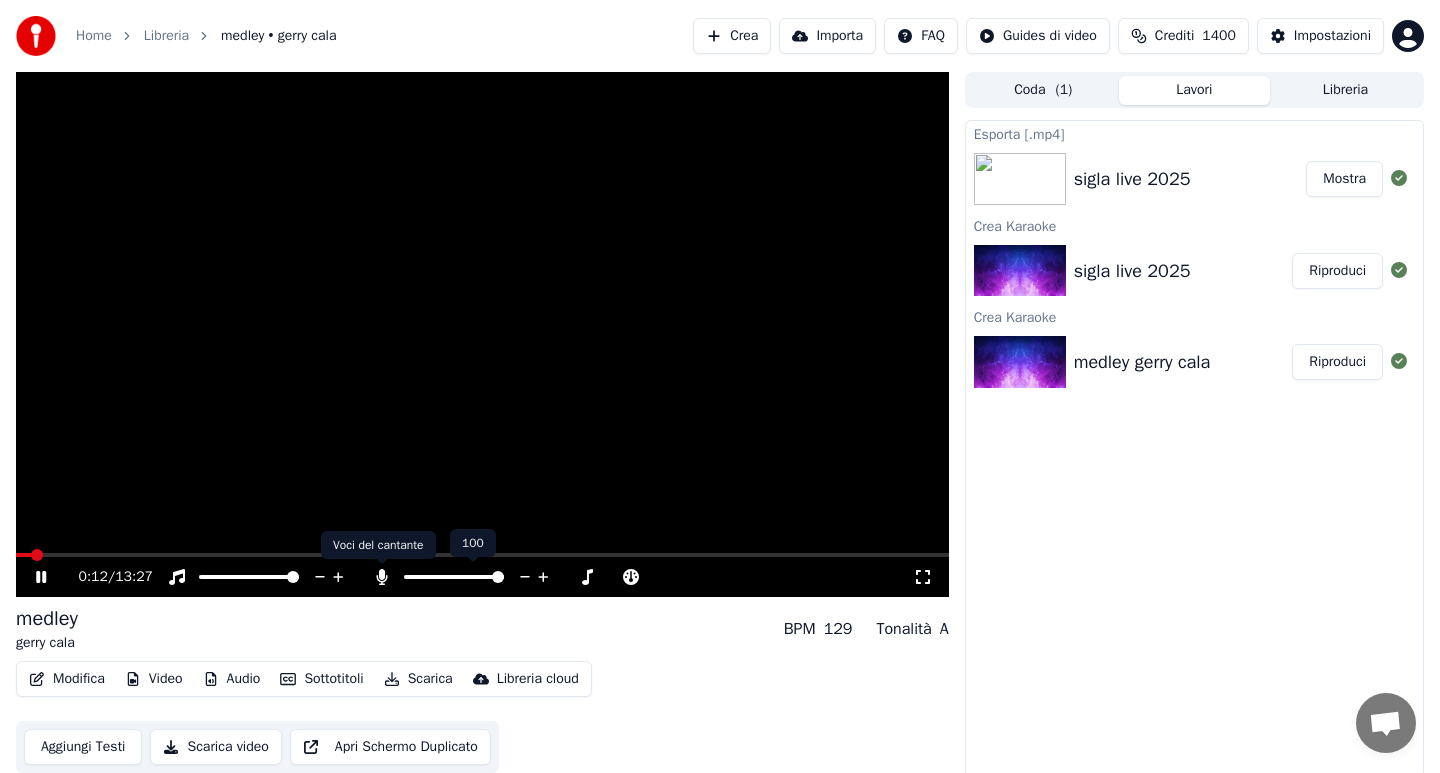 click 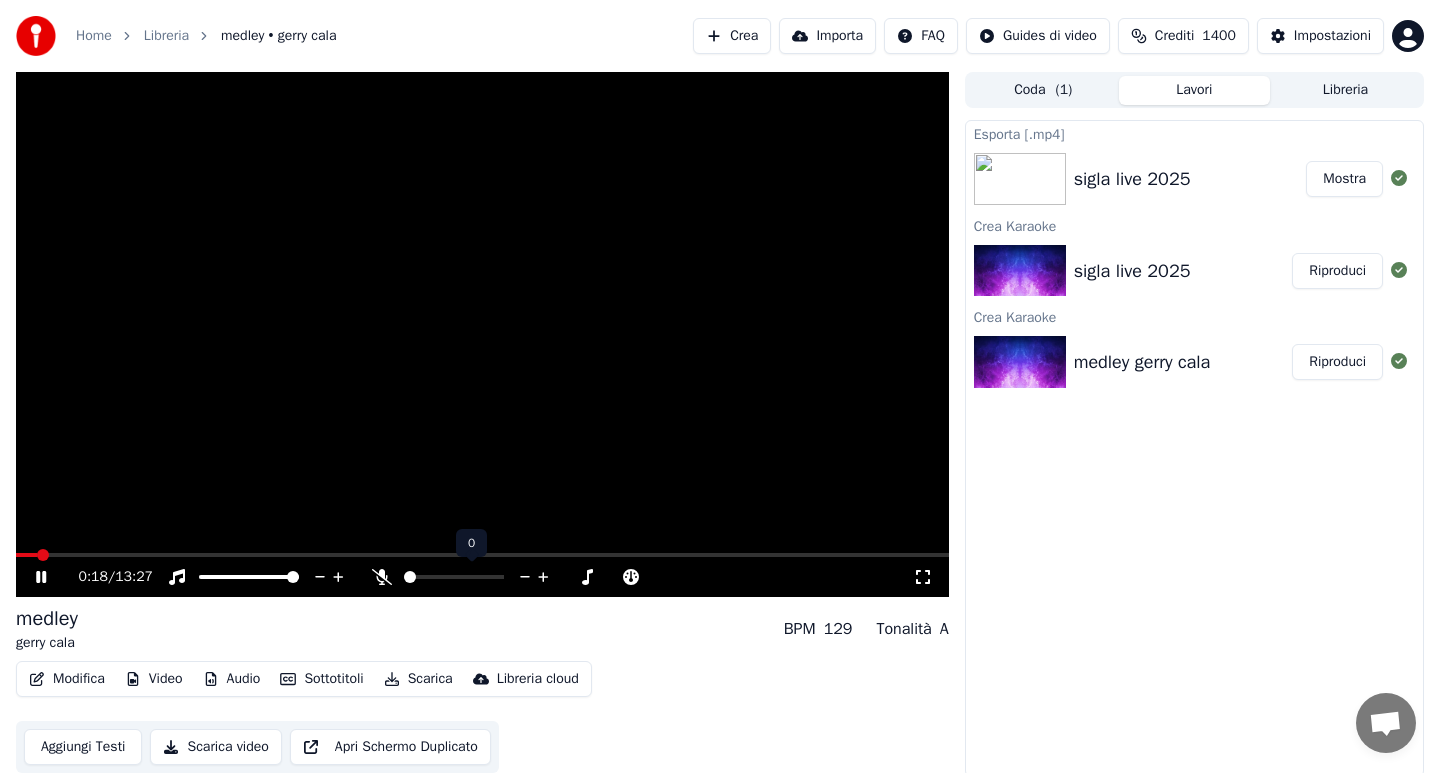 click 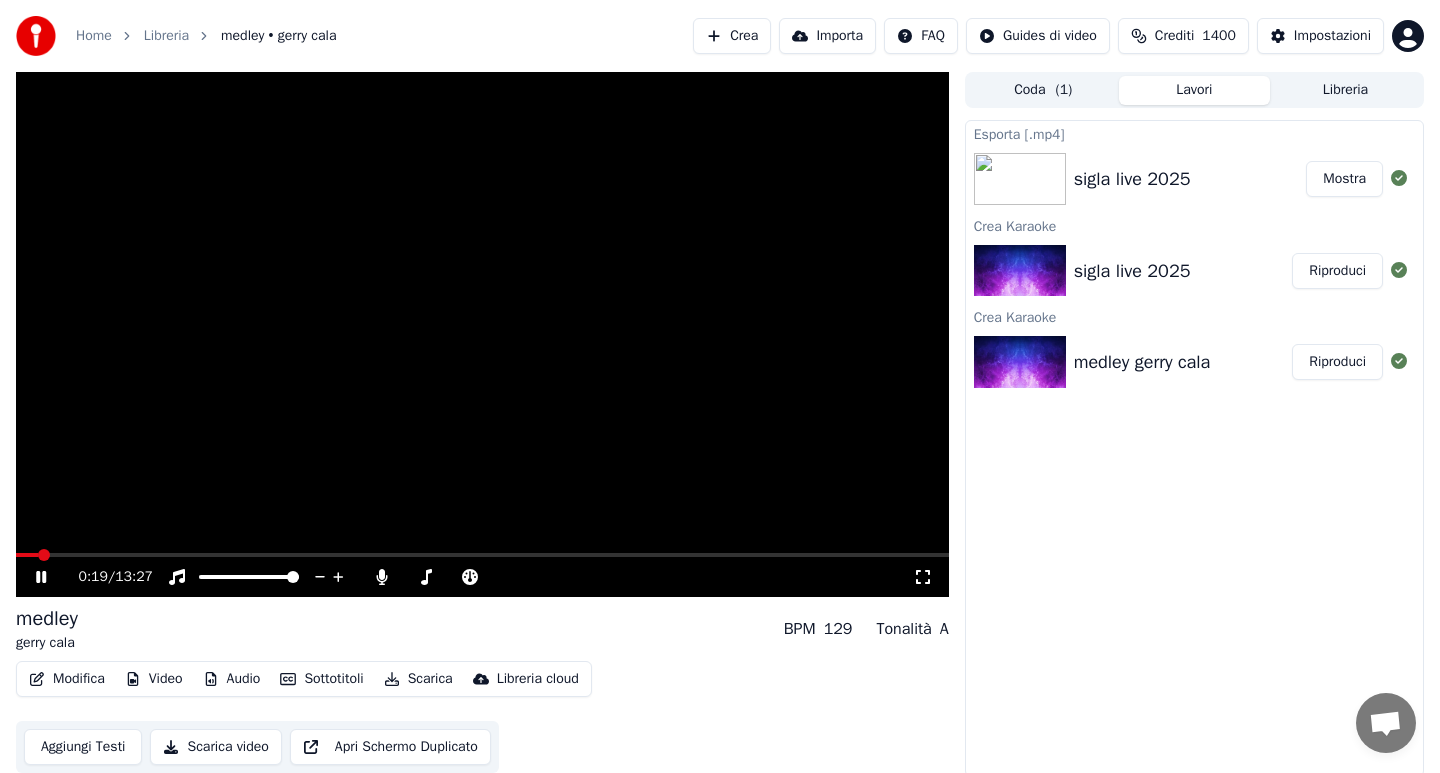 click at bounding box center [27, 555] 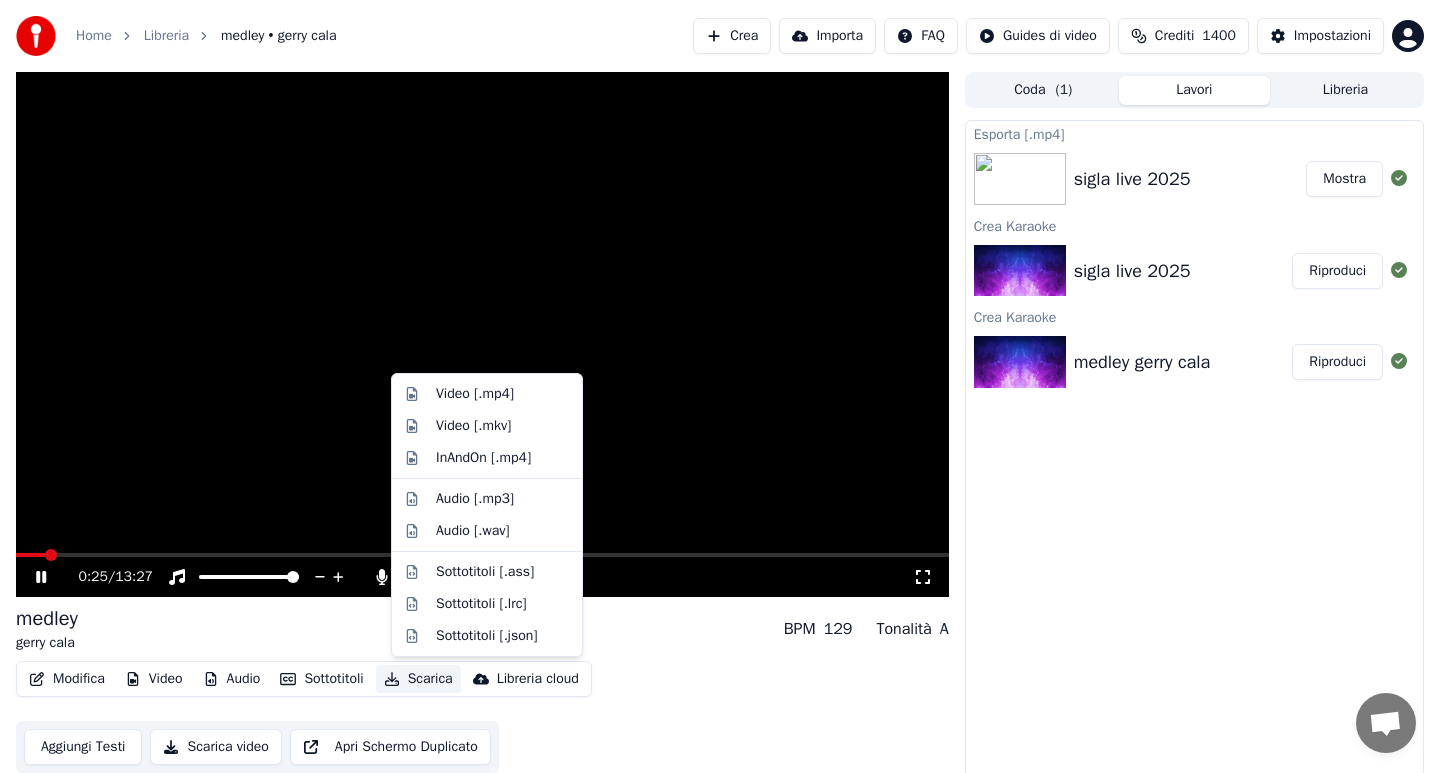 click at bounding box center (482, 334) 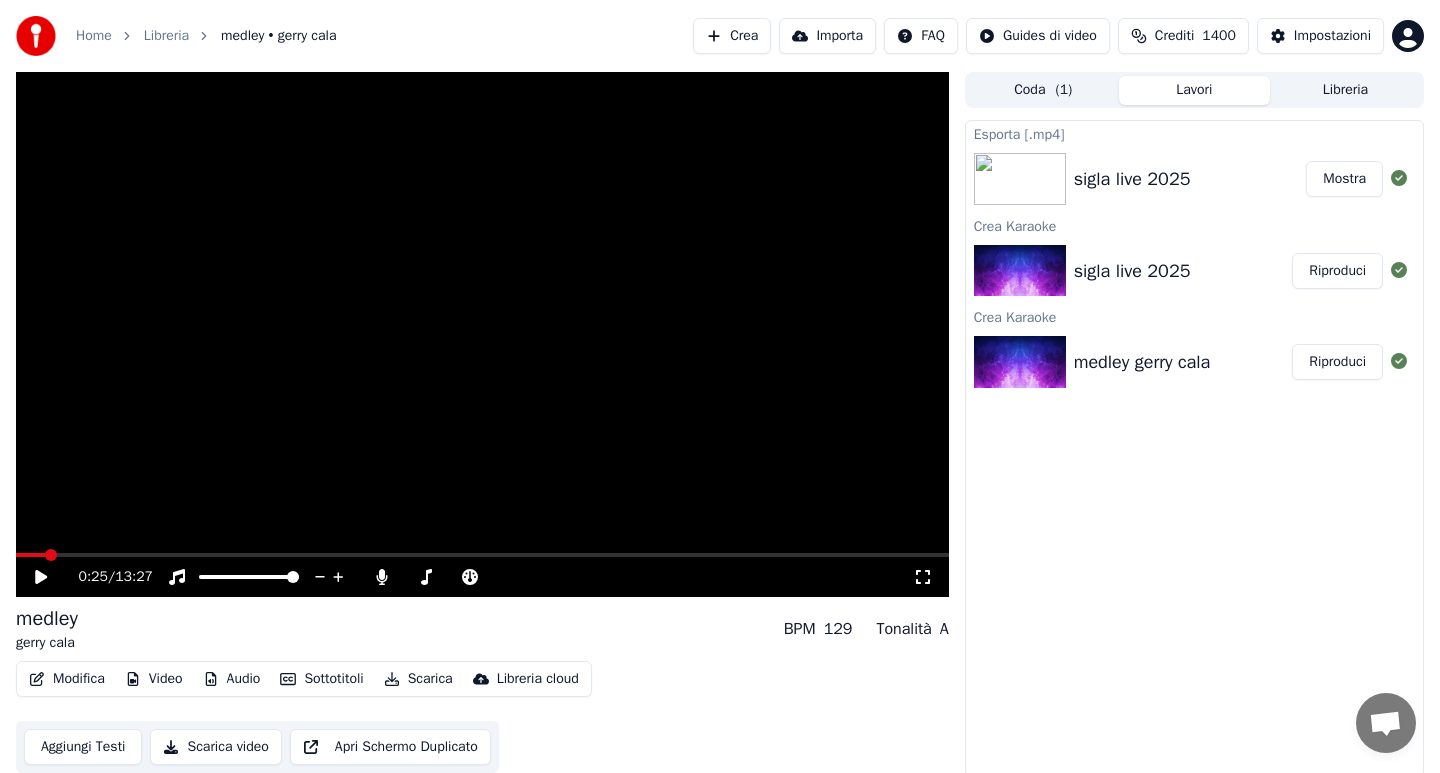 click at bounding box center [30, 555] 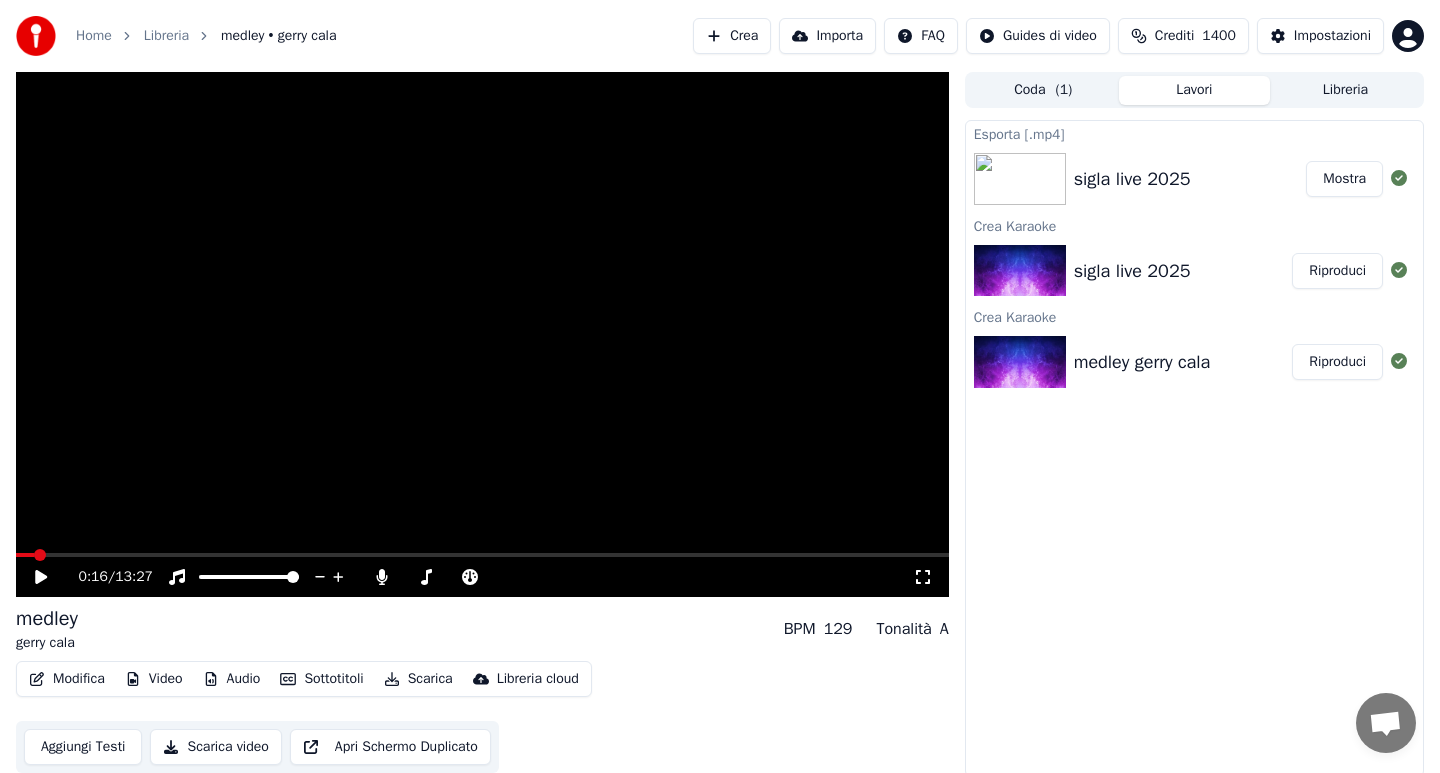 click 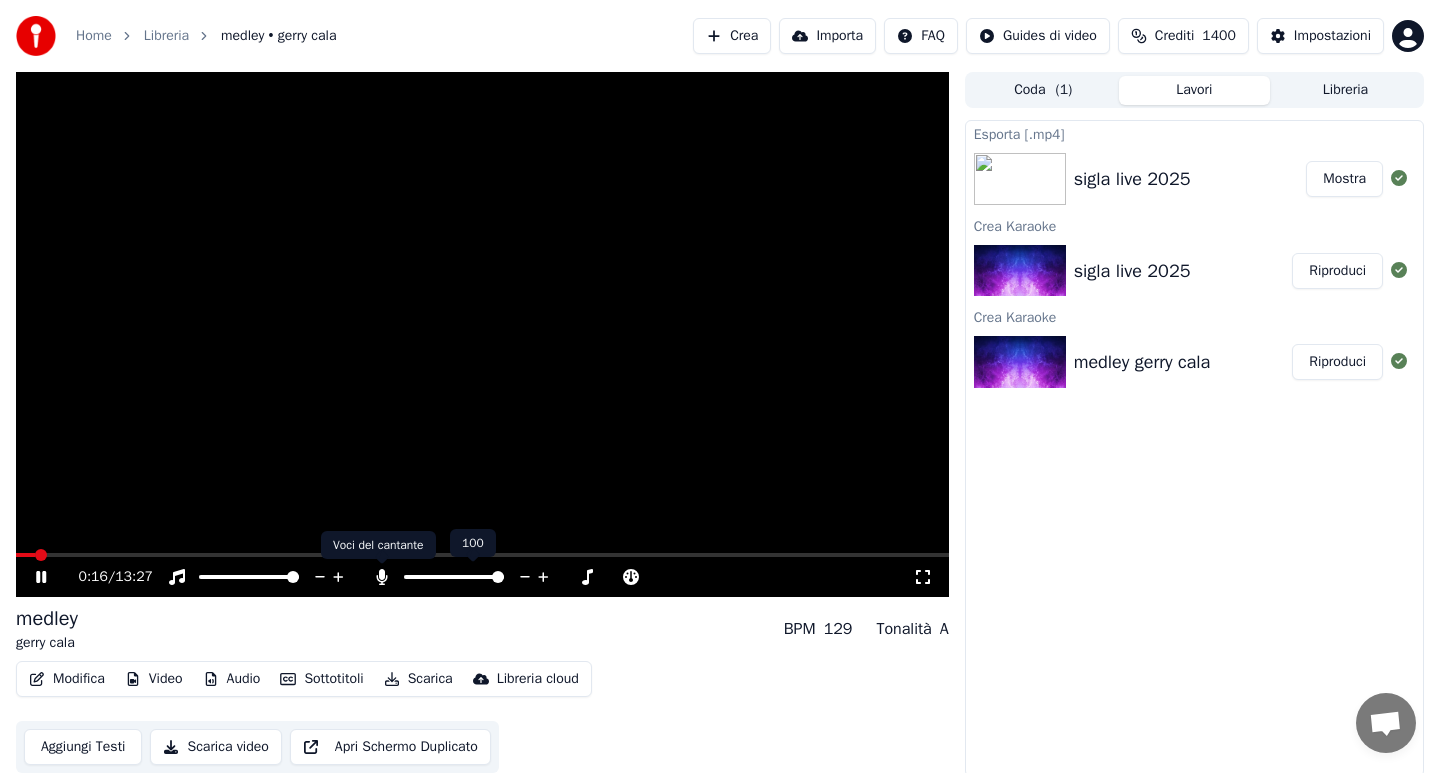 click 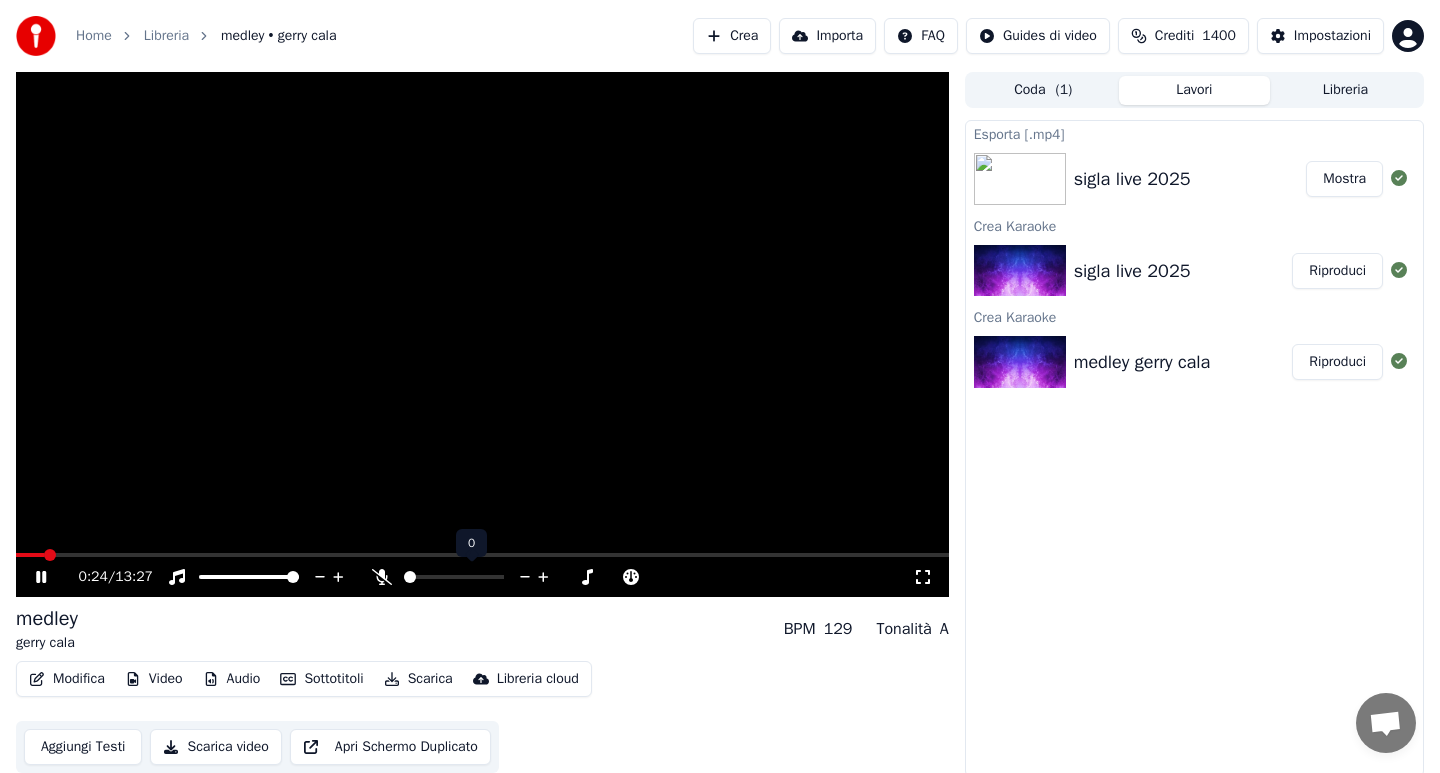 click 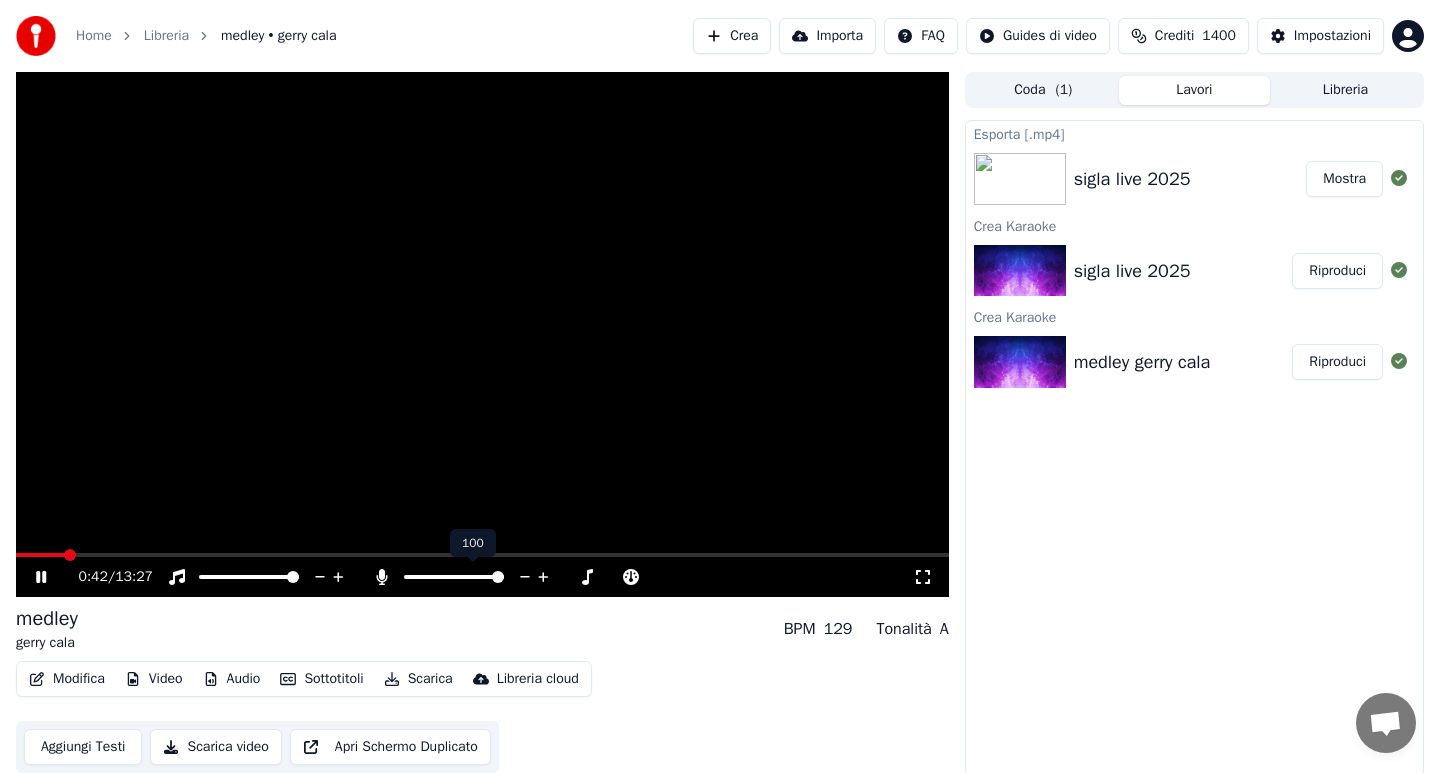 click 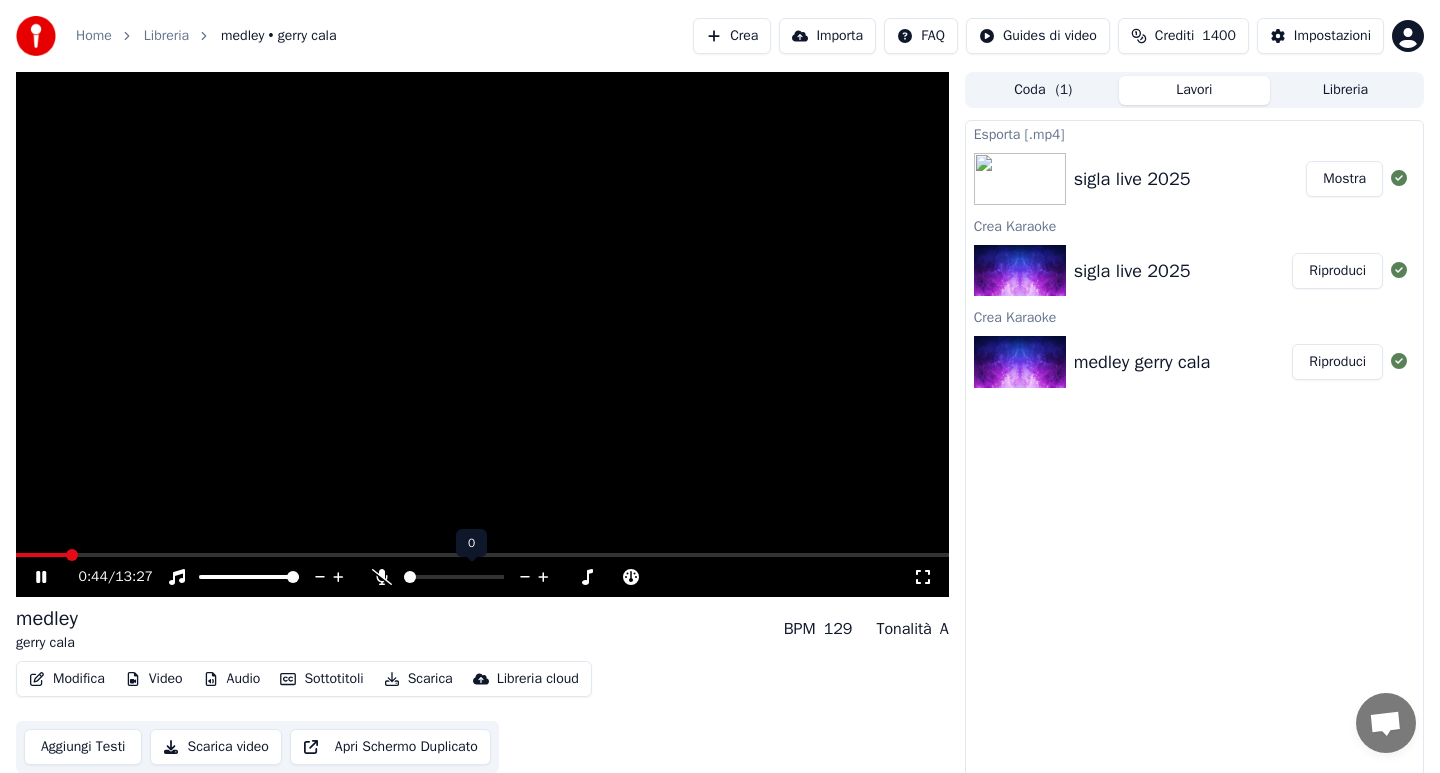 click 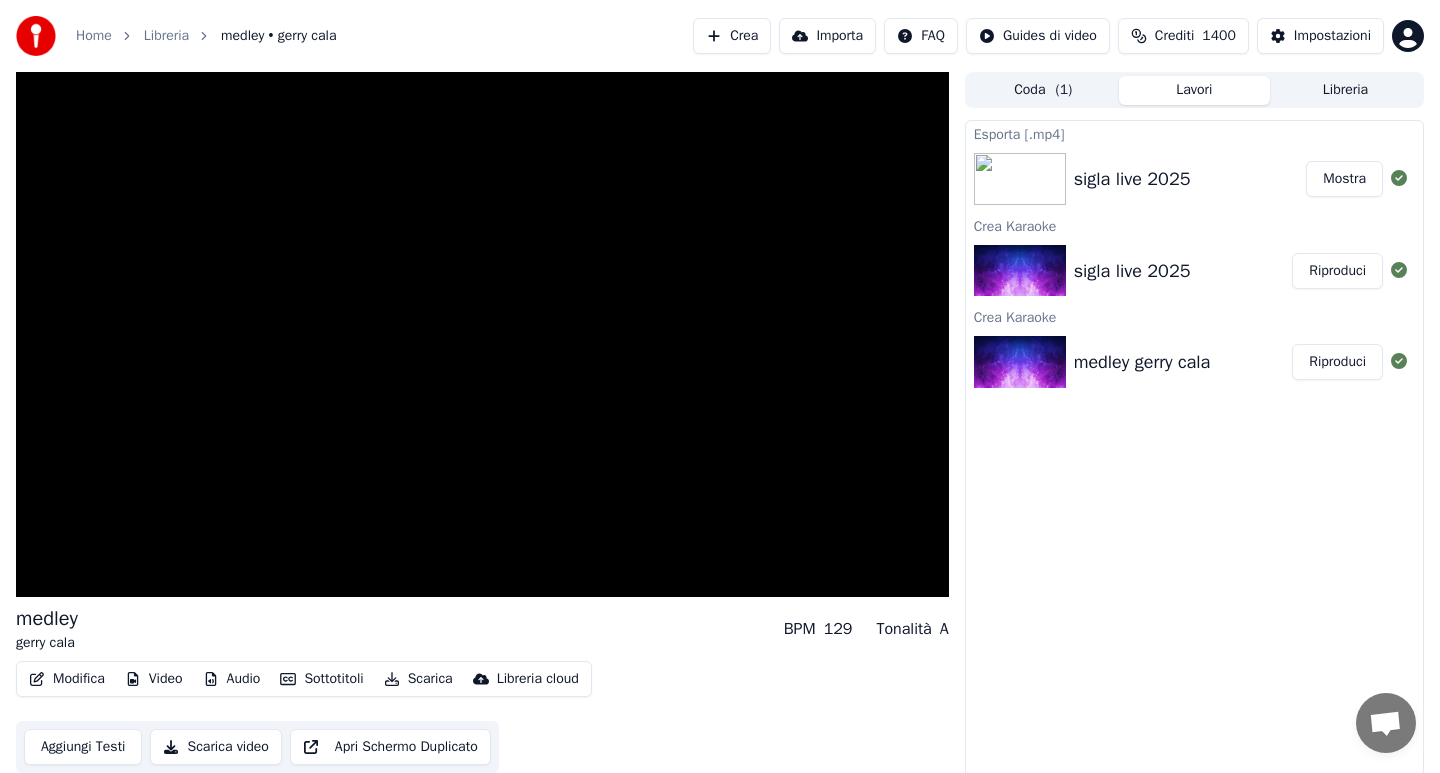 click on "Audio" at bounding box center (232, 679) 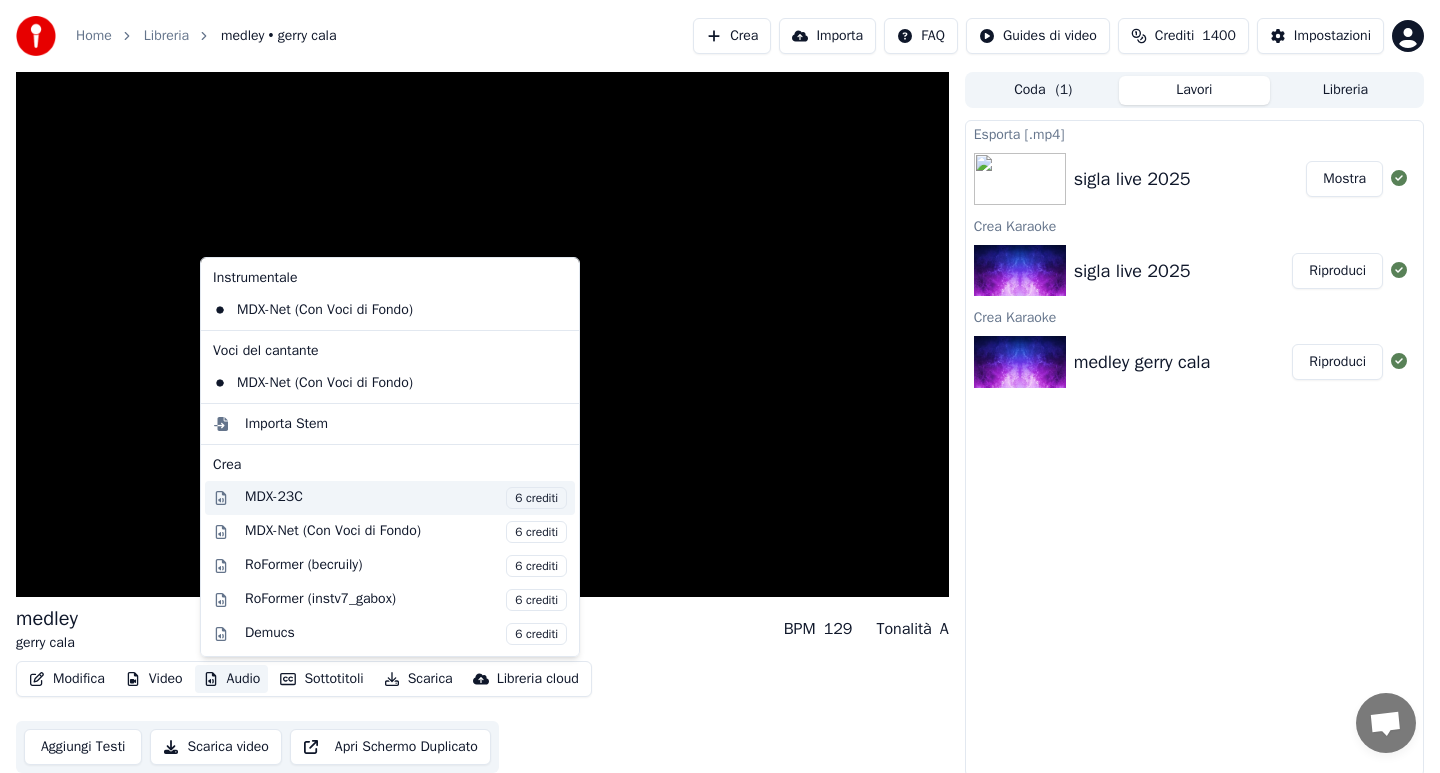 click on "MDX-23C 6 crediti" at bounding box center [406, 498] 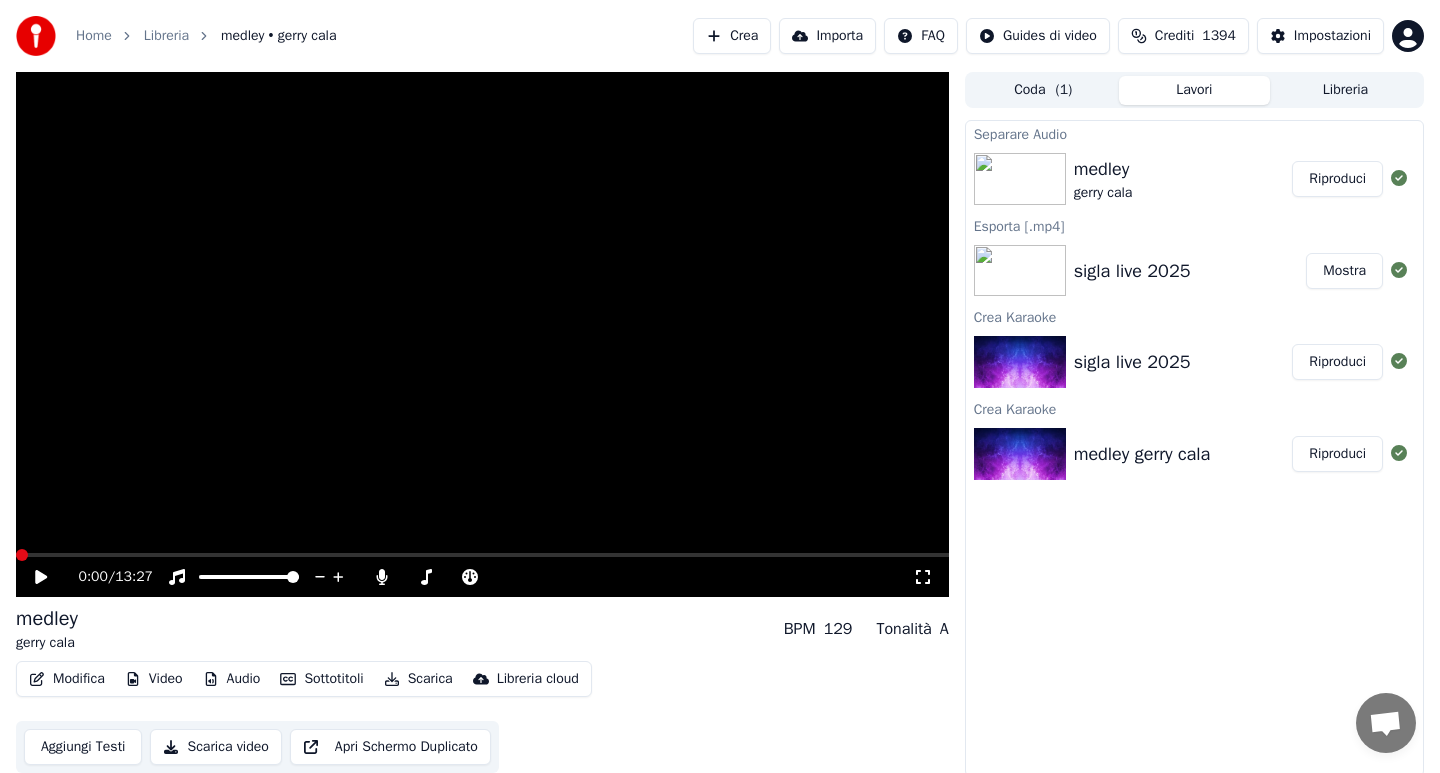 click on "Riproduci" at bounding box center [1337, 179] 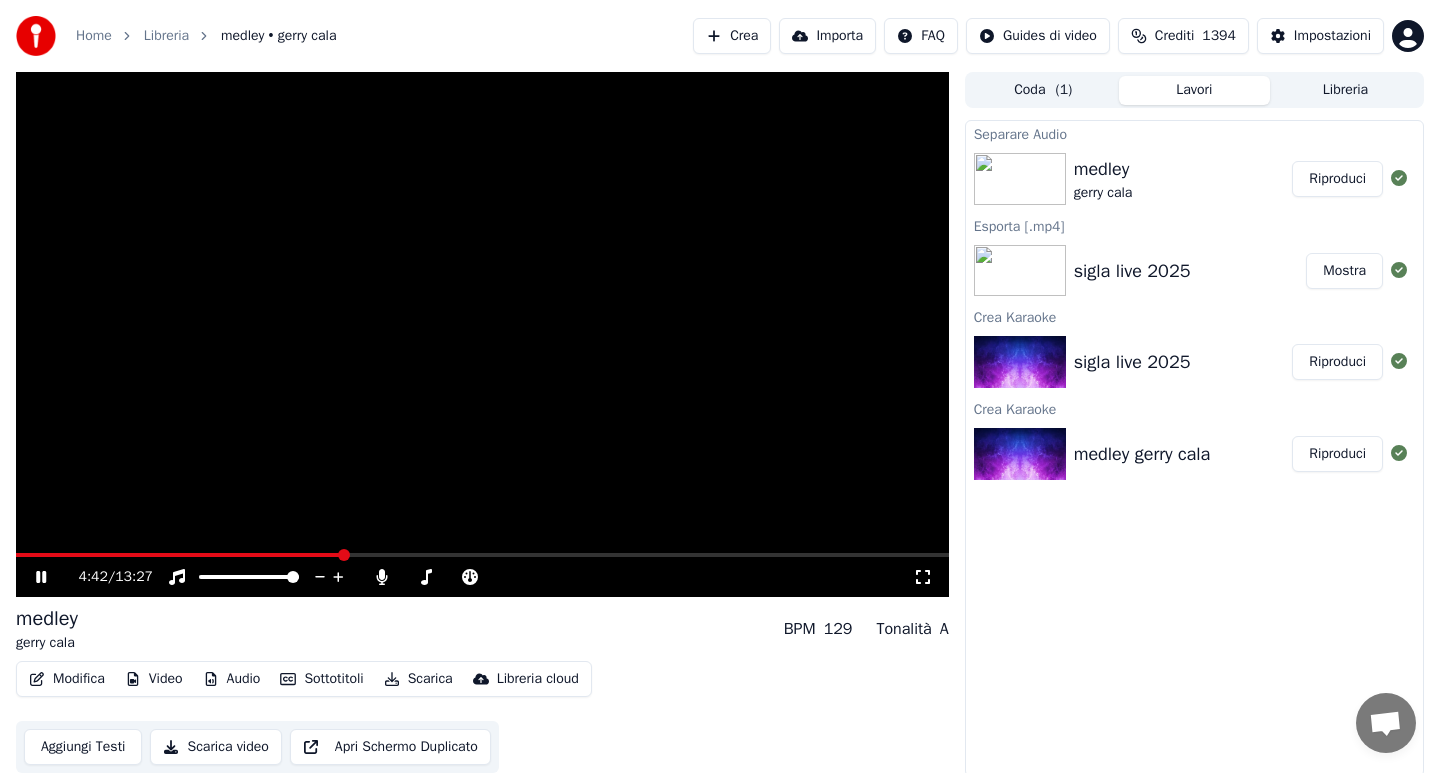 click on "Audio" at bounding box center [232, 679] 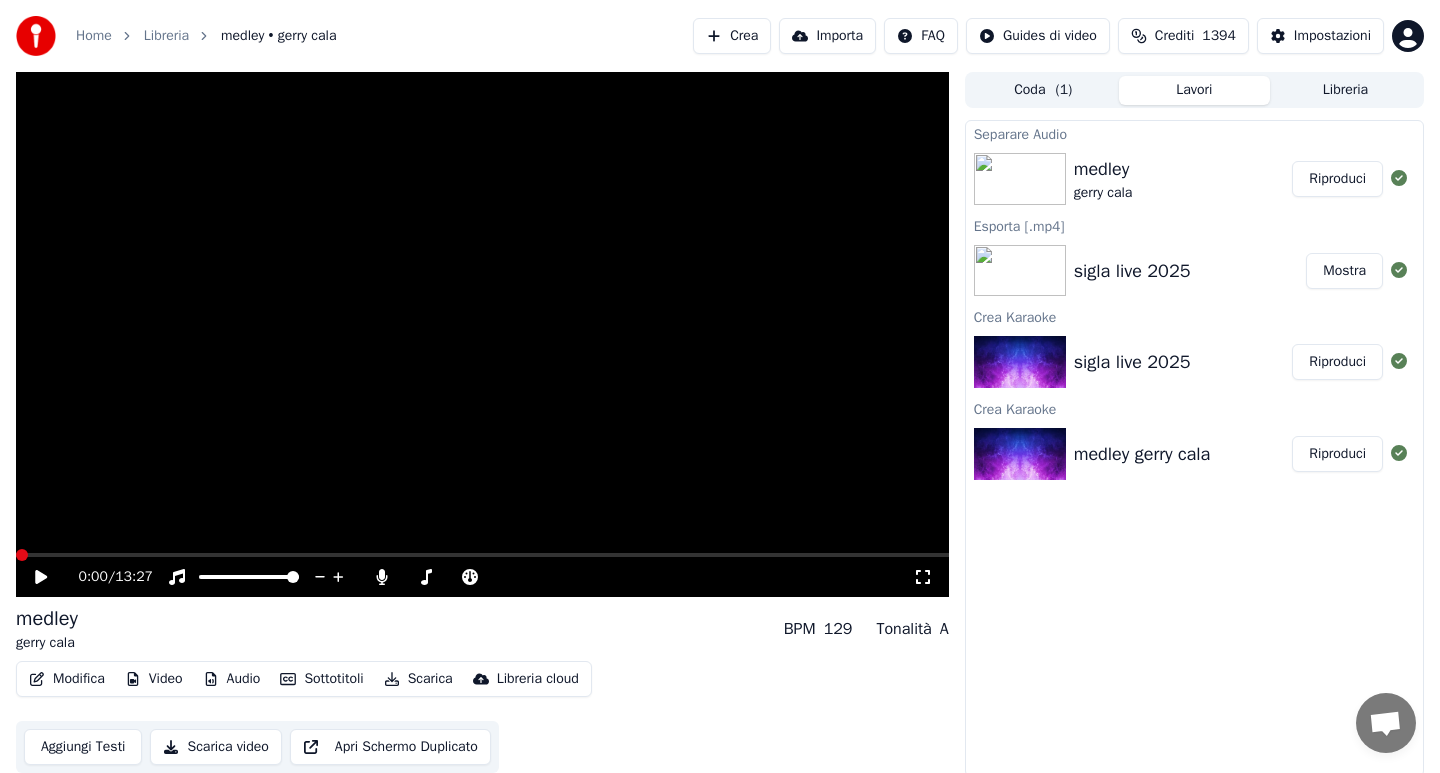 click 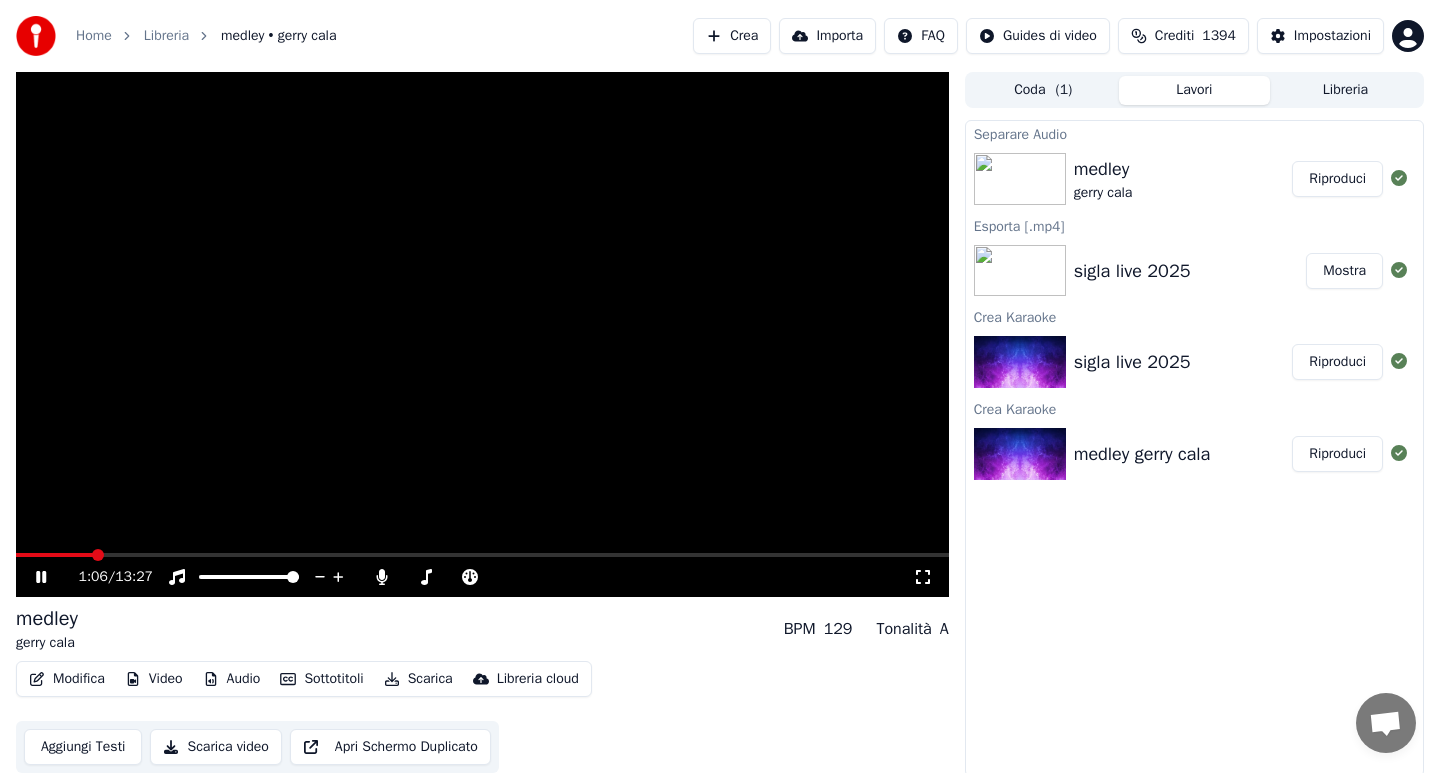 click at bounding box center (482, 555) 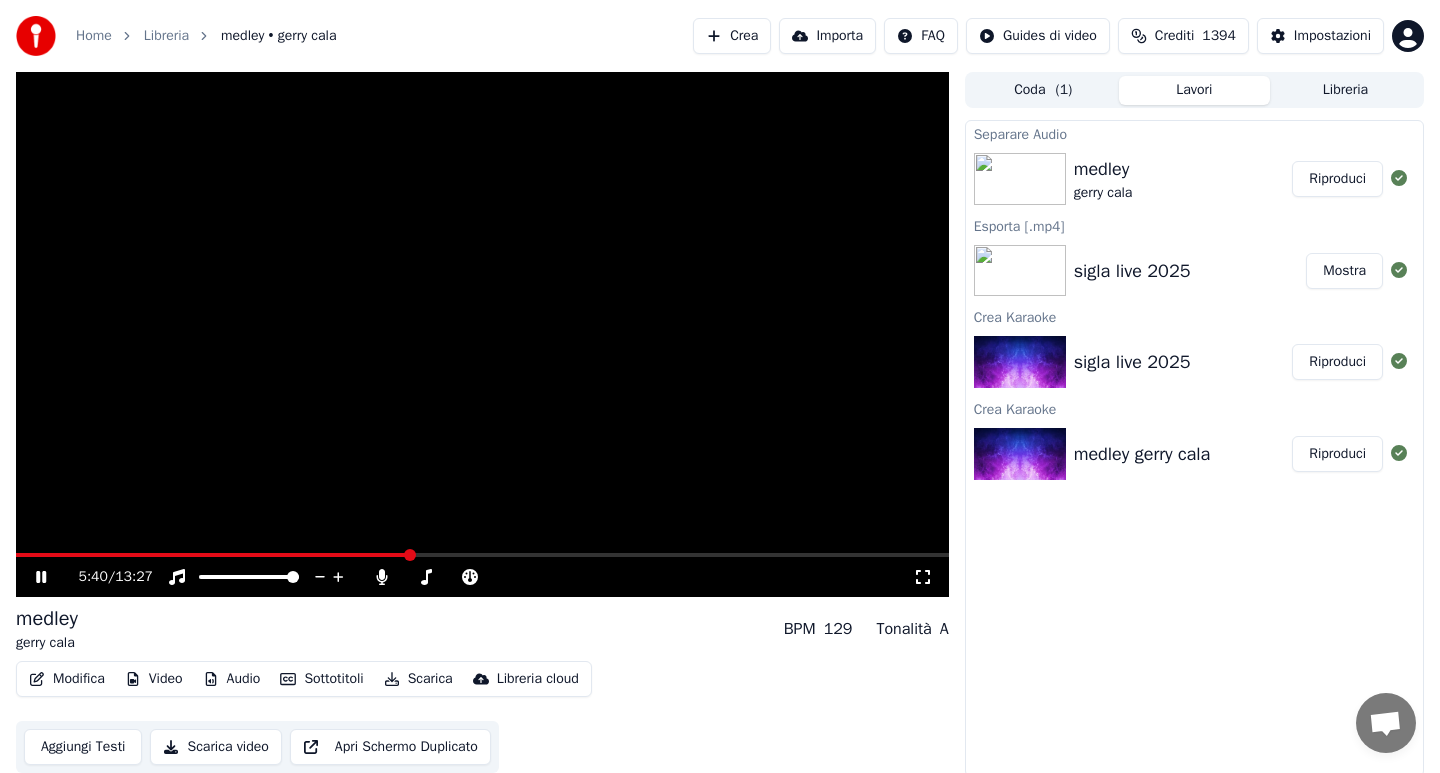 click on "Scarica" at bounding box center [418, 679] 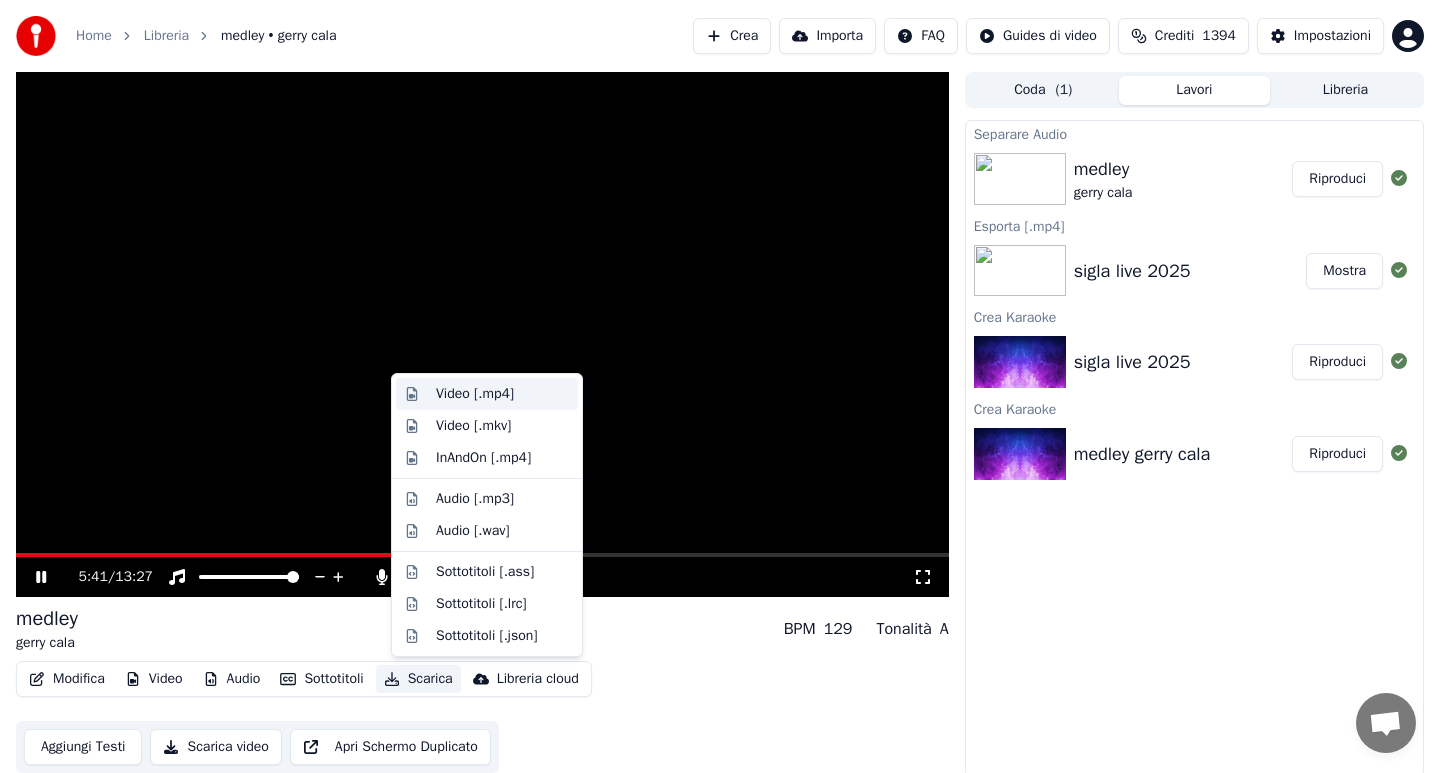 click on "Video [.mp4]" at bounding box center [475, 394] 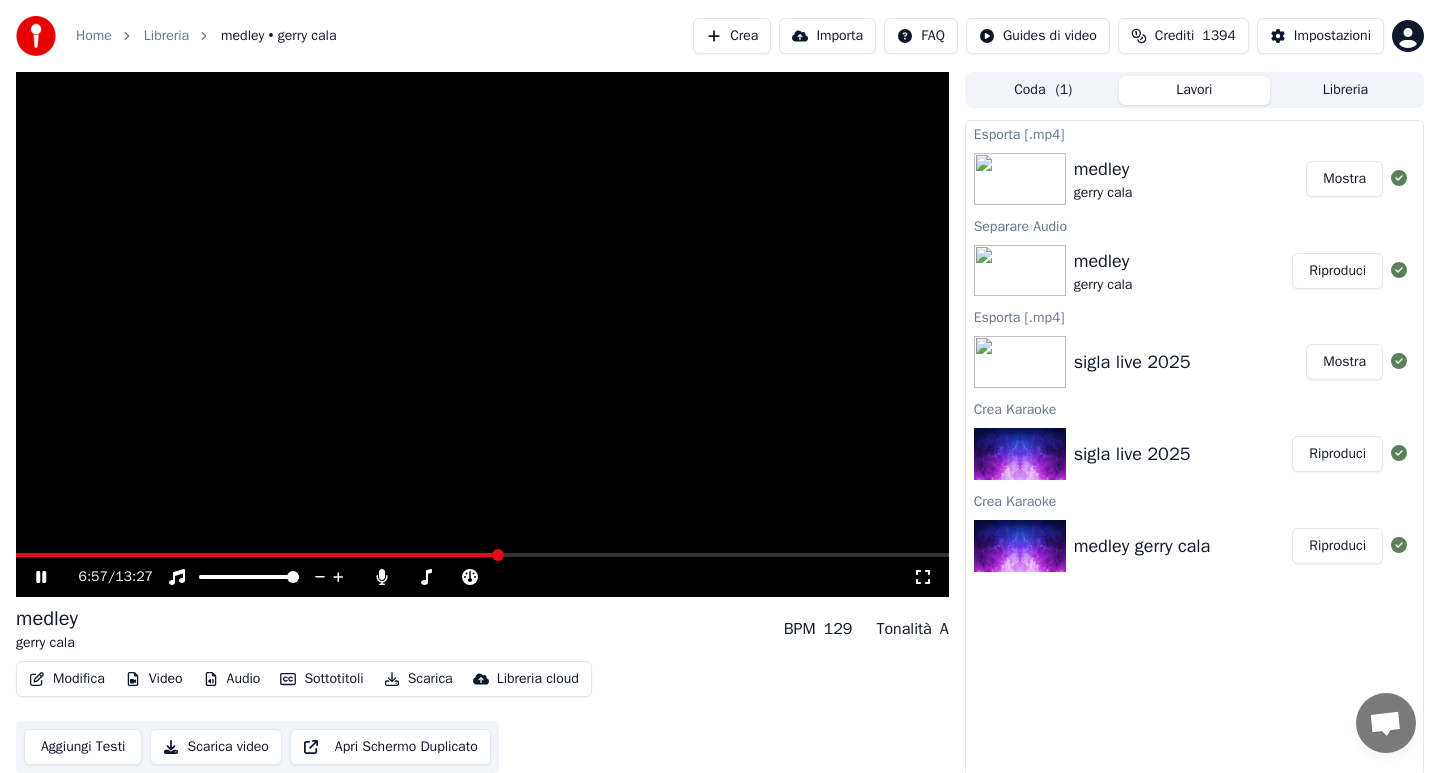click 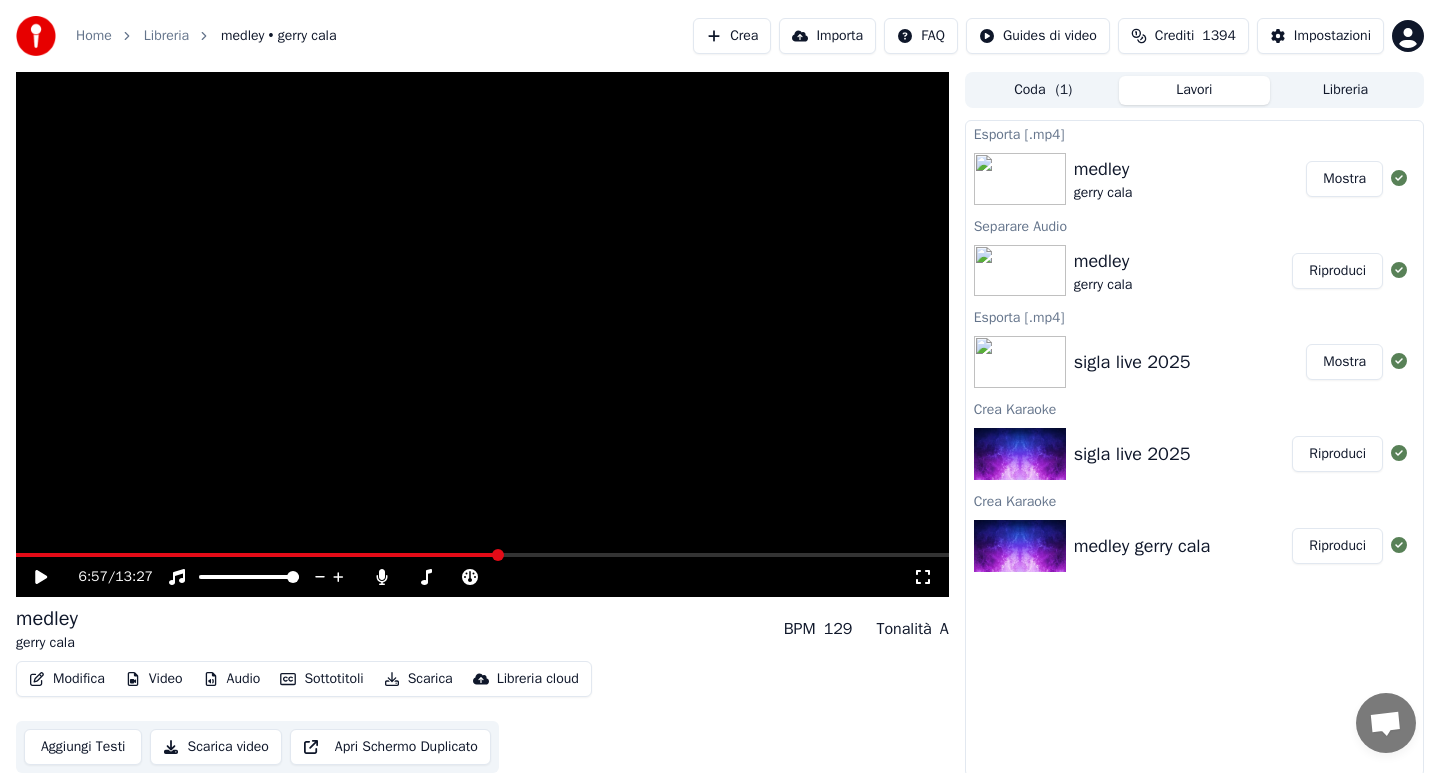 click on "Home" at bounding box center (94, 36) 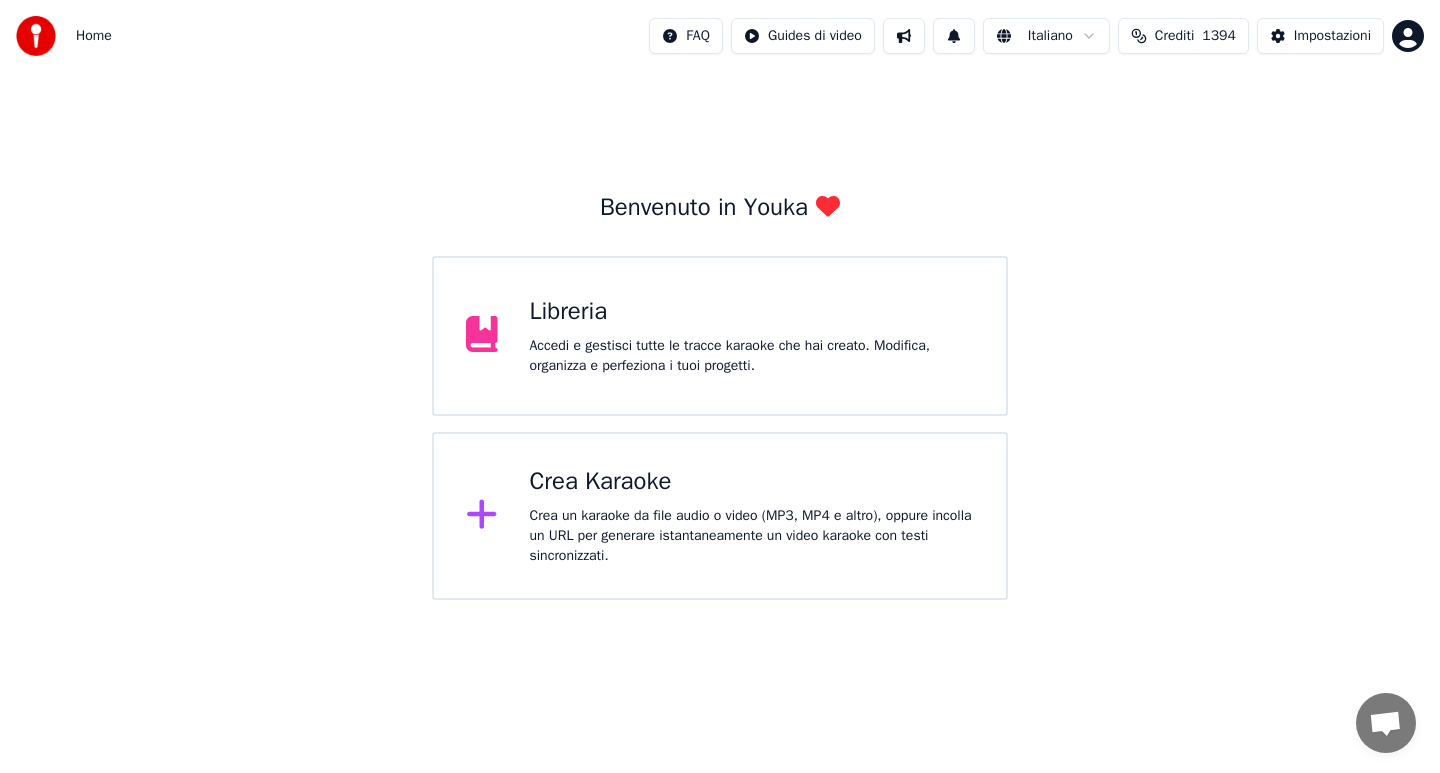 click on "Crea un karaoke da file audio o video (MP3, MP4 e altro), oppure incolla un URL per generare istantaneamente un video karaoke con testi sincronizzati." at bounding box center [752, 536] 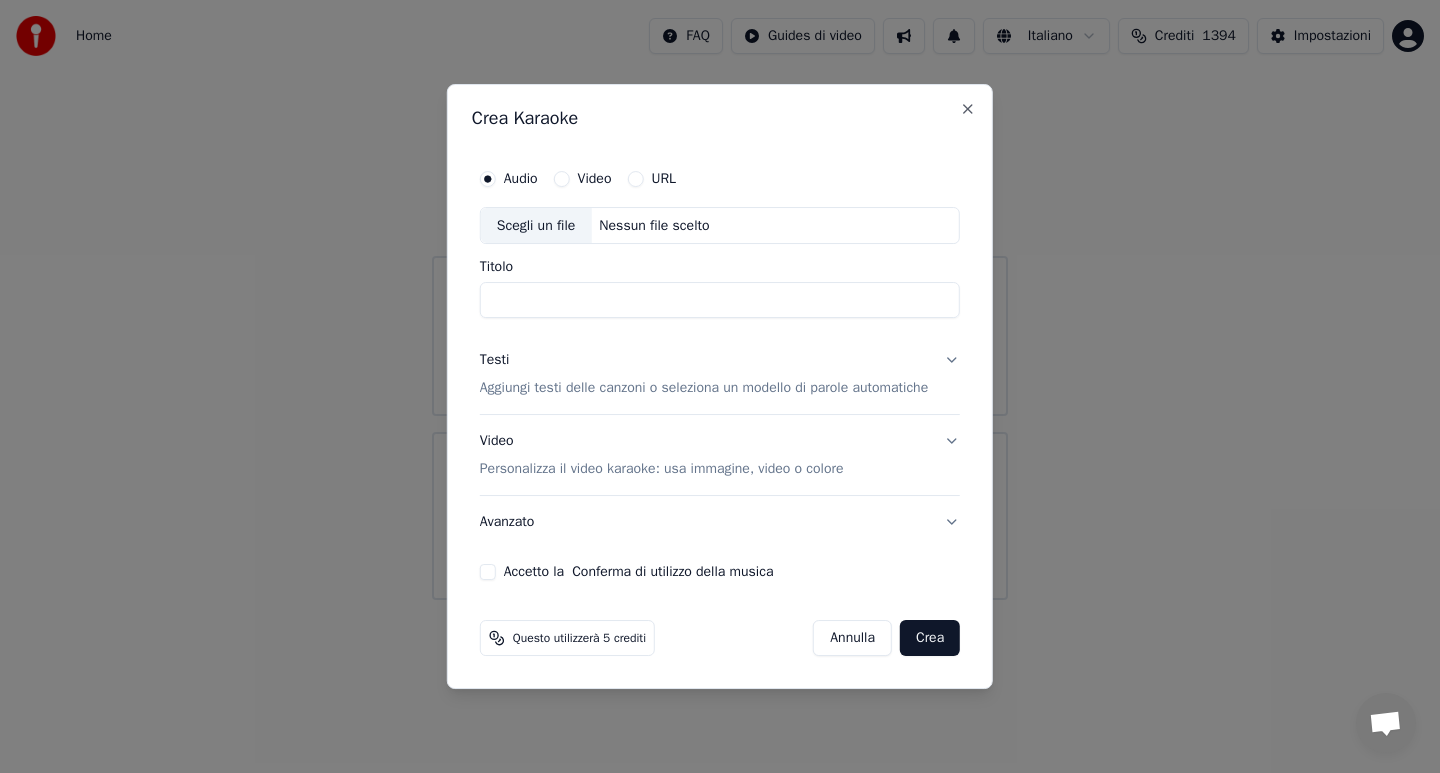 click on "Video" at bounding box center [562, 179] 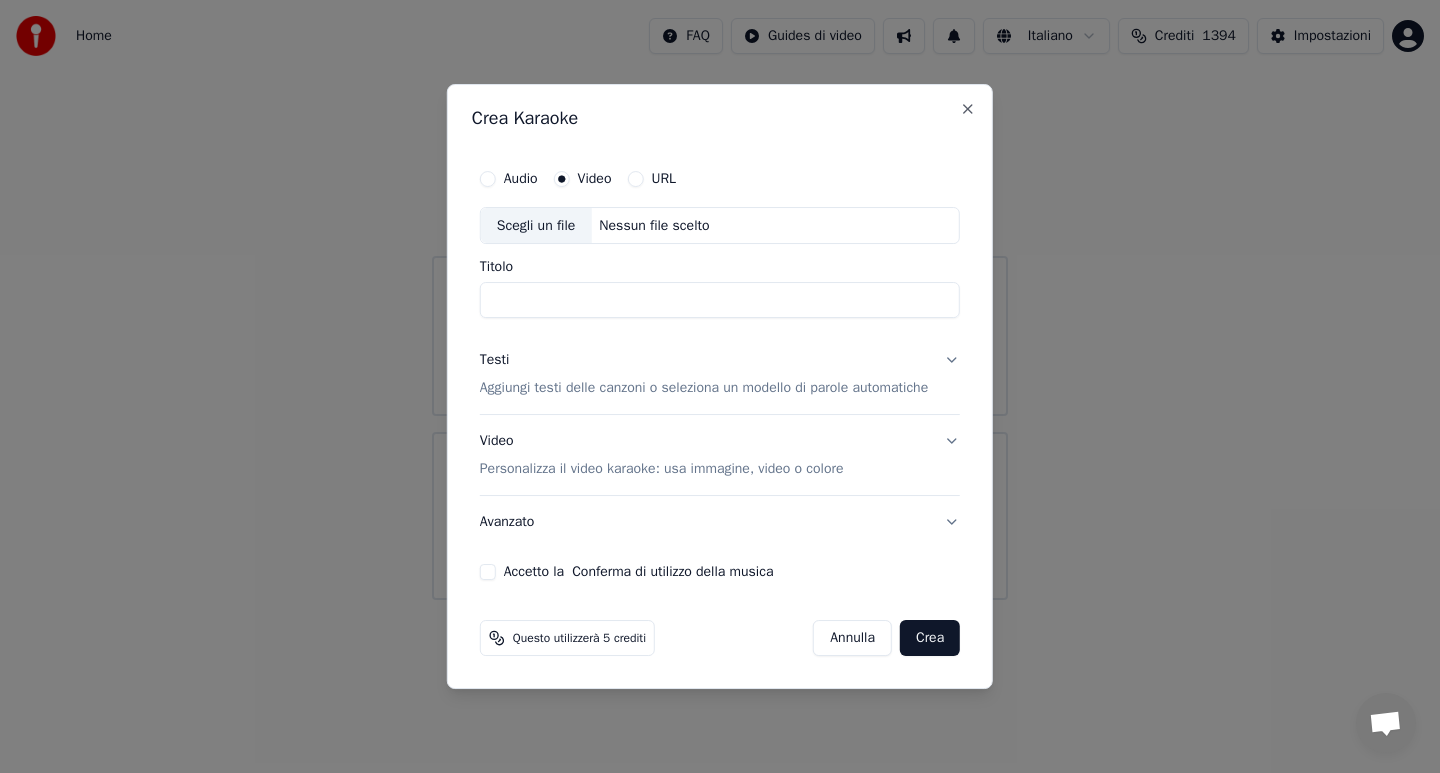 click on "Scegli un file" at bounding box center [536, 226] 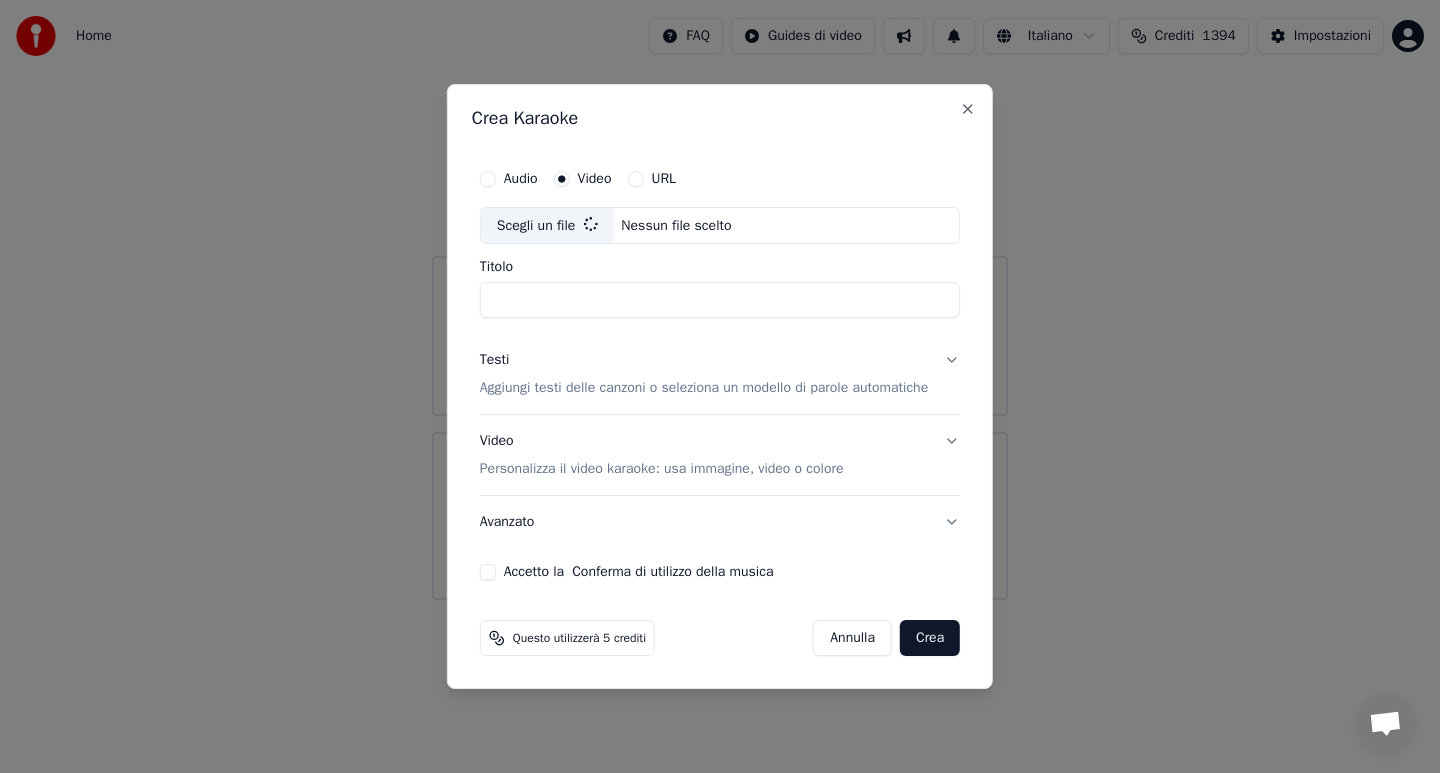 type on "**********" 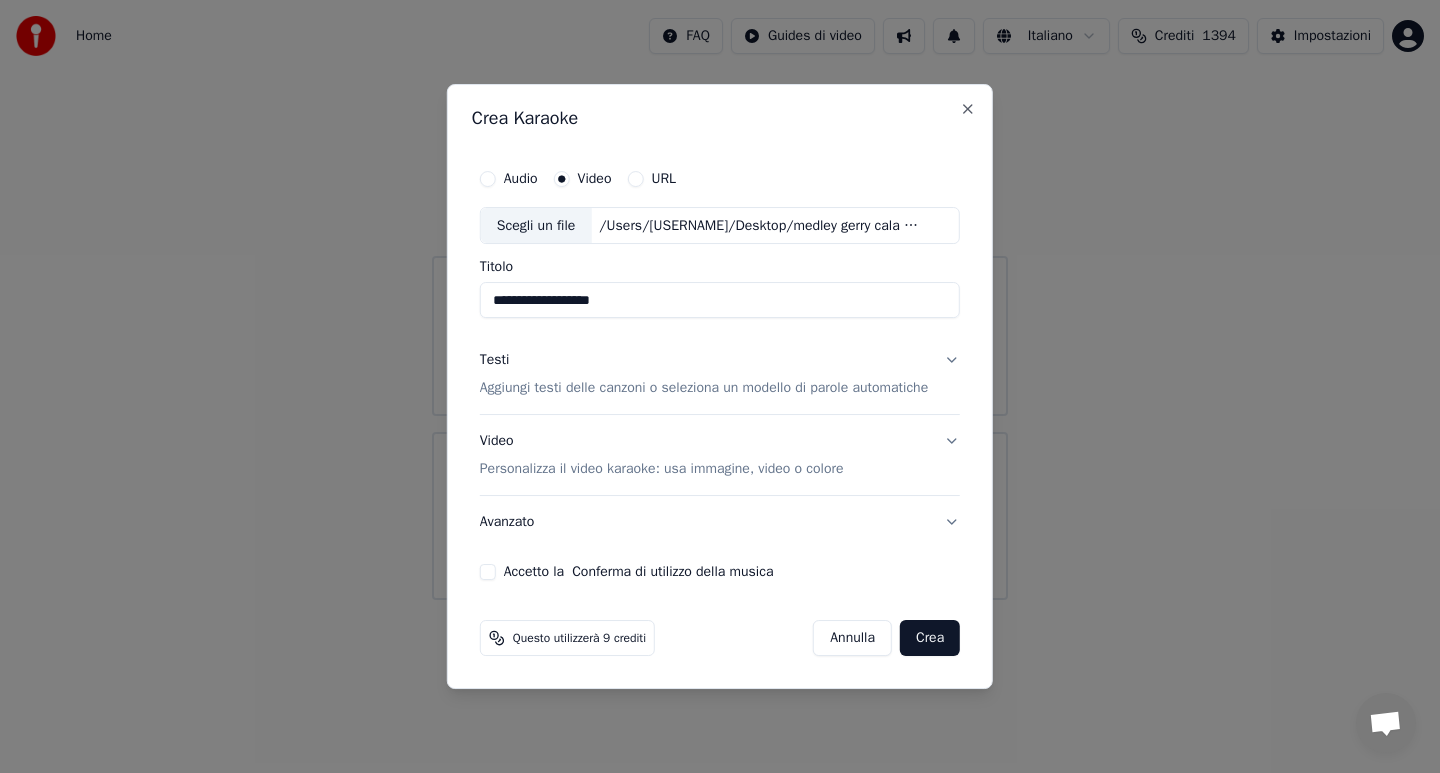 click on "Testi Aggiungi testi delle canzoni o seleziona un modello di parole automatiche" at bounding box center (720, 375) 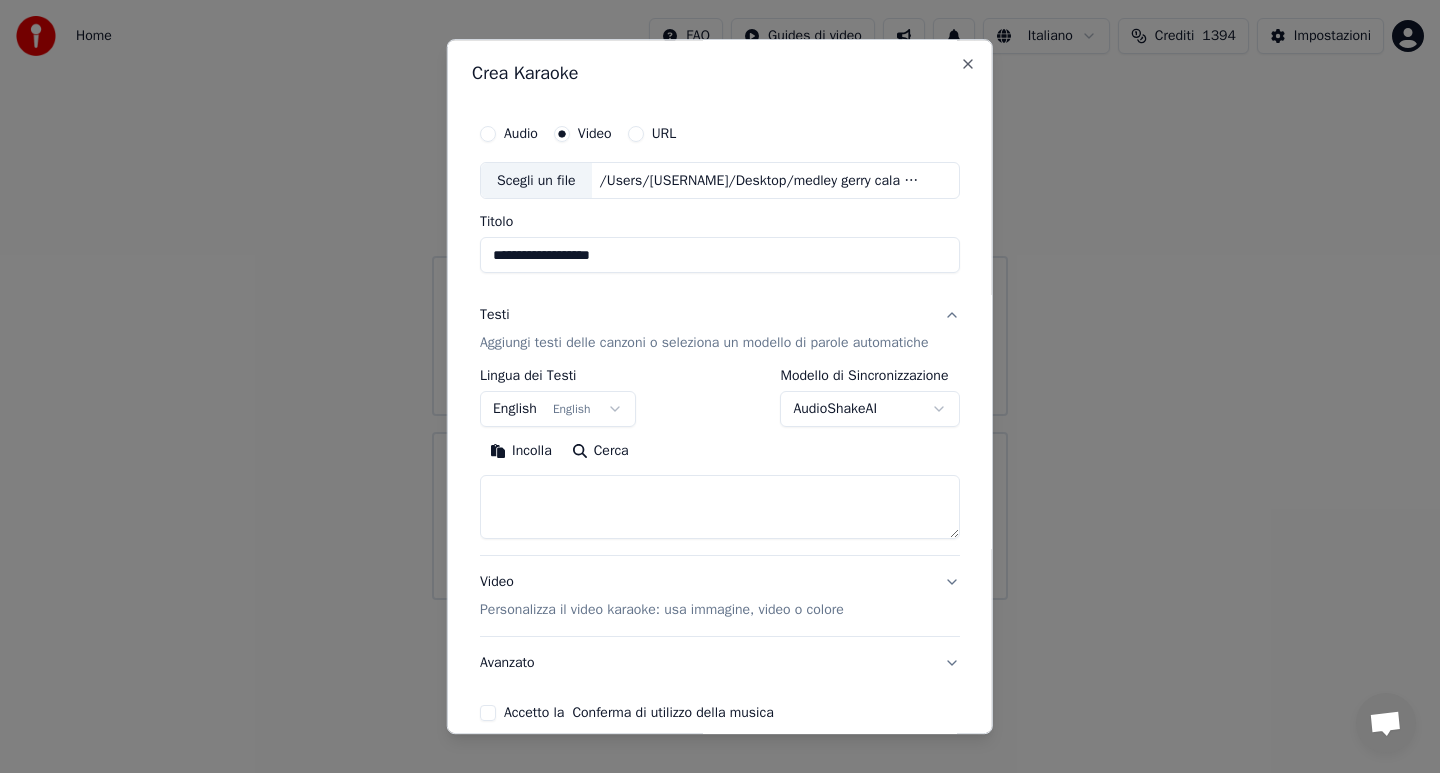 click on "**********" at bounding box center (720, 300) 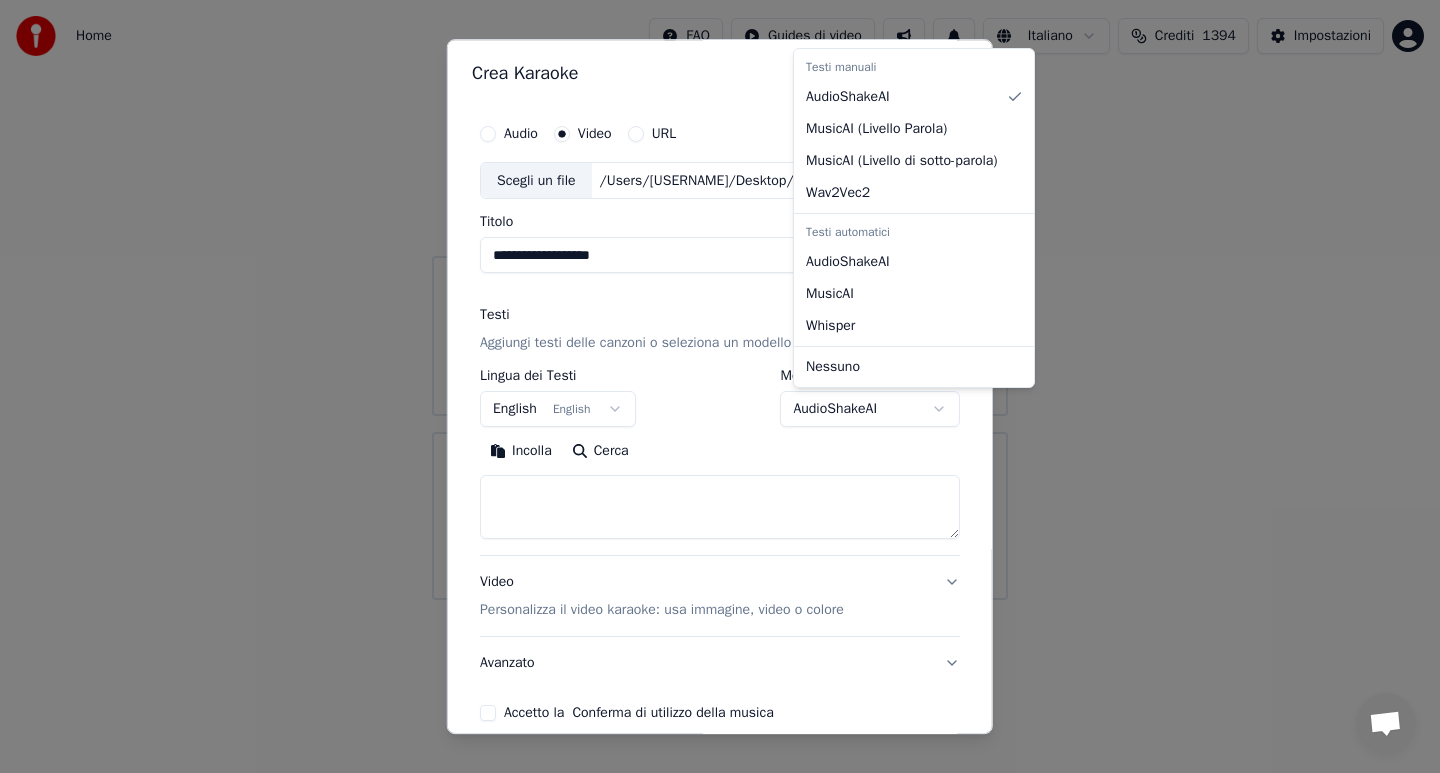 select on "****" 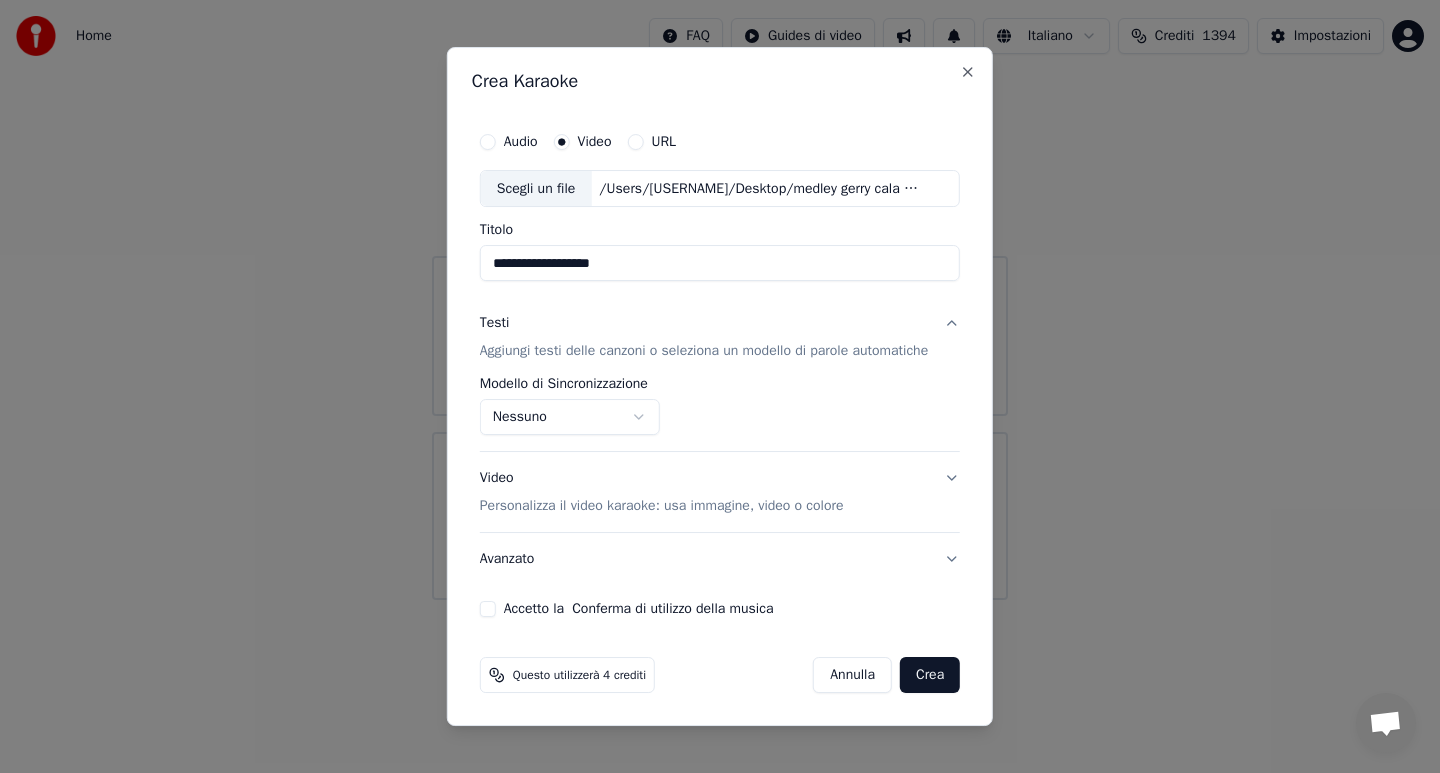 click on "Accetto la   Conferma di utilizzo della musica" at bounding box center (488, 609) 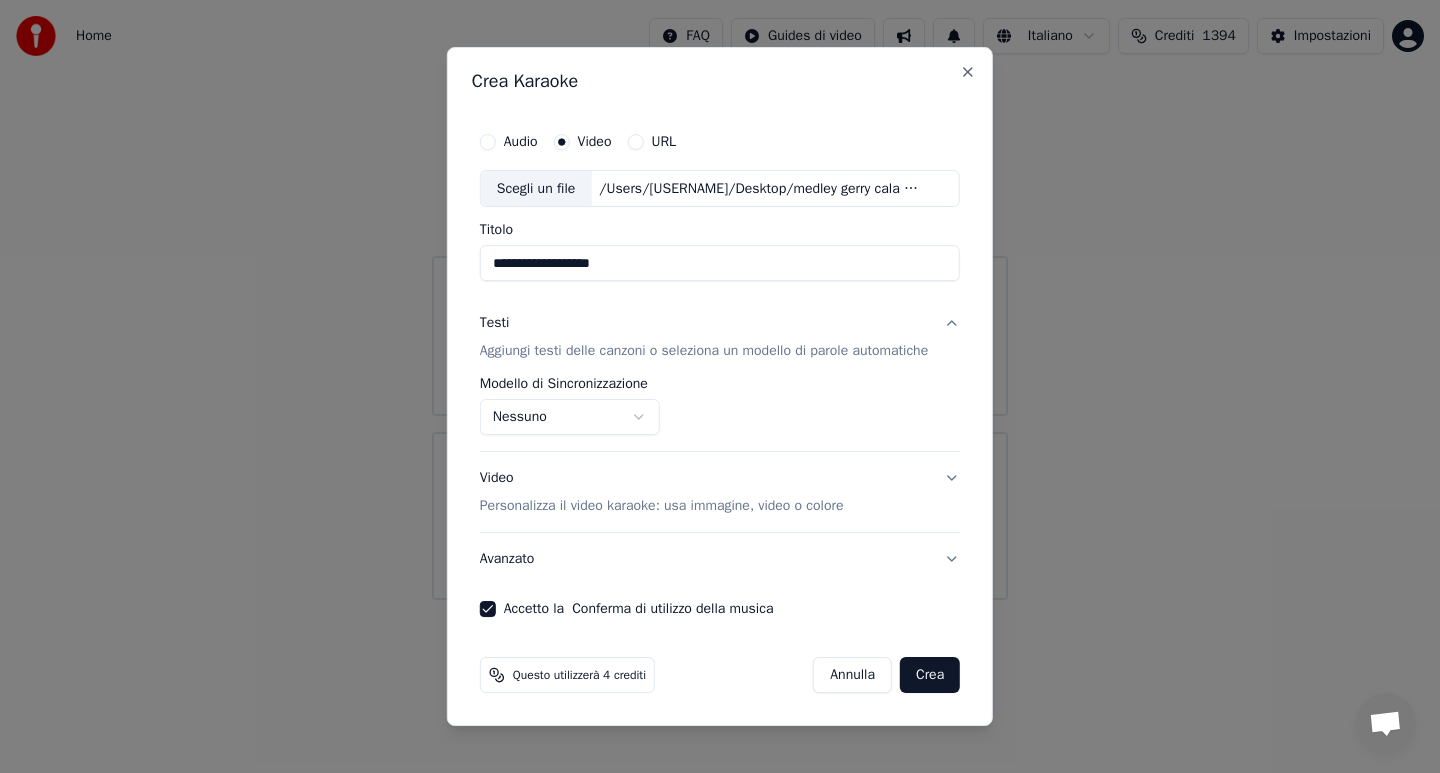 click on "Crea" at bounding box center [930, 675] 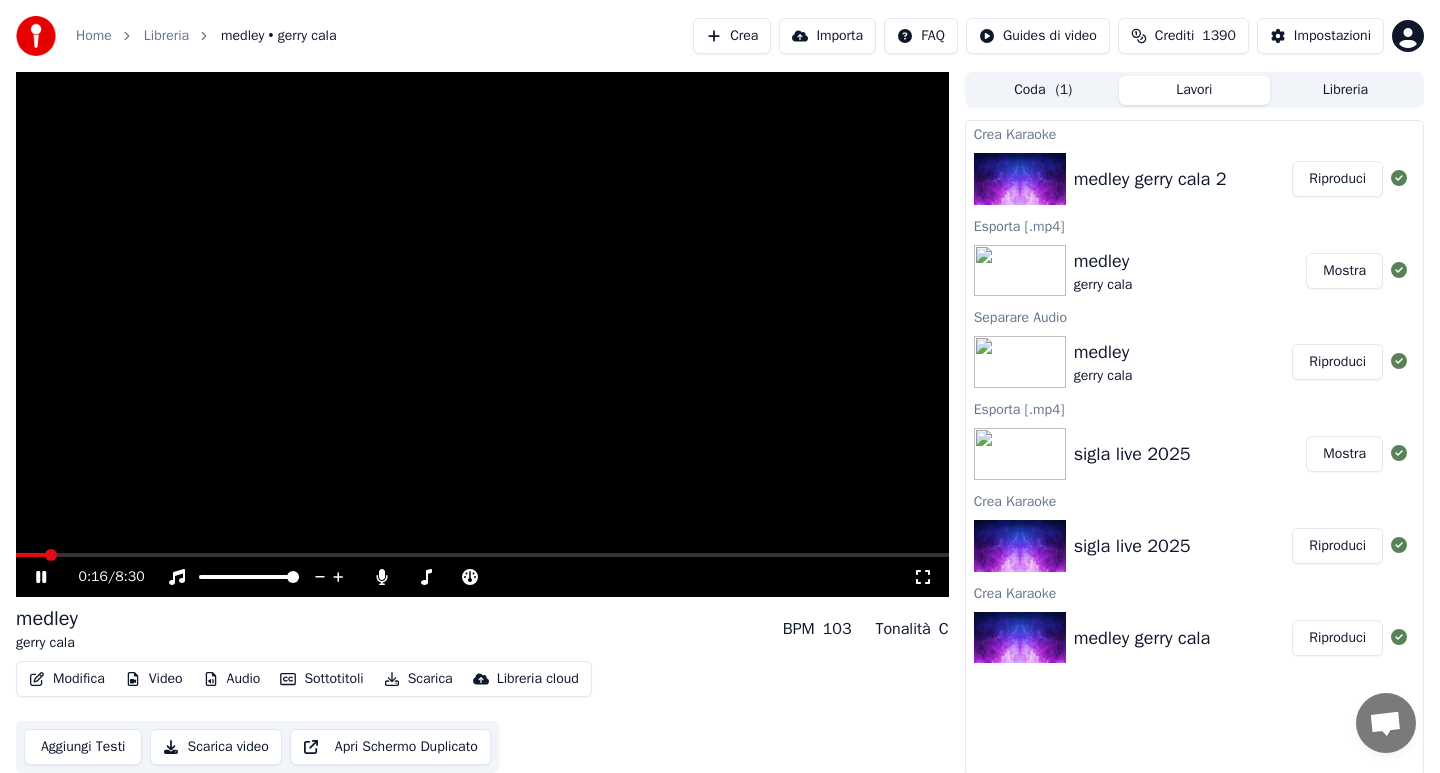 click on "Audio" at bounding box center (232, 679) 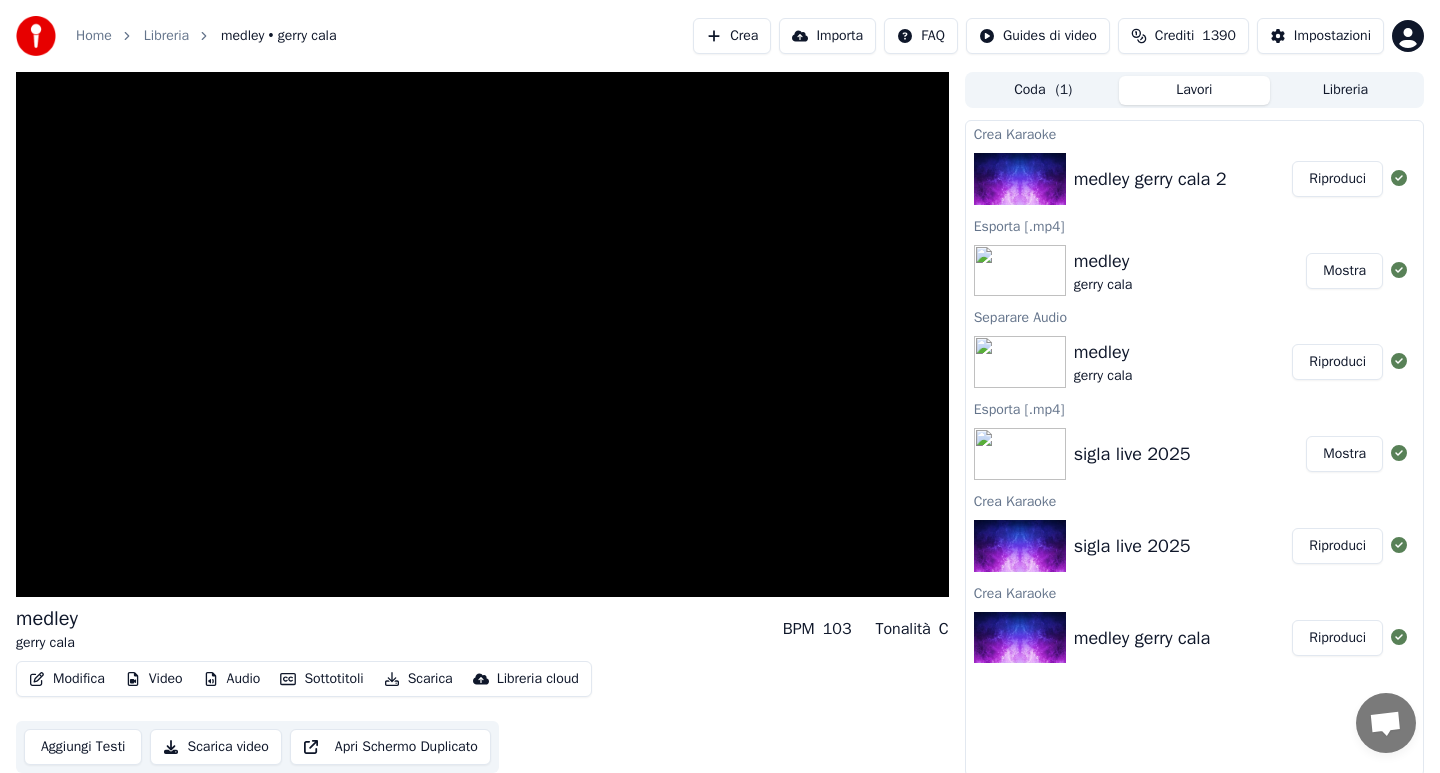 click on "medley gerry cala BPM 103 Tonalità C" at bounding box center (482, 629) 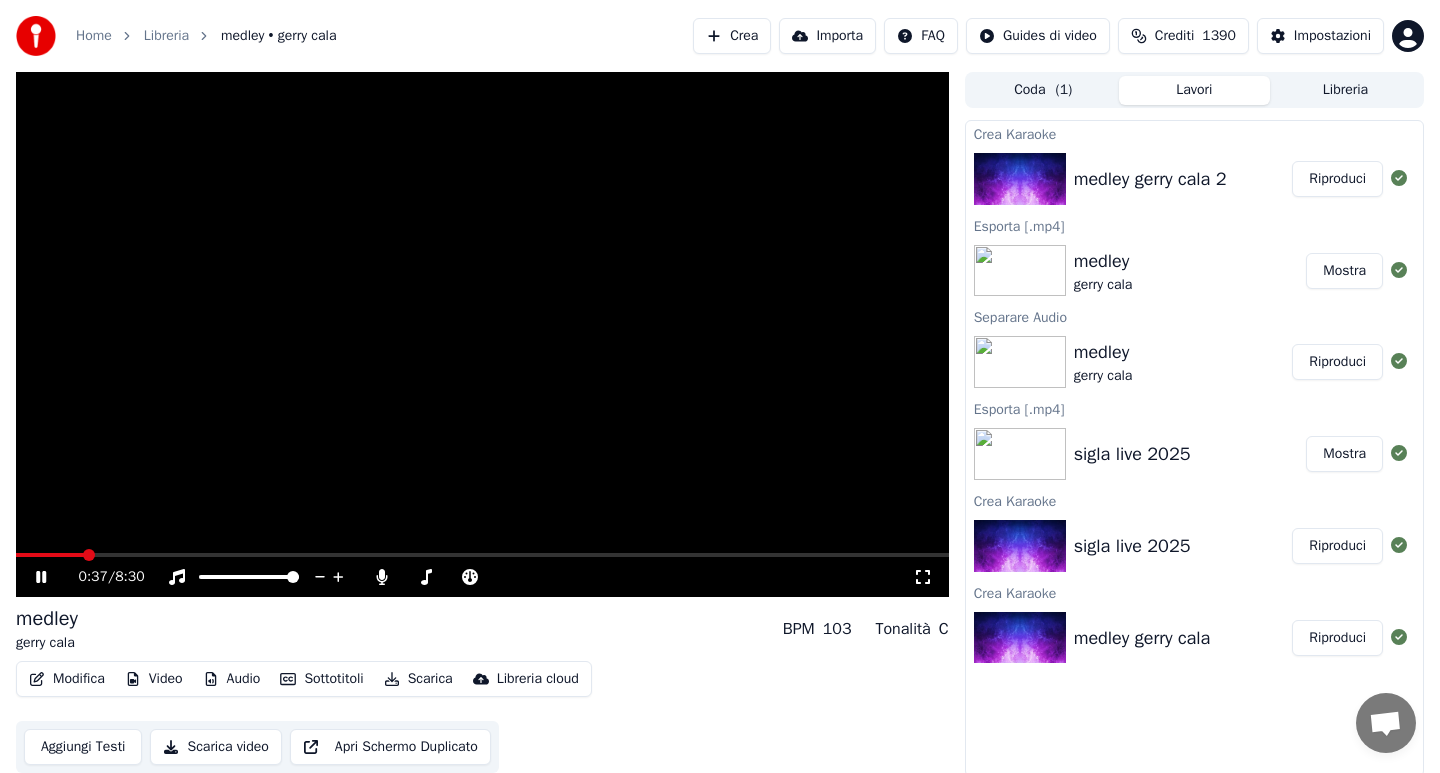 click at bounding box center [482, 555] 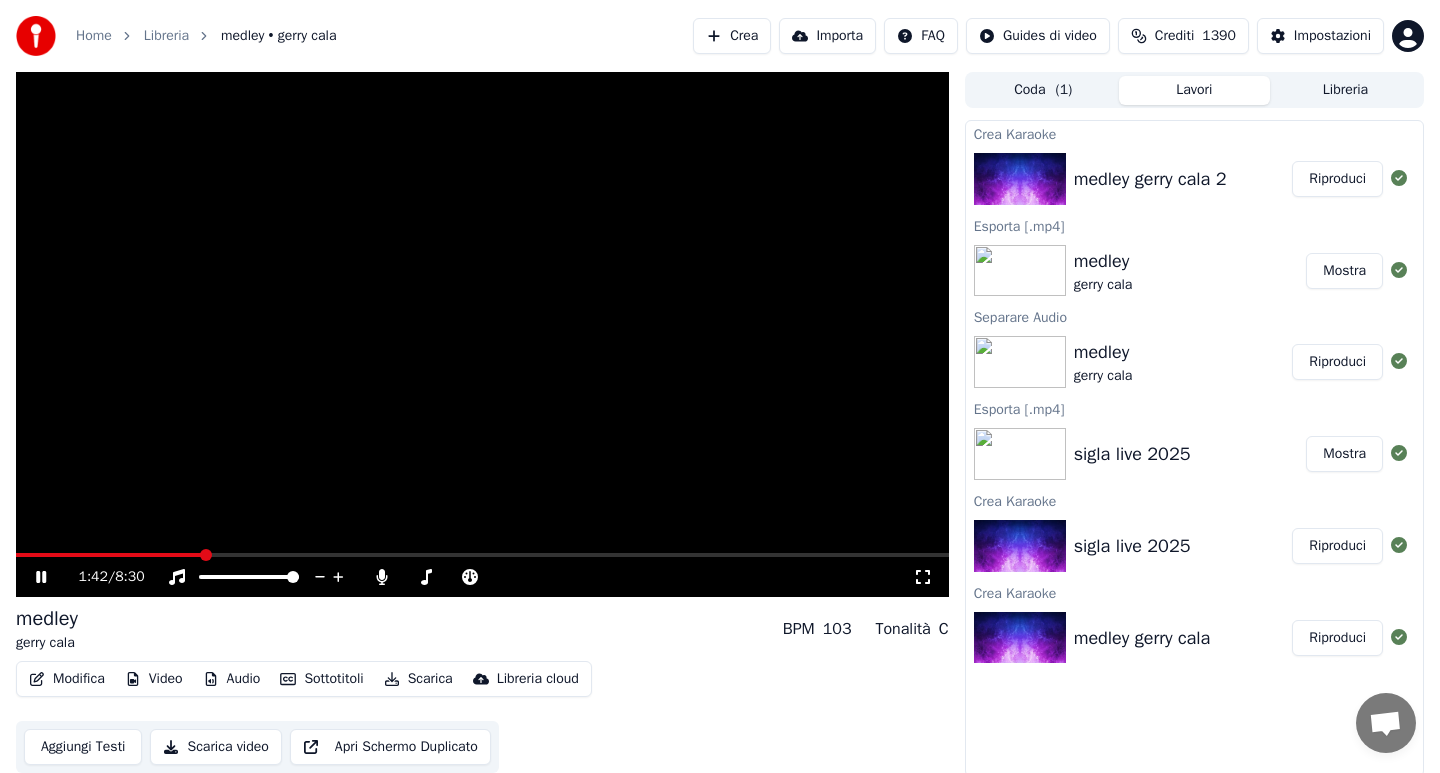 click at bounding box center (482, 555) 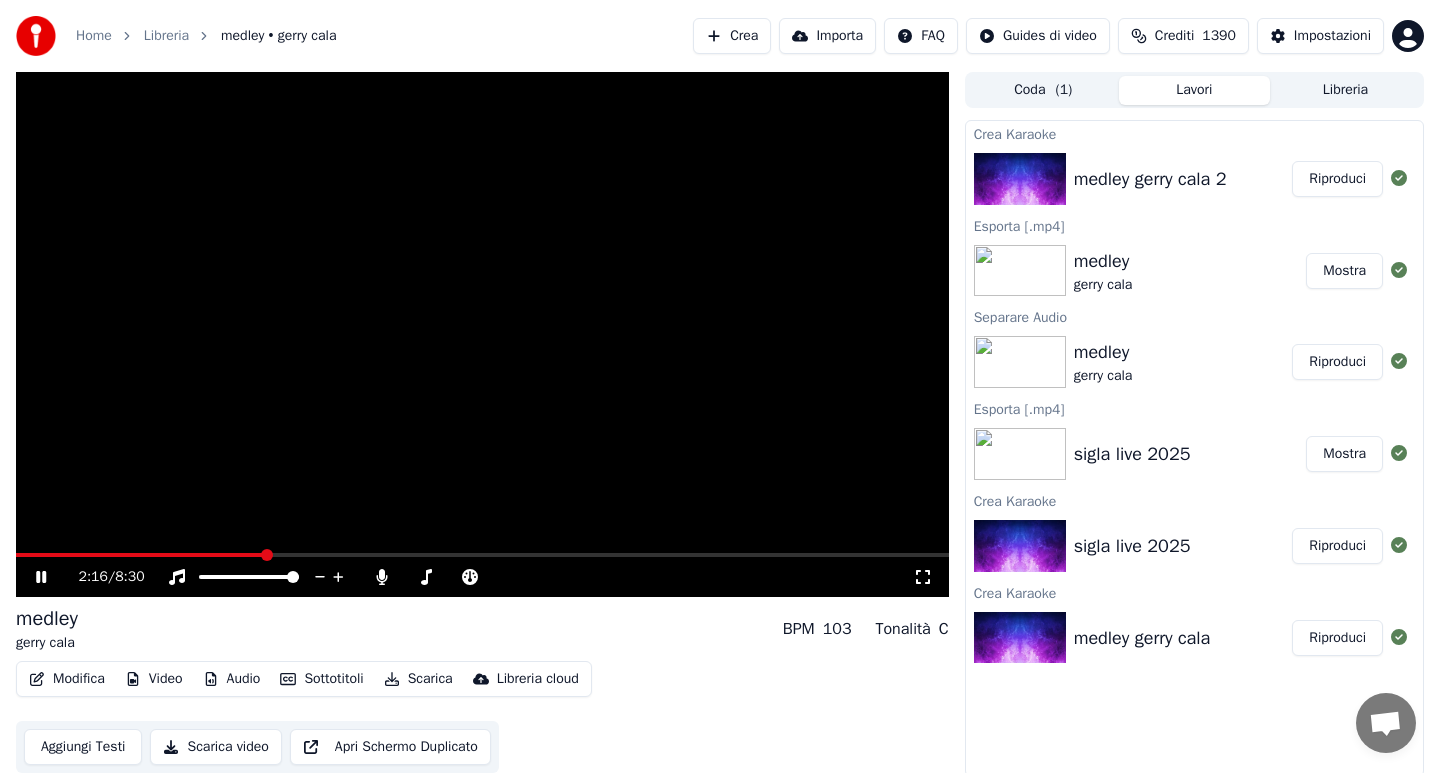 click at bounding box center [482, 555] 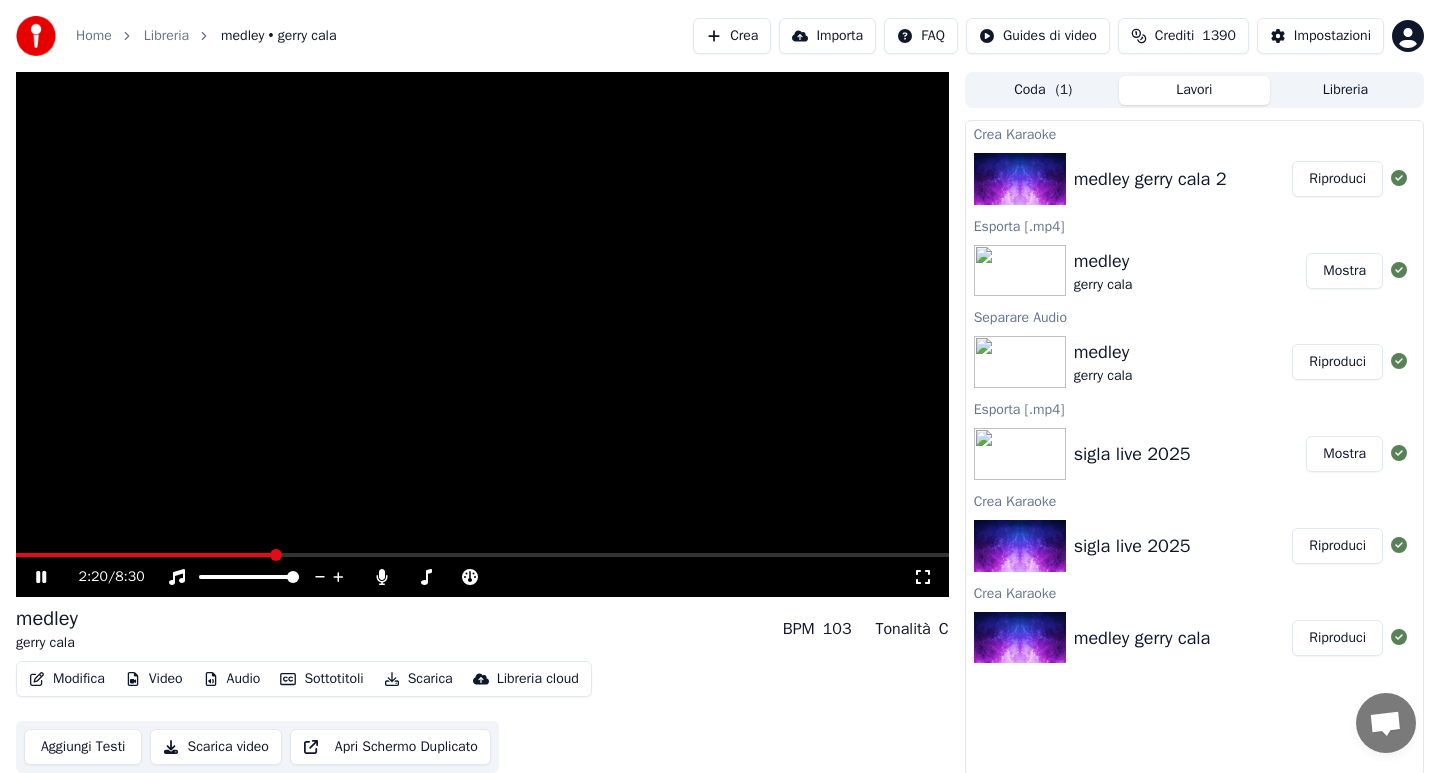 click on "Video" at bounding box center [154, 679] 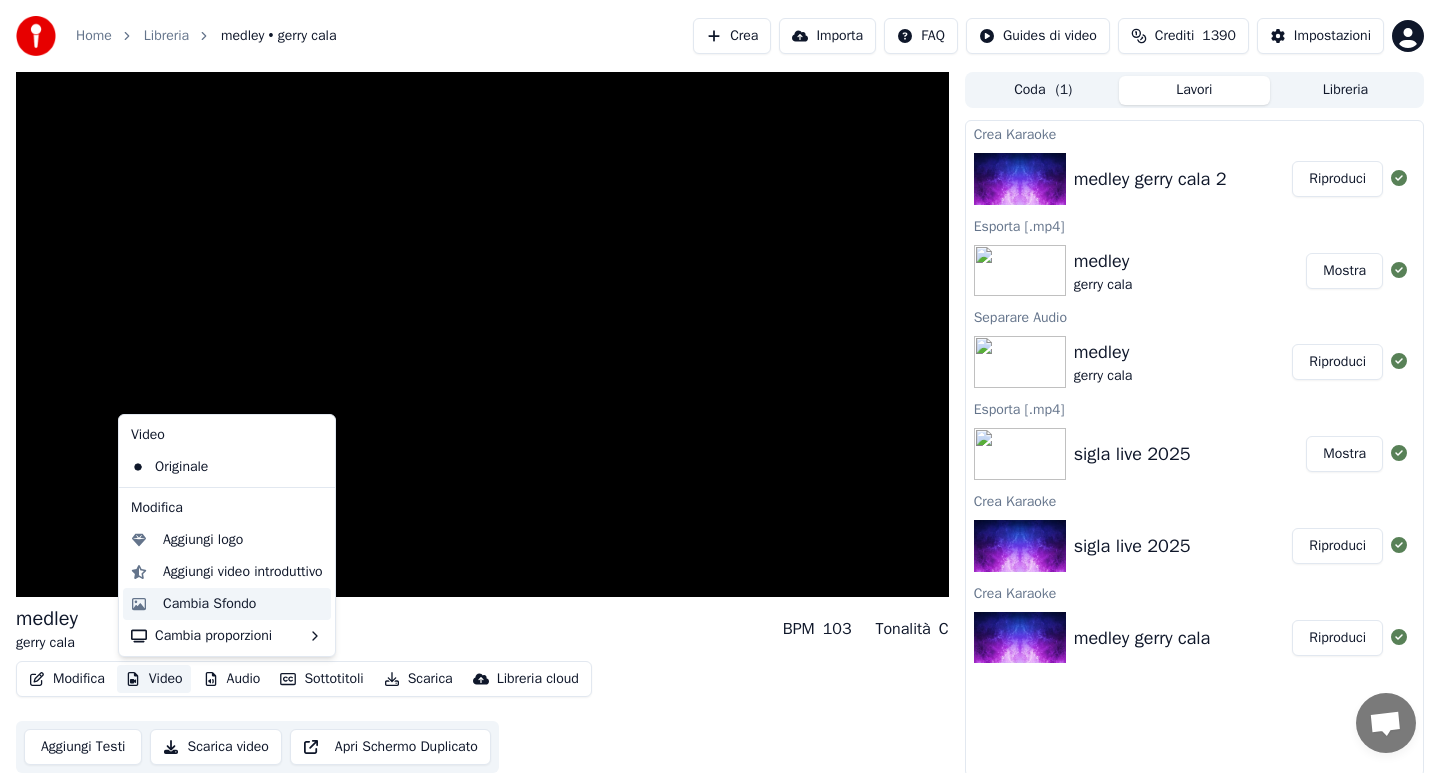 click on "Cambia Sfondo" at bounding box center [209, 604] 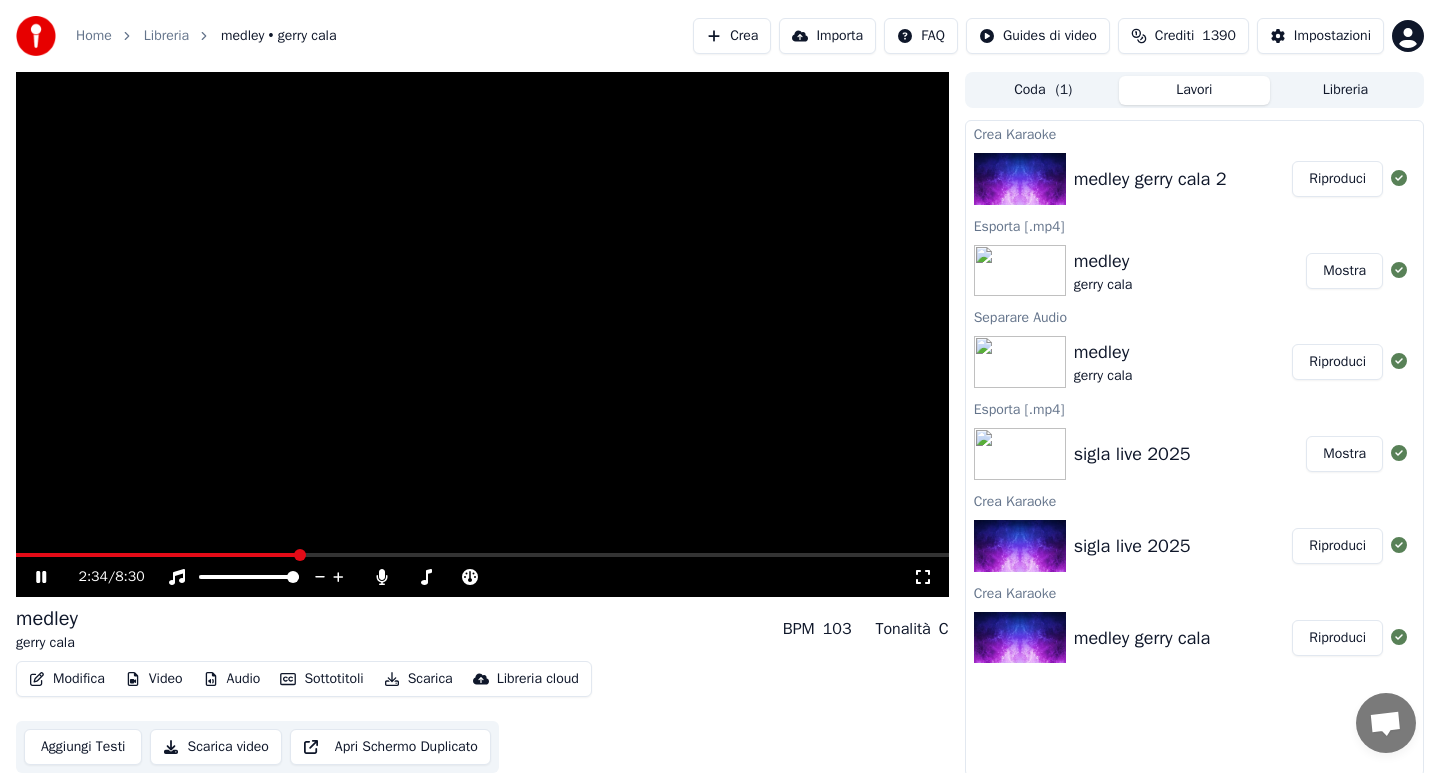 click on "Riproduci" at bounding box center [1337, 362] 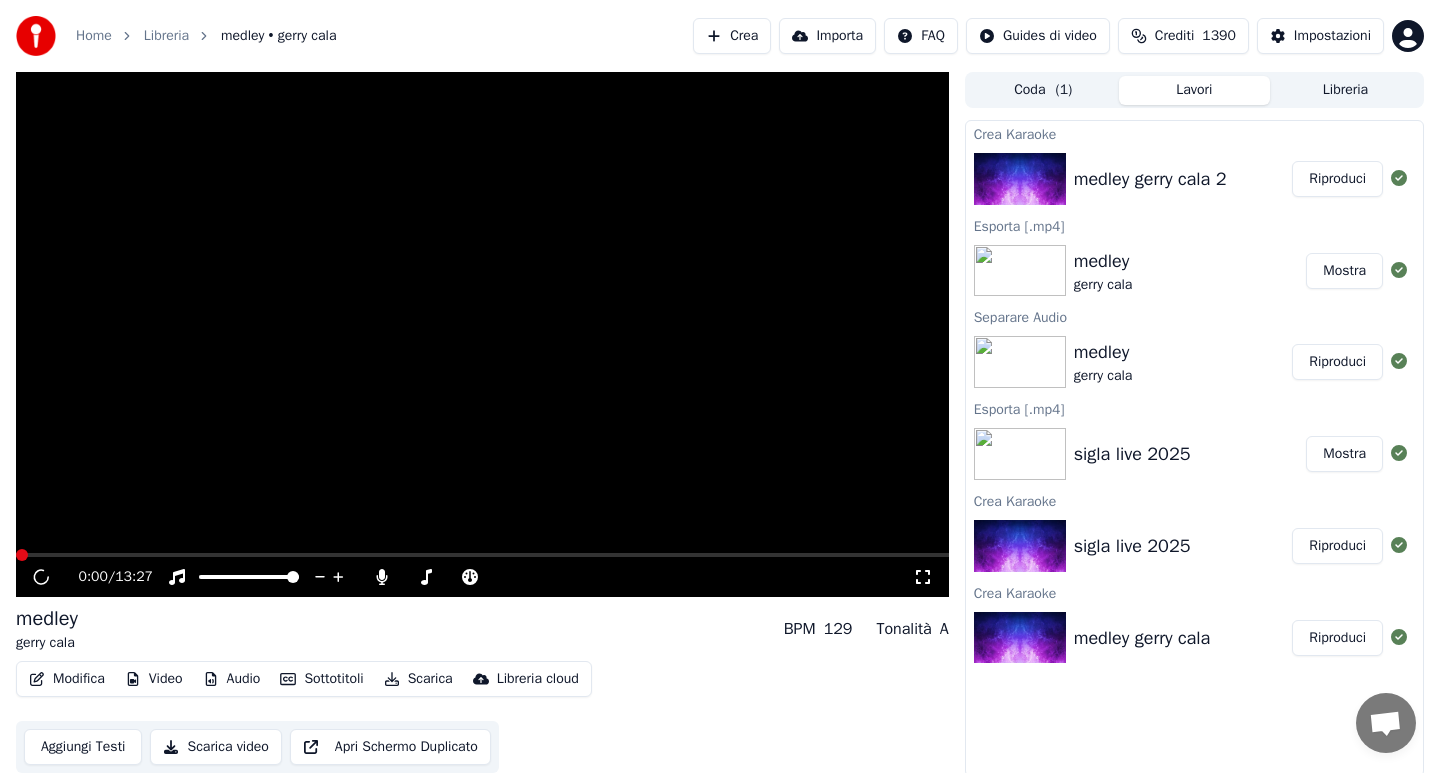 click at bounding box center [482, 555] 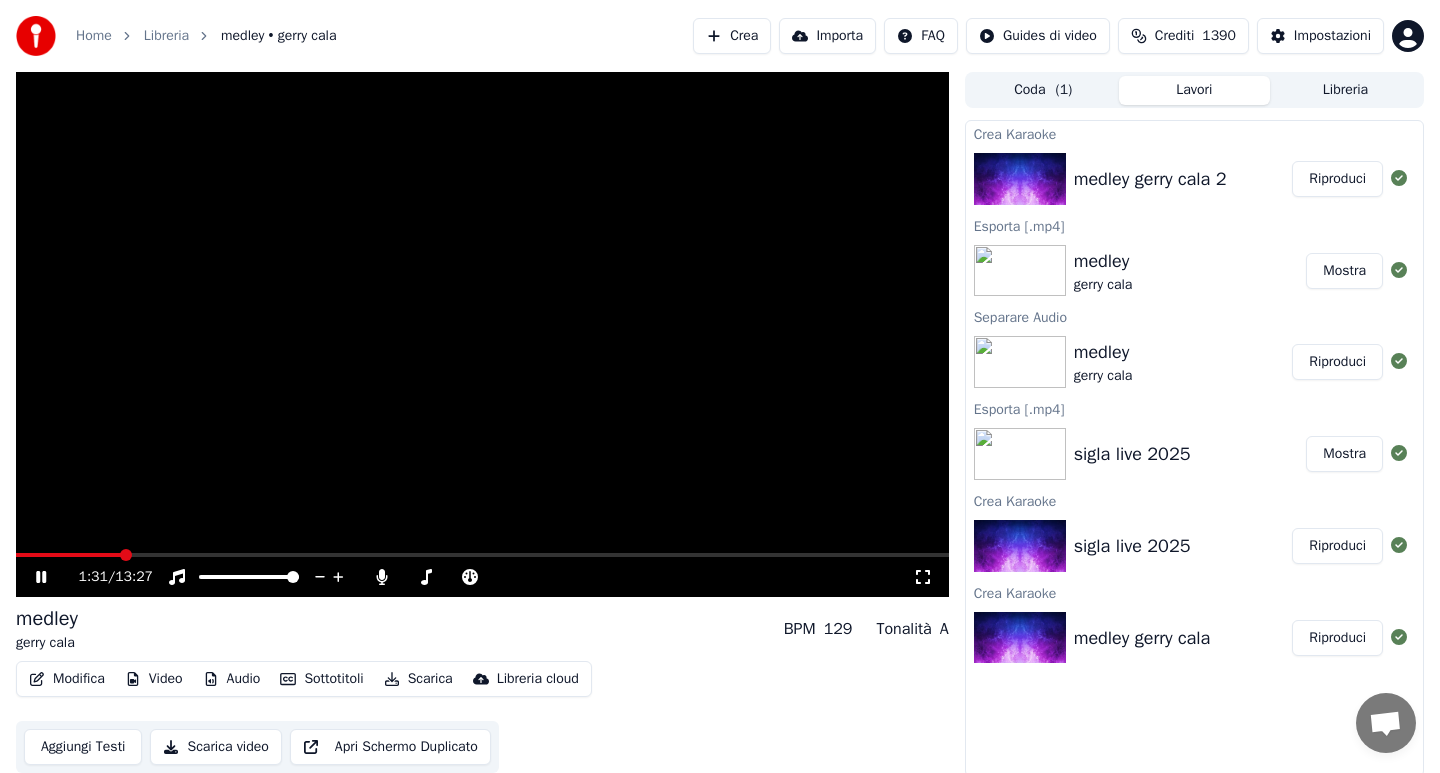click at bounding box center [482, 555] 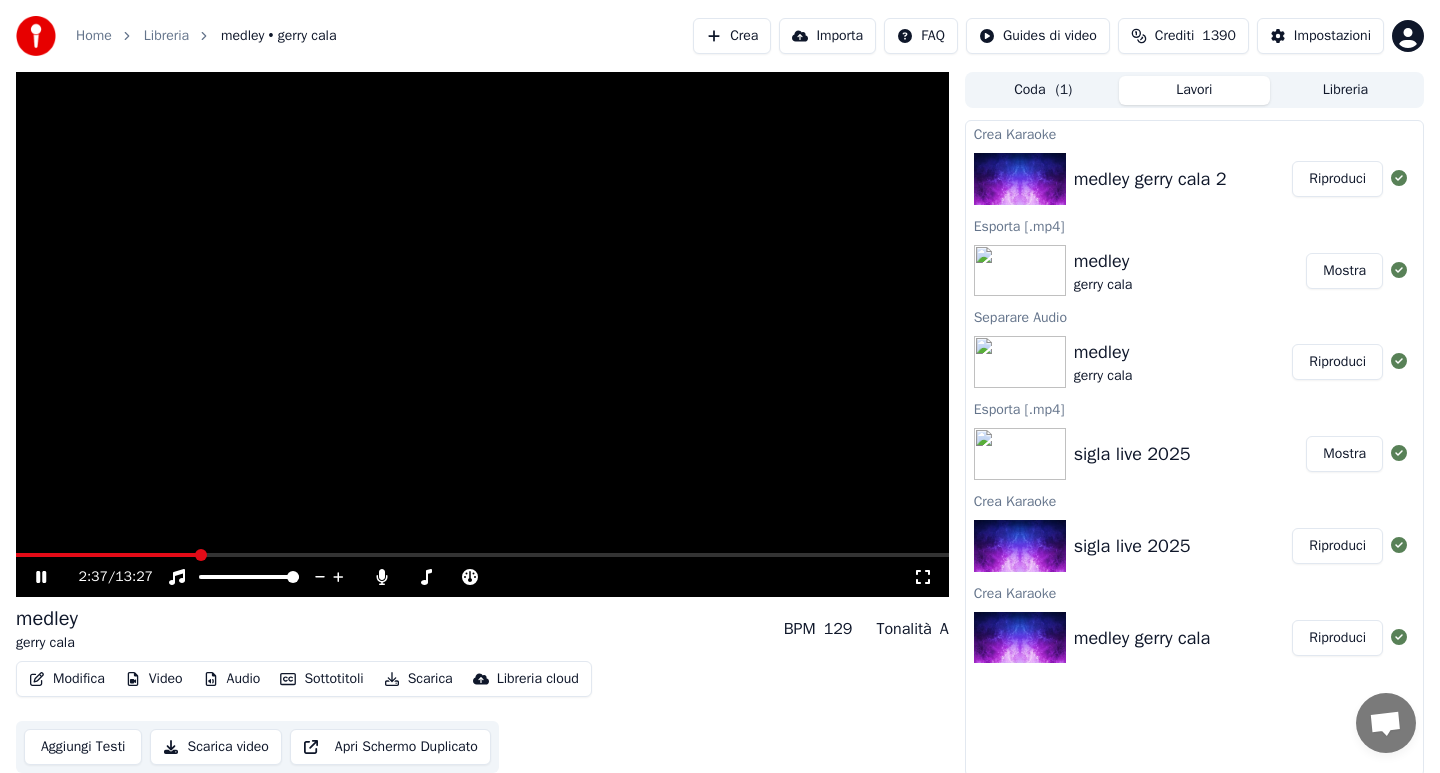 click at bounding box center (482, 555) 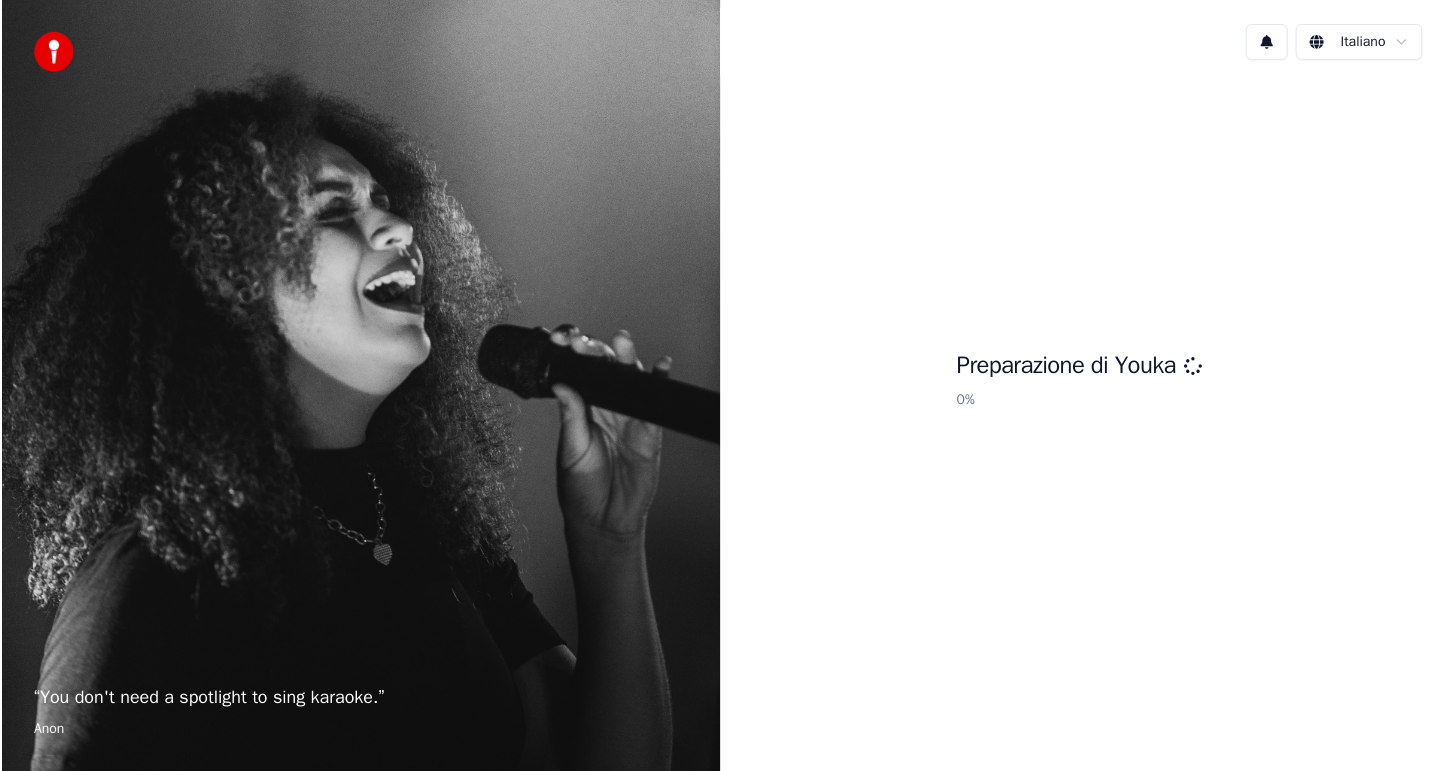 scroll, scrollTop: 0, scrollLeft: 0, axis: both 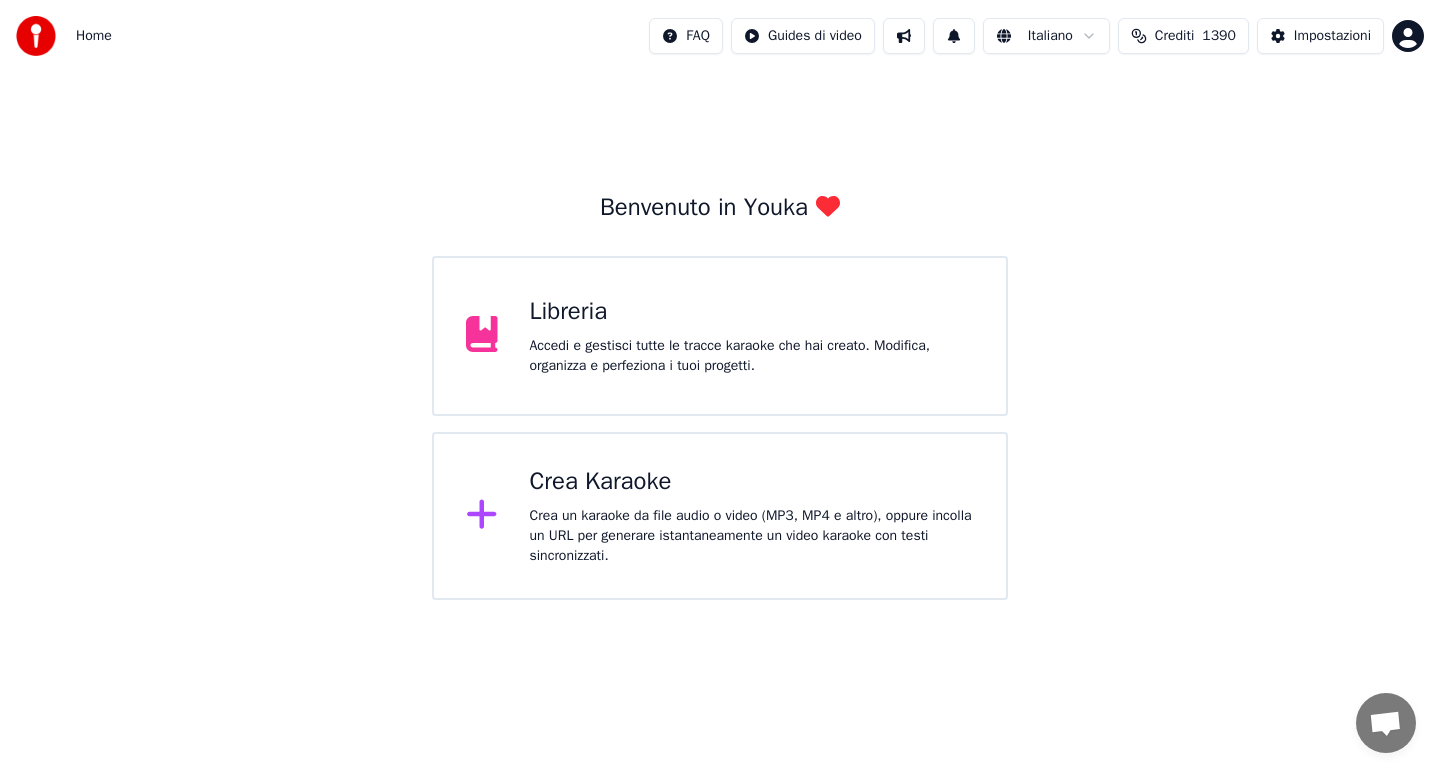 click on "Crea un karaoke da file audio o video (MP3, MP4 e altro), oppure incolla un URL per generare istantaneamente un video karaoke con testi sincronizzati." at bounding box center (752, 536) 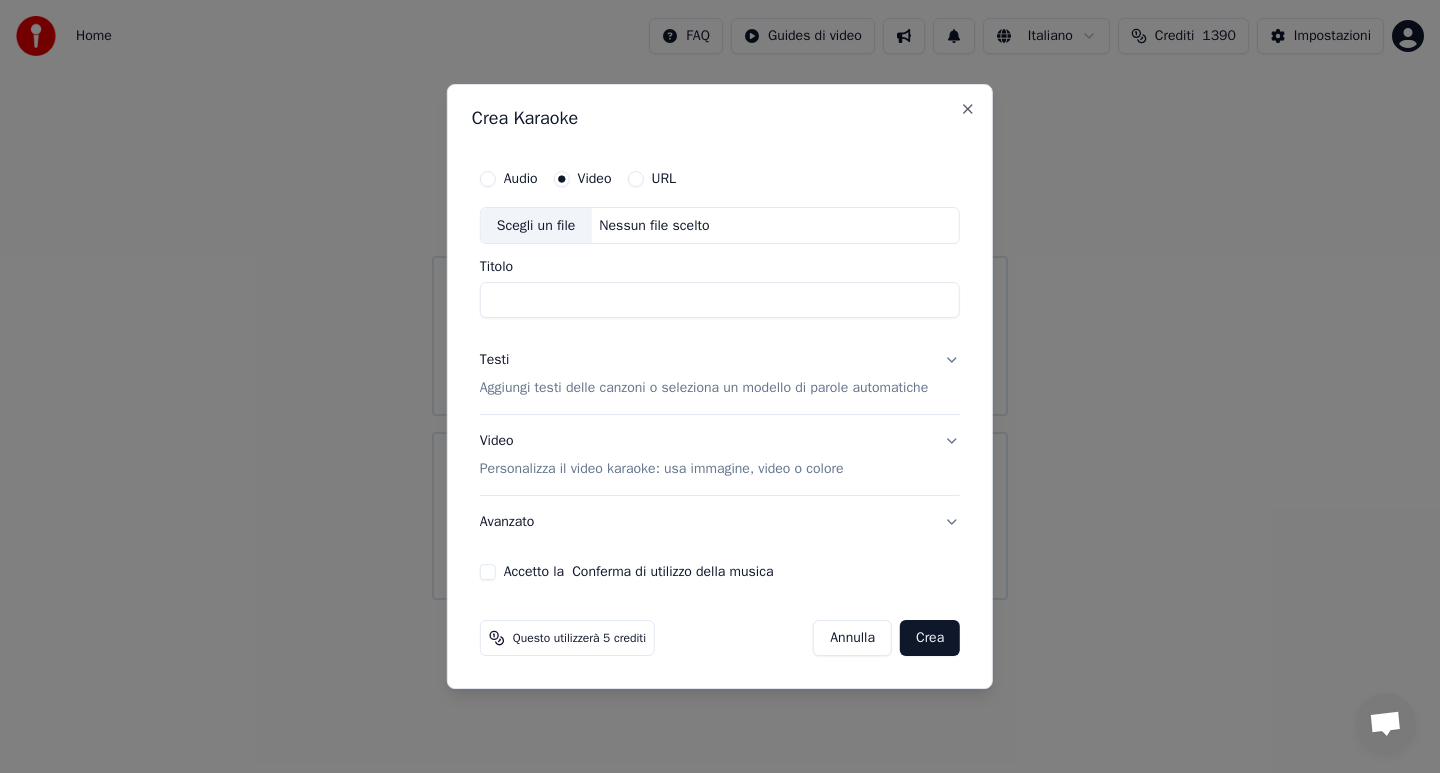 click on "Scegli un file" at bounding box center (536, 226) 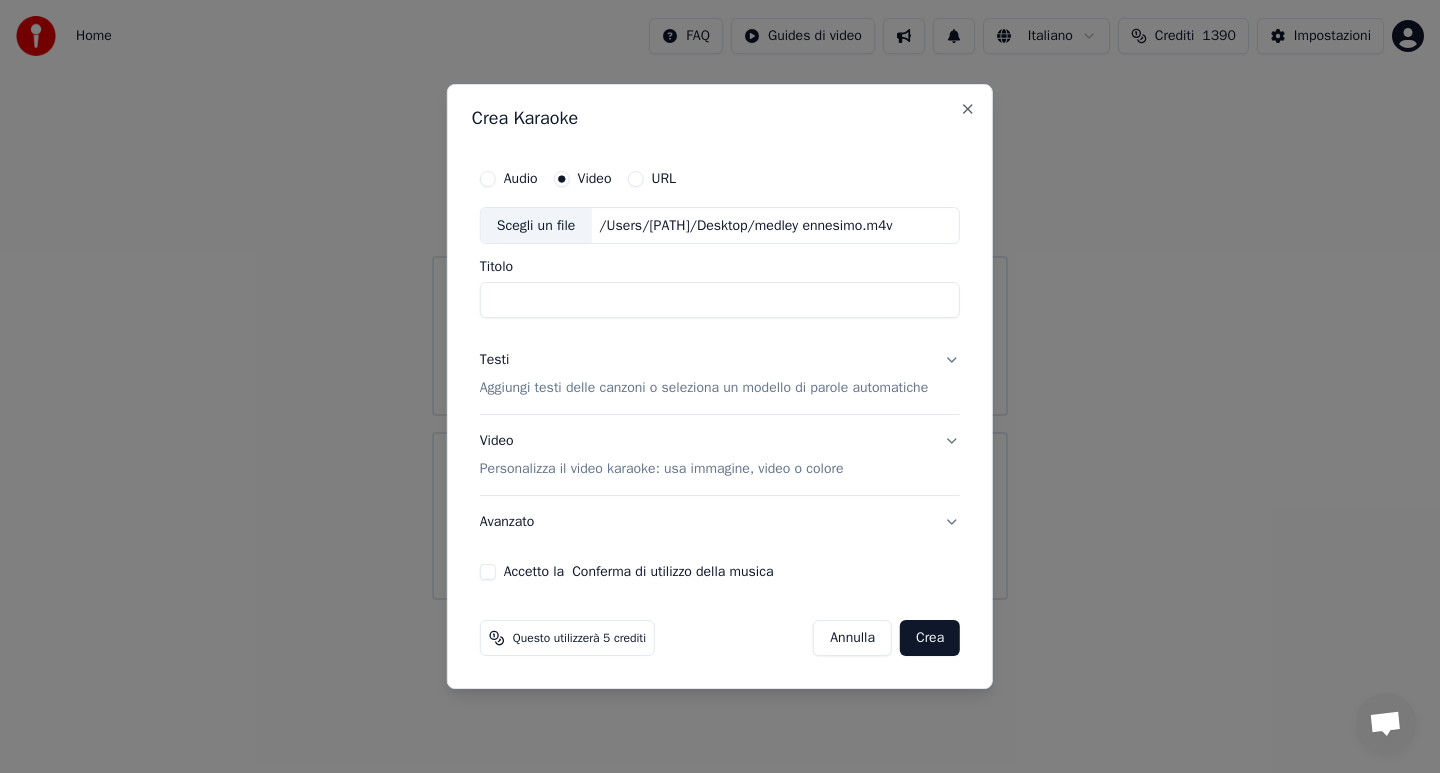 type on "**********" 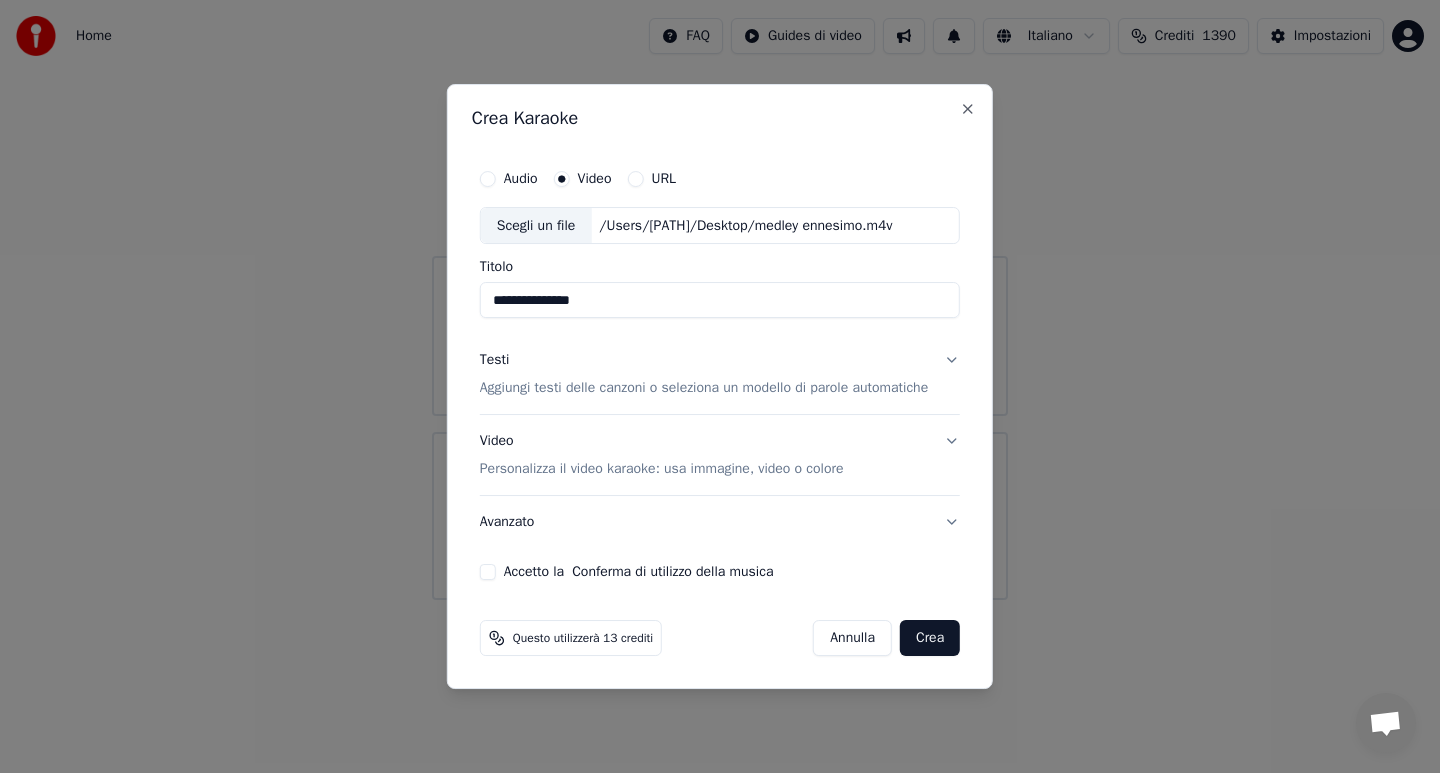 click on "Testi Aggiungi testi delle canzoni o seleziona un modello di parole automatiche" at bounding box center (720, 375) 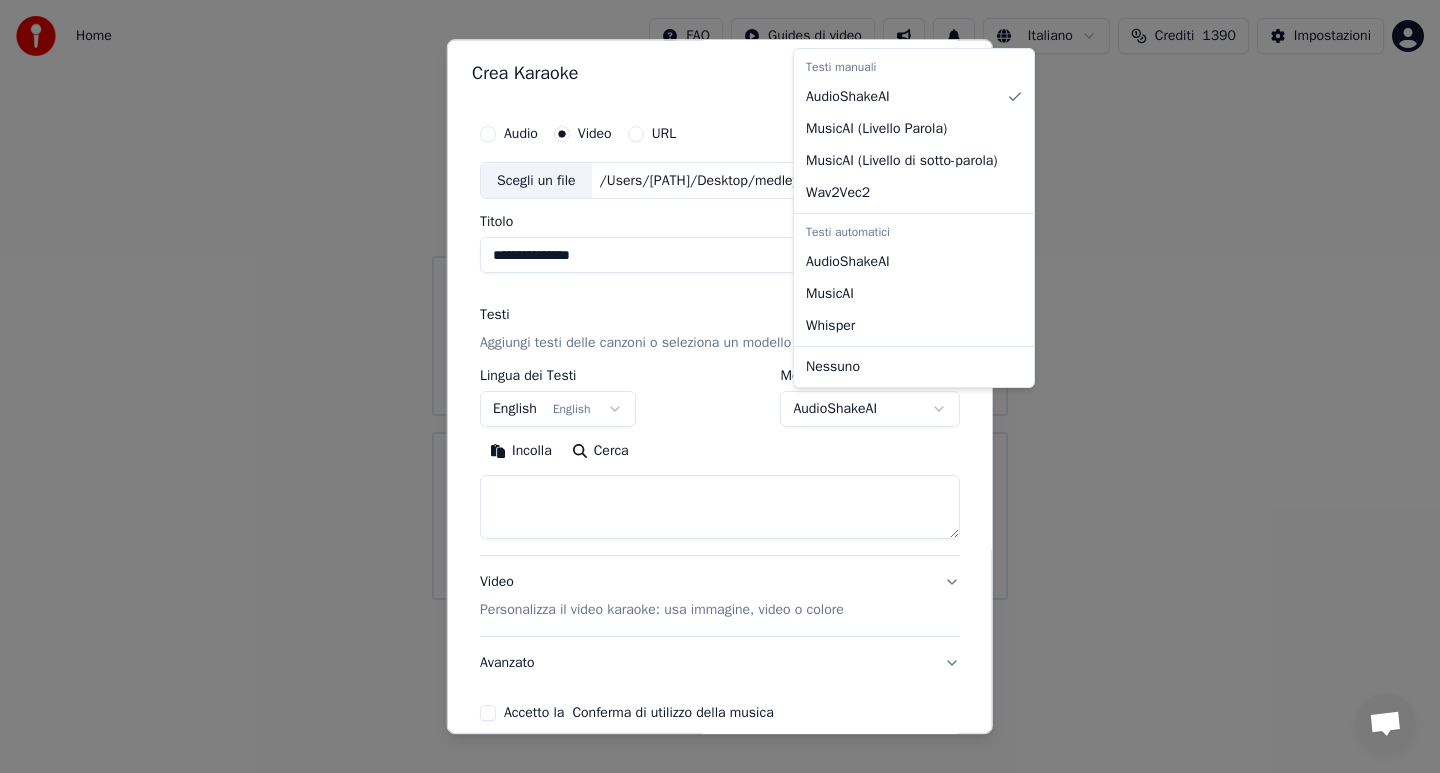 click on "**********" at bounding box center [720, 300] 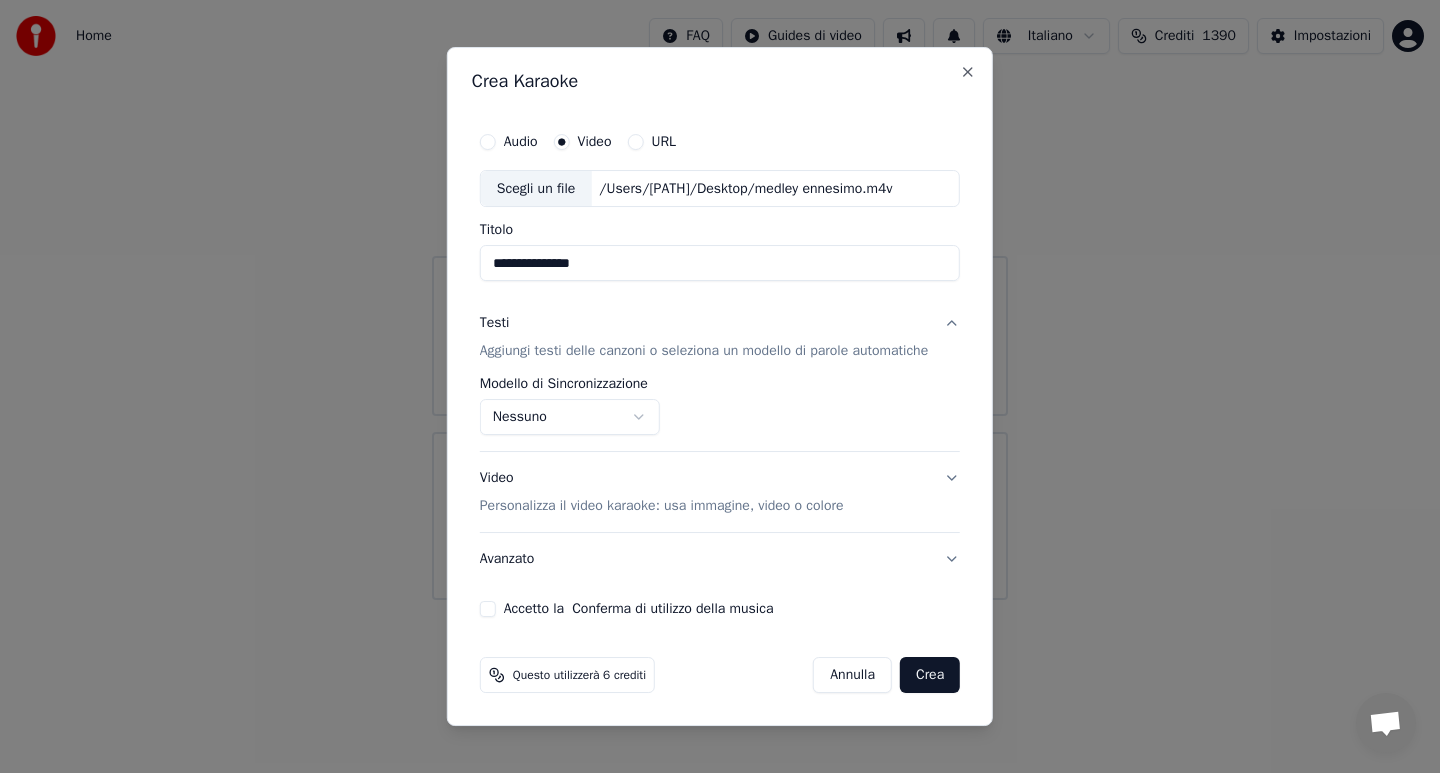 click on "Video Personalizza il video karaoke: usa immagine, video o colore" at bounding box center [720, 493] 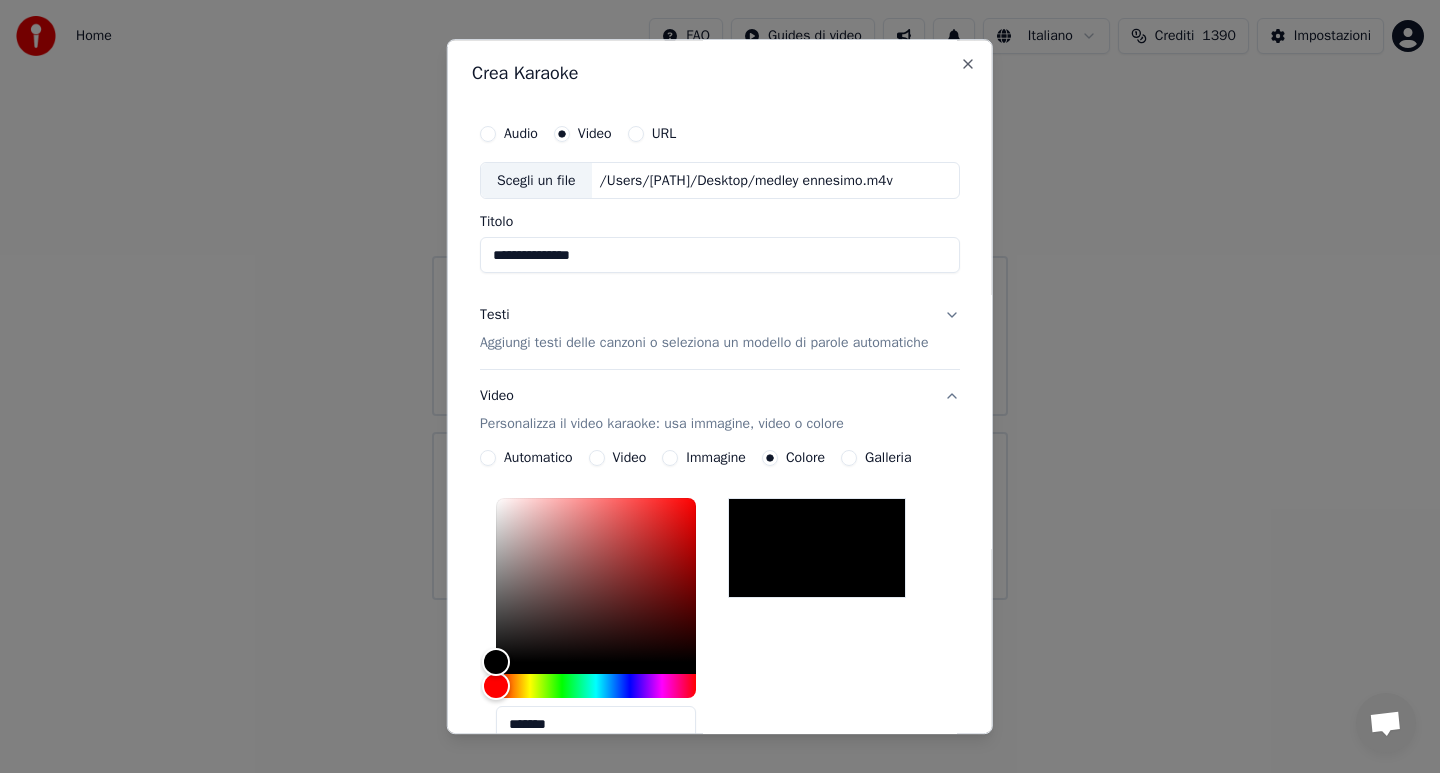 click on "Automatico" at bounding box center (488, 459) 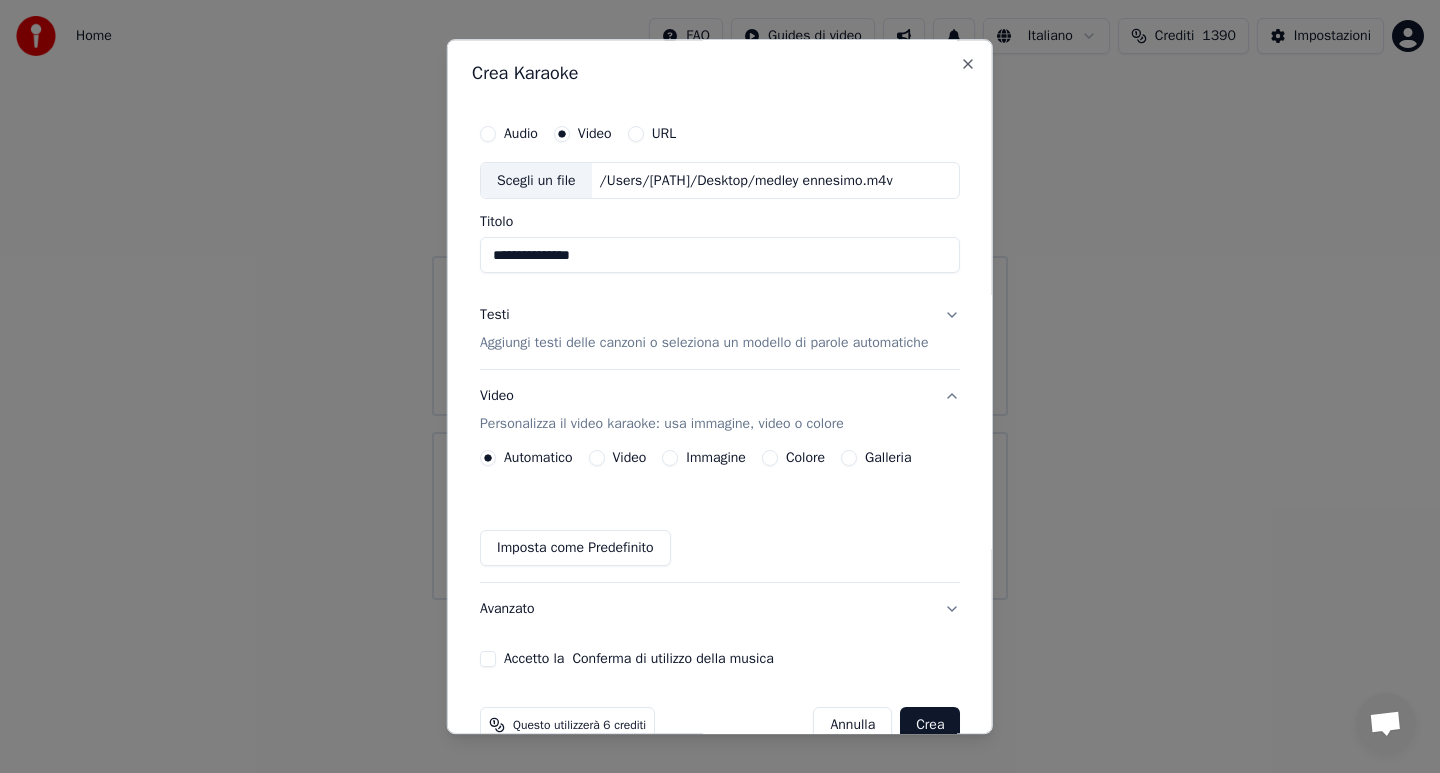 click on "Accetto la   Conferma di utilizzo della musica" at bounding box center (488, 660) 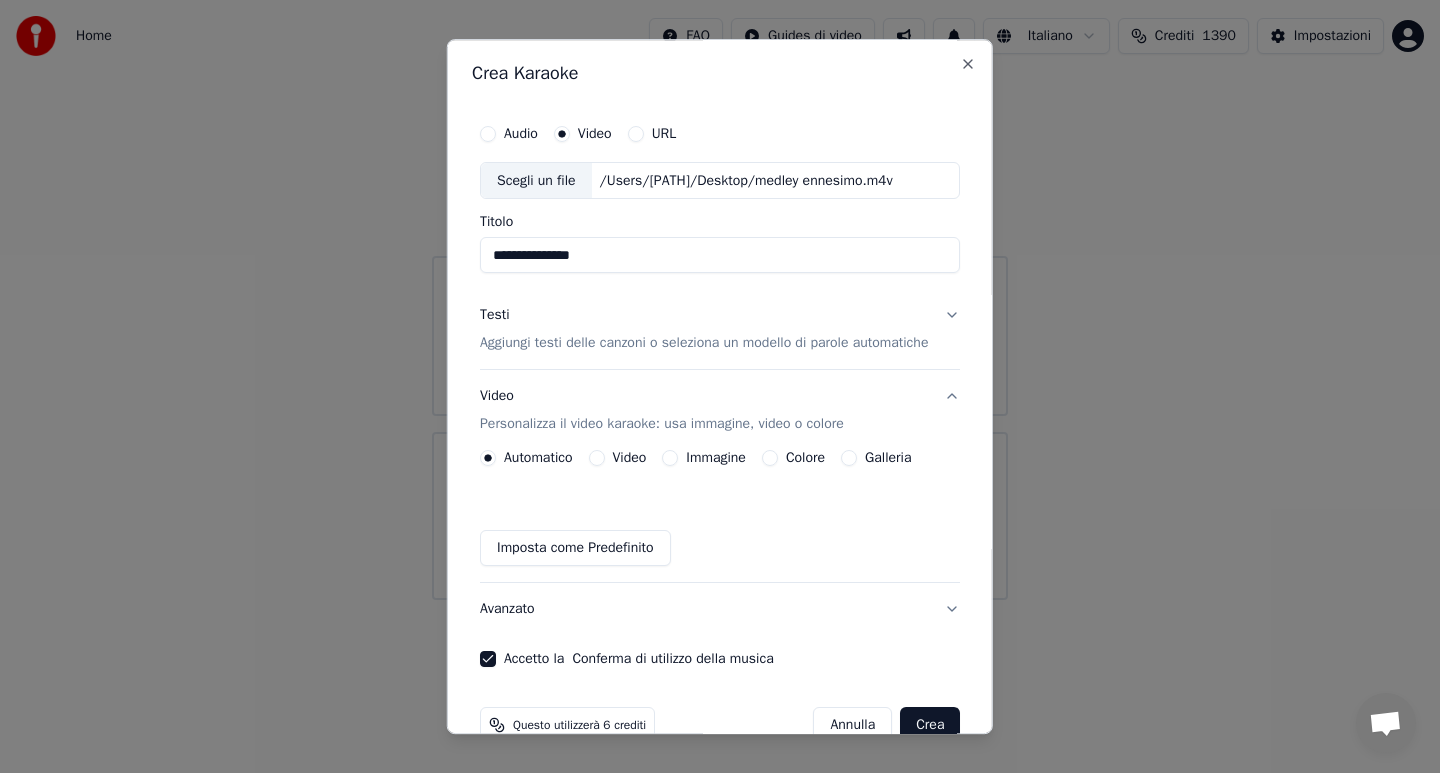 click on "Crea" at bounding box center (930, 726) 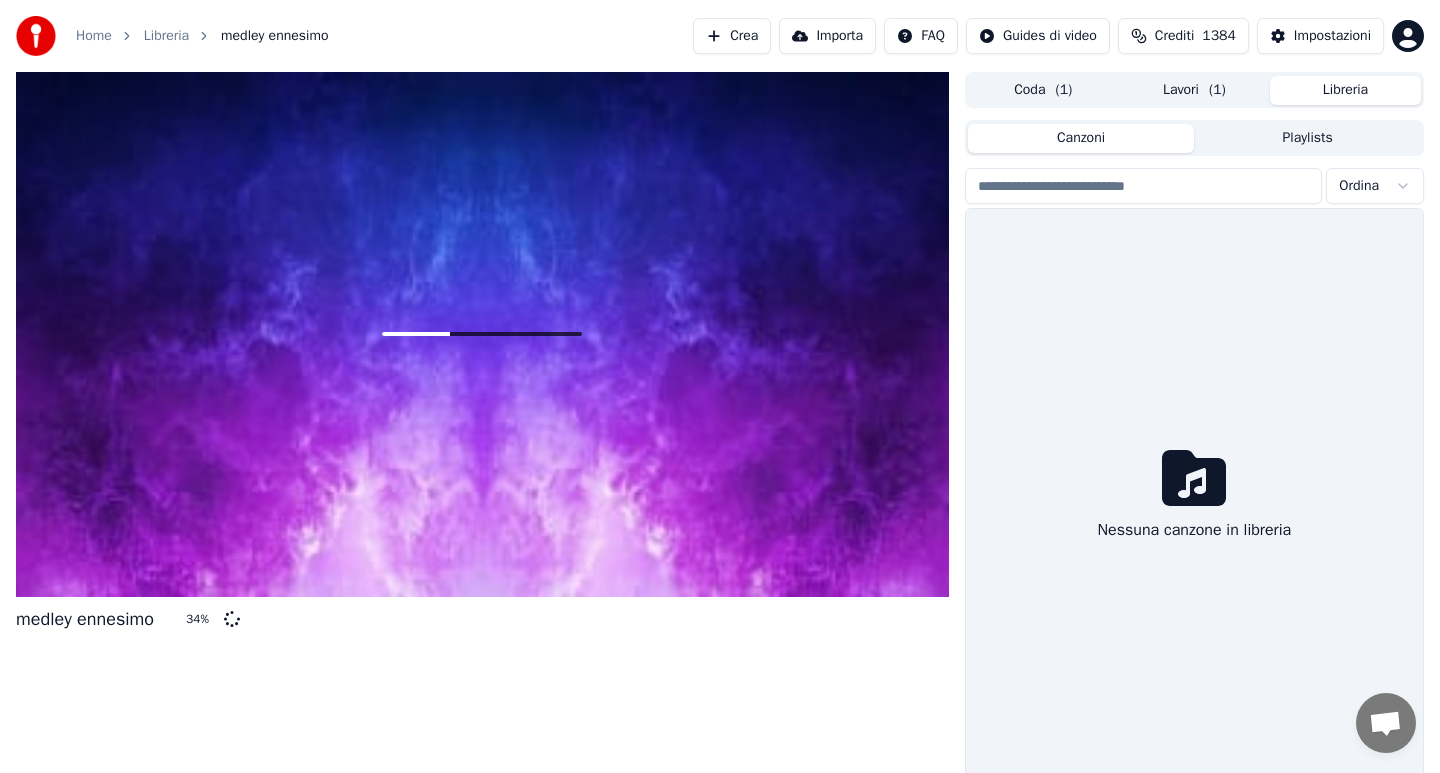 click on "Libreria" at bounding box center (1345, 90) 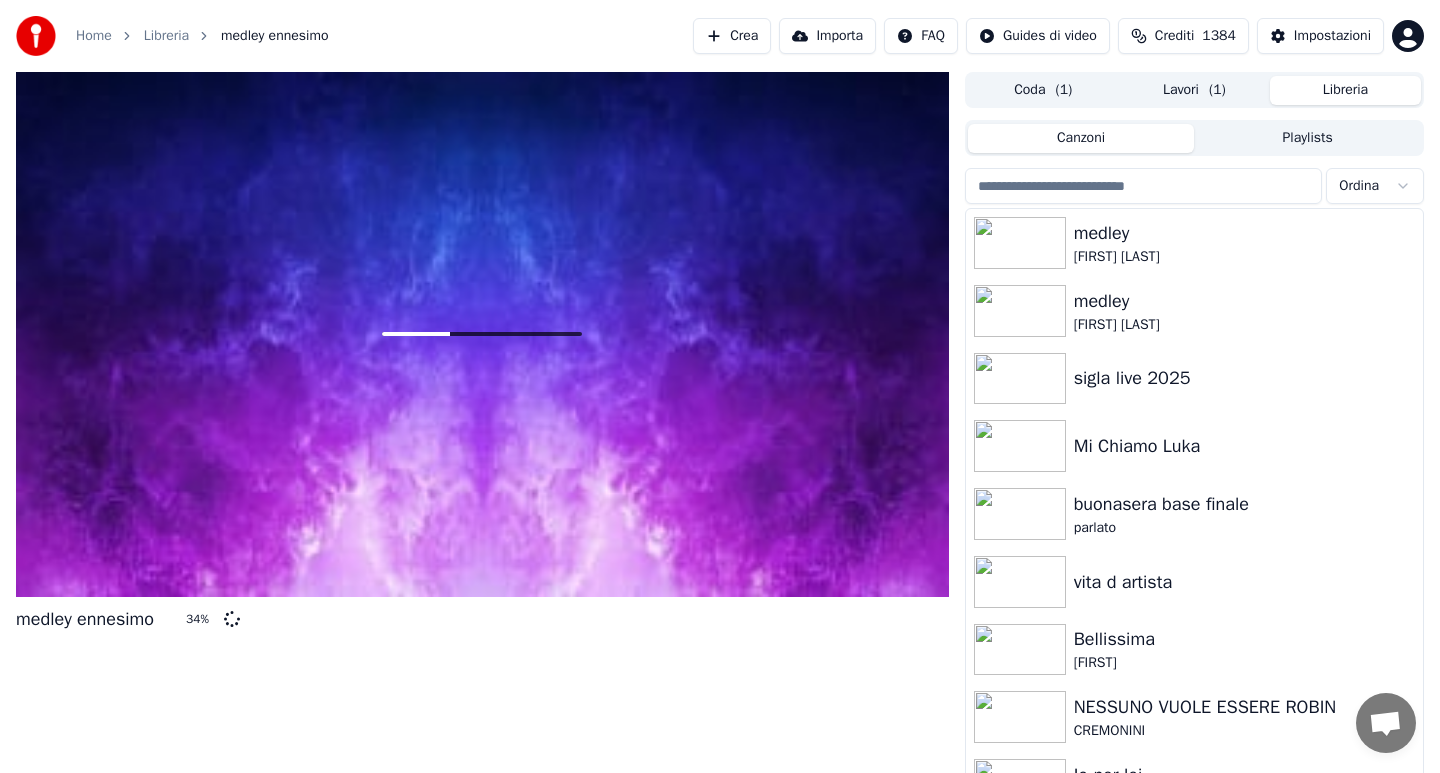 click at bounding box center (1144, 186) 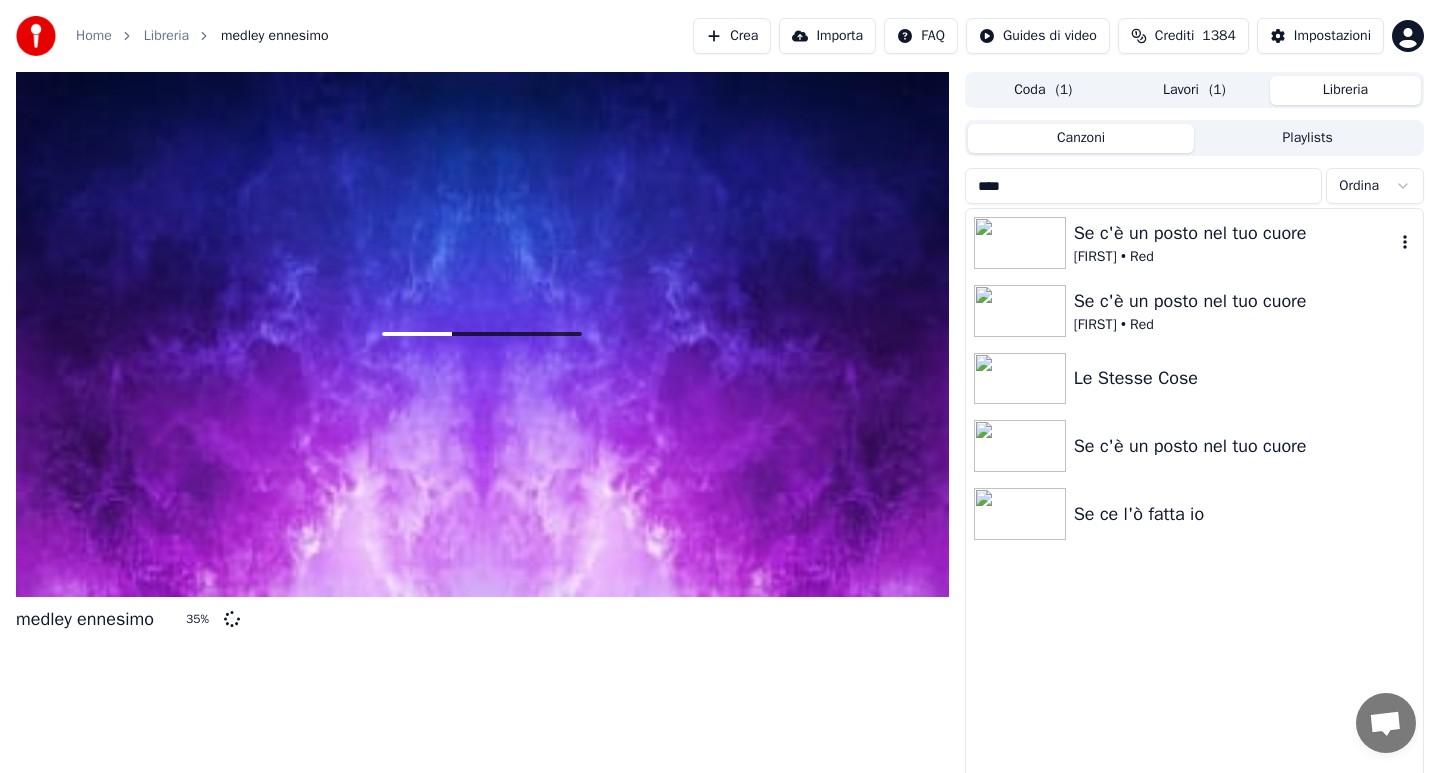 type on "****" 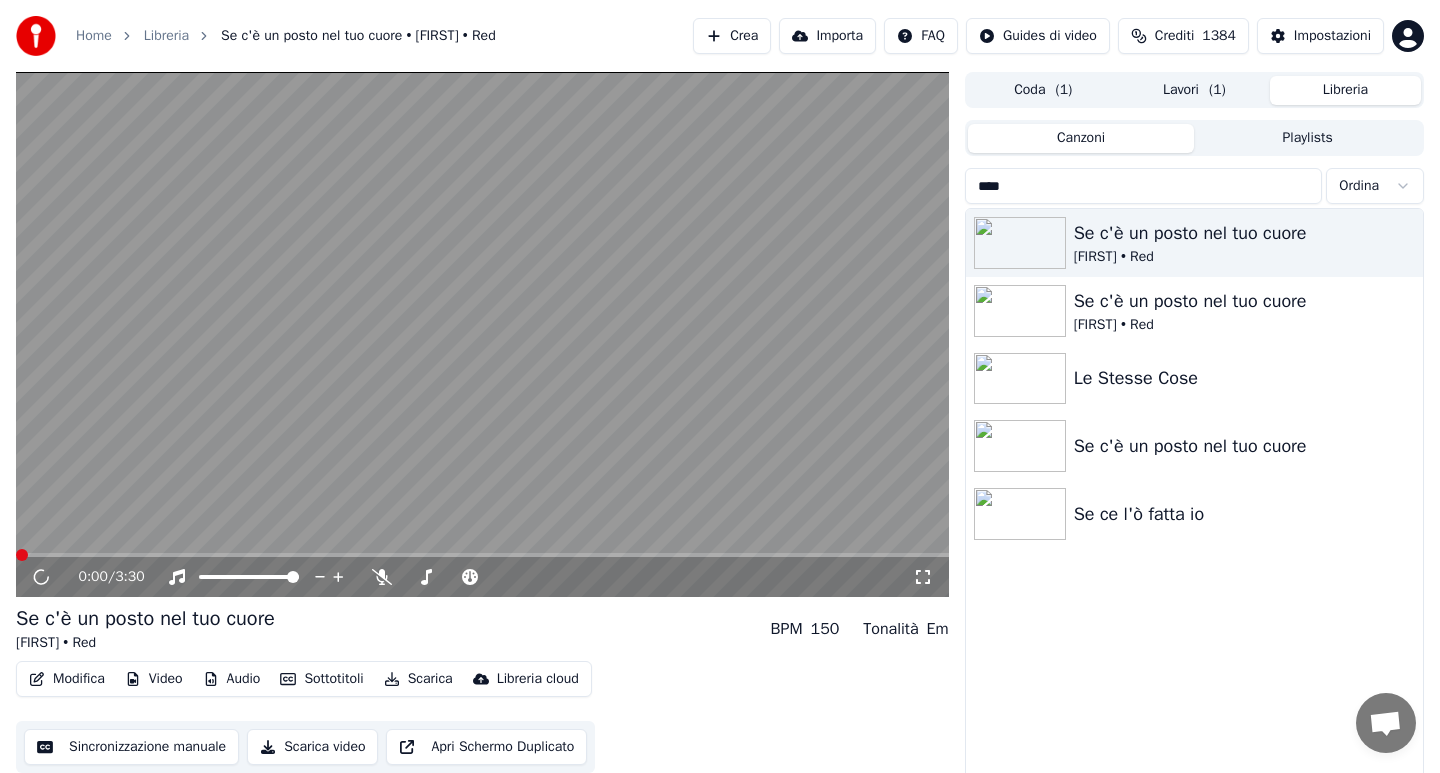 click on "Audio" at bounding box center (232, 679) 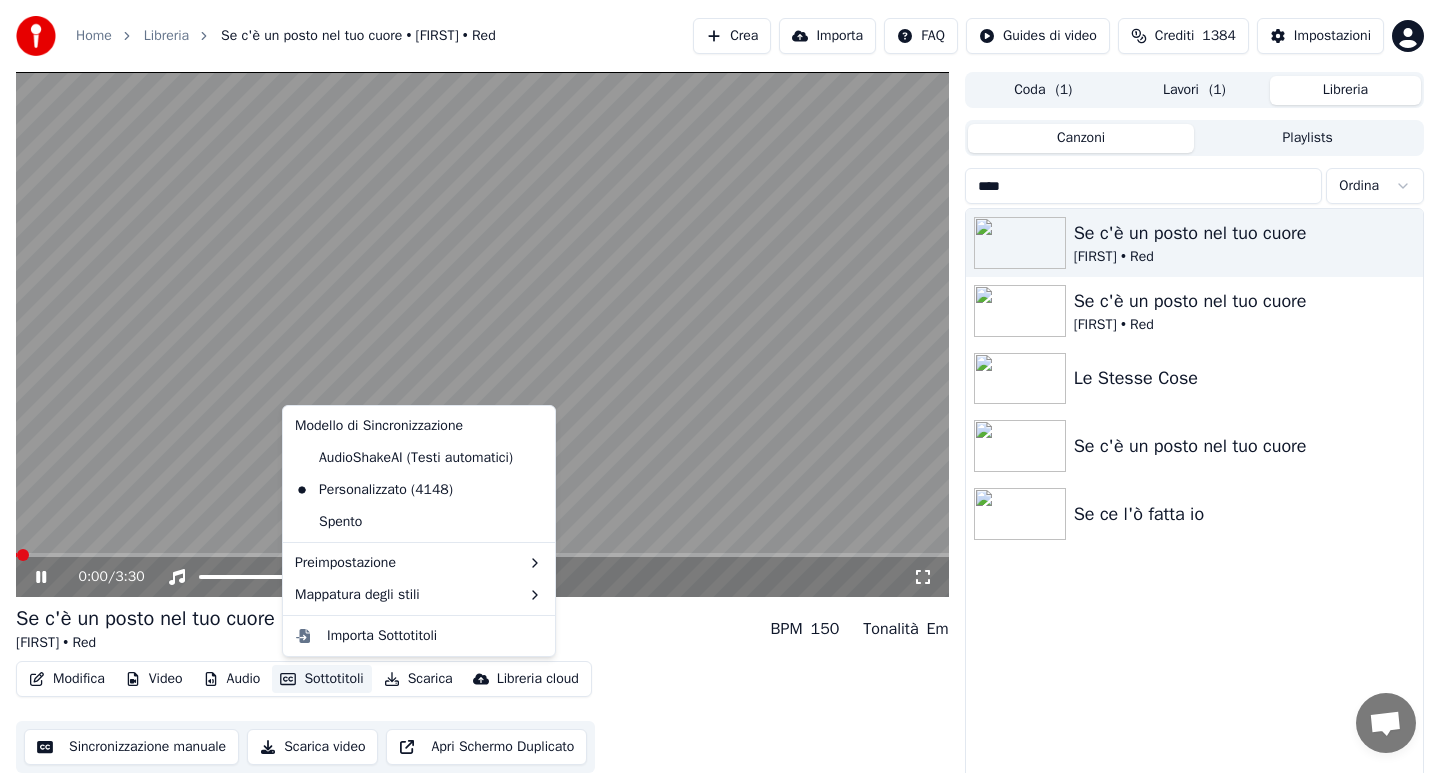 click on "Se c'è un posto nel tuo cuore Stefano • Red BPM 150 Tonalità Em" at bounding box center [482, 629] 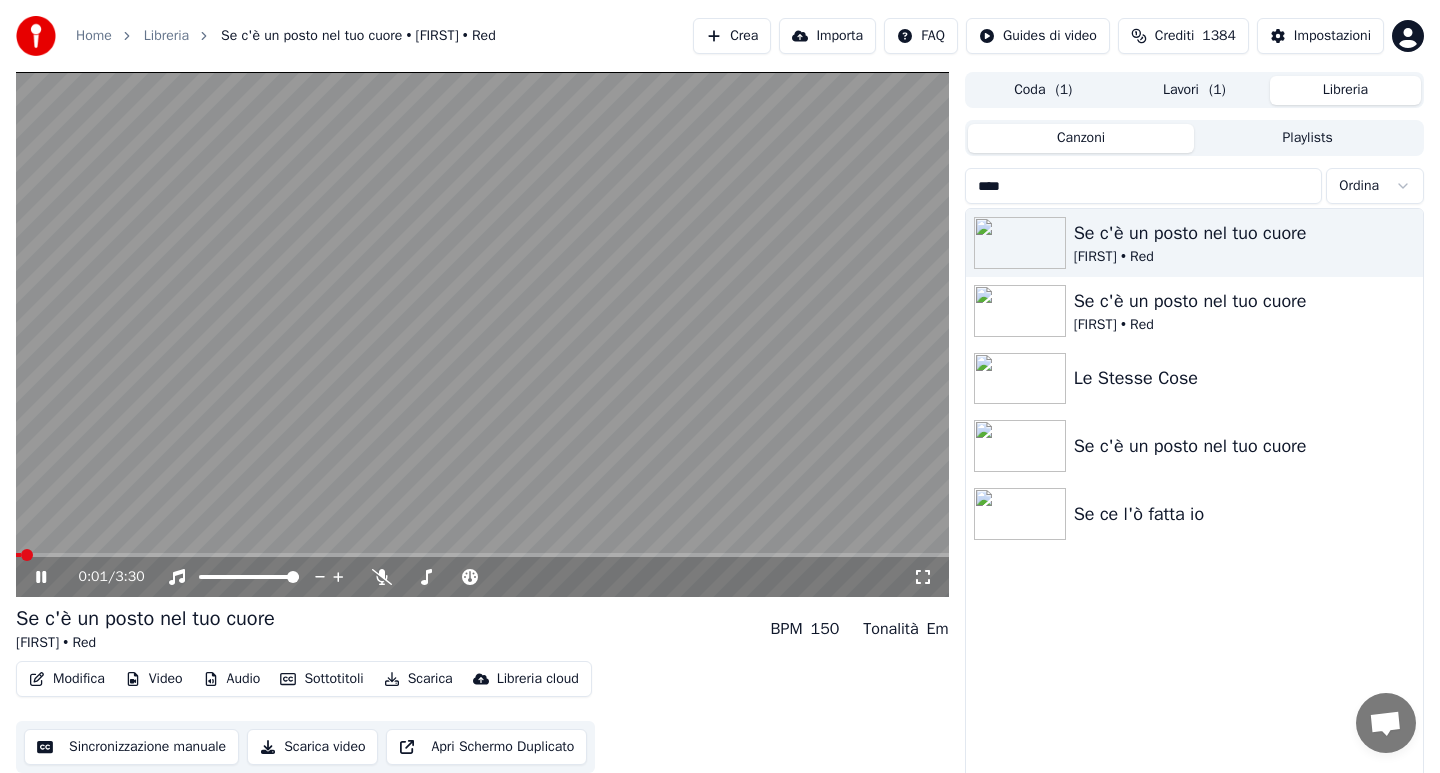 click 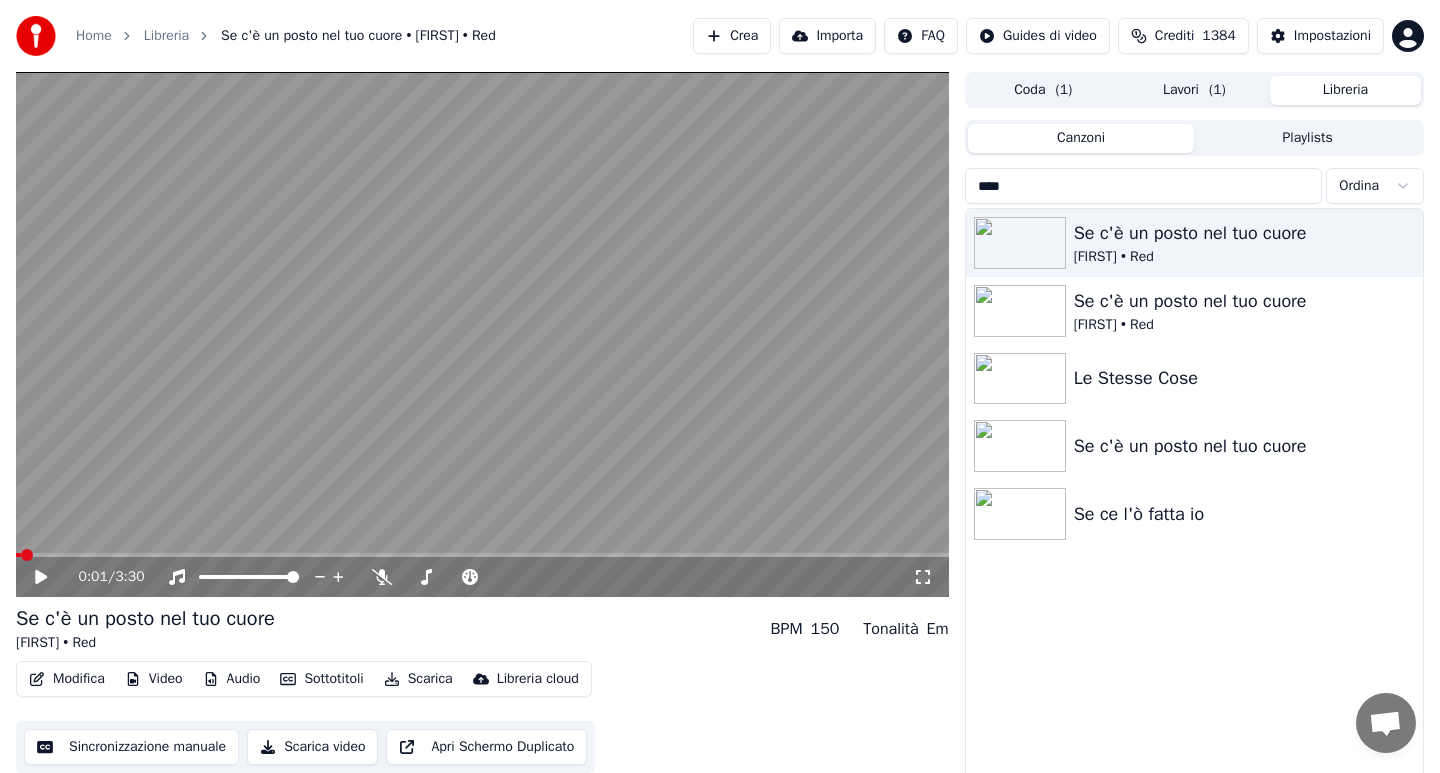 click on "Home" at bounding box center (94, 36) 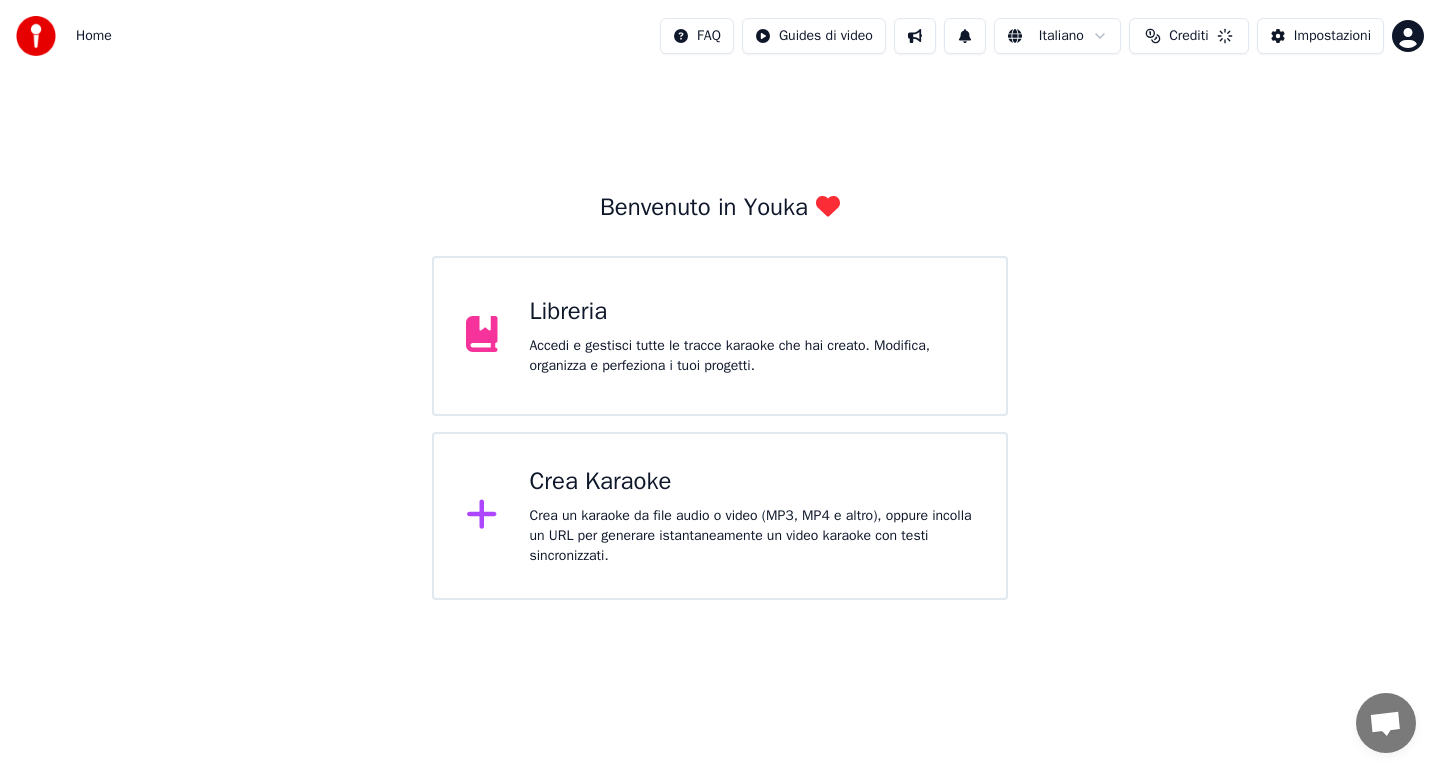 click on "Crea Karaoke" at bounding box center (752, 482) 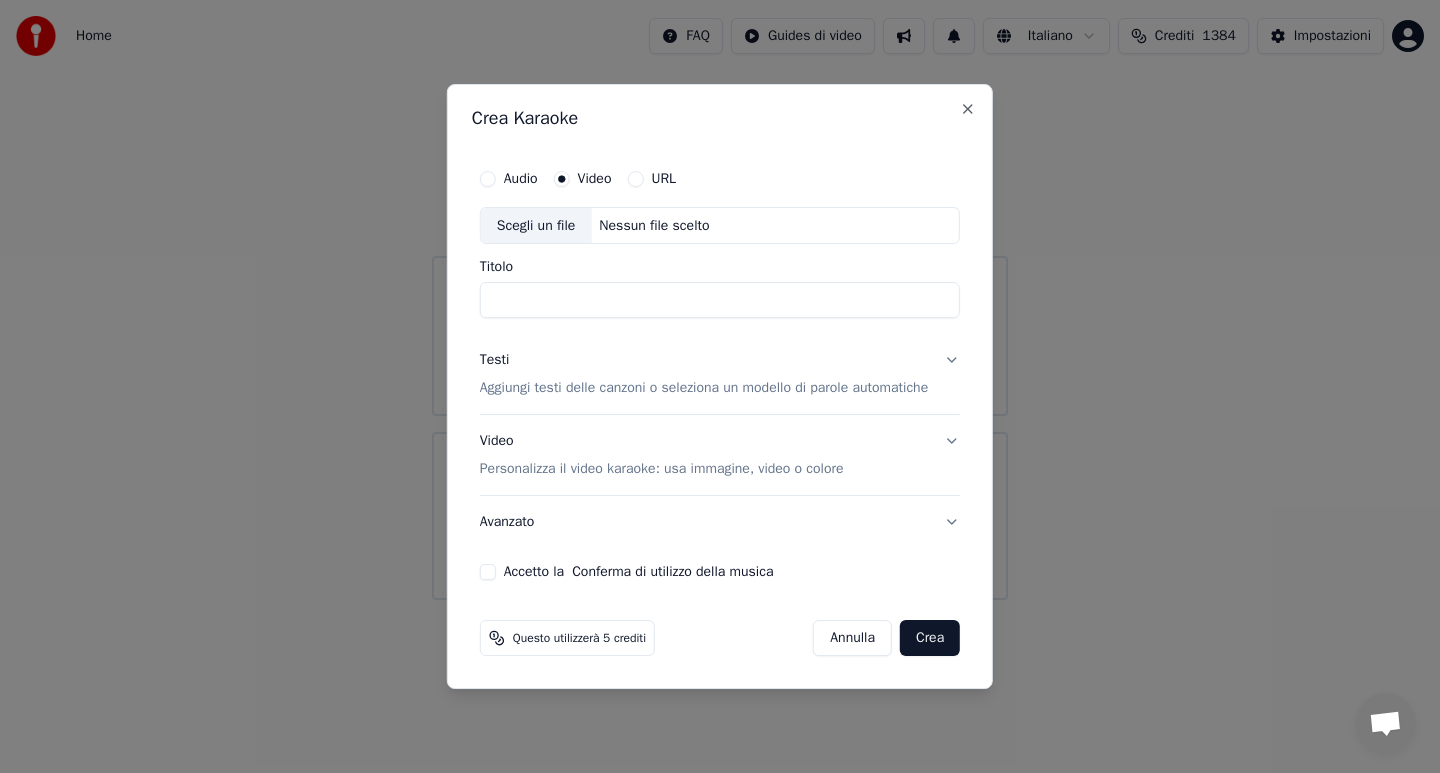 click on "URL" at bounding box center (635, 179) 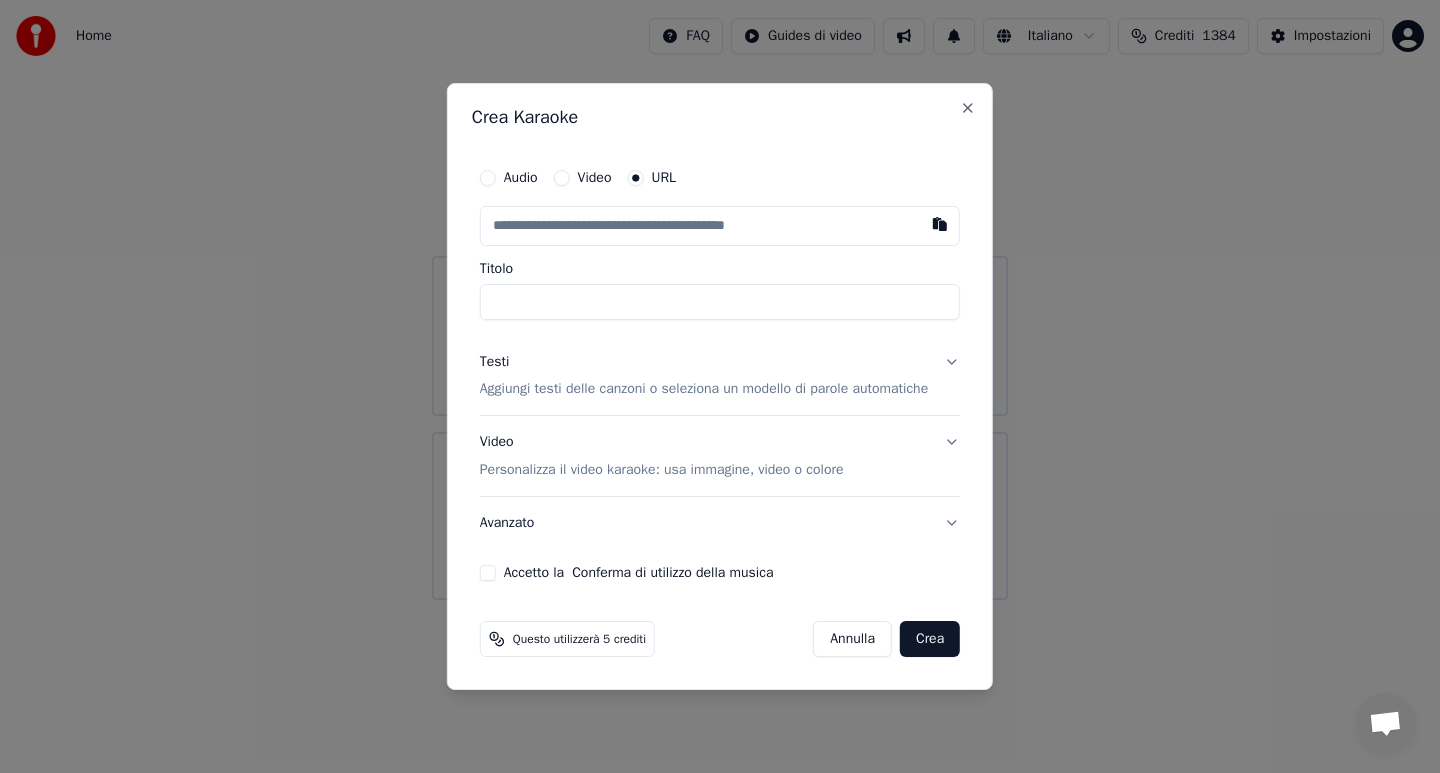 click at bounding box center (720, 226) 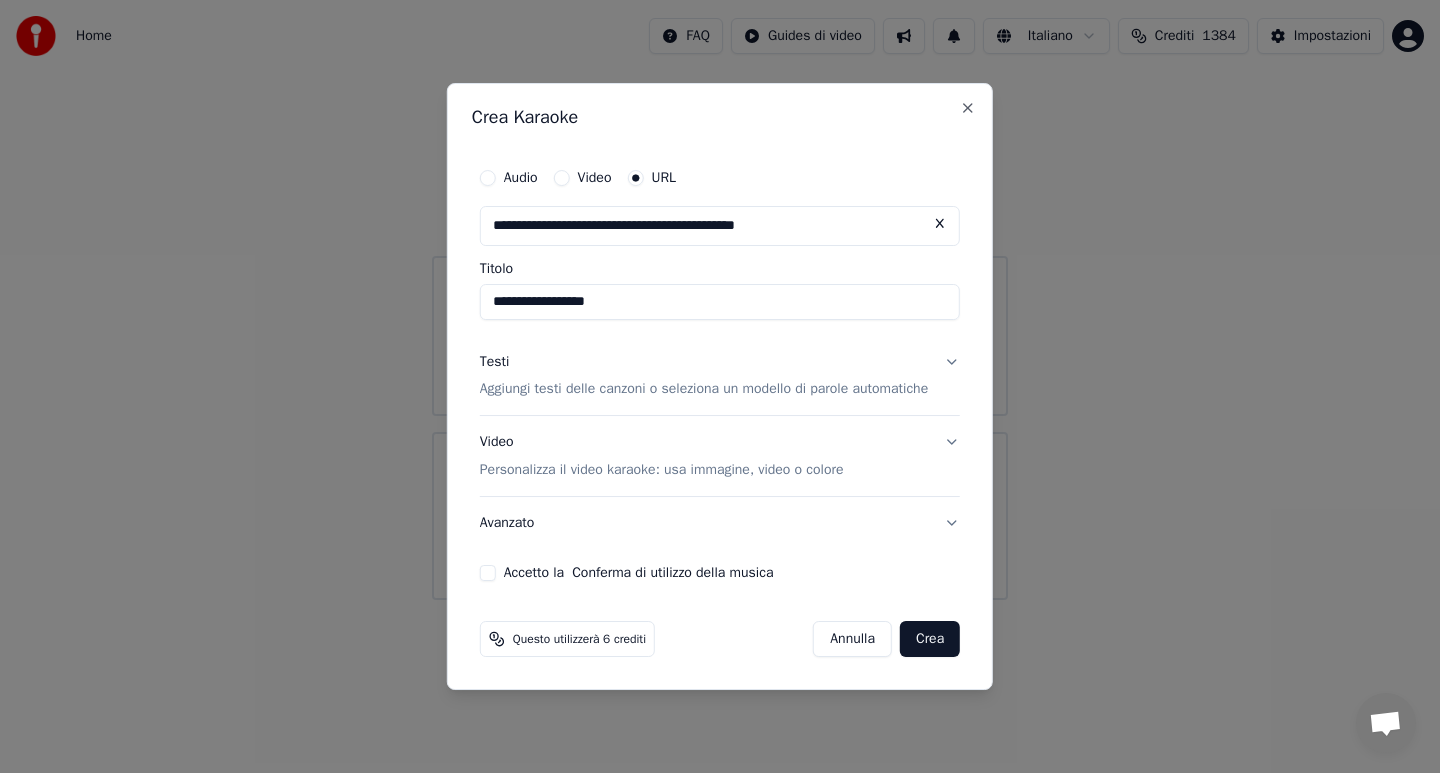 type on "**********" 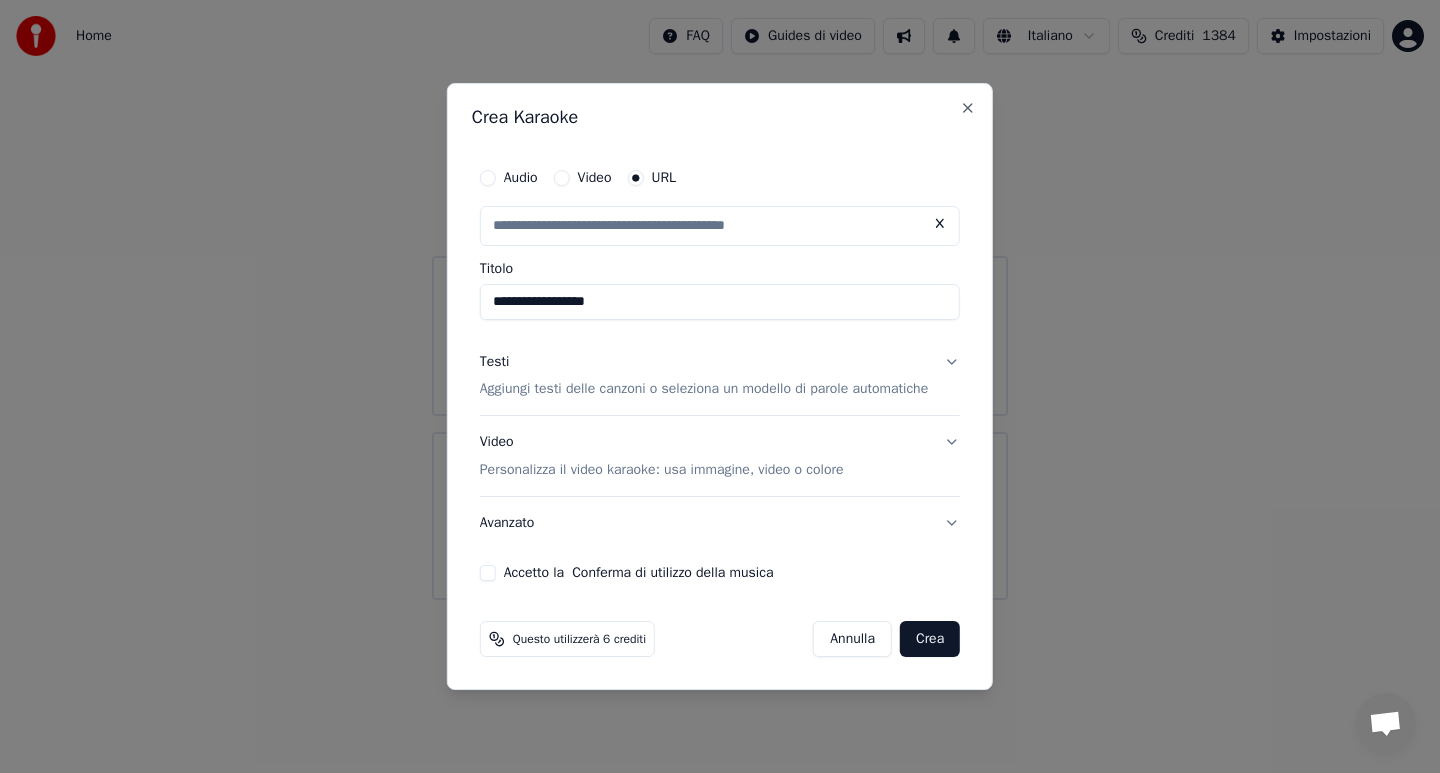 click on "Video Personalizza il video karaoke: usa immagine, video o colore" at bounding box center (720, 457) 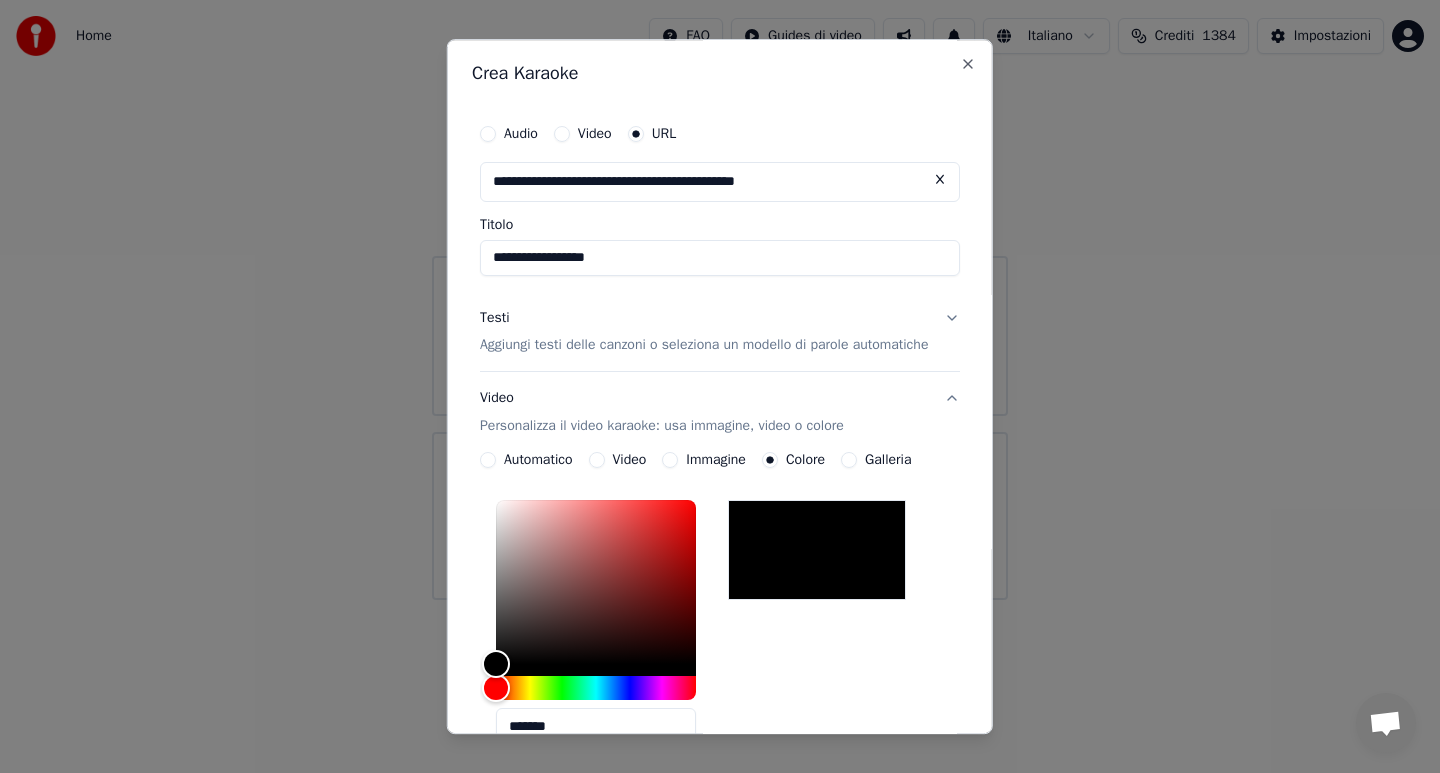 click on "Testi Aggiungi testi delle canzoni o seleziona un modello di parole automatiche" at bounding box center [720, 332] 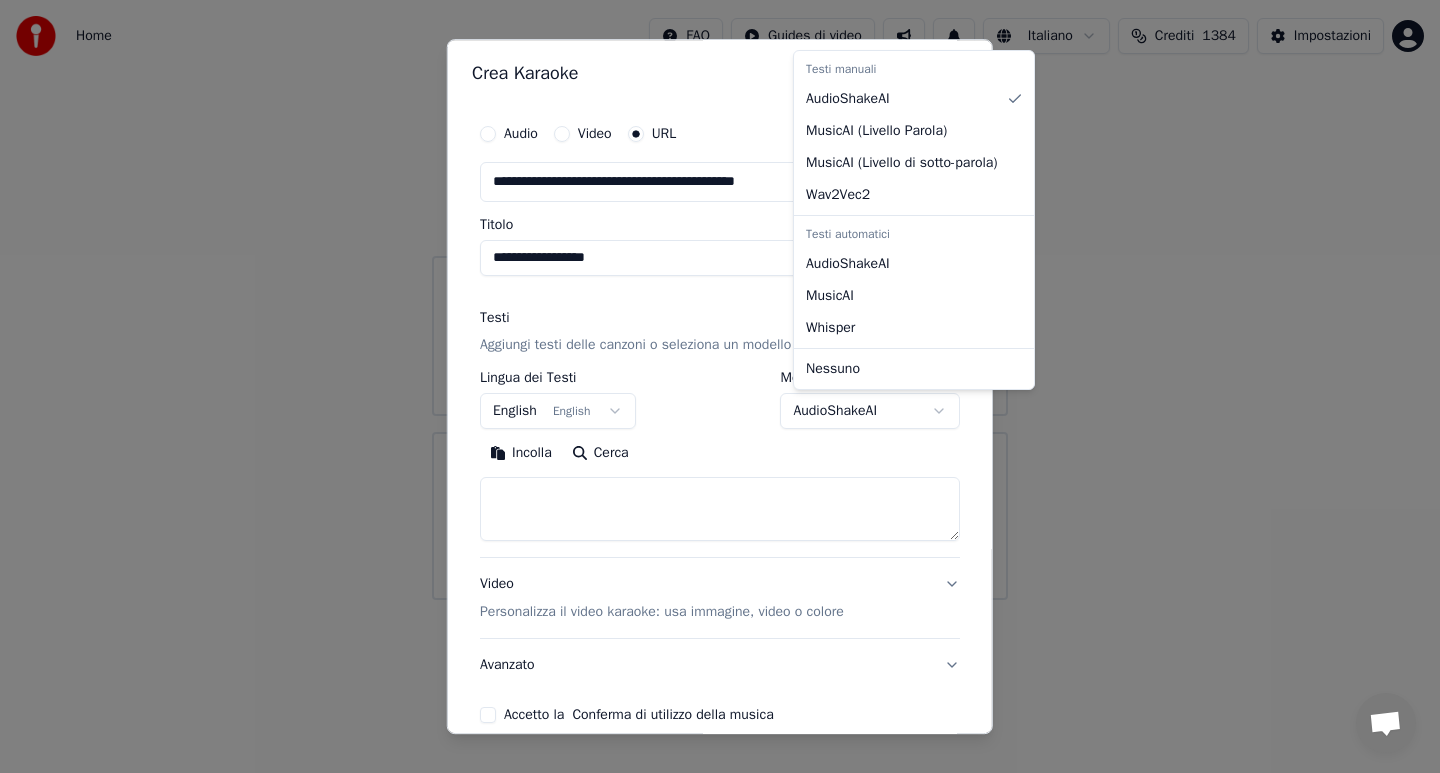 click on "**********" at bounding box center [720, 300] 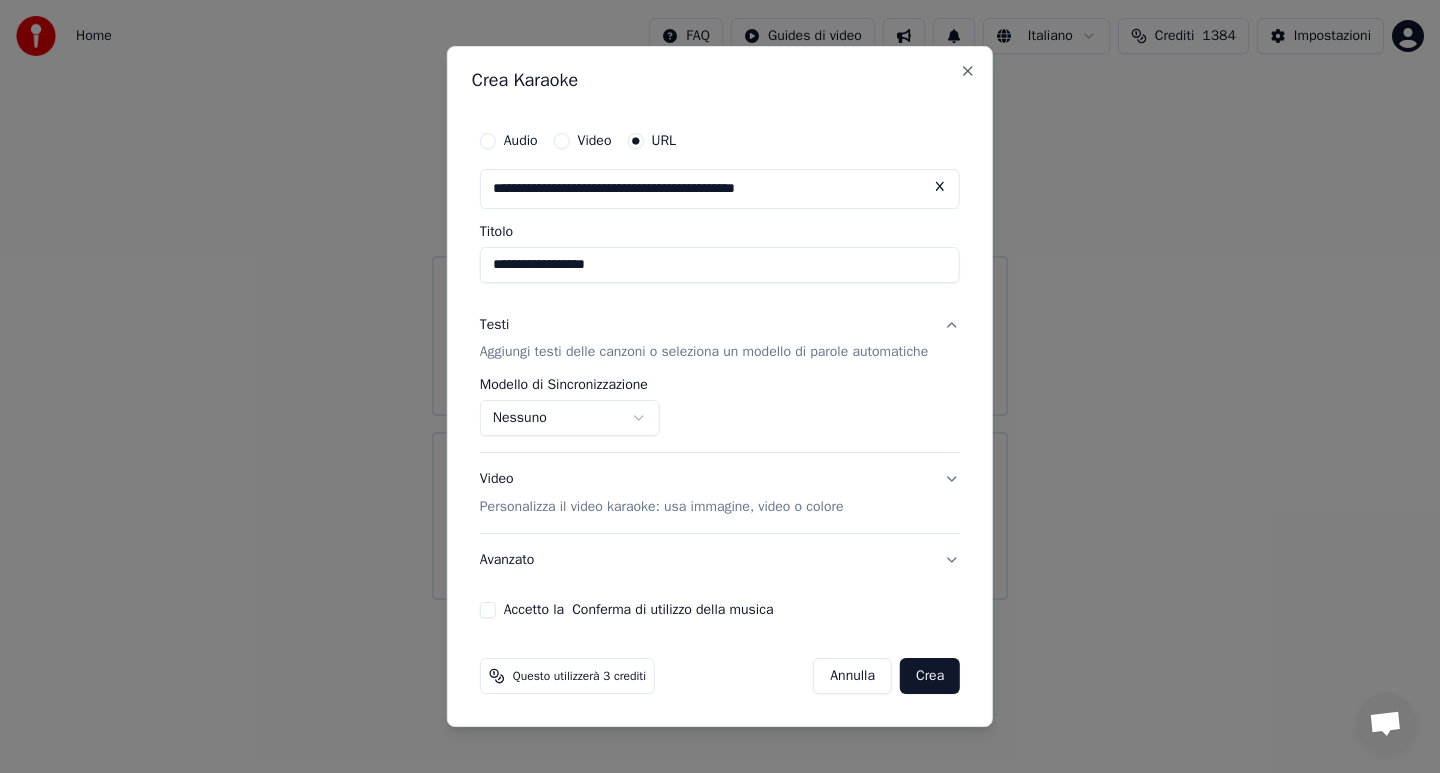 click on "Accetto la   Conferma di utilizzo della musica" at bounding box center (488, 610) 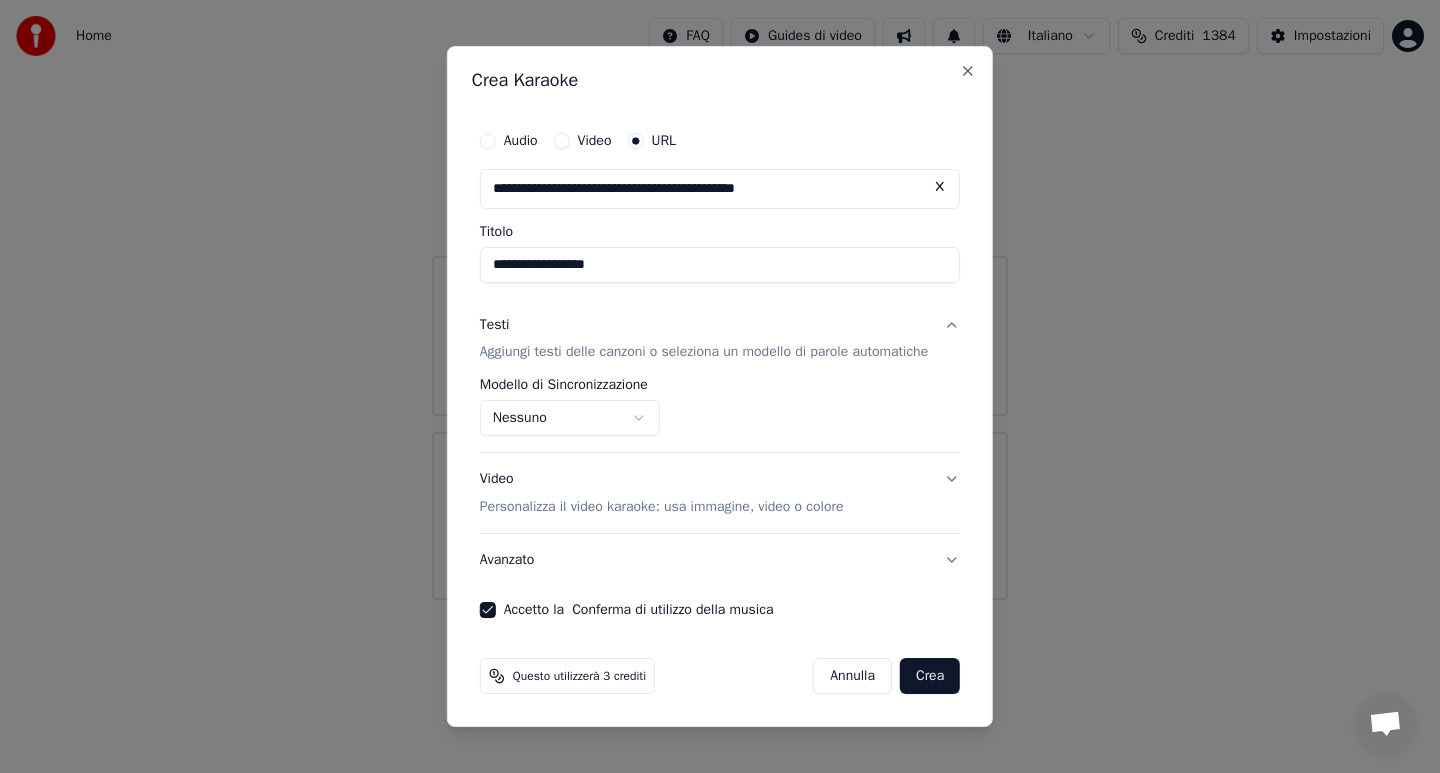 click on "Crea" at bounding box center [930, 676] 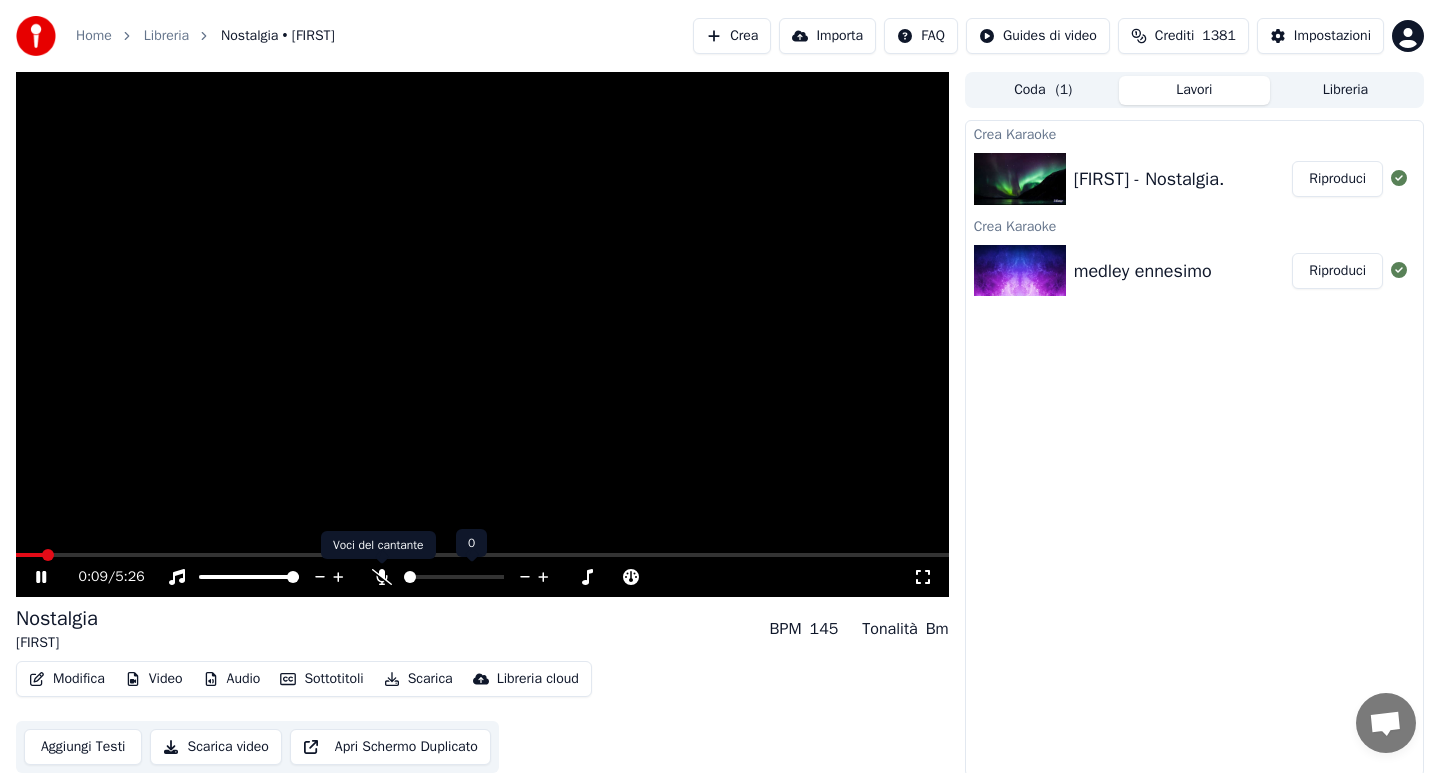 click 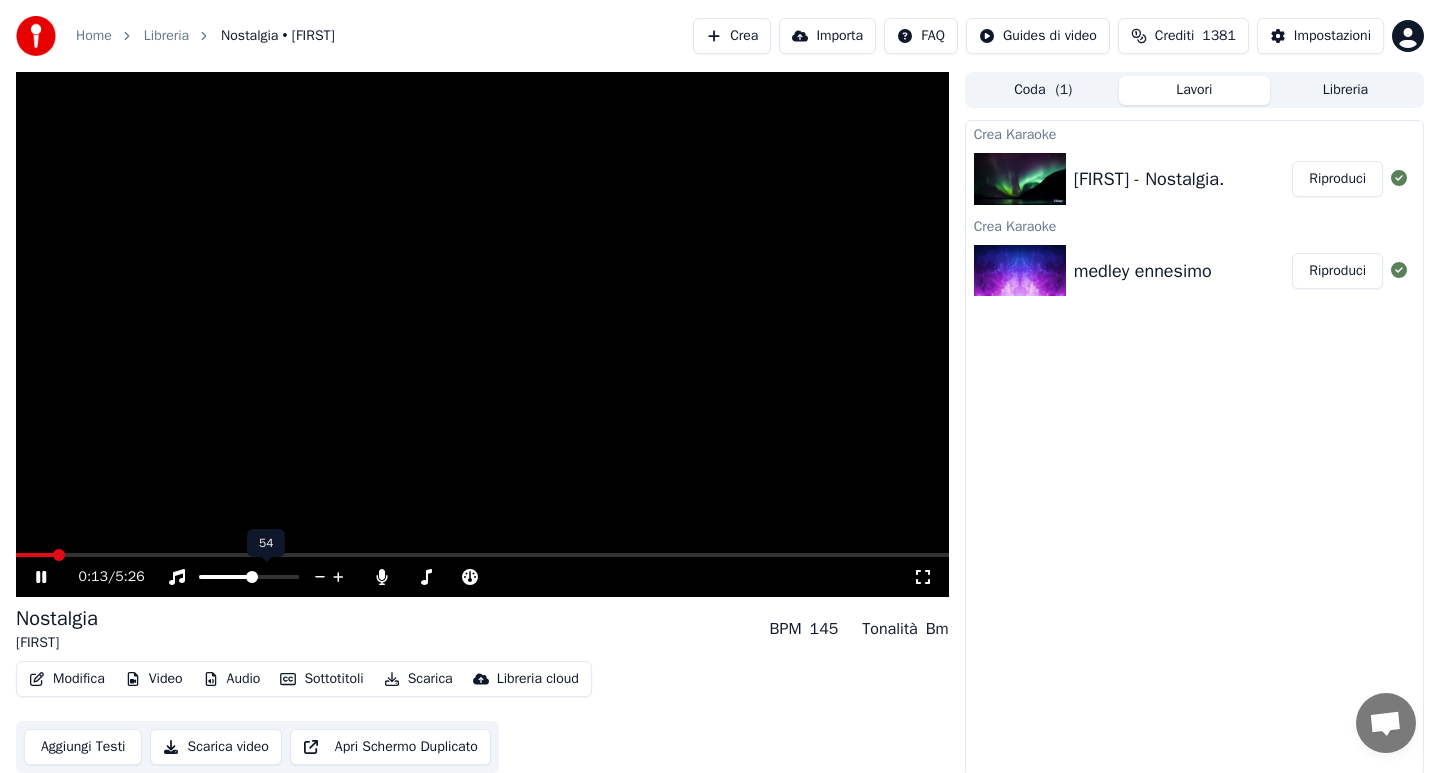 click at bounding box center (252, 577) 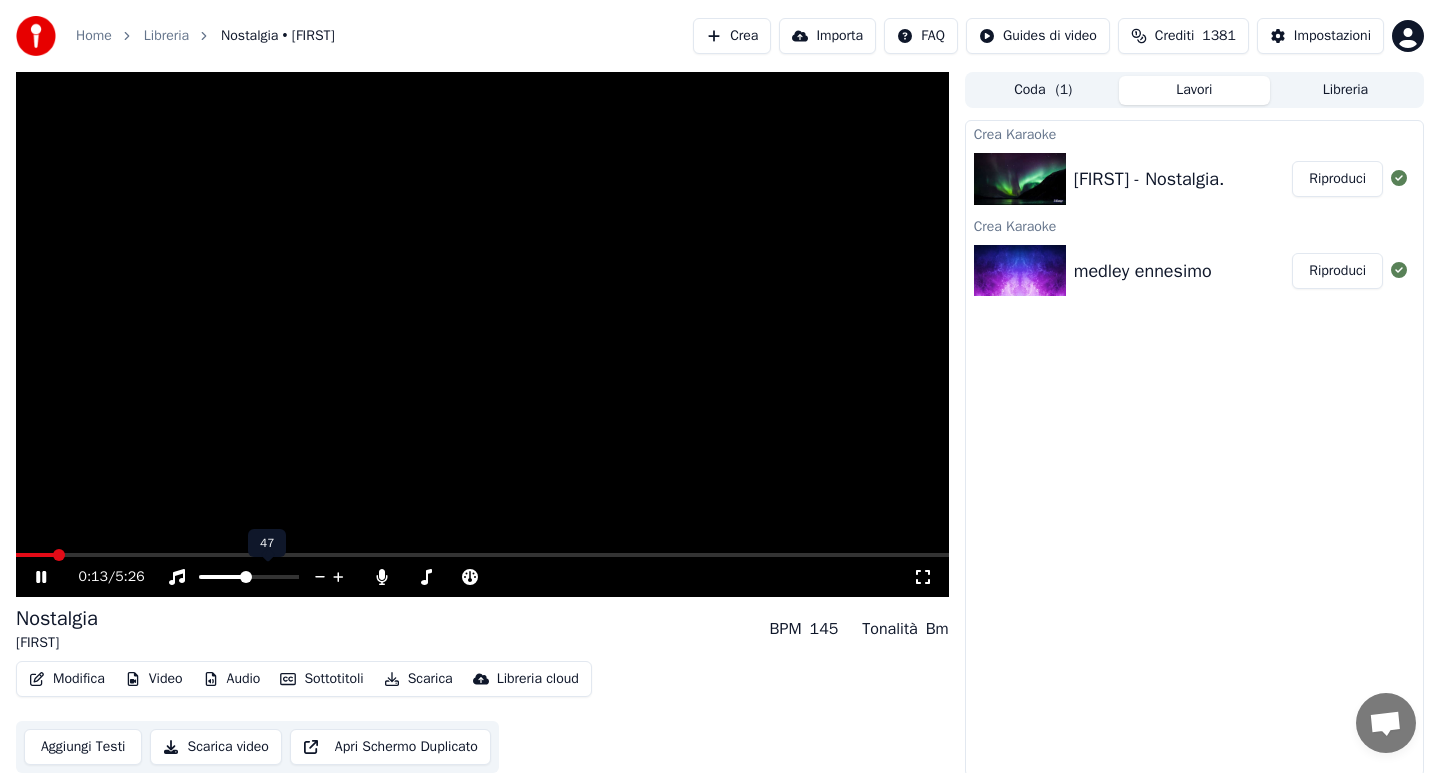 click at bounding box center [246, 577] 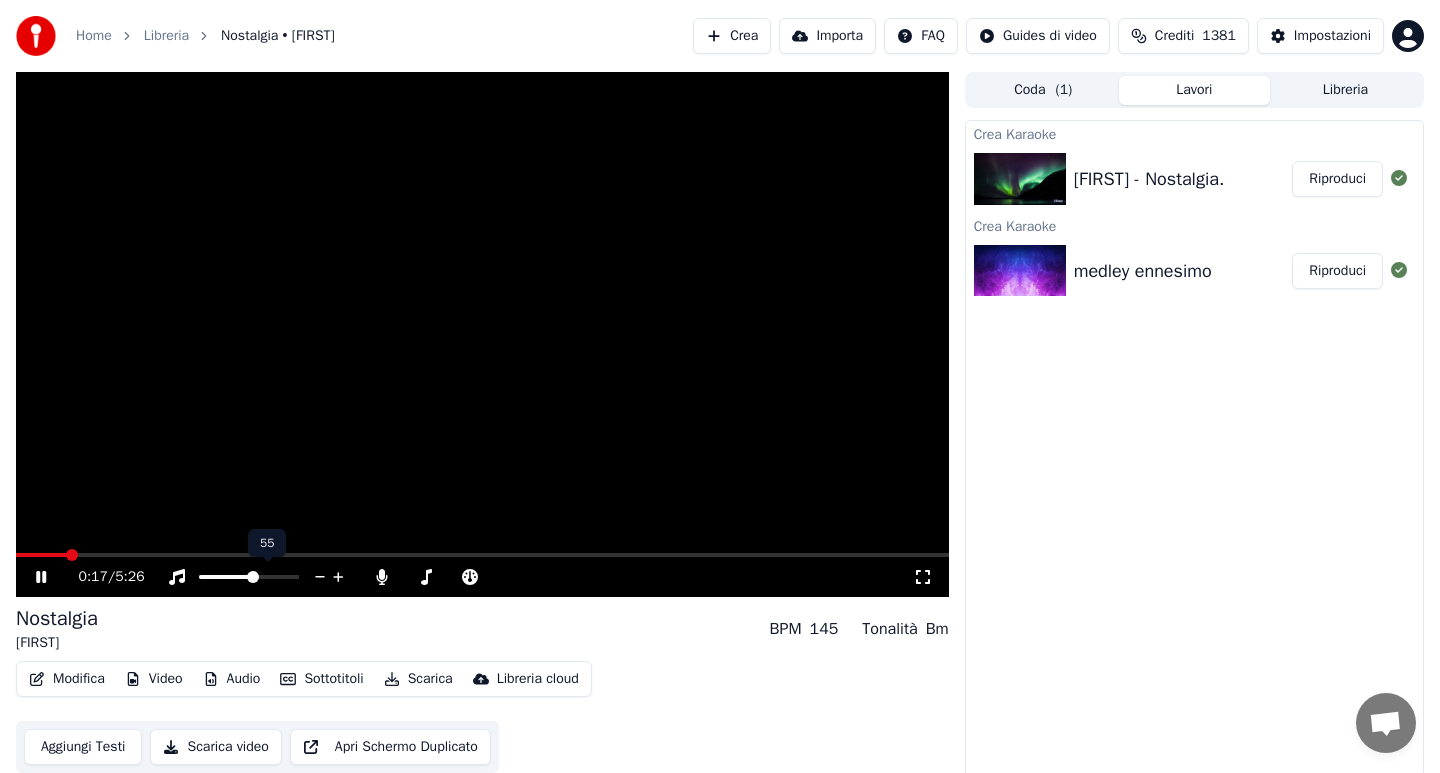 click at bounding box center (253, 577) 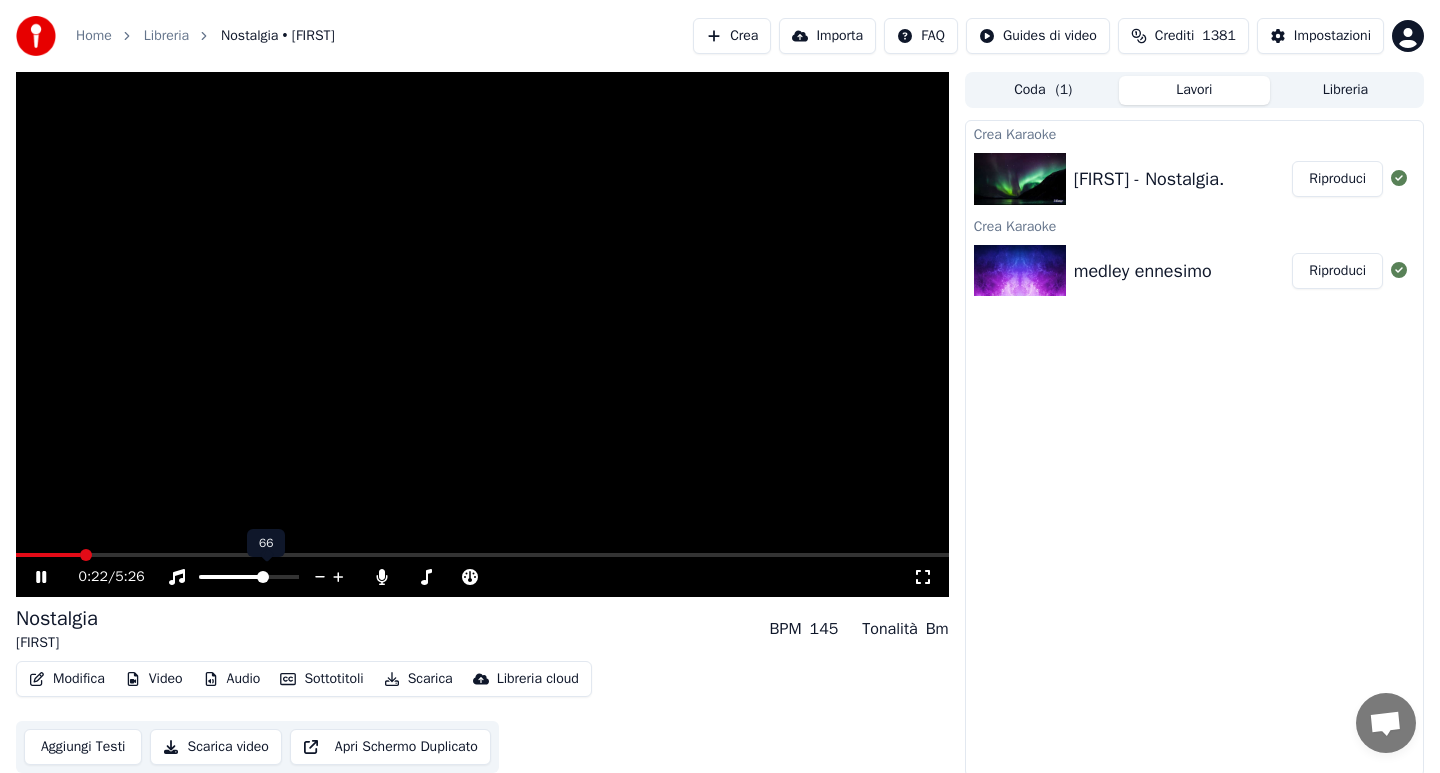 click at bounding box center [263, 577] 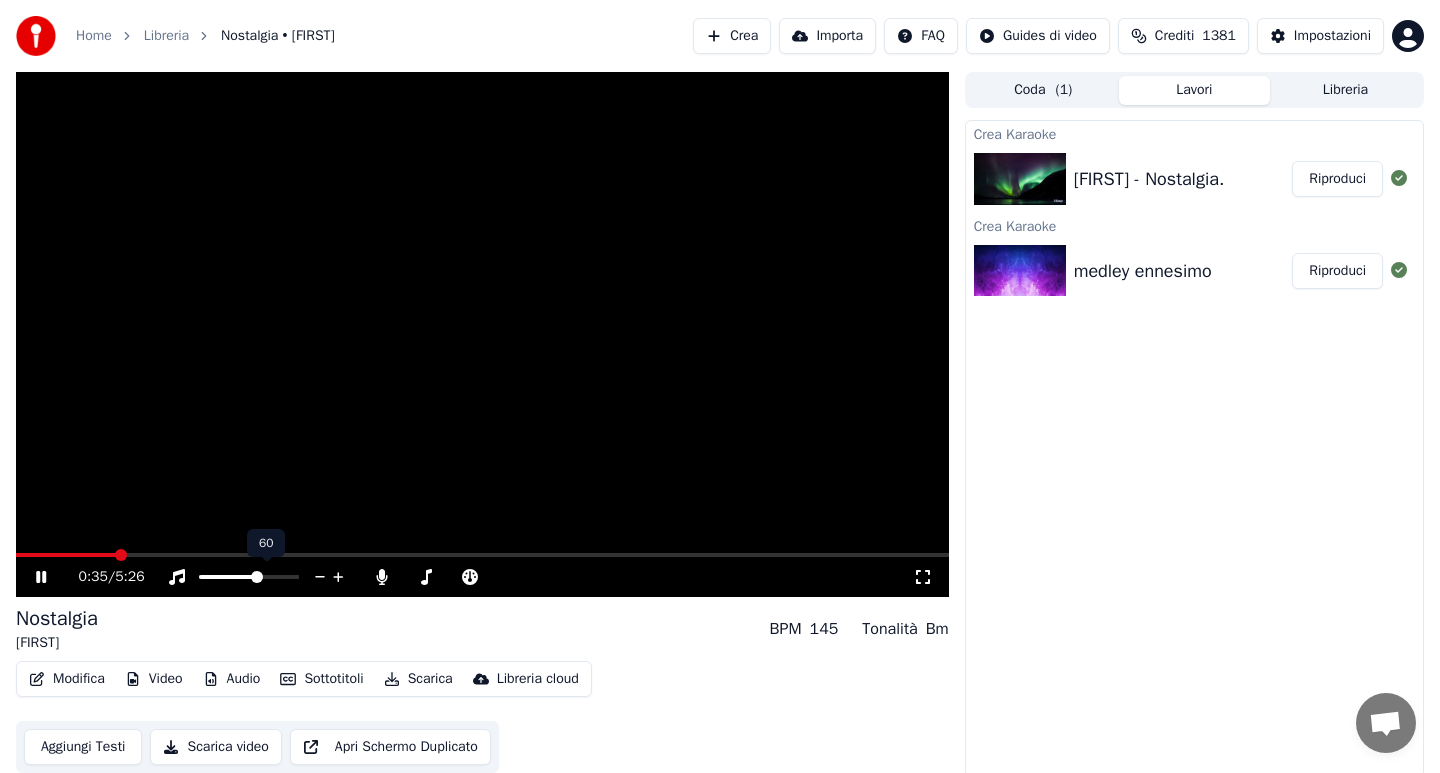click at bounding box center (257, 577) 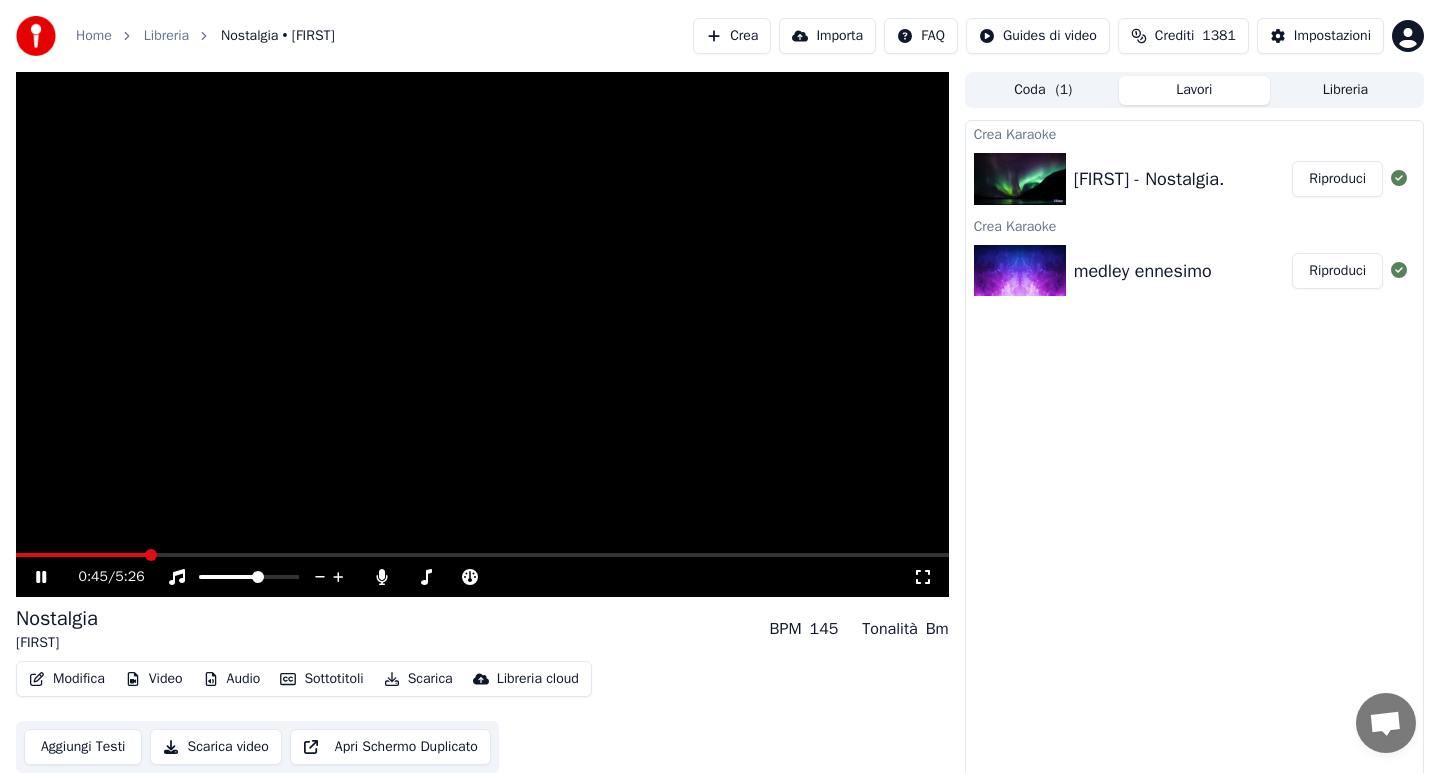 click on "Scarica" at bounding box center [418, 679] 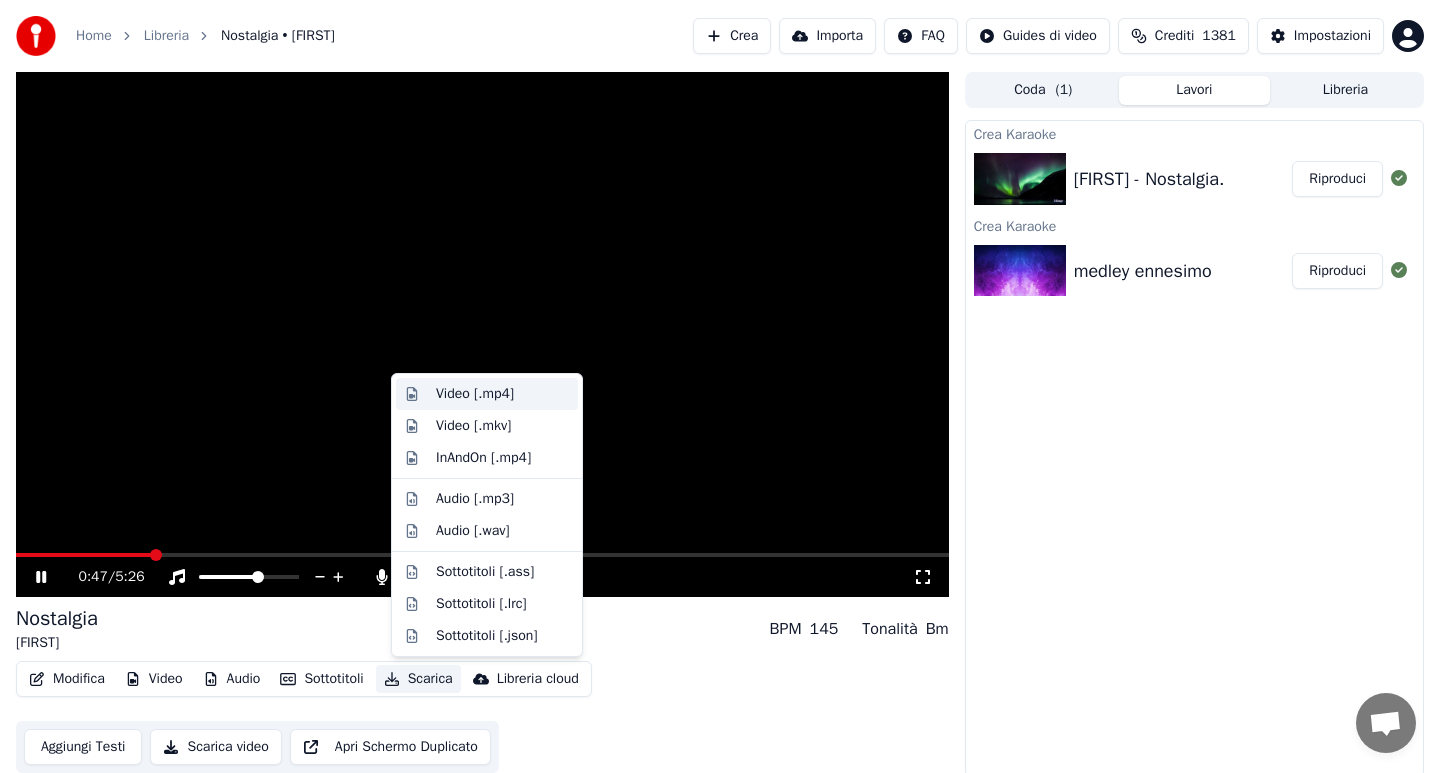 click on "Video [.mp4]" at bounding box center [475, 394] 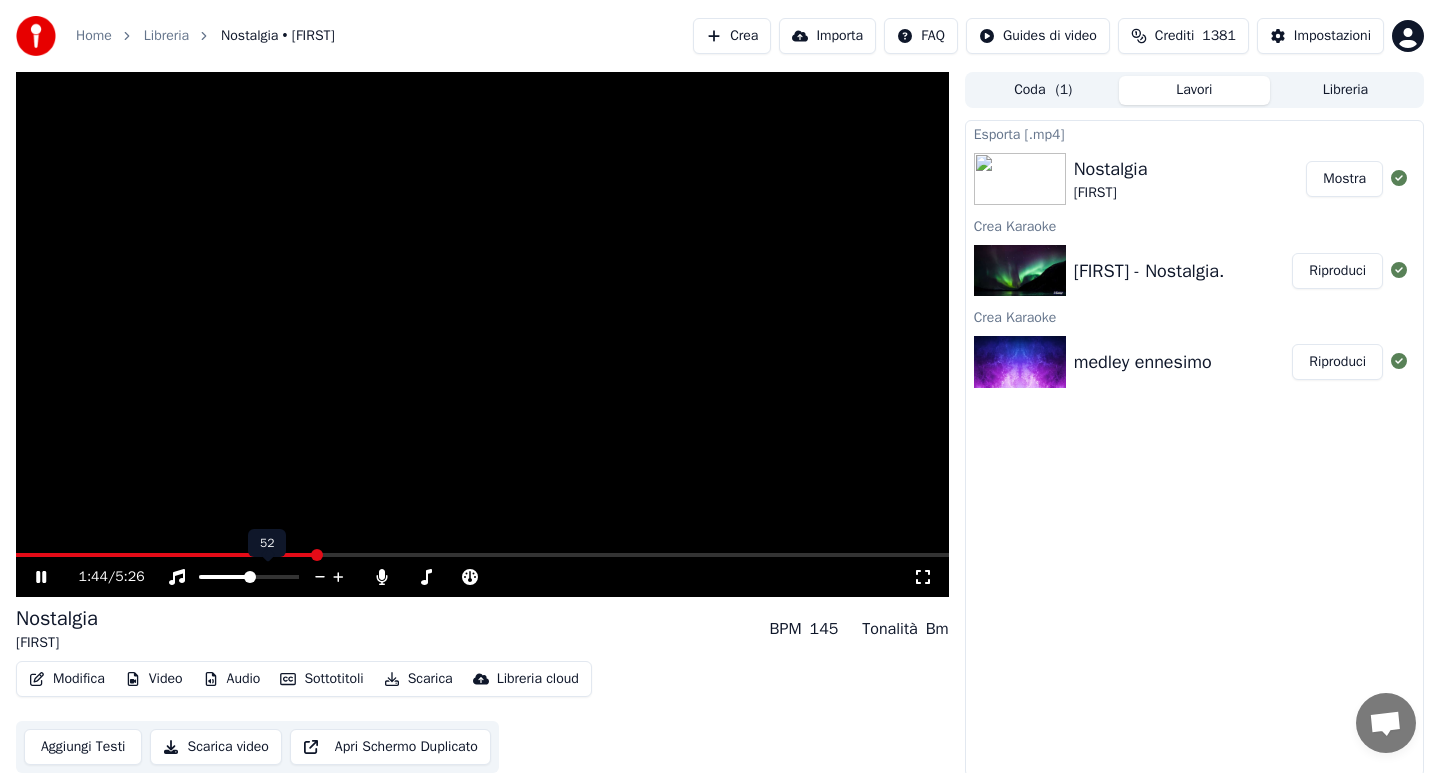 click at bounding box center (250, 577) 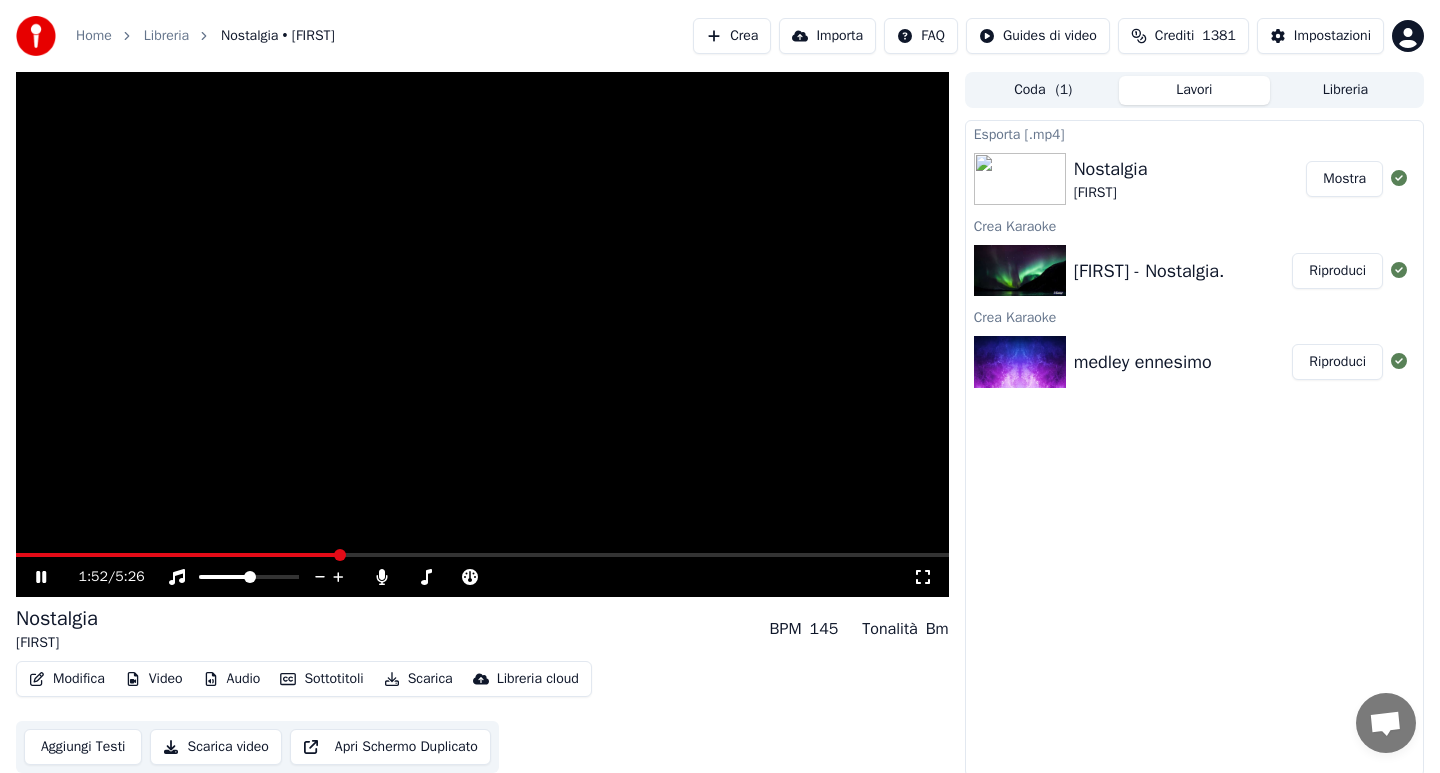 click 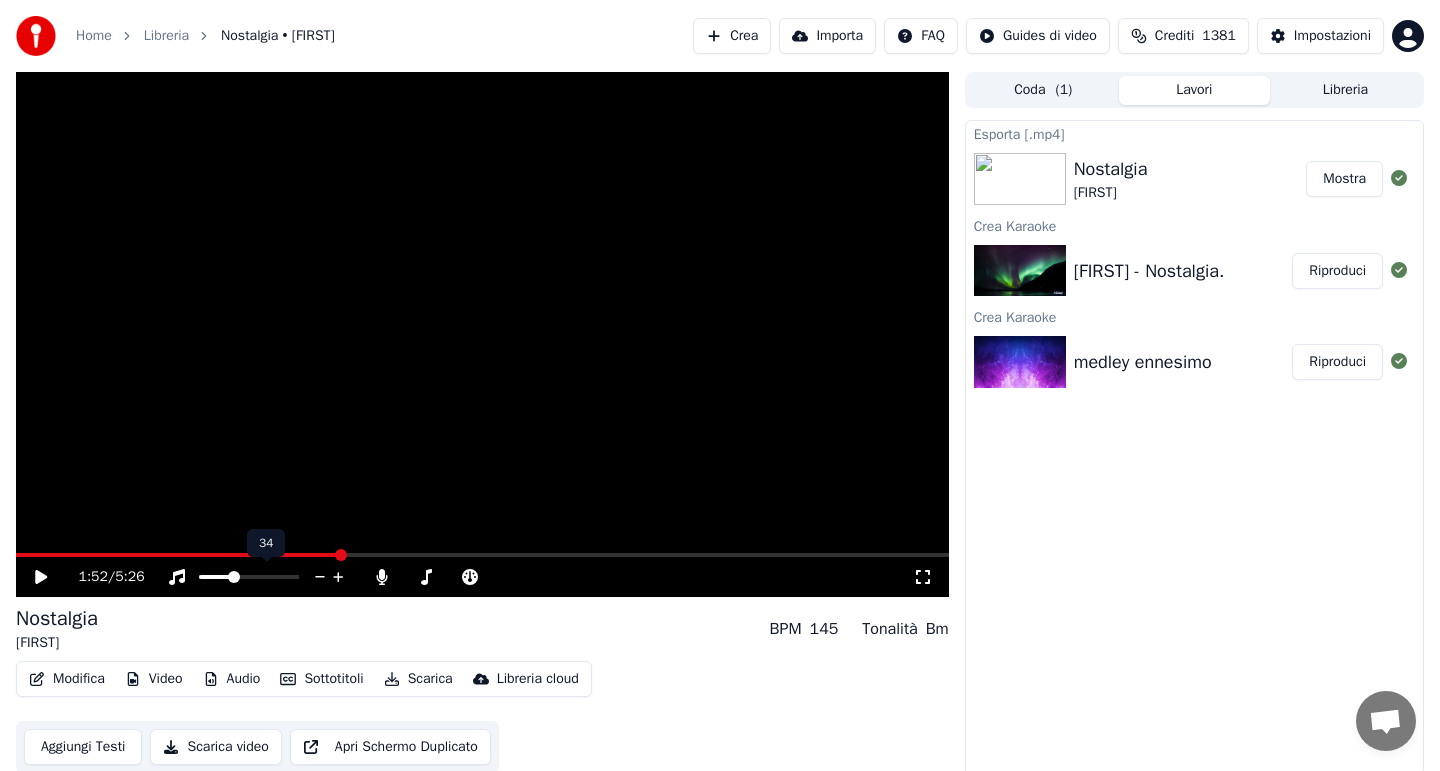 click at bounding box center [234, 577] 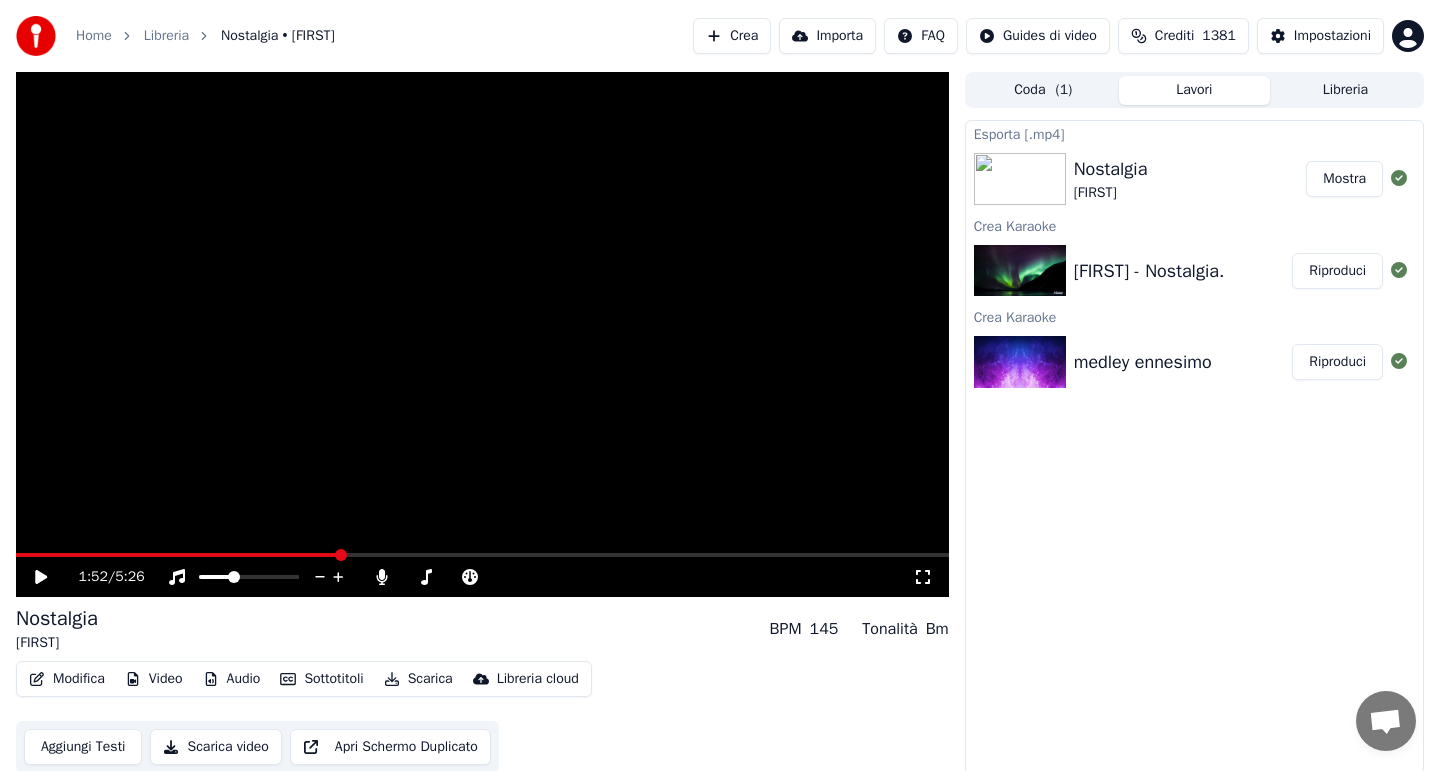 click 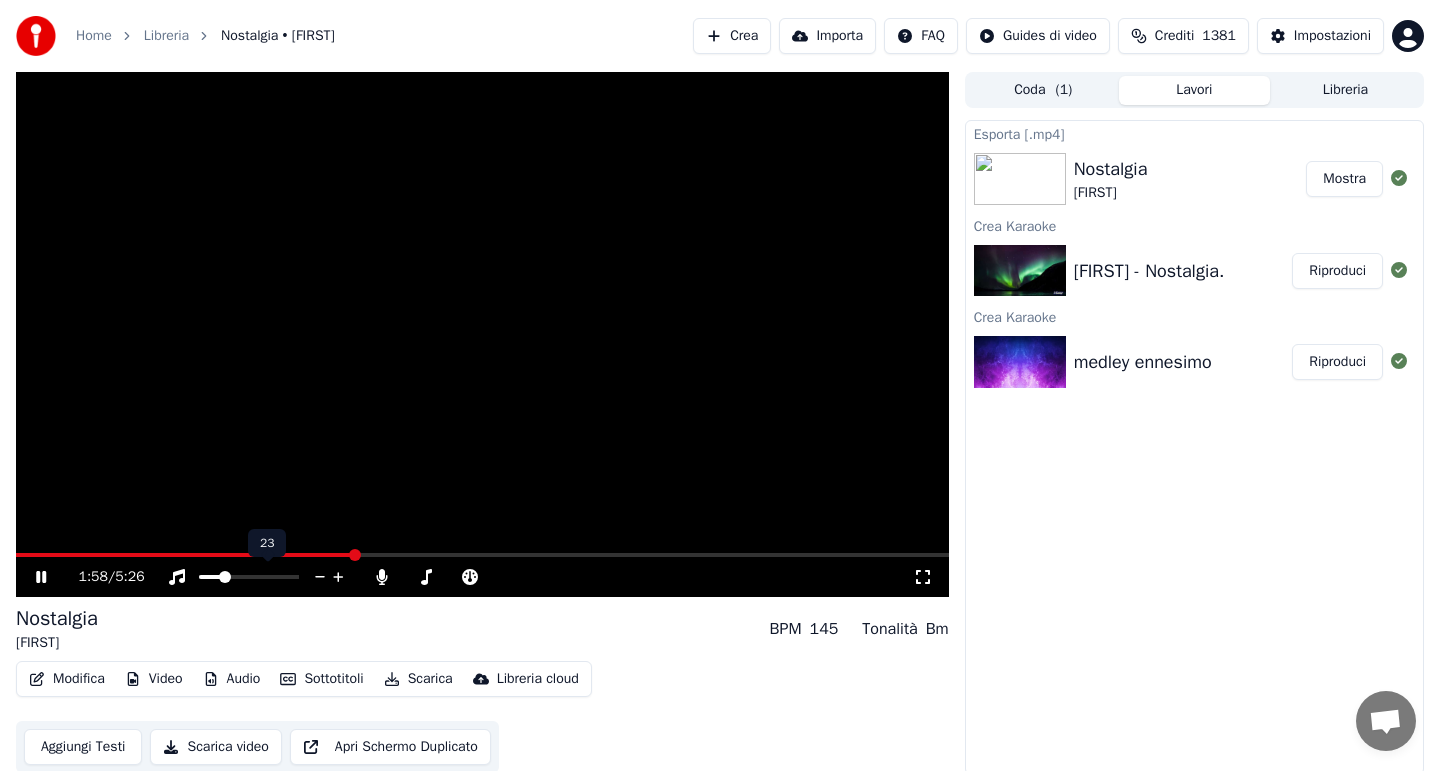 click at bounding box center (225, 577) 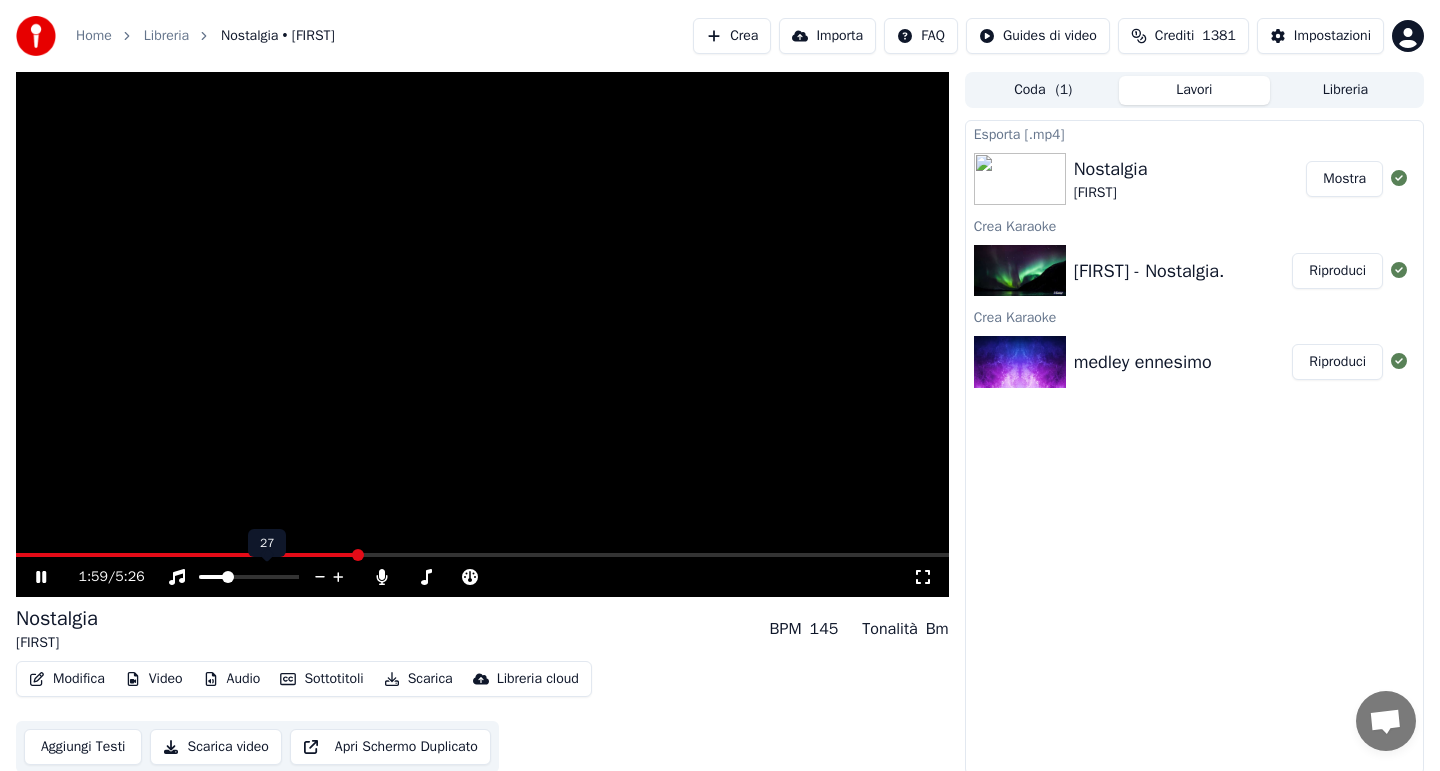 click at bounding box center [228, 577] 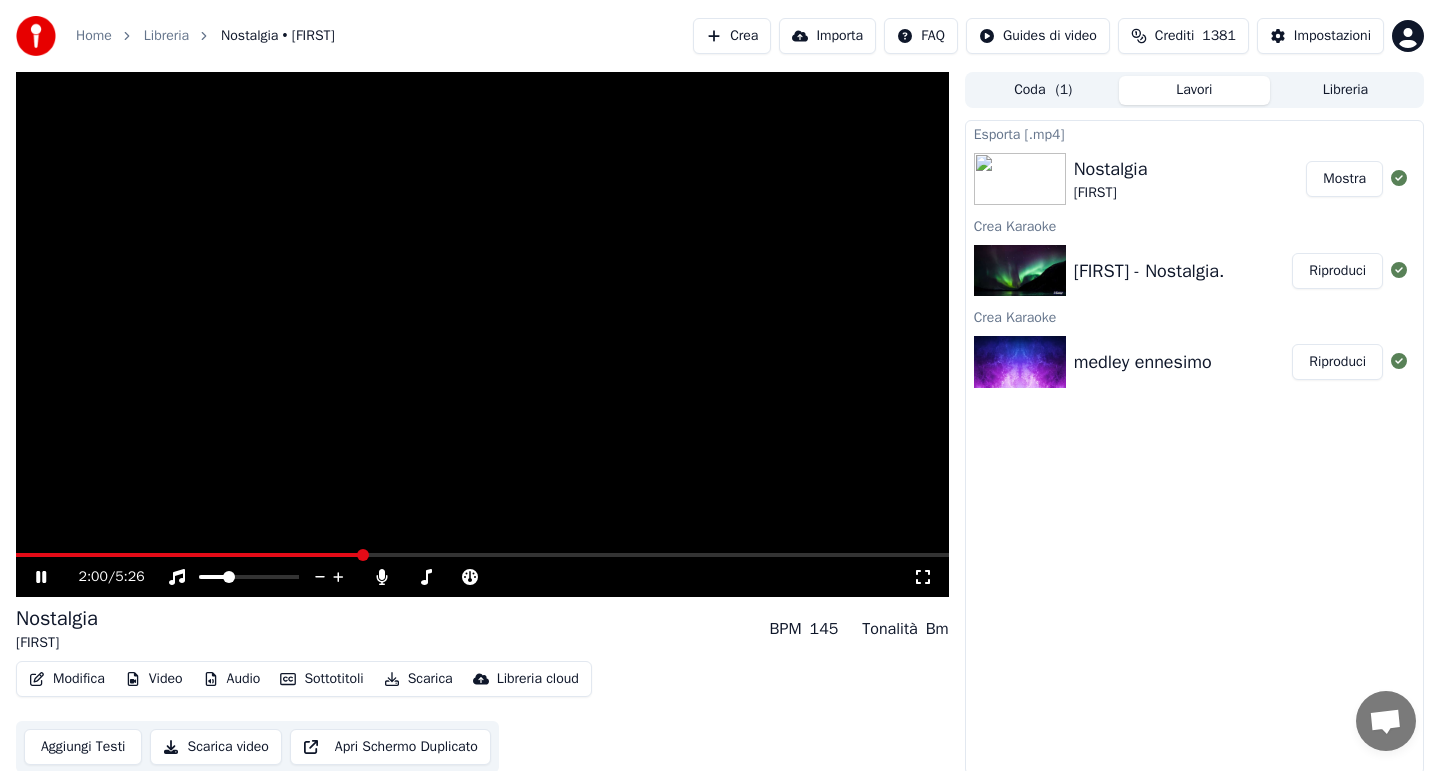 click on "Scarica" at bounding box center [418, 679] 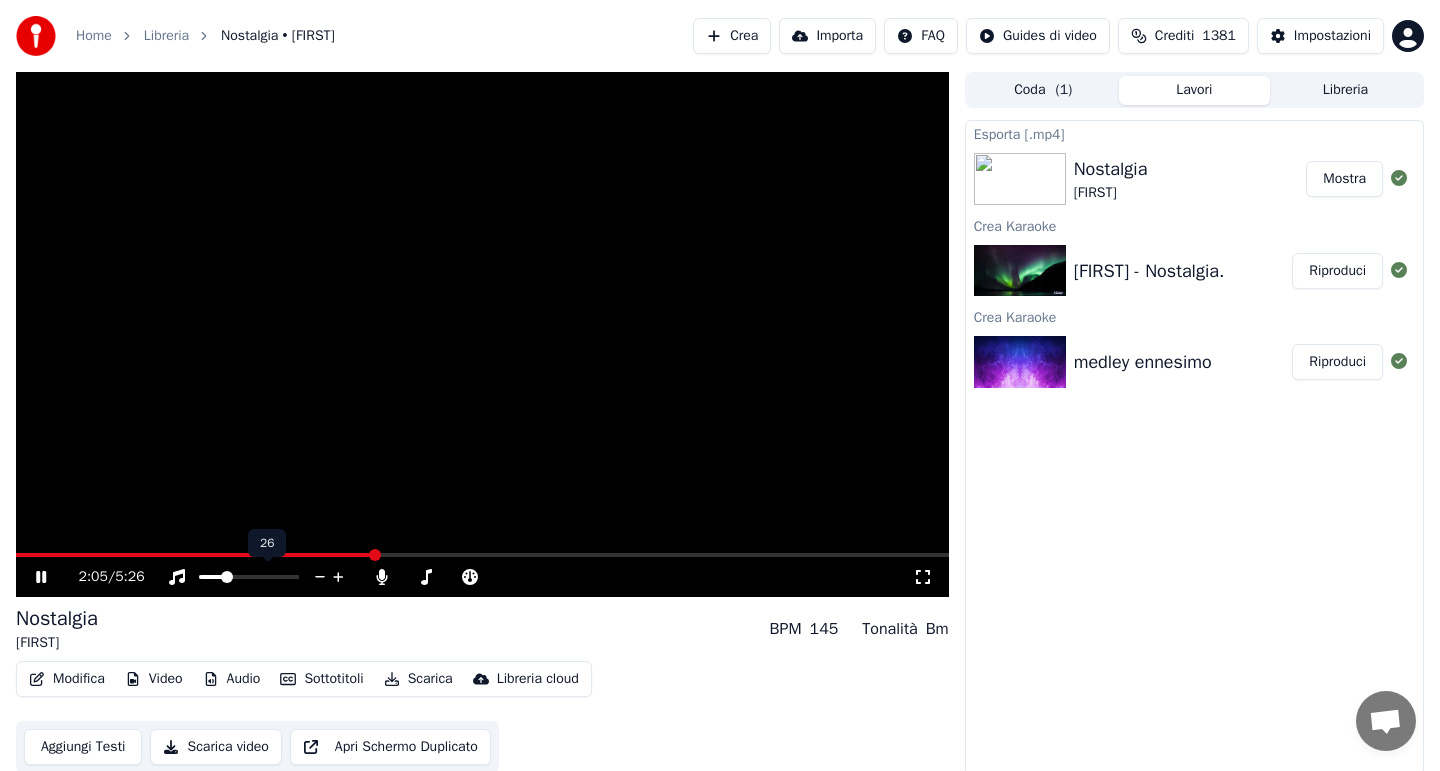 click at bounding box center (227, 577) 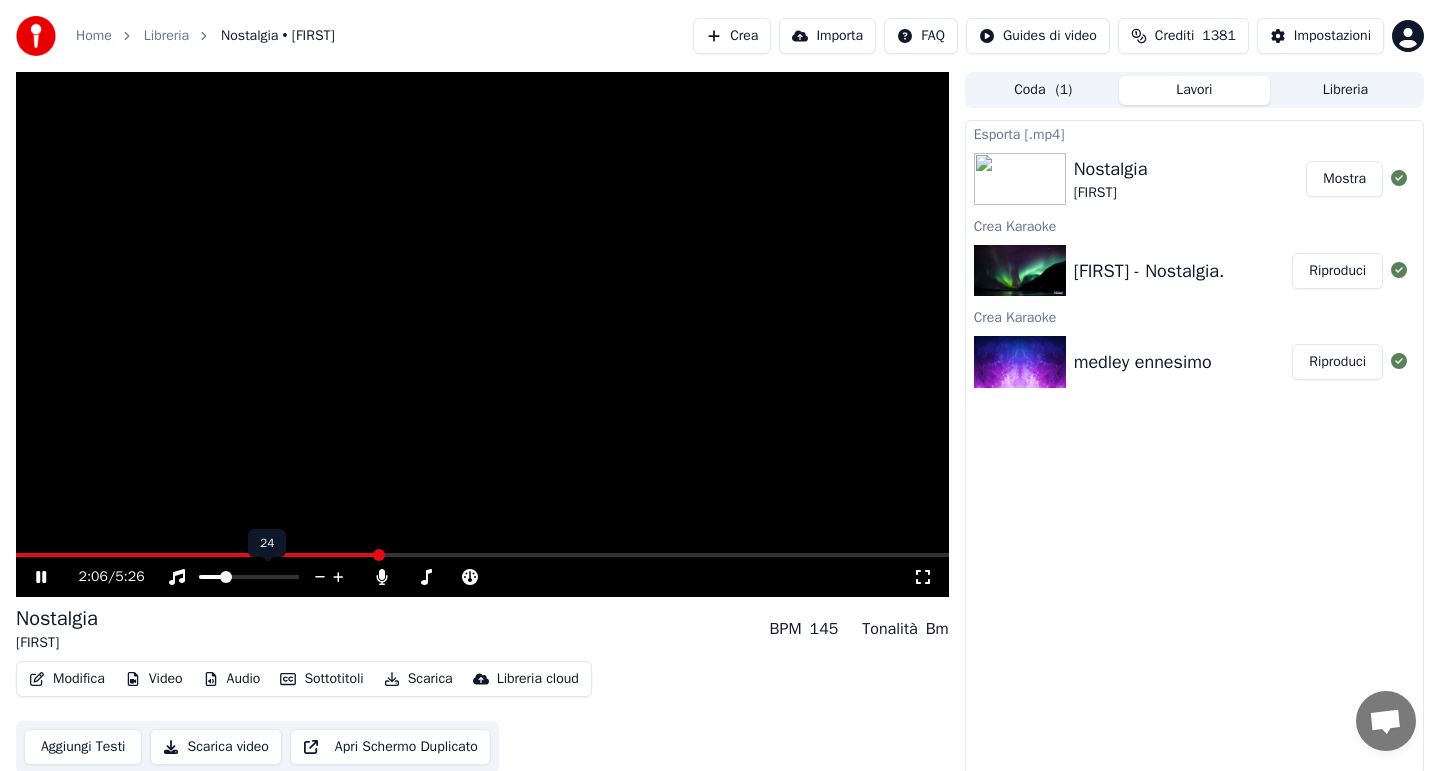 click at bounding box center (226, 577) 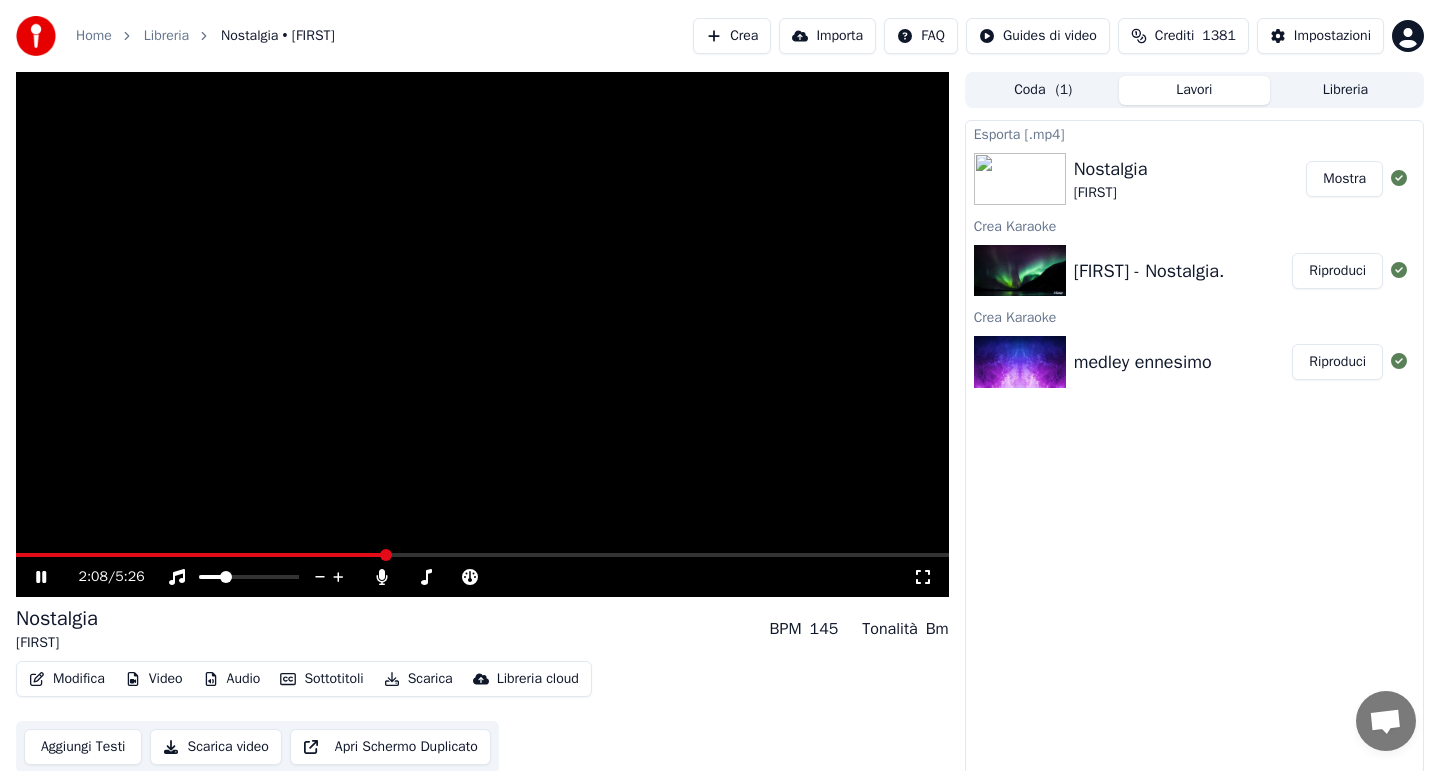 click on "Scarica" at bounding box center (418, 679) 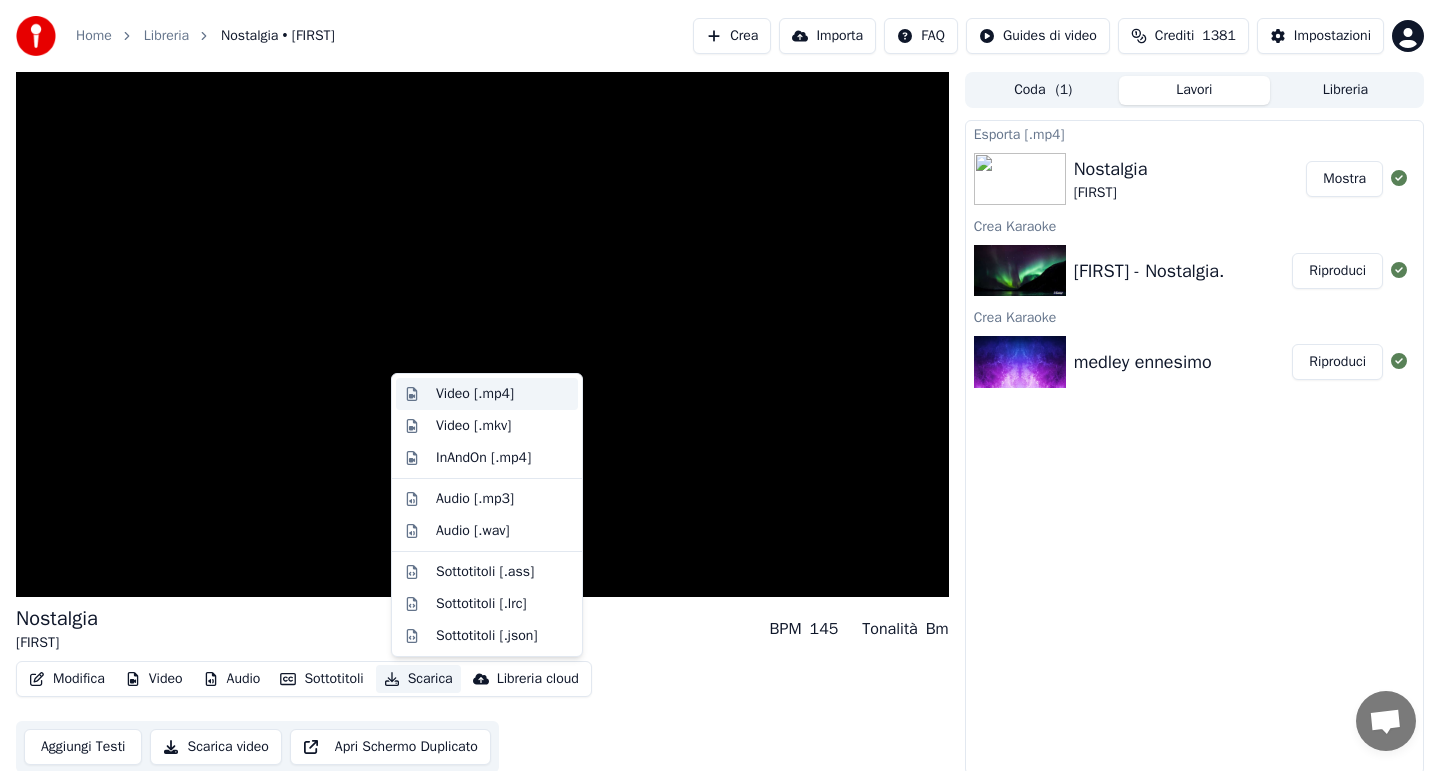 click on "Video [.mp4]" at bounding box center [475, 394] 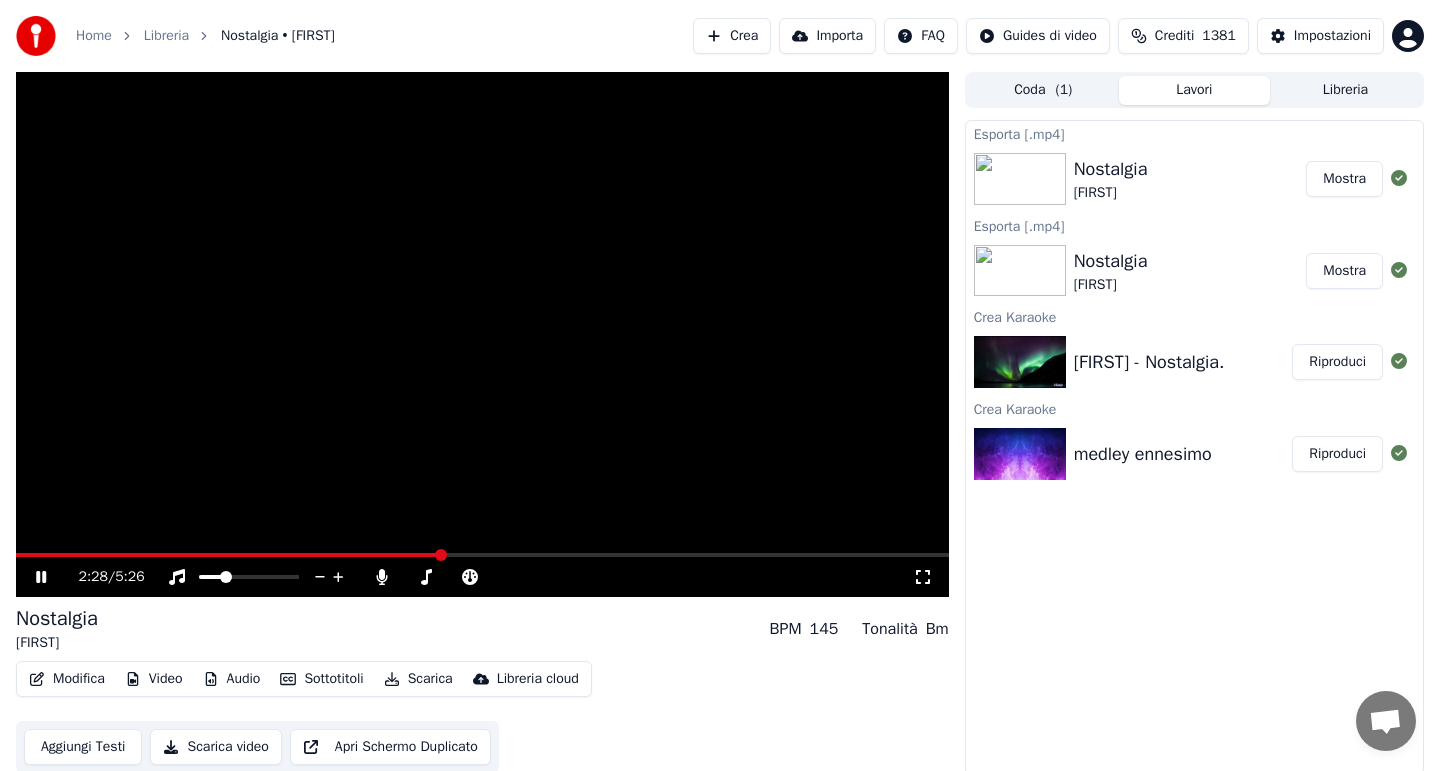 click 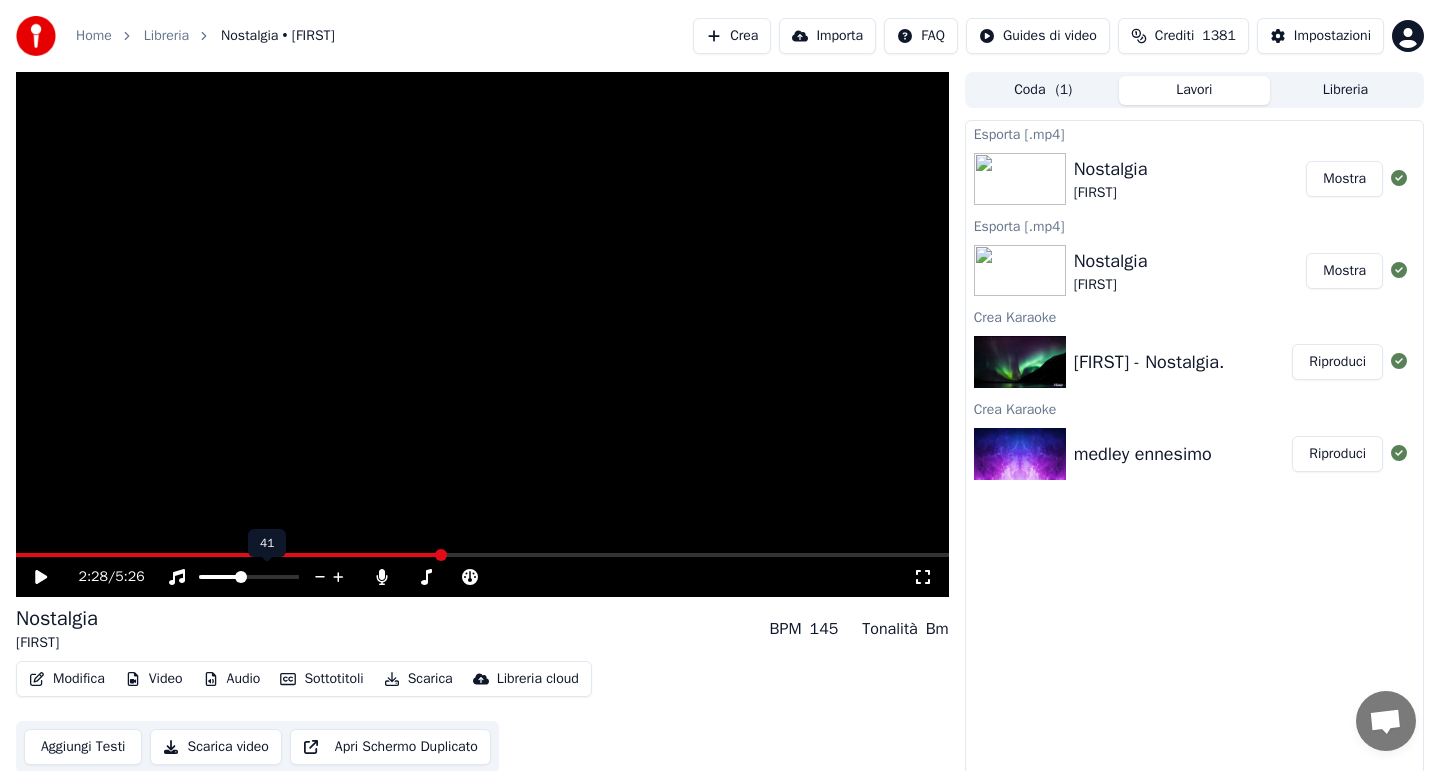 click at bounding box center (241, 577) 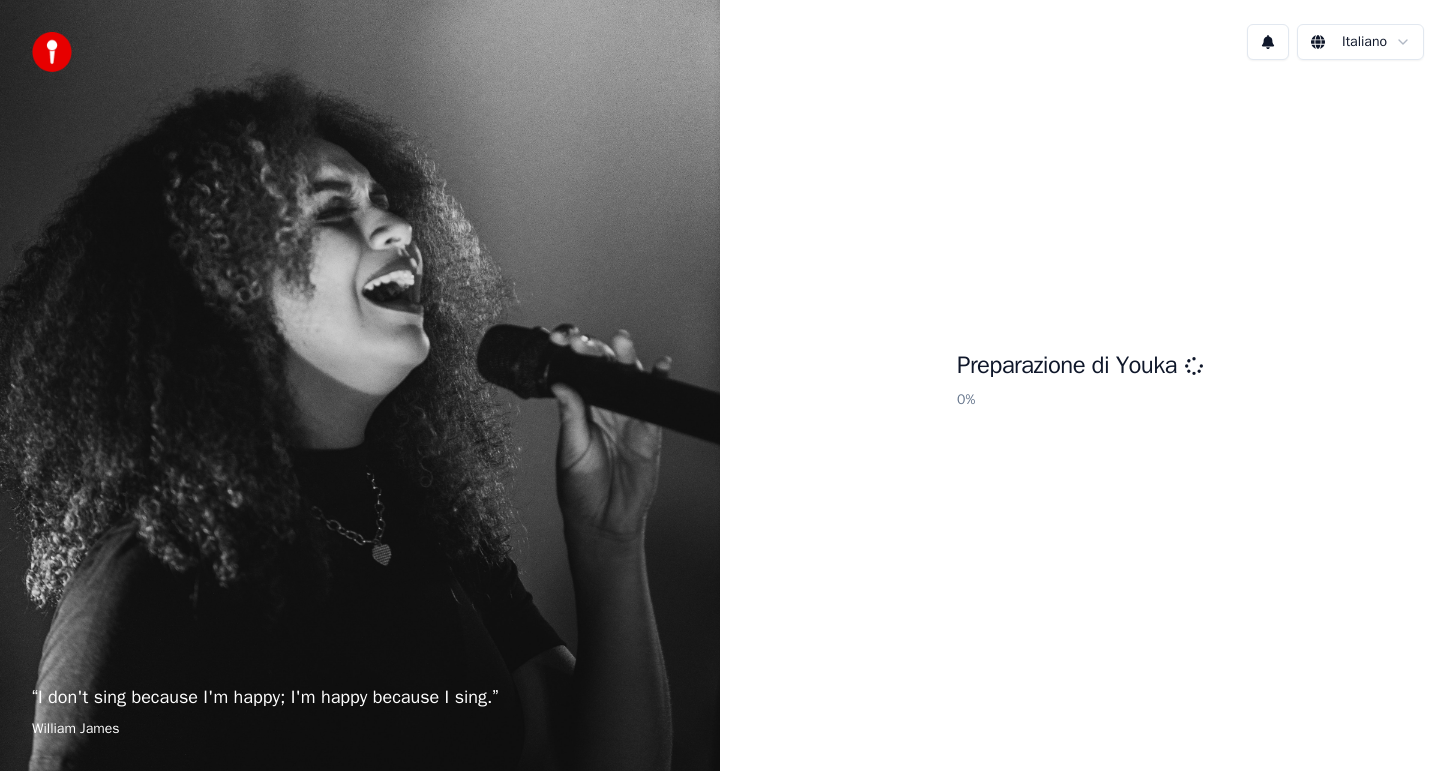 scroll, scrollTop: 0, scrollLeft: 0, axis: both 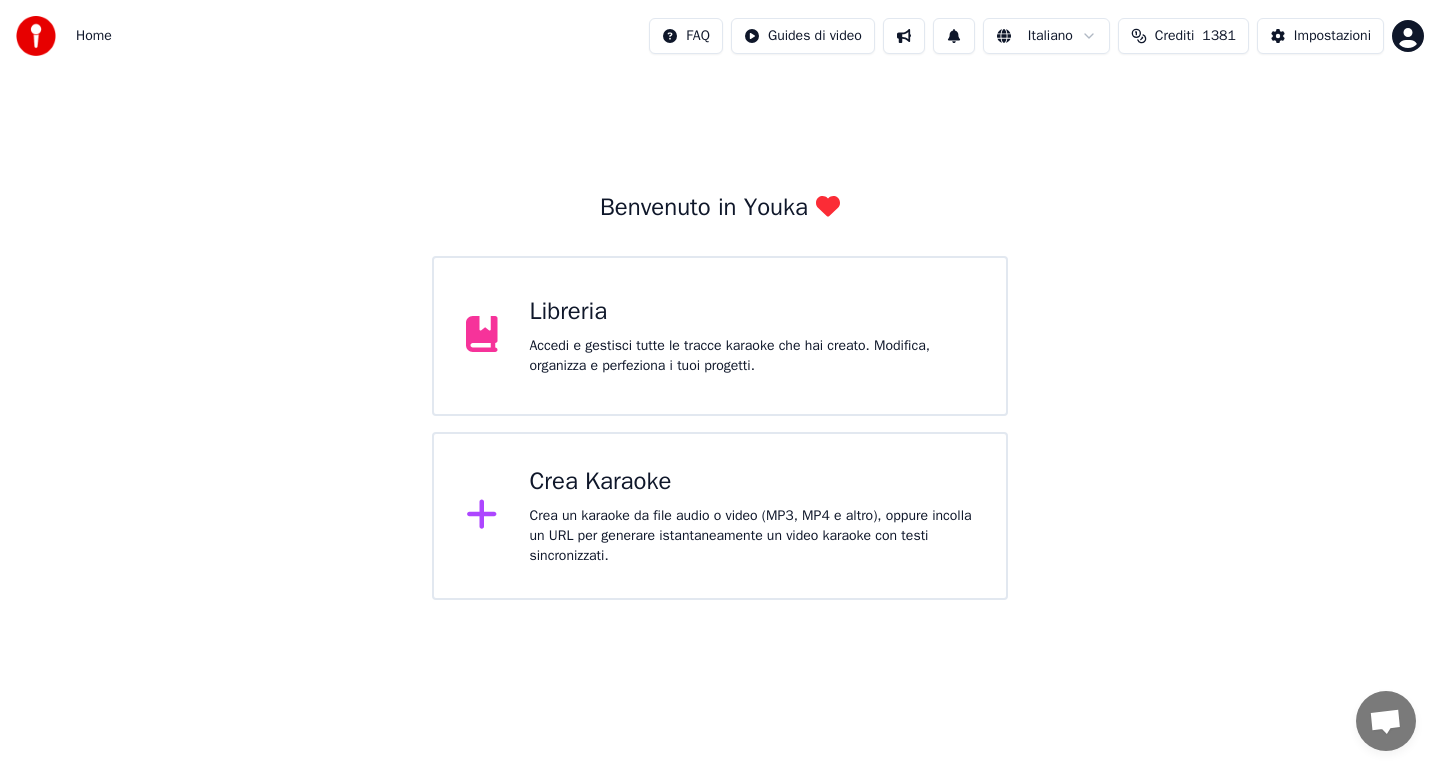 click on "Accedi e gestisci tutte le tracce karaoke che hai creato. Modifica, organizza e perfeziona i tuoi progetti." at bounding box center [752, 356] 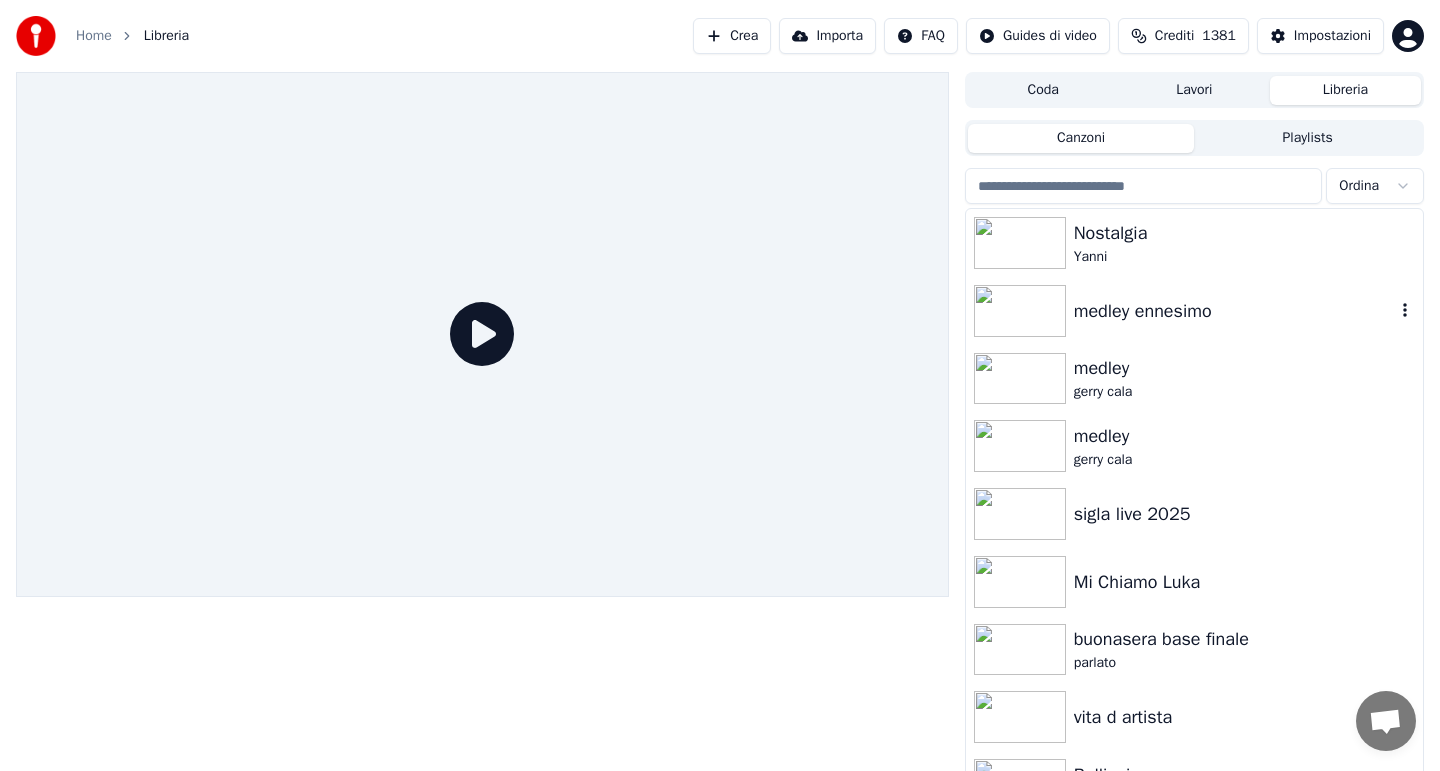 click on "medley ennesimo" at bounding box center [1234, 311] 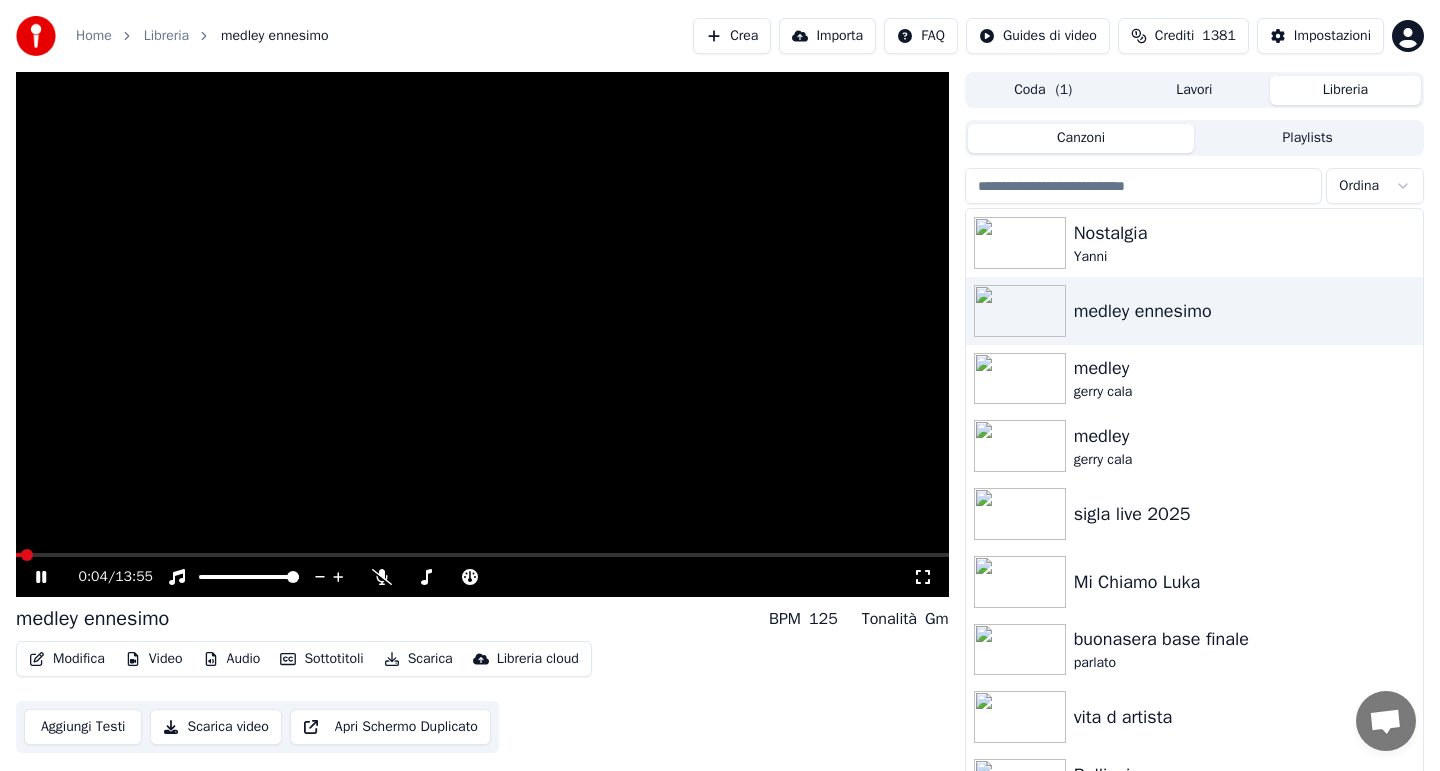 click at bounding box center [482, 555] 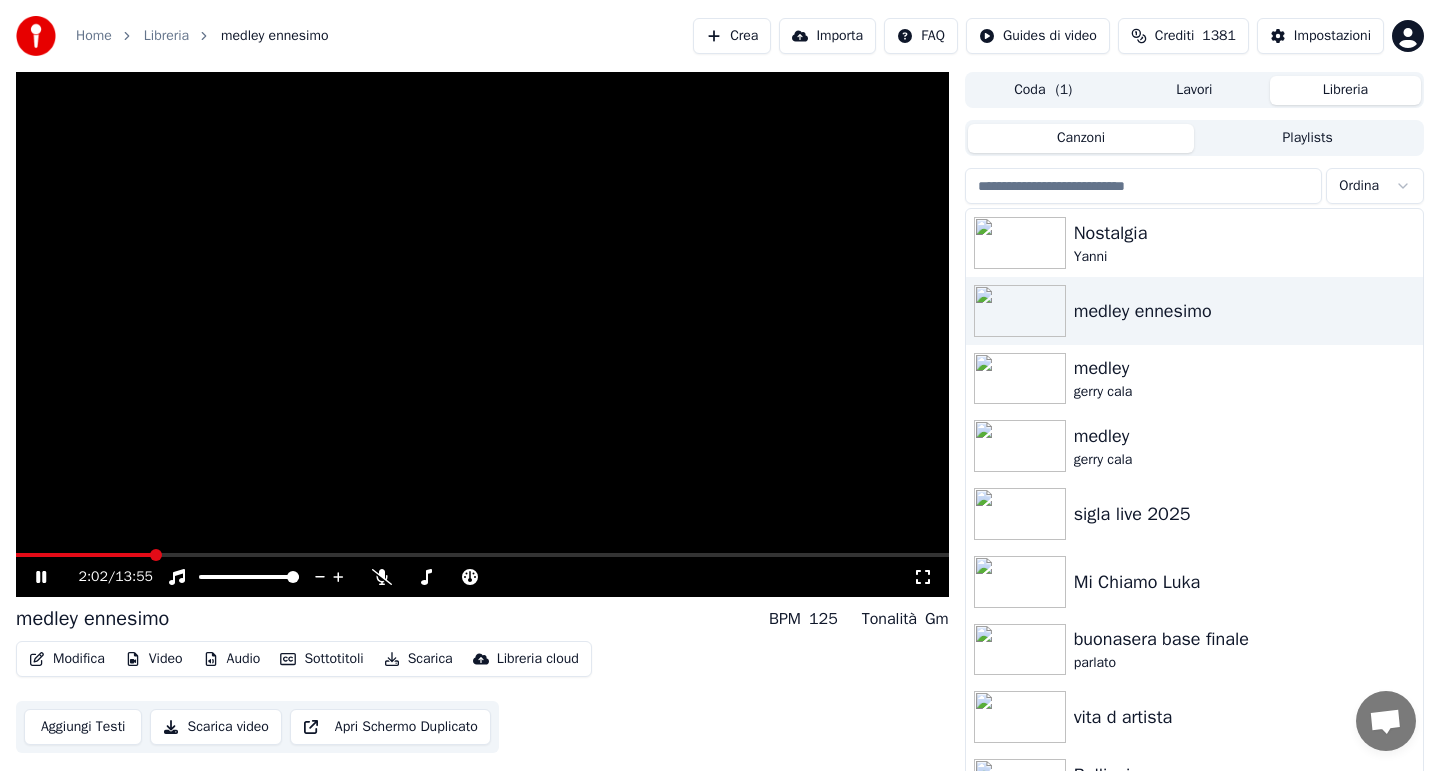 click at bounding box center [482, 555] 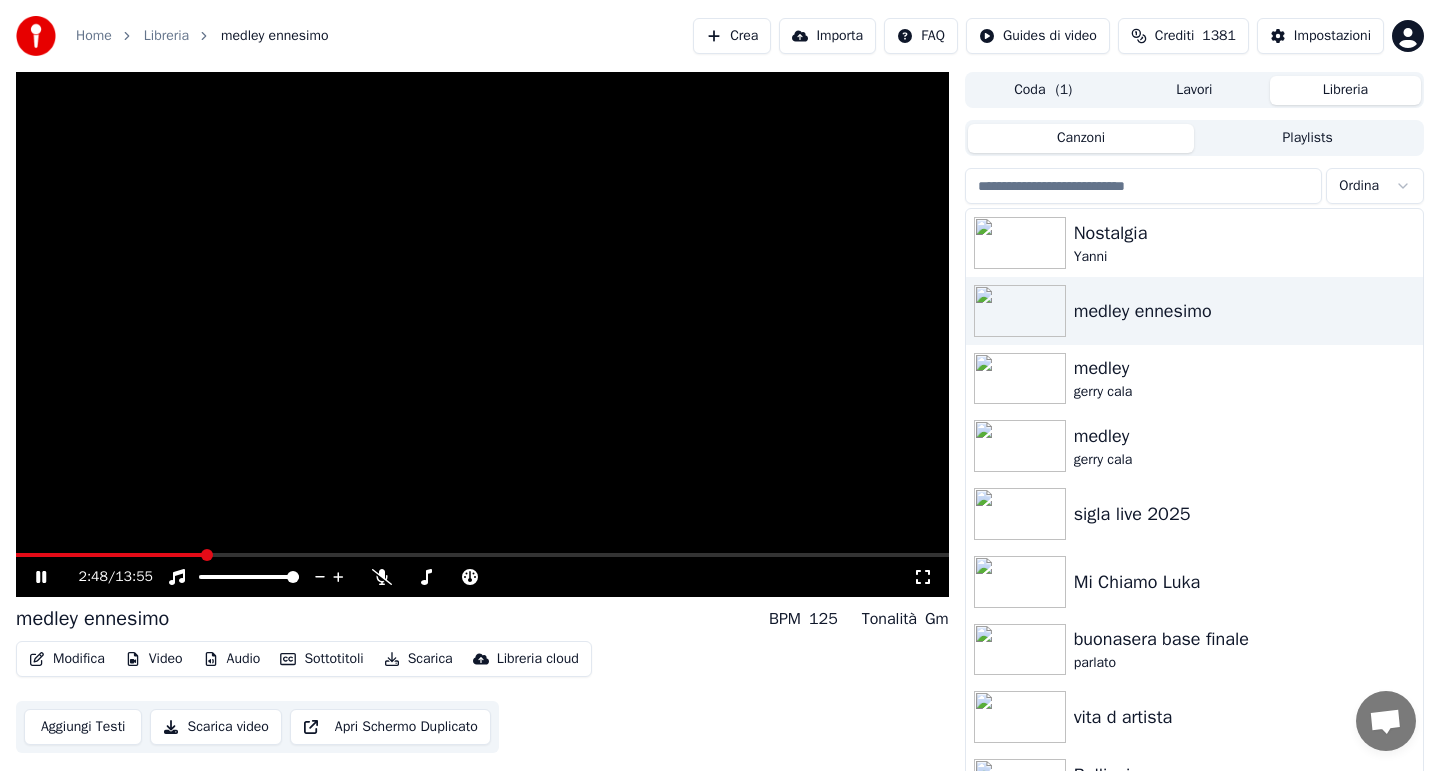 click at bounding box center (482, 555) 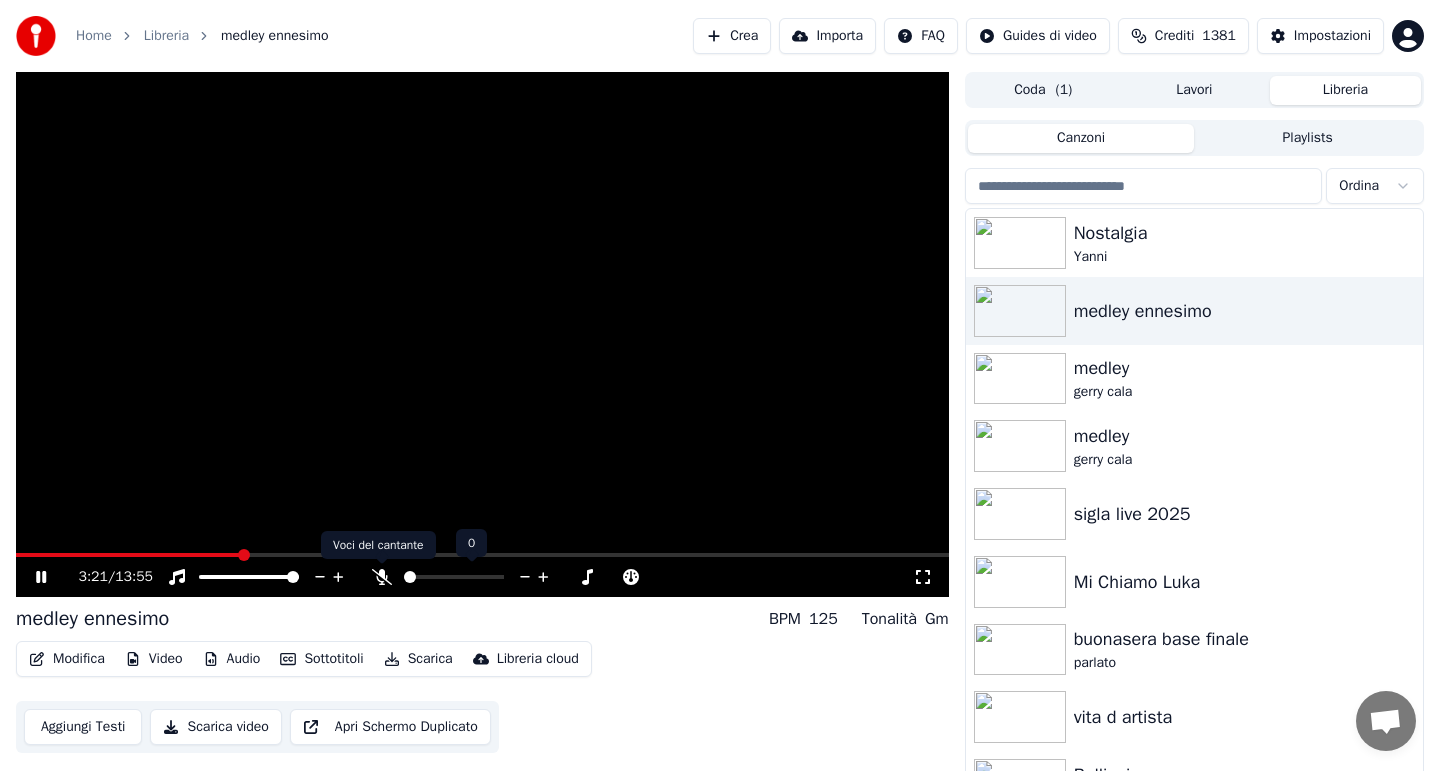 click 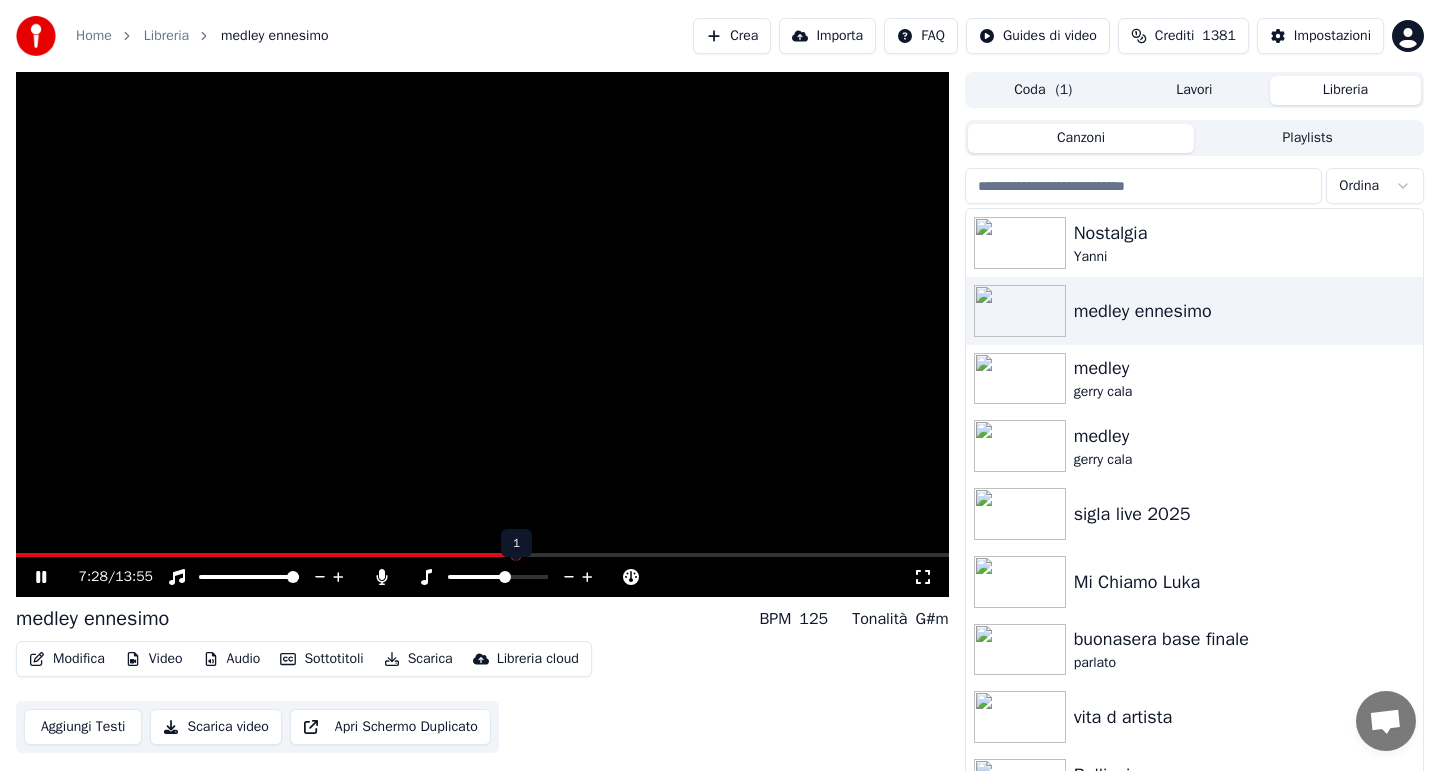 click at bounding box center [505, 577] 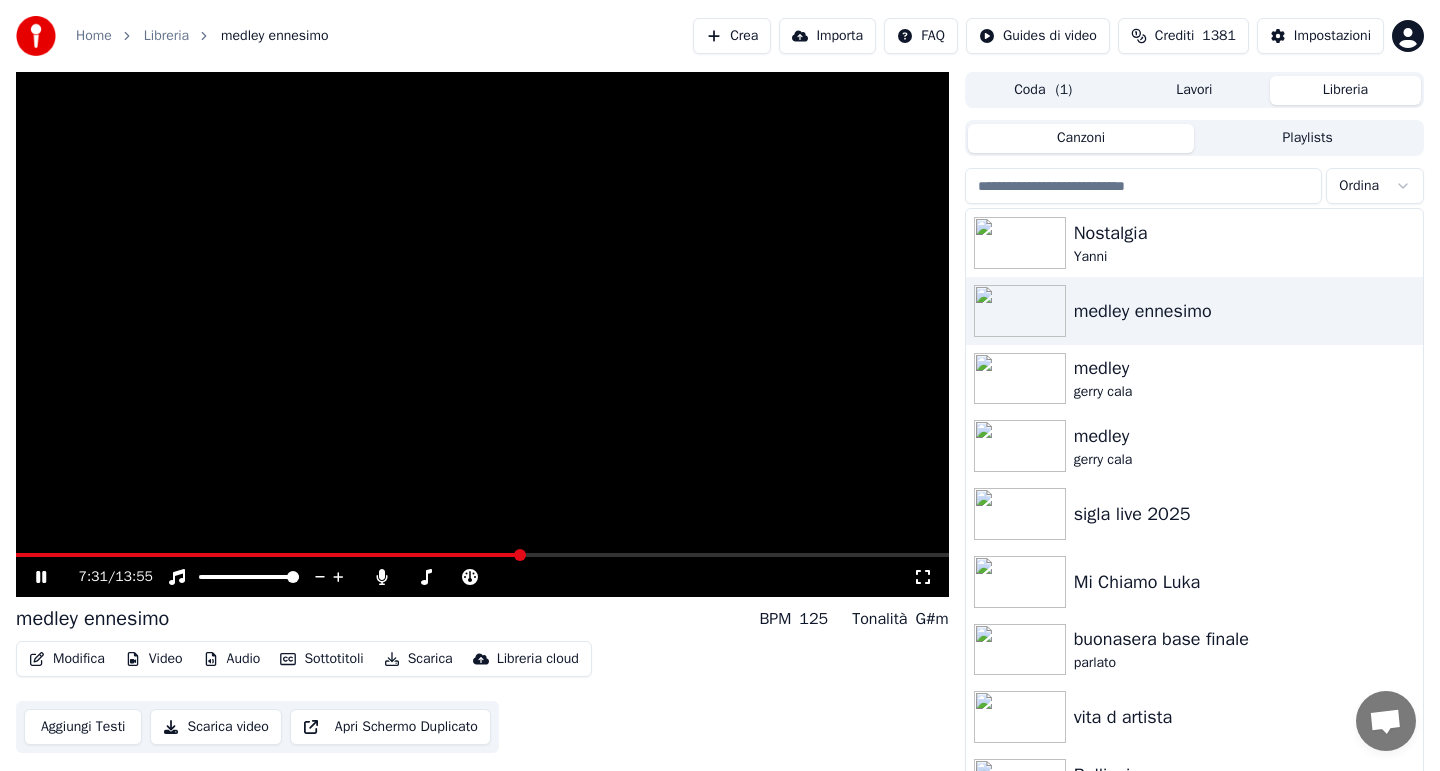 click at bounding box center [268, 555] 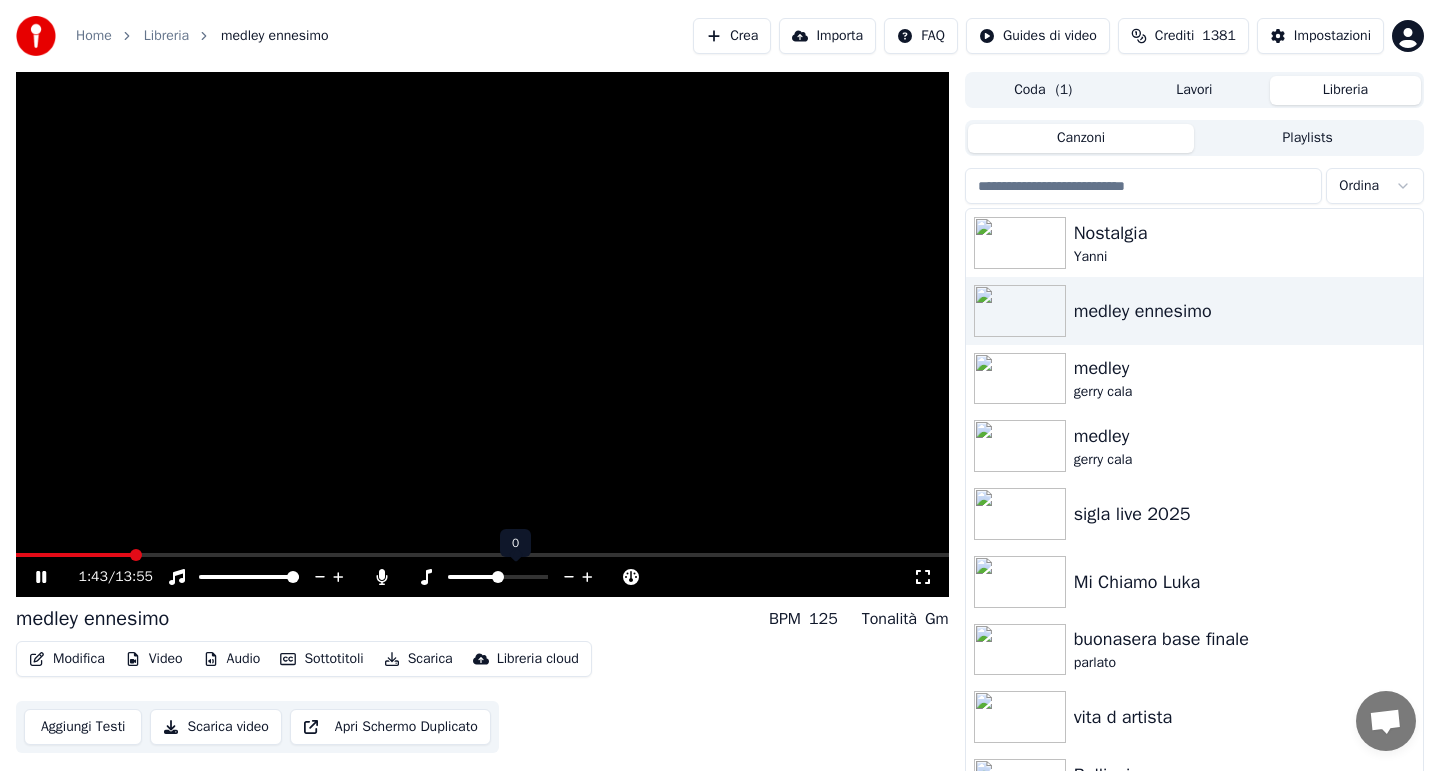 click at bounding box center (498, 577) 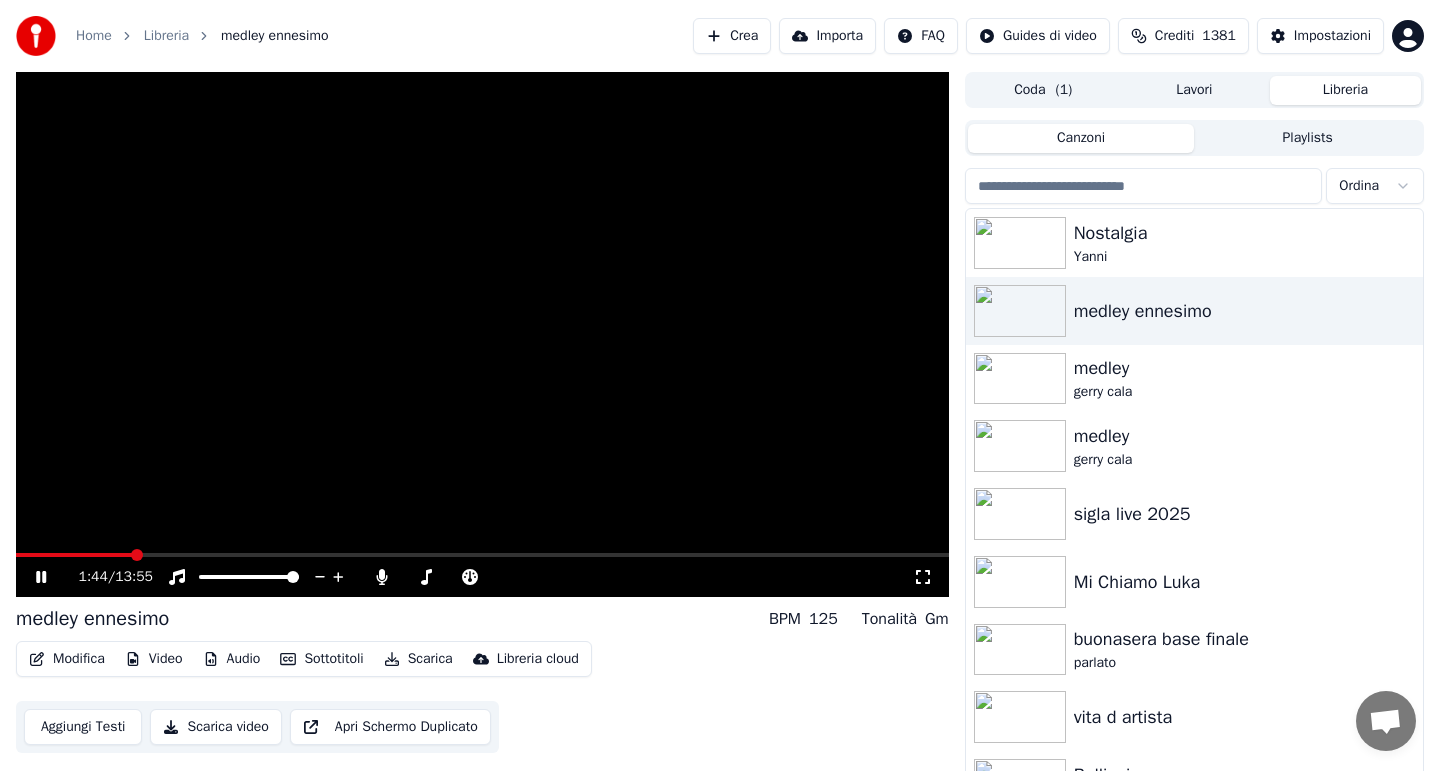 click 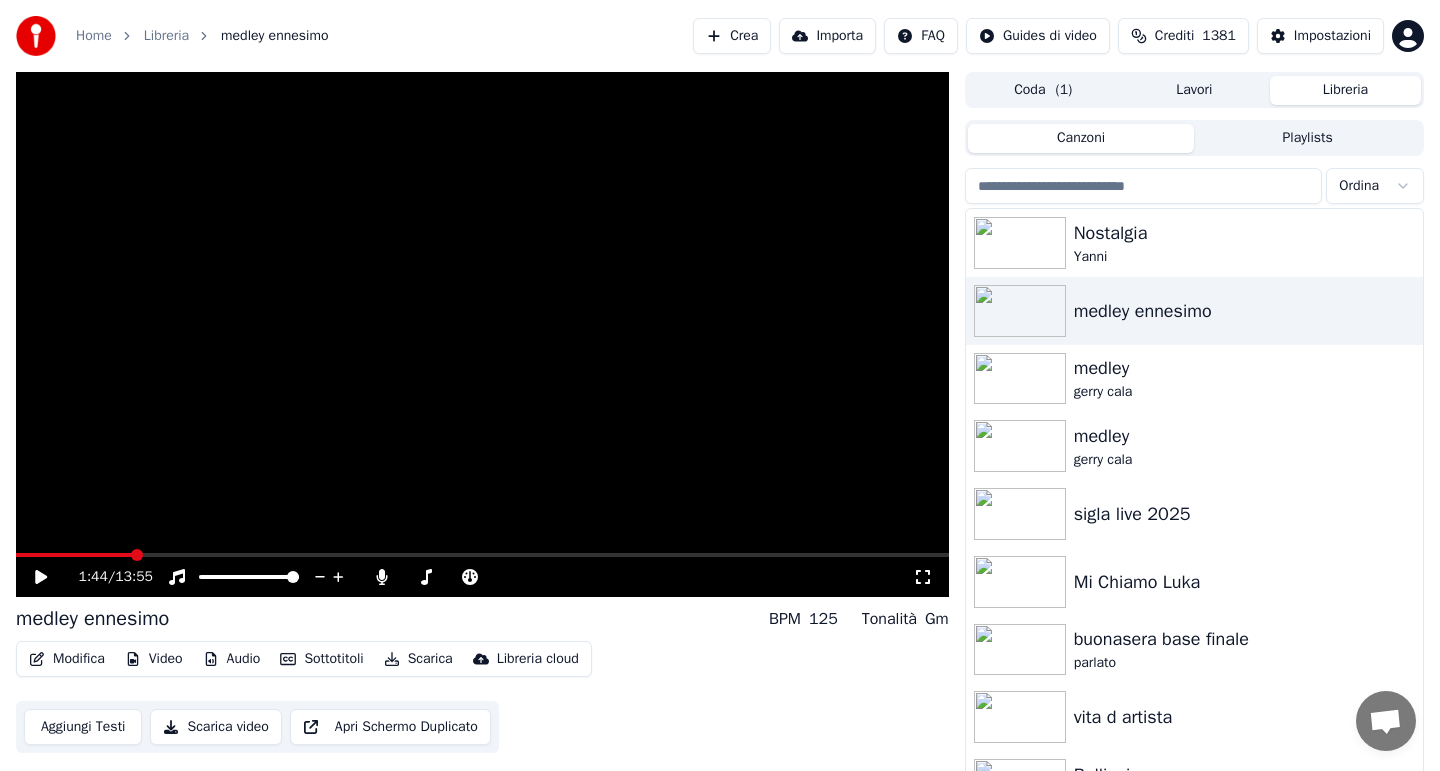 click 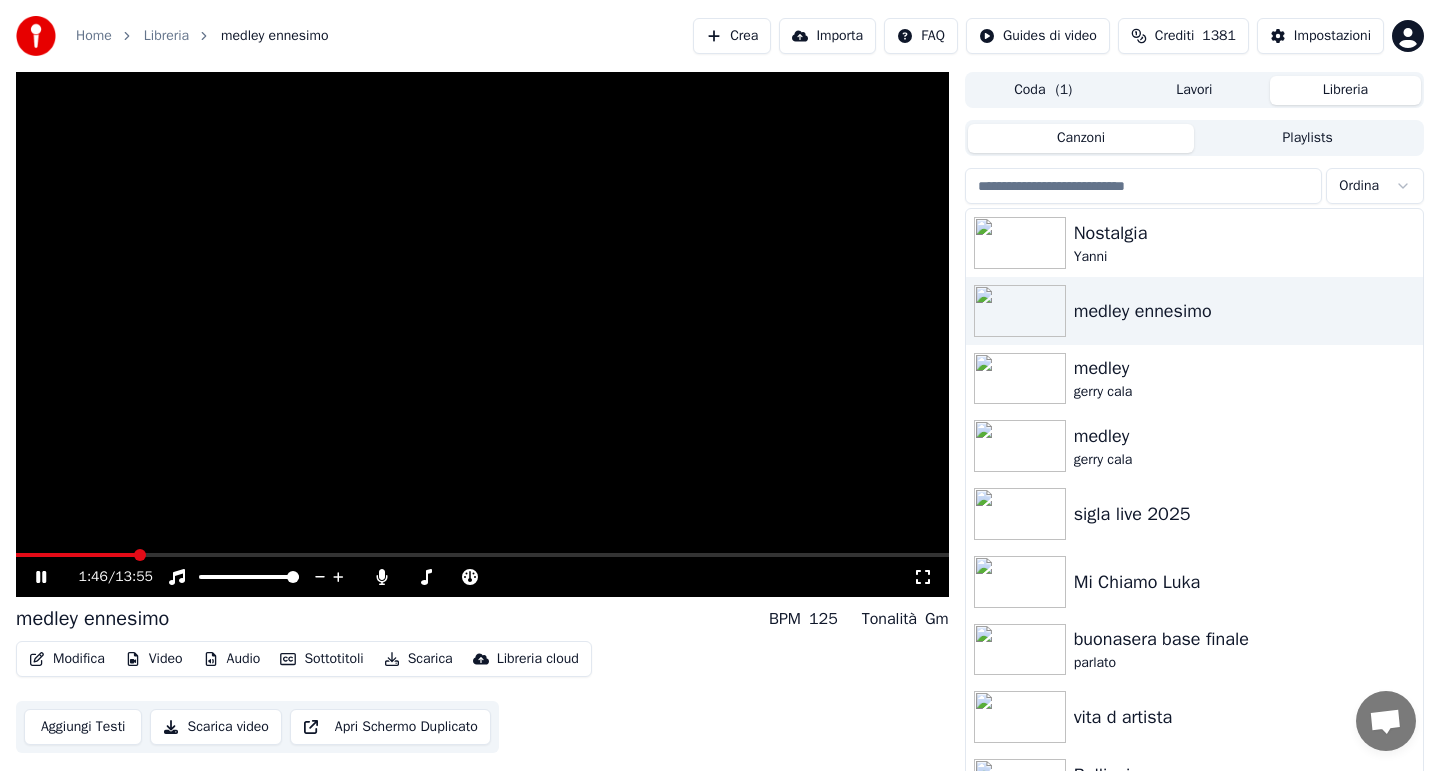 click 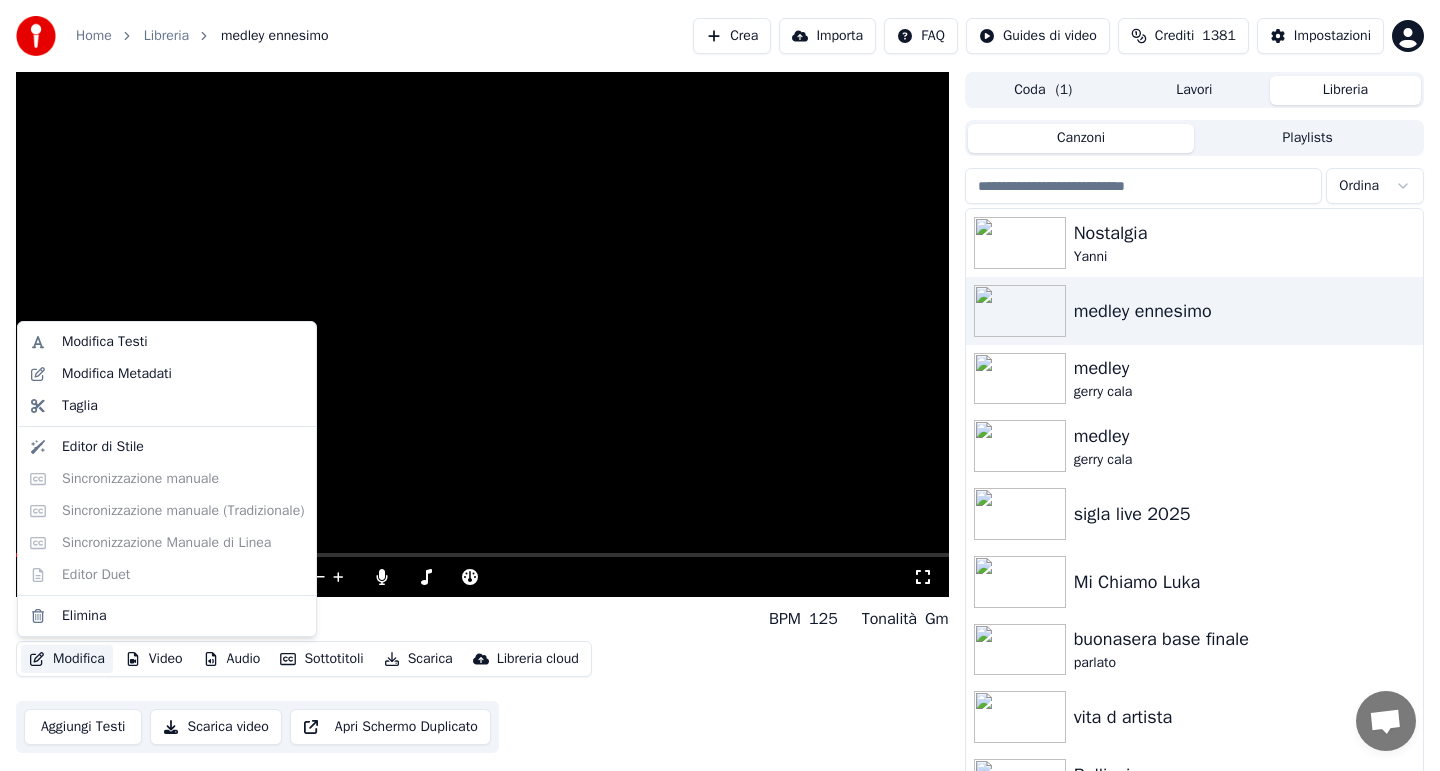 click on "Modifica" at bounding box center [67, 659] 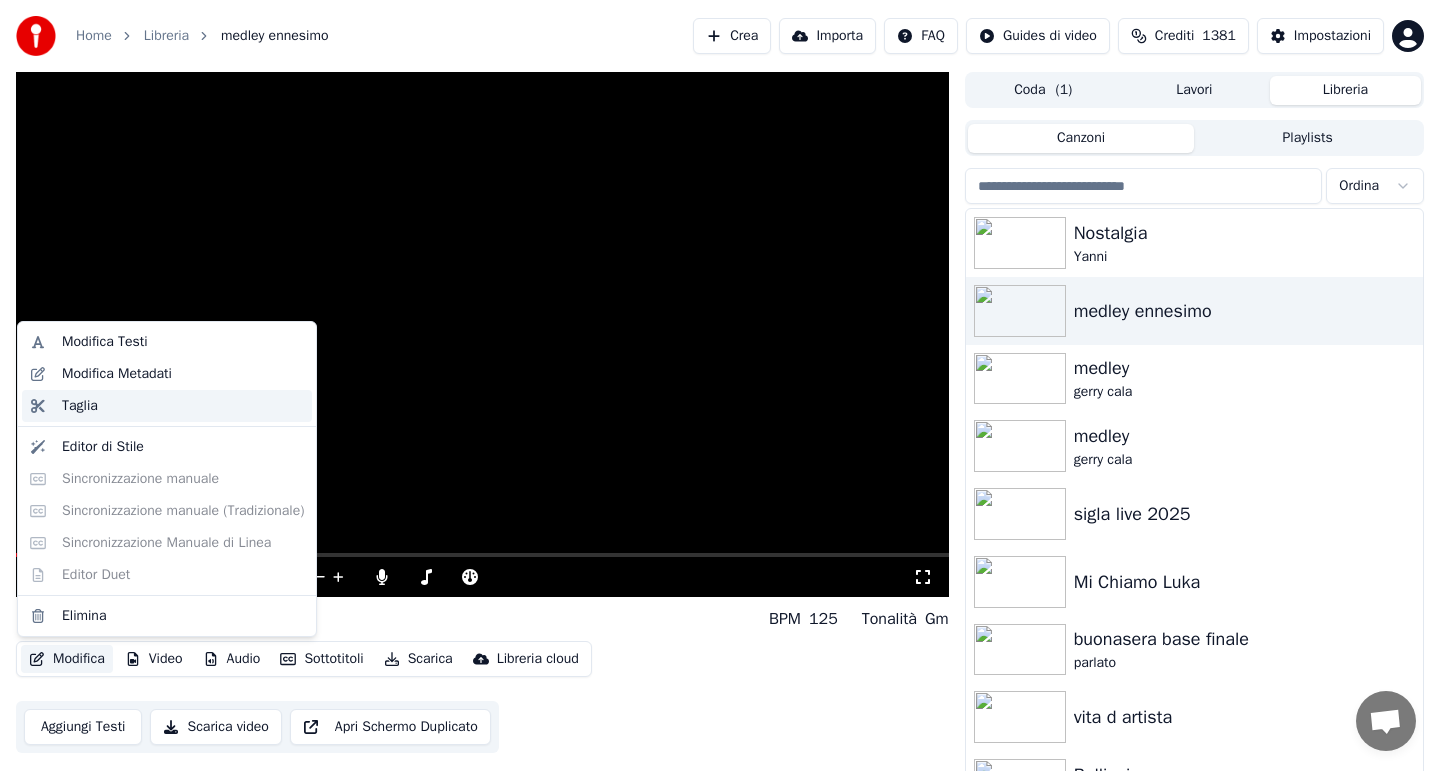 click on "Taglia" at bounding box center (183, 406) 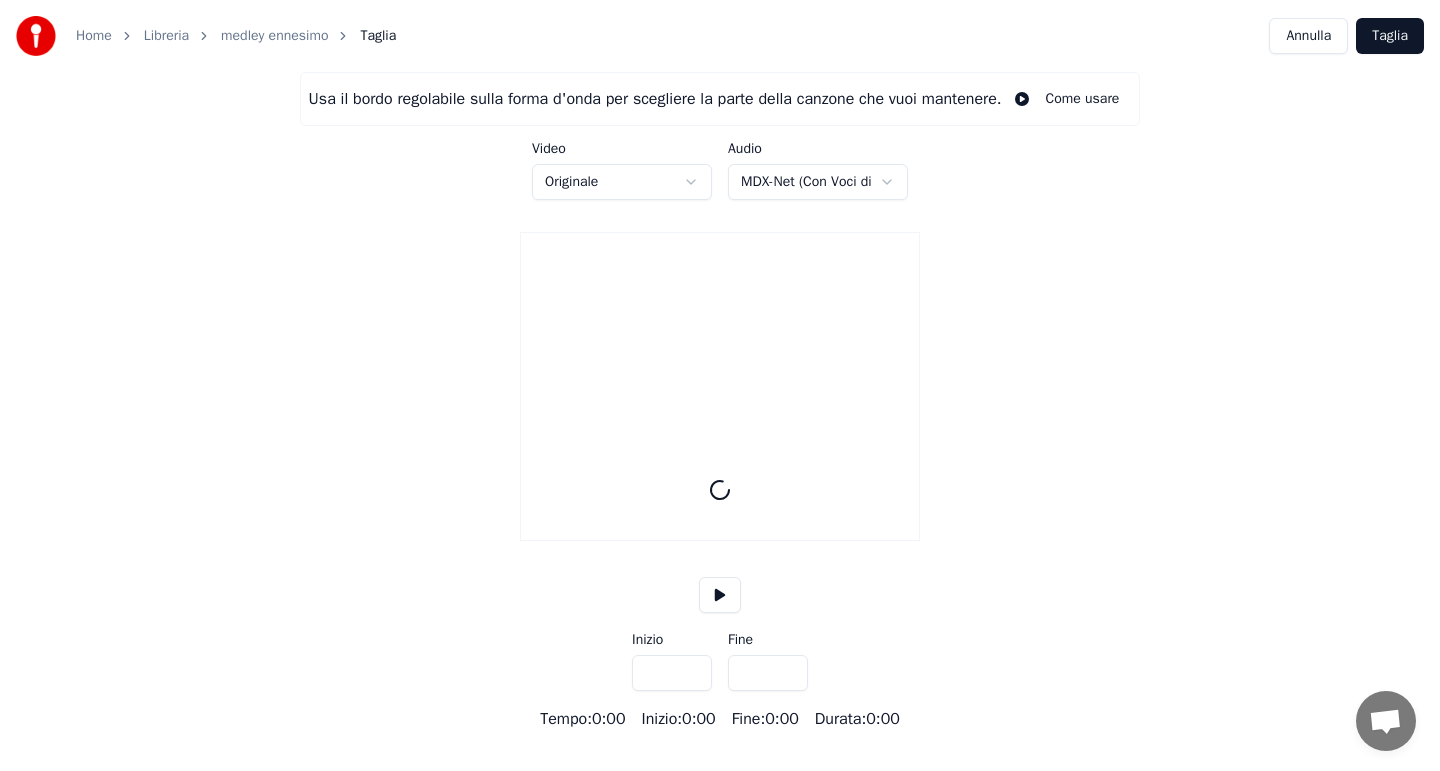 click on "Home Libreria medley ennesimo Taglia Annulla Taglia Usa il bordo regolabile sulla forma d'onda per scegliere la parte della canzone che vuoi mantenere. Come usare Video Originale Audio MDX-Net (Con Voci di Fondo) Inizio *** Fine *** Tempo : 0:00 Inizio : 0:00 Fine : 0:00 Durata : 0:00" at bounding box center [720, 365] 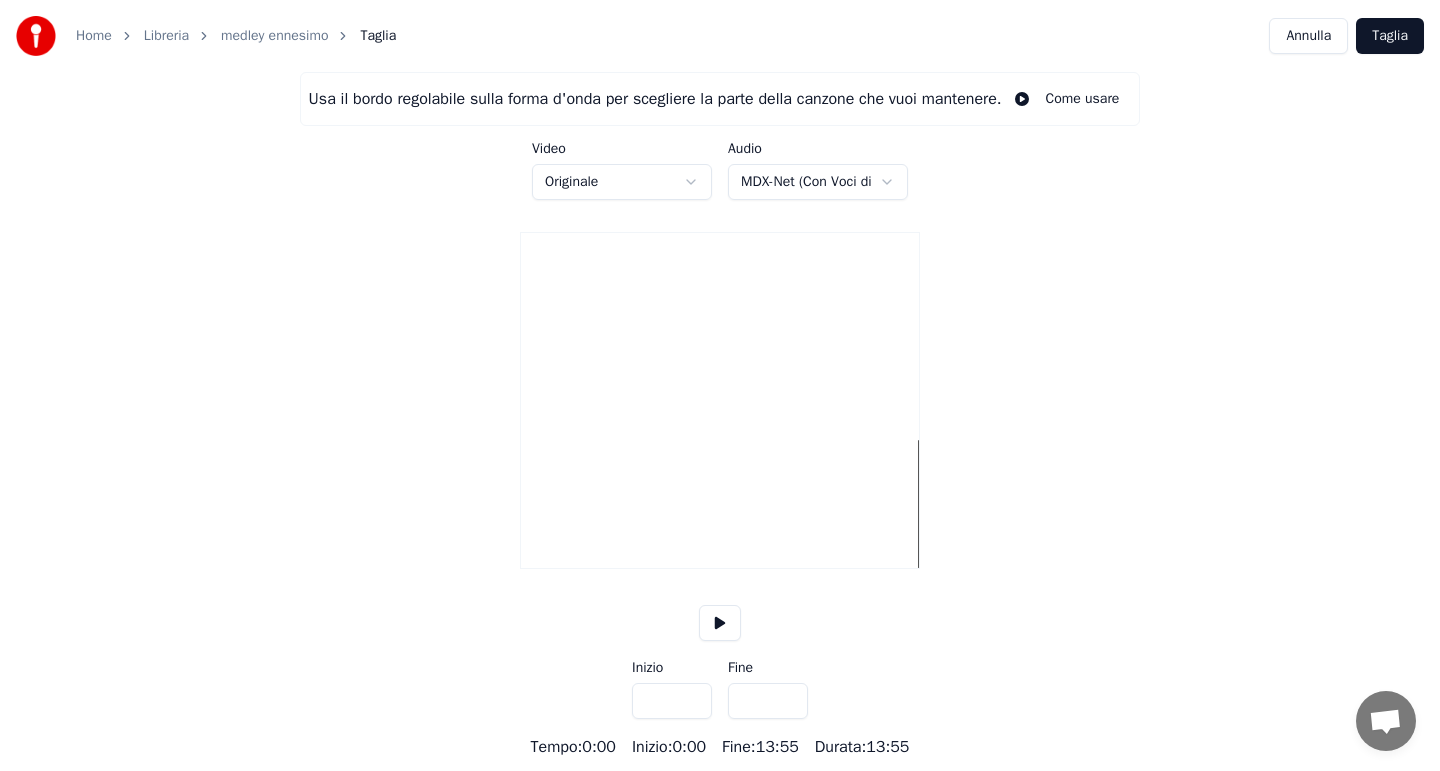 type on "*****" 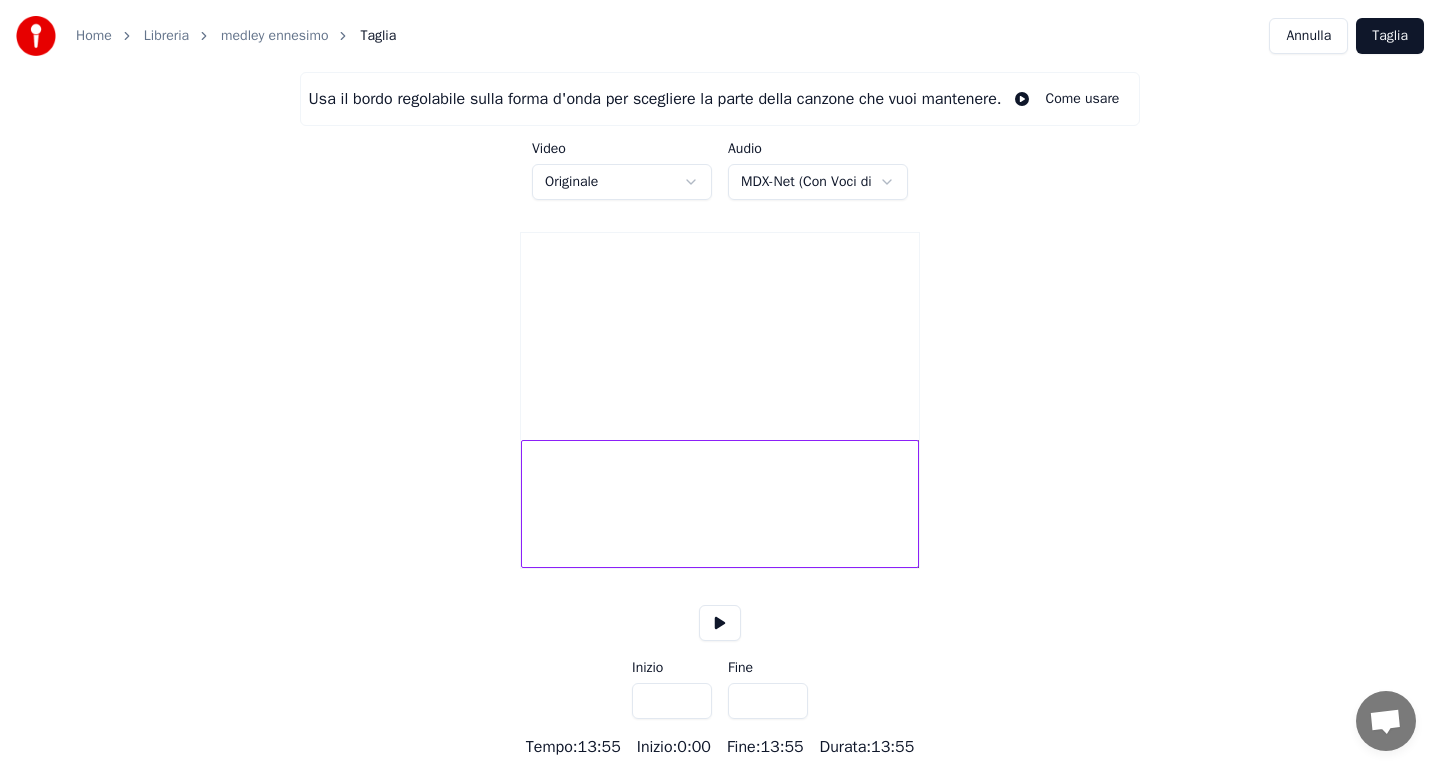 click at bounding box center (720, 623) 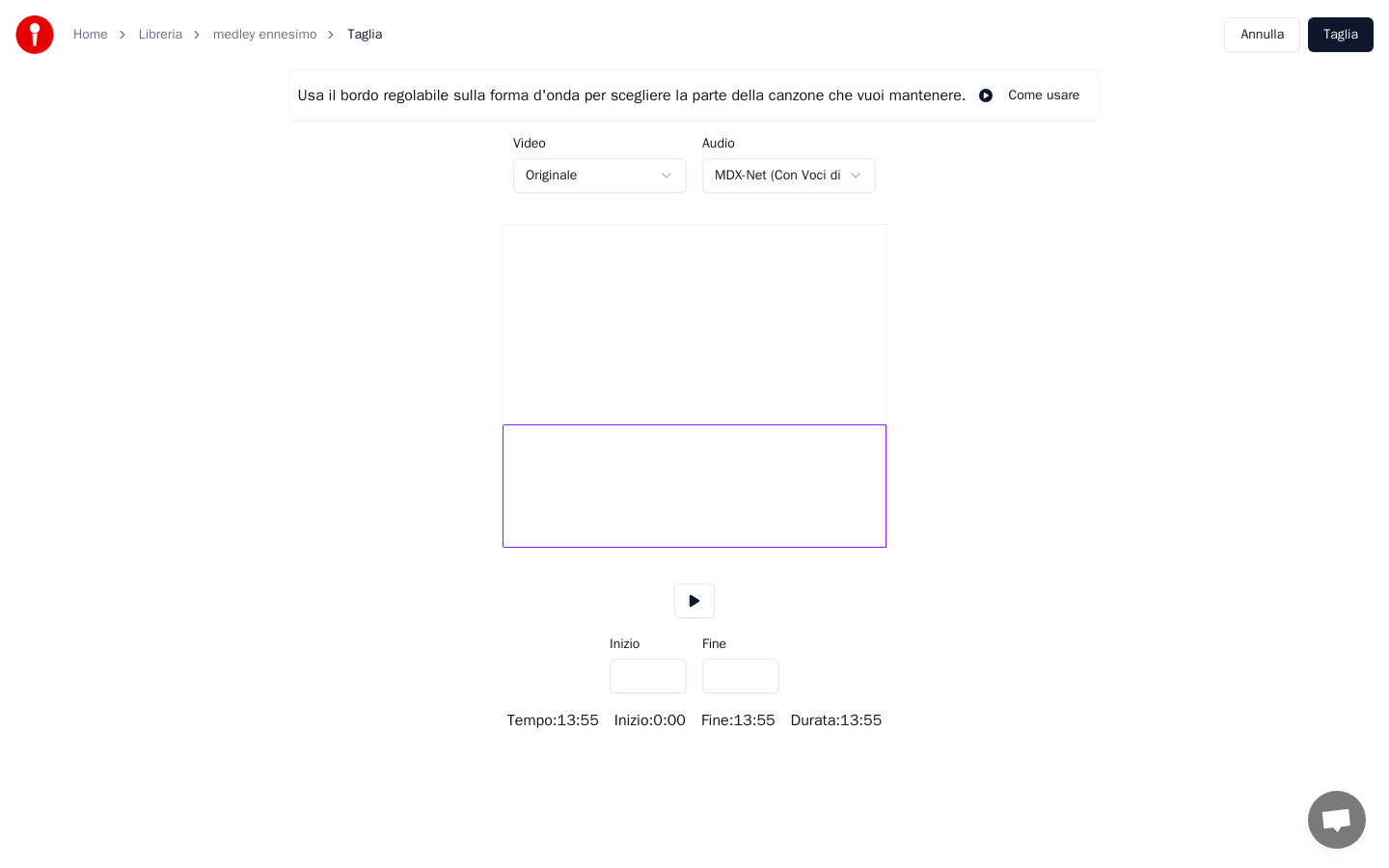 click at bounding box center (694, 601) 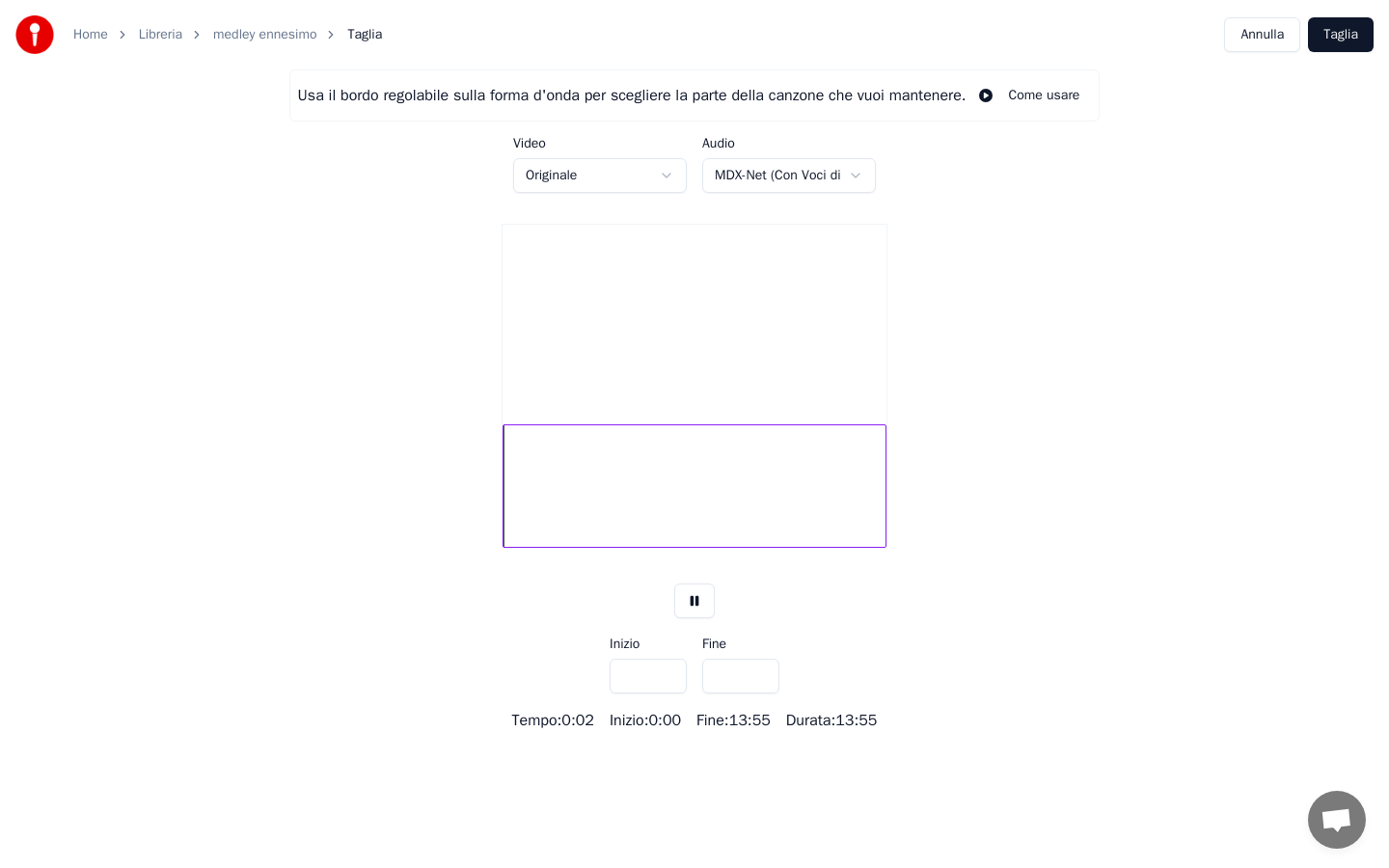 click at bounding box center (694, 486) 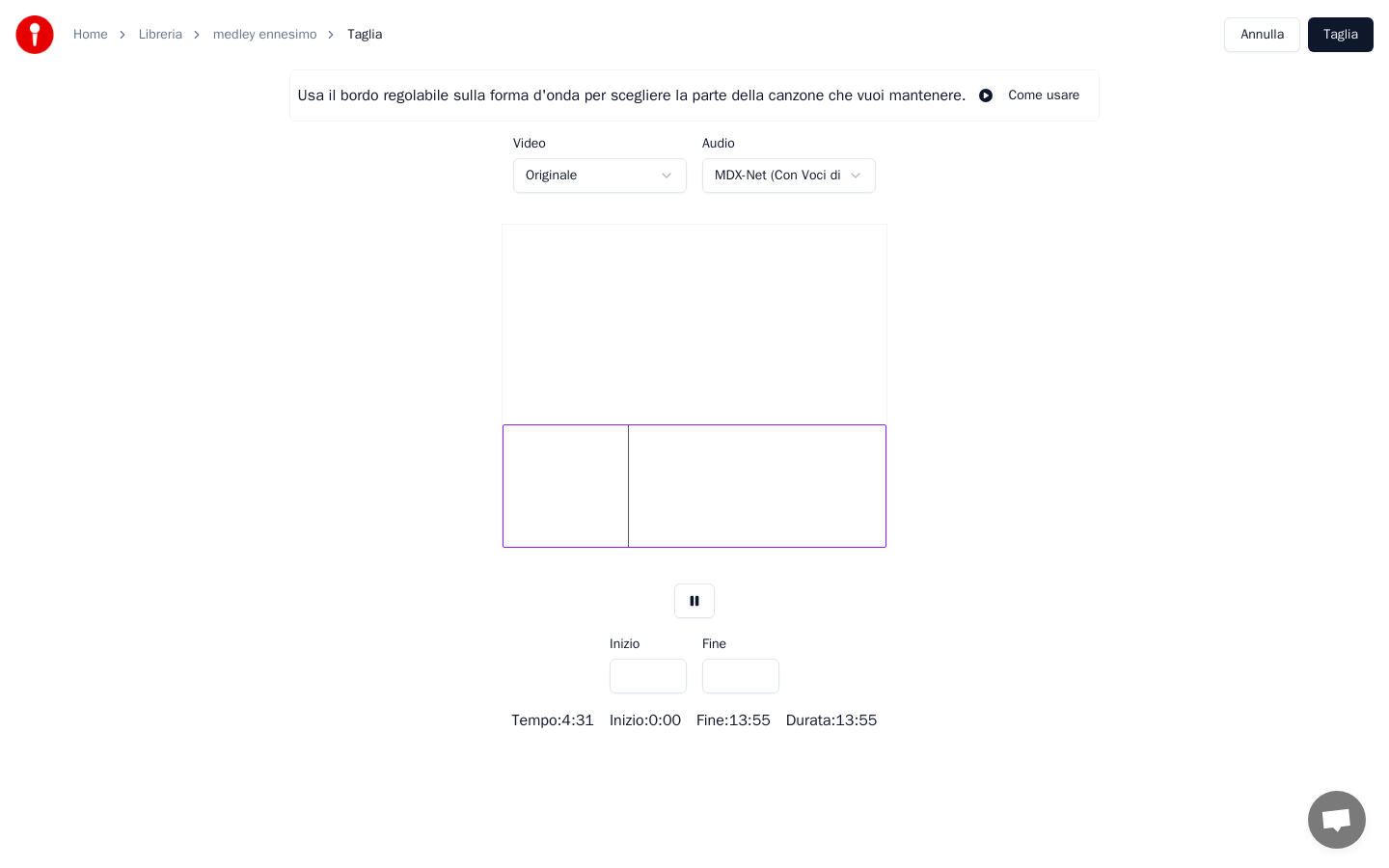 click at bounding box center [694, 486] 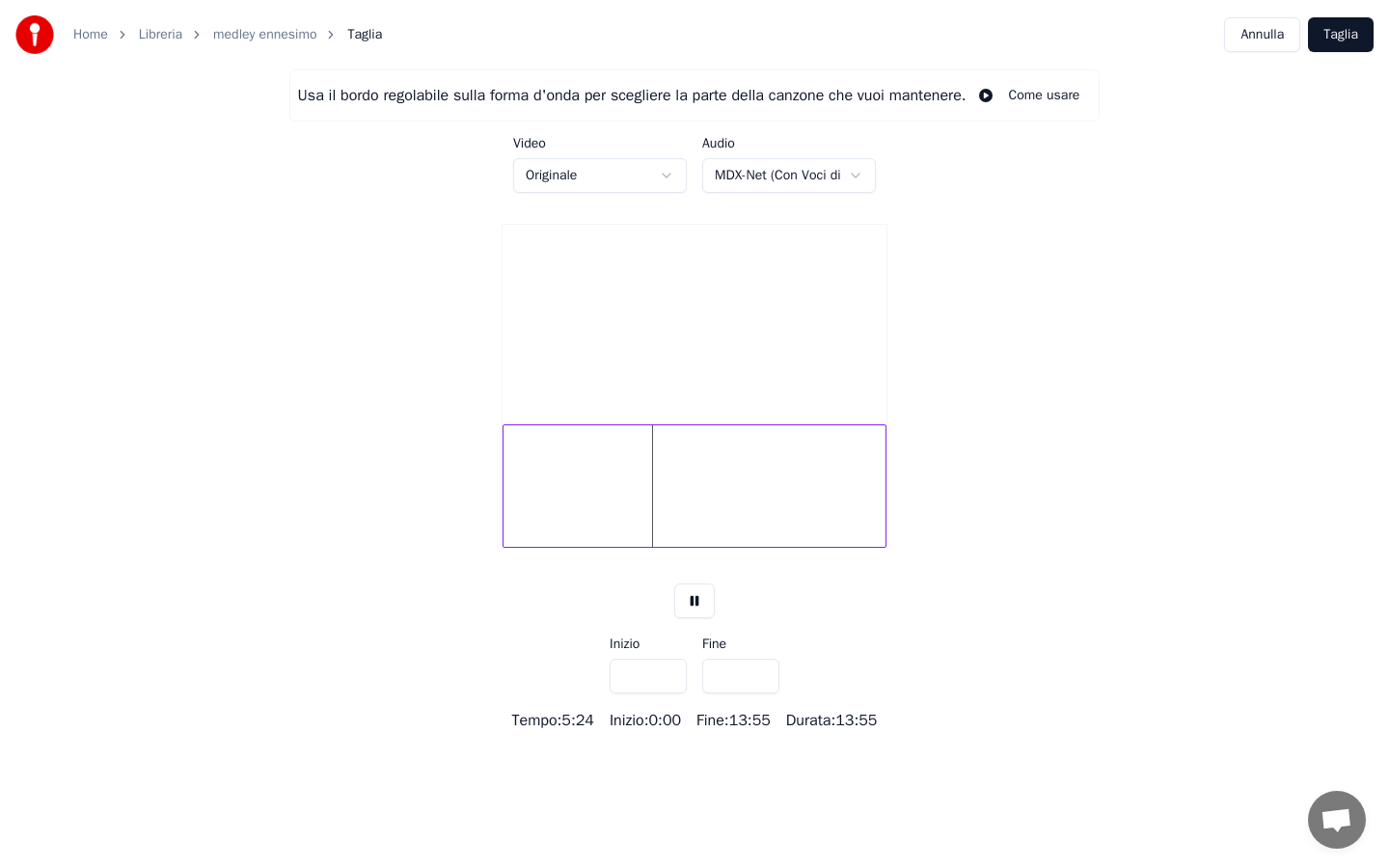click at bounding box center (694, 486) 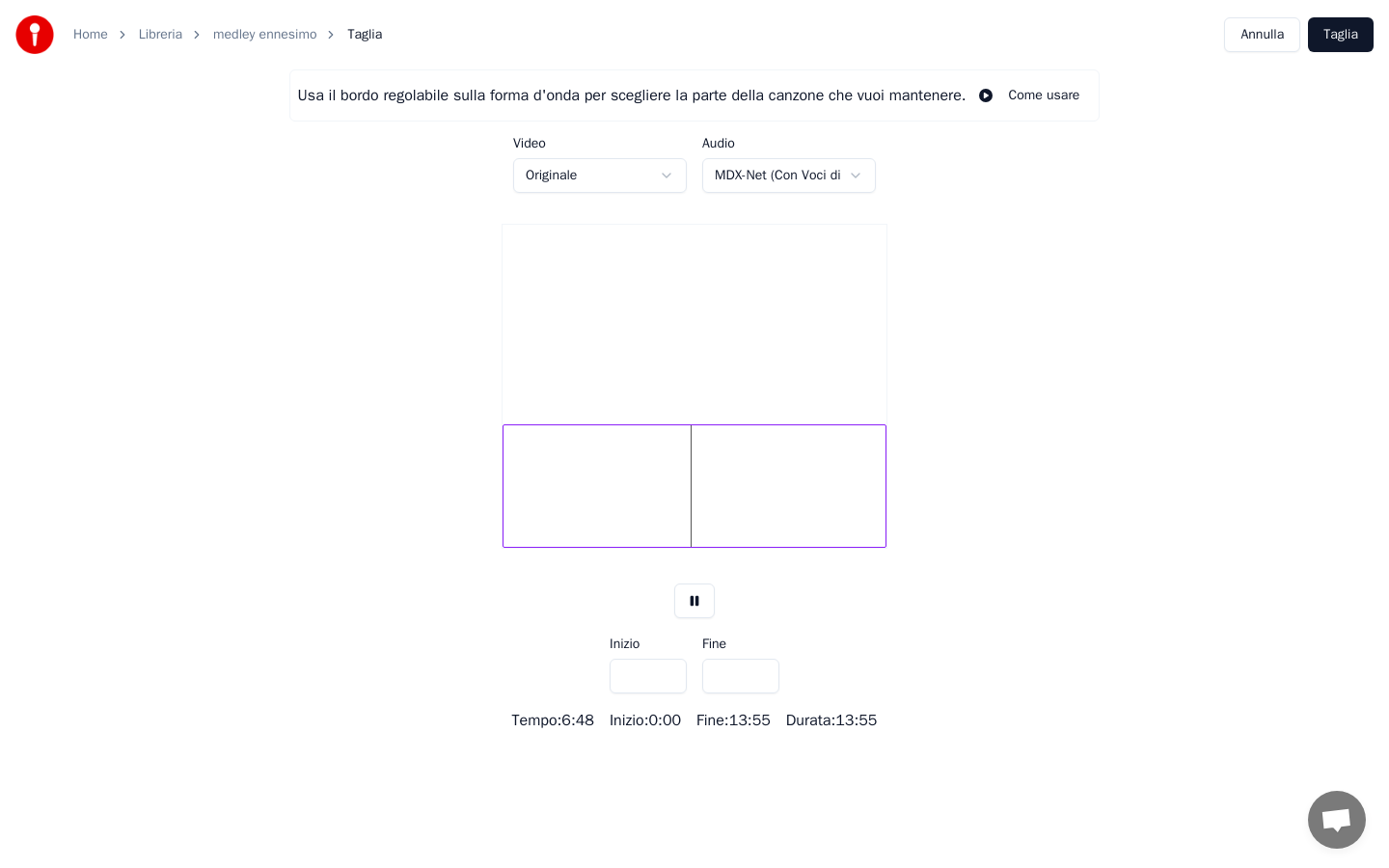 click at bounding box center (694, 601) 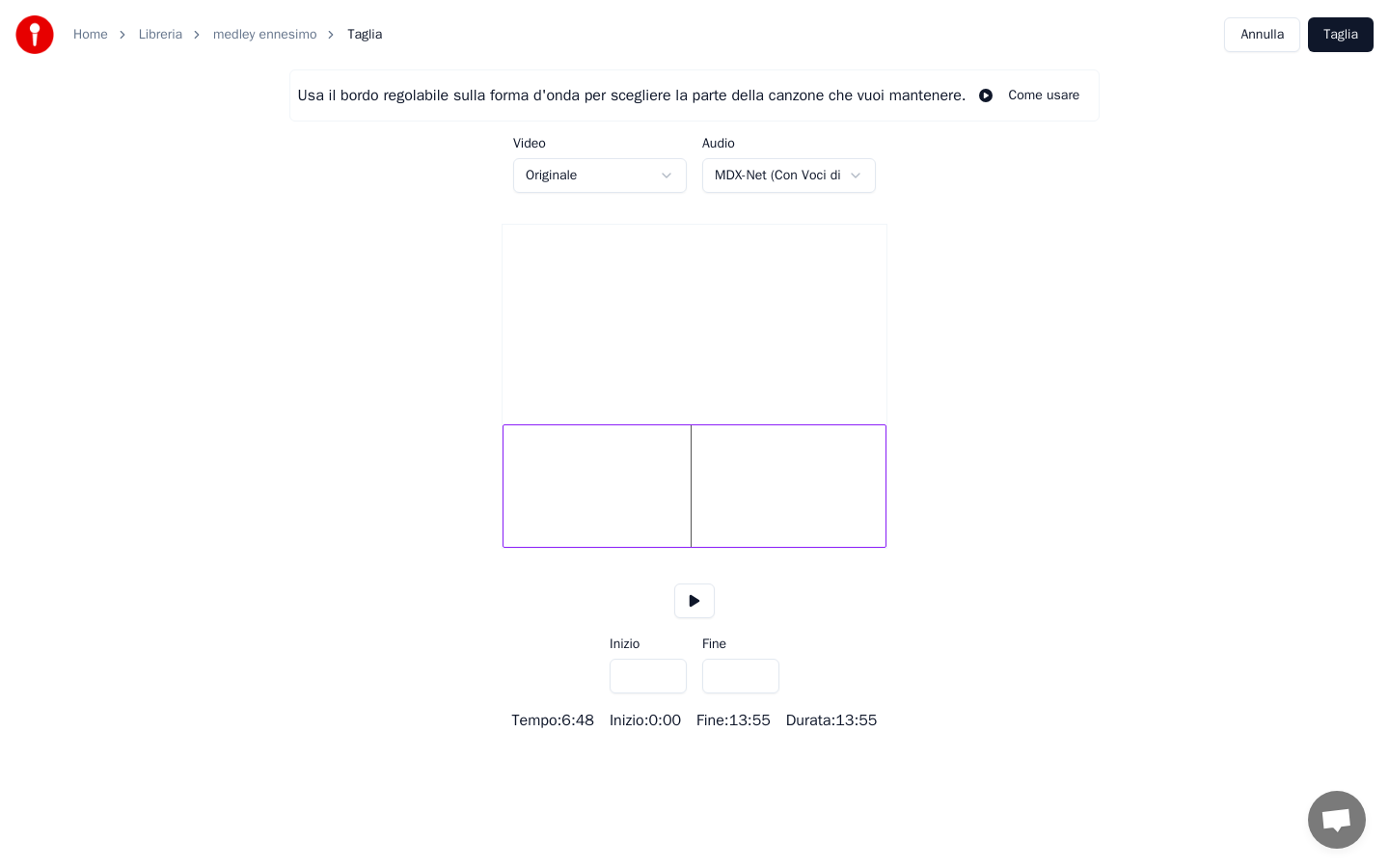 click on "Home" at bounding box center [91, 35] 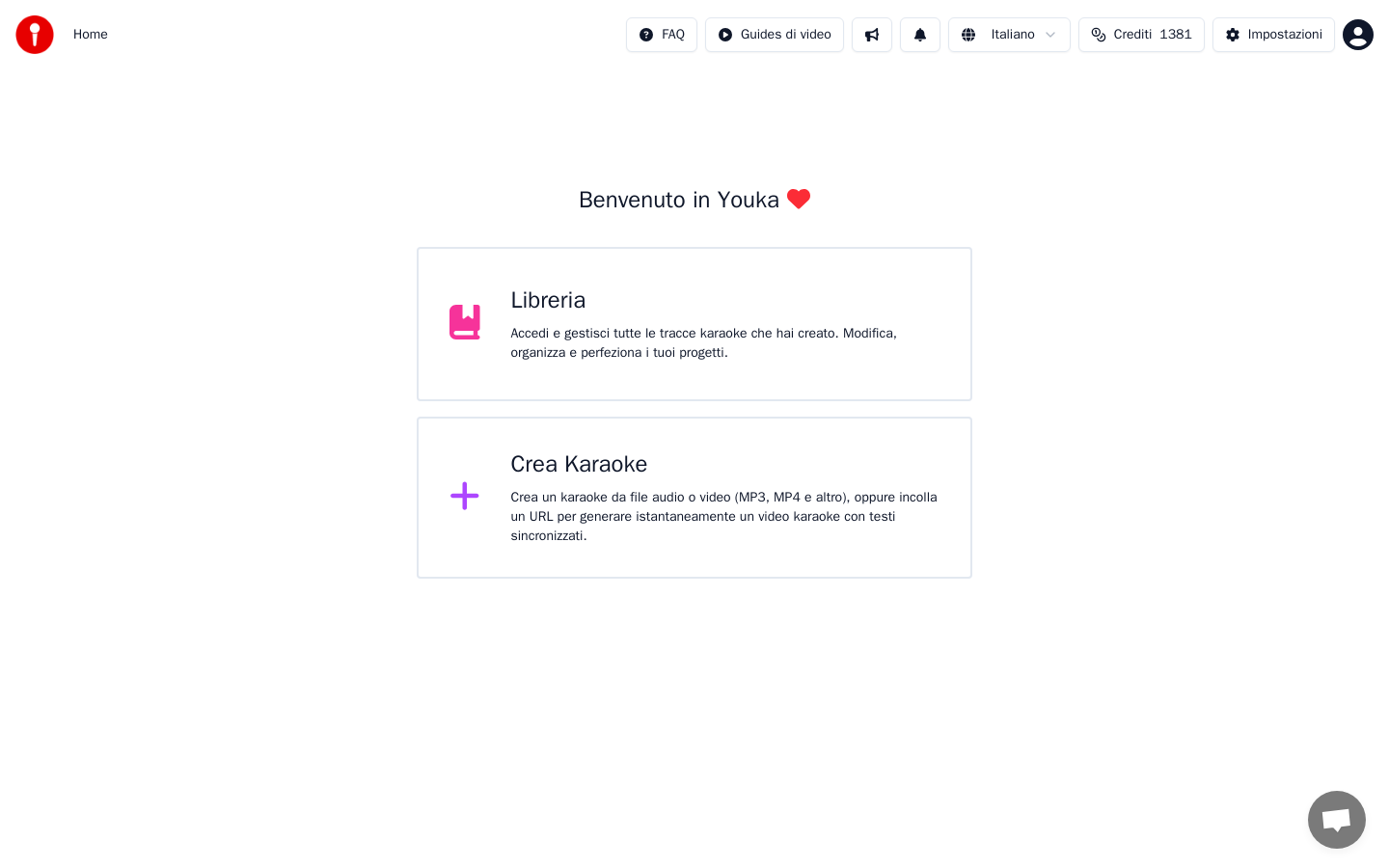 click on "Accedi e gestisci tutte le tracce karaoke che hai creato. Modifica, organizza e perfeziona i tuoi progetti." at bounding box center (725, 343) 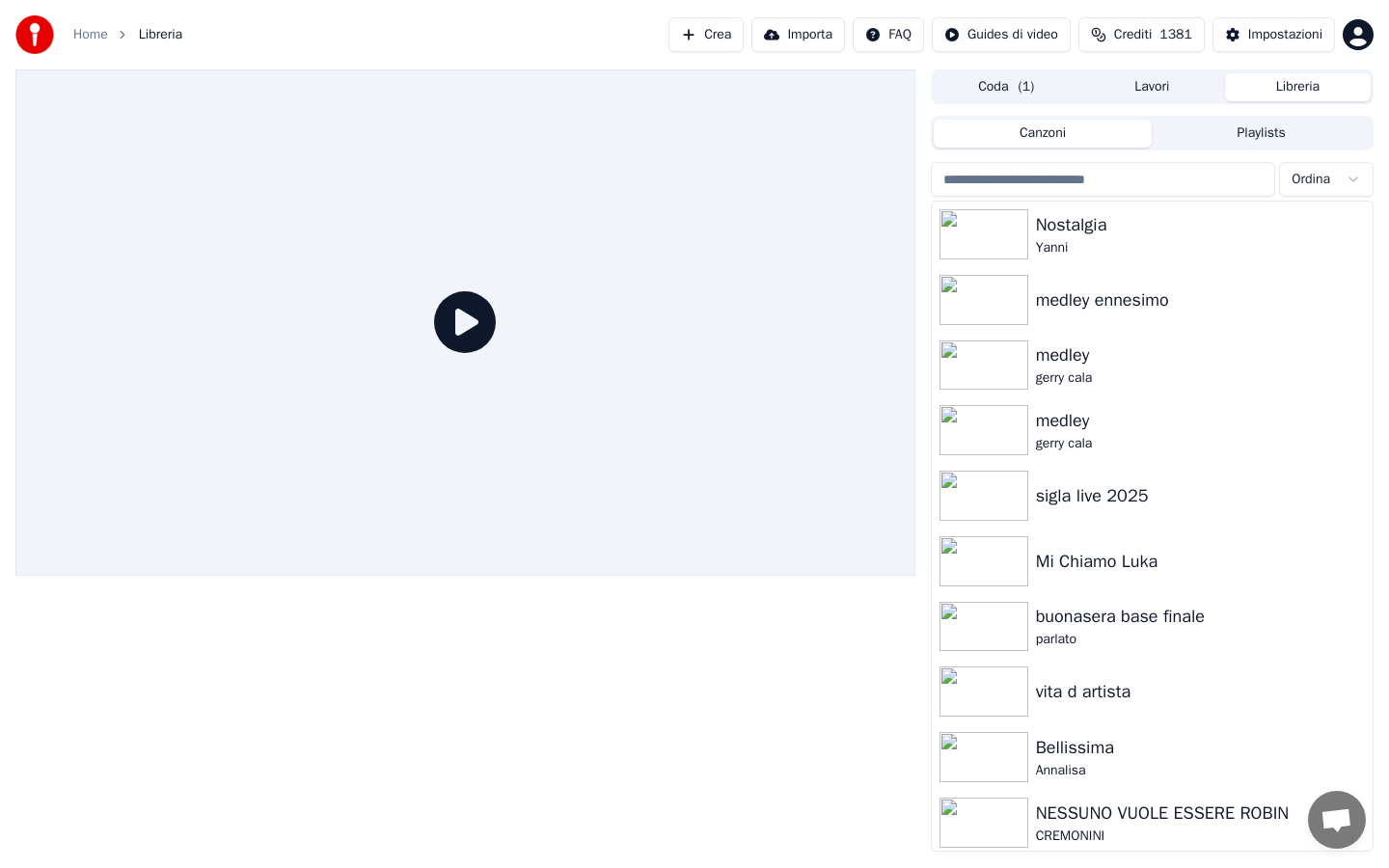 click at bounding box center (1103, 179) 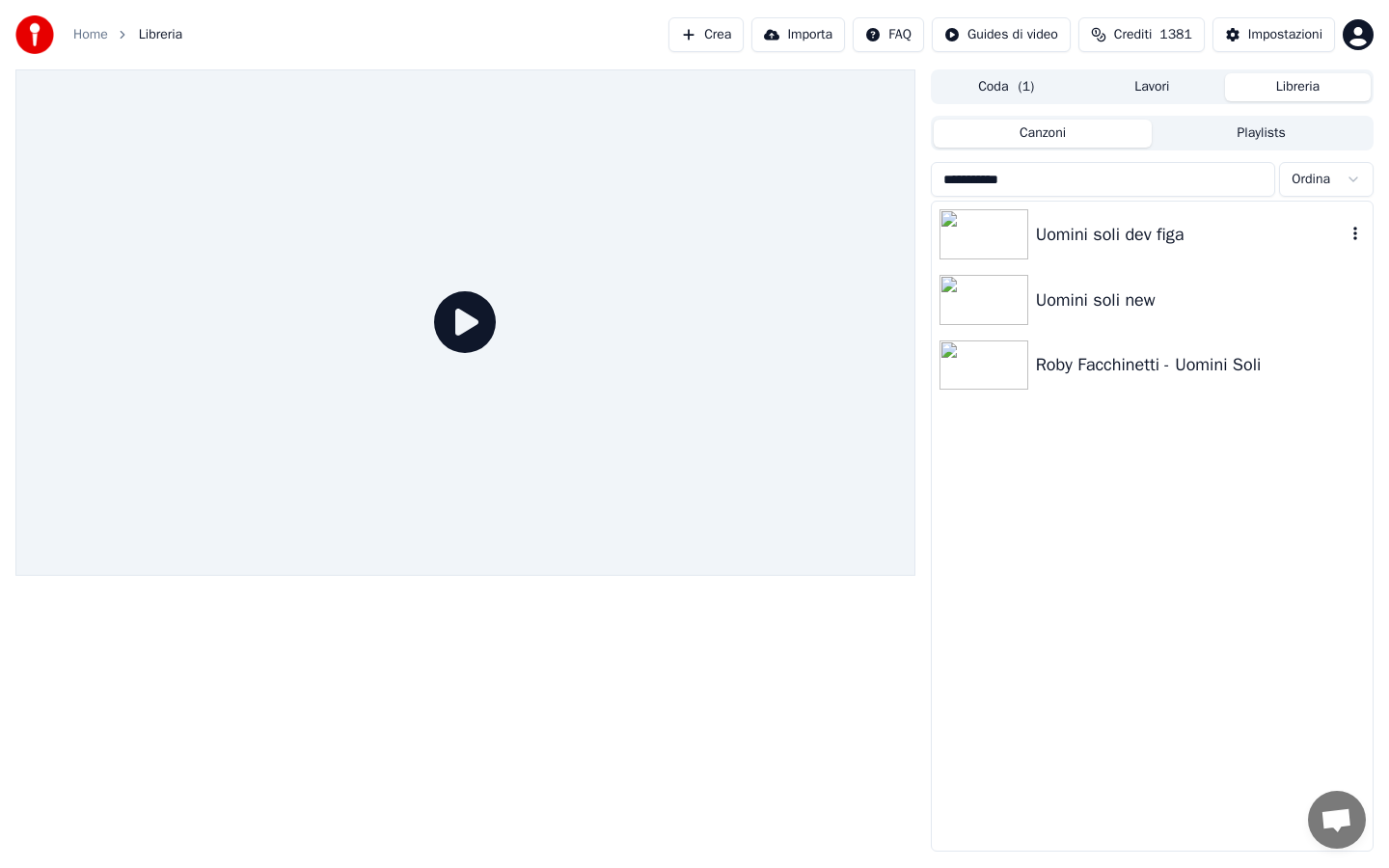 type on "**********" 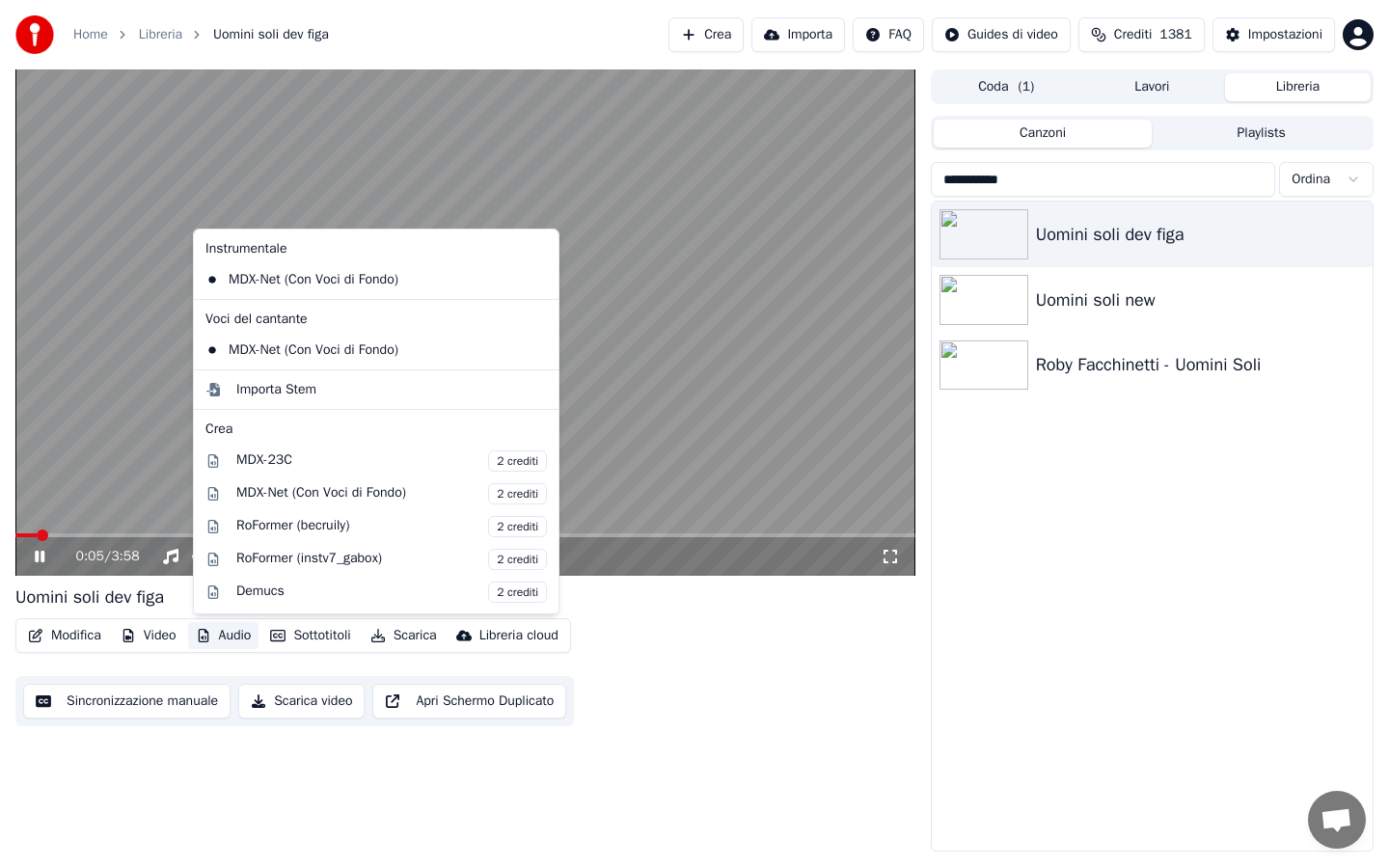 click on "Audio" at bounding box center (224, 636) 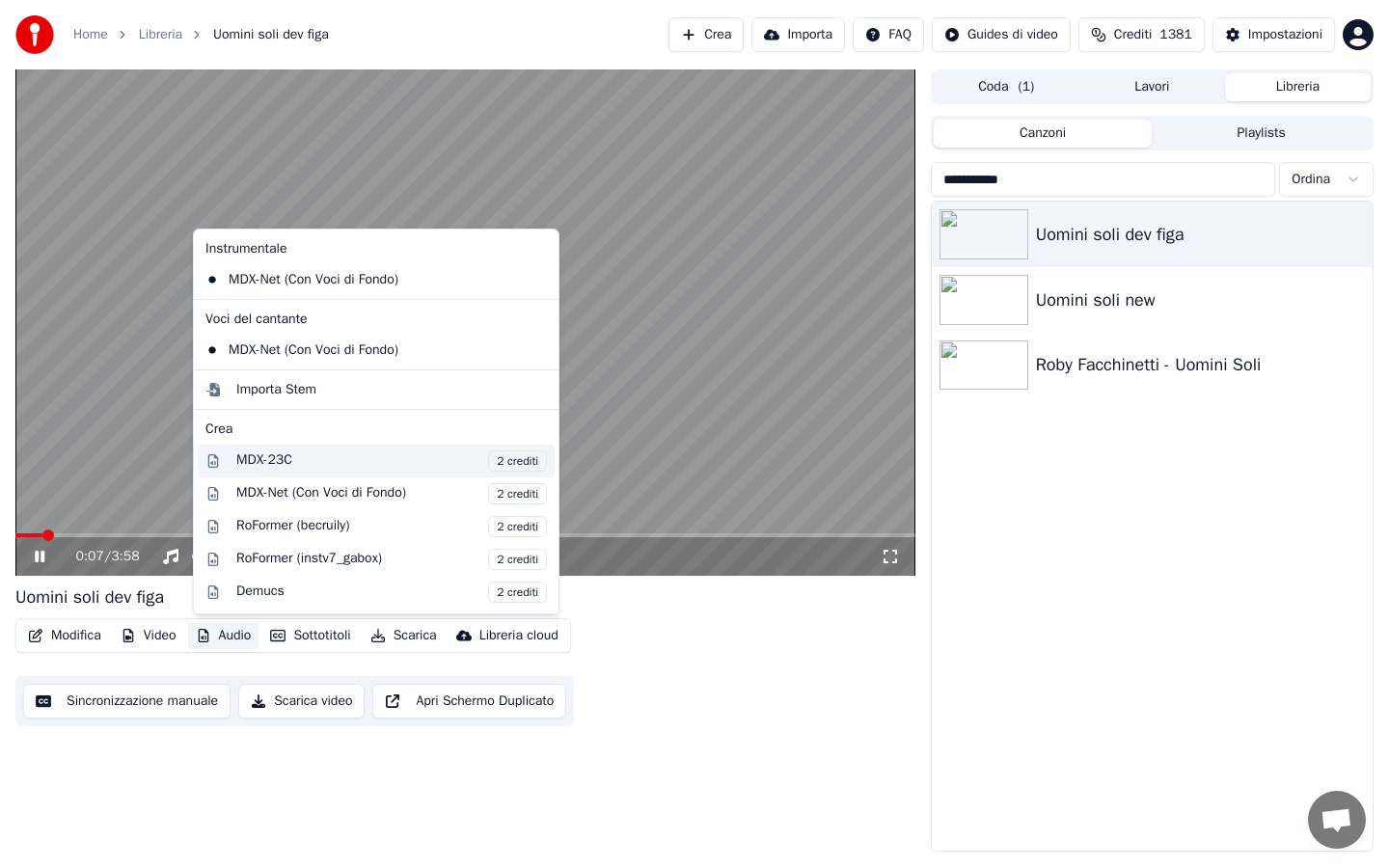 click on "MDX-23C 2 crediti" at bounding box center (392, 461) 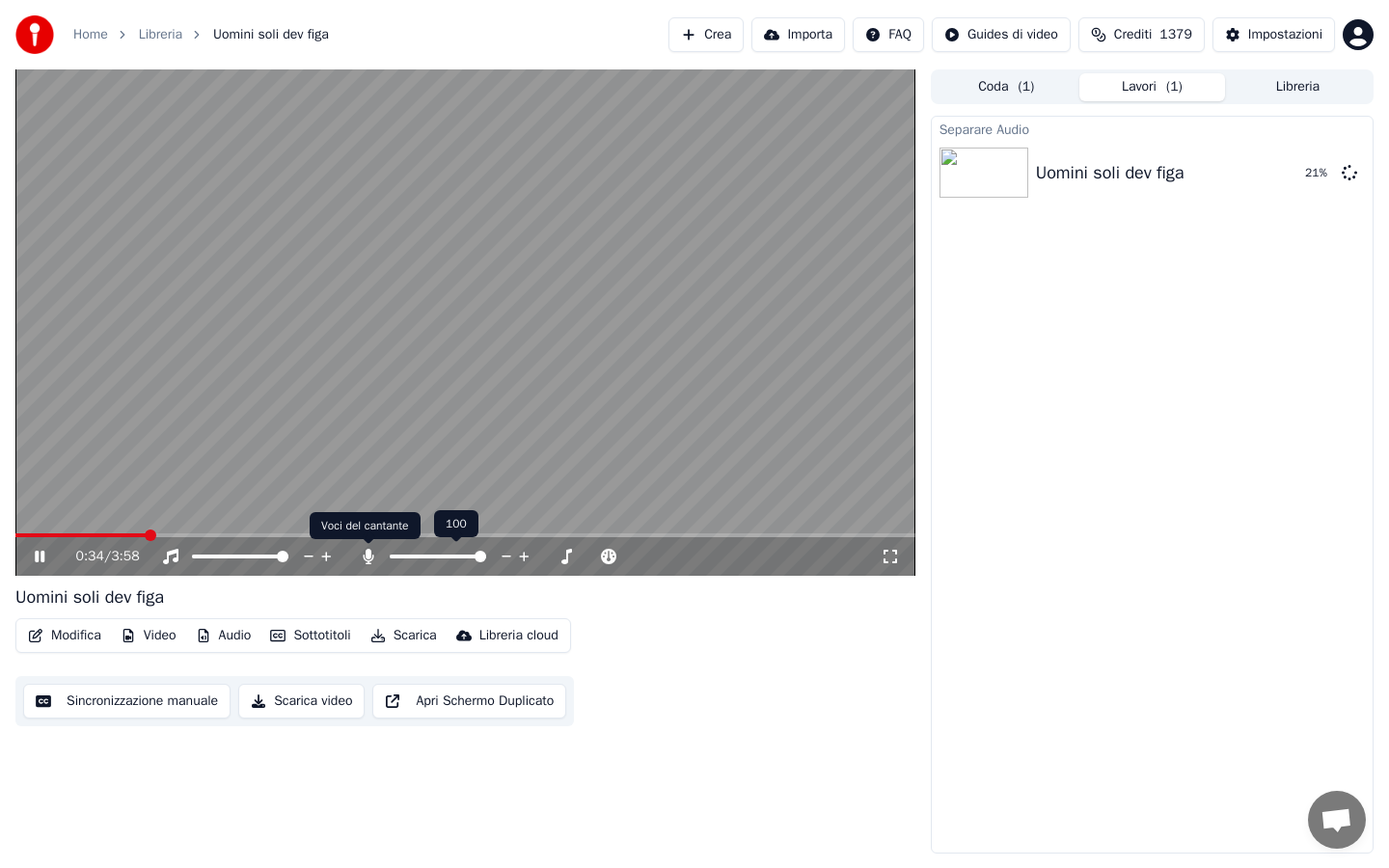 click 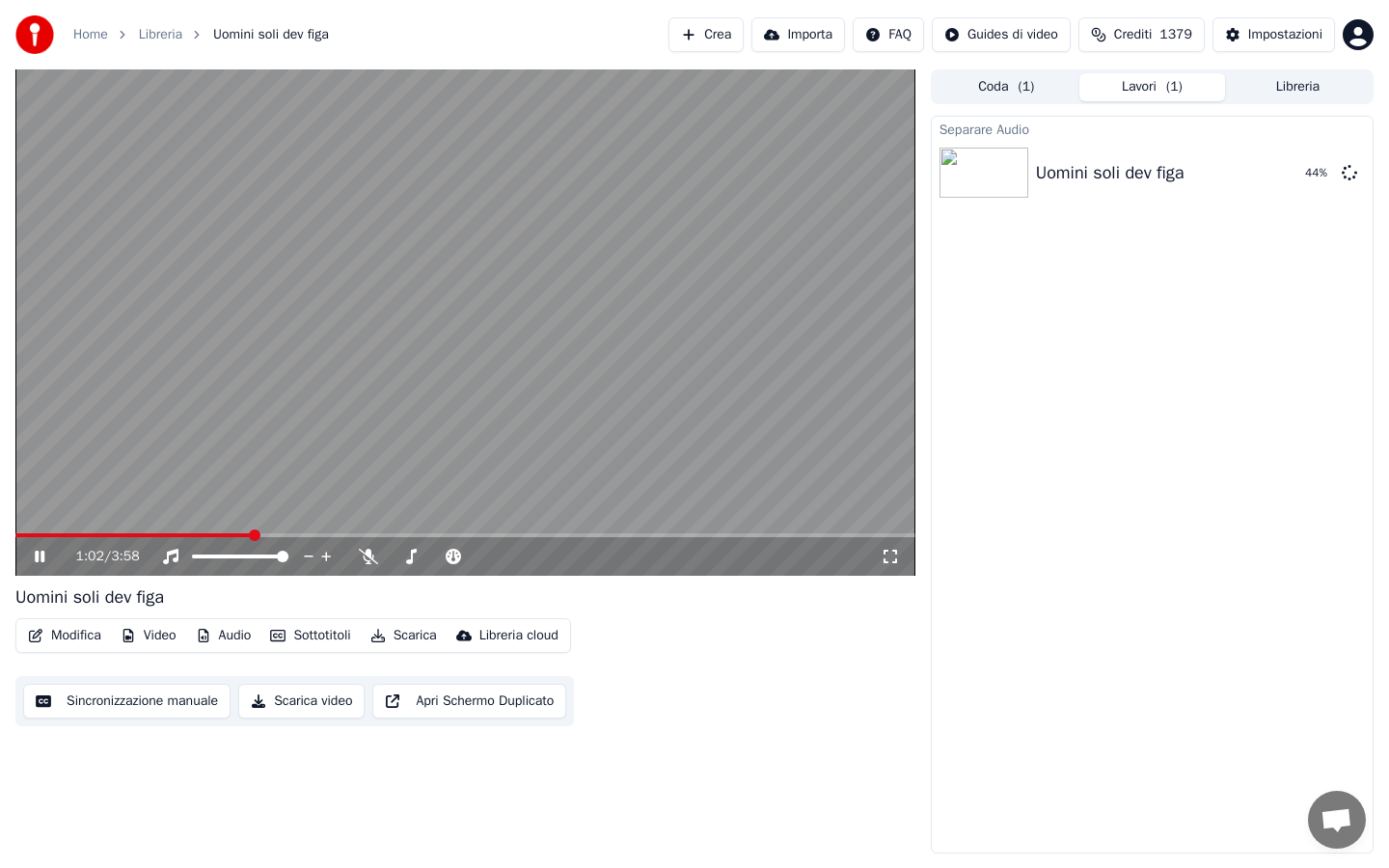 click on "Audio" at bounding box center [224, 636] 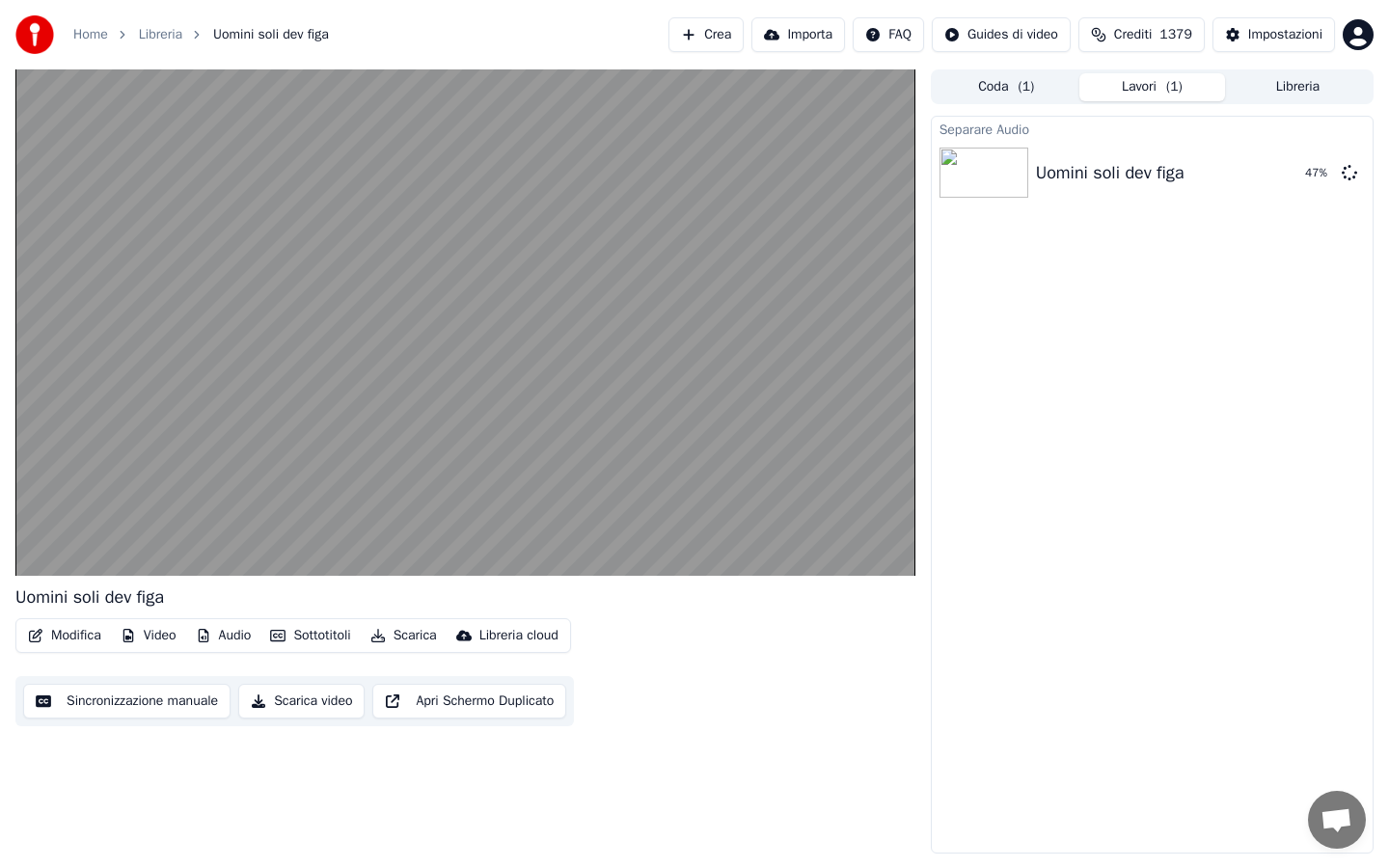 click on "Uomini soli dev figa" at bounding box center [465, 597] 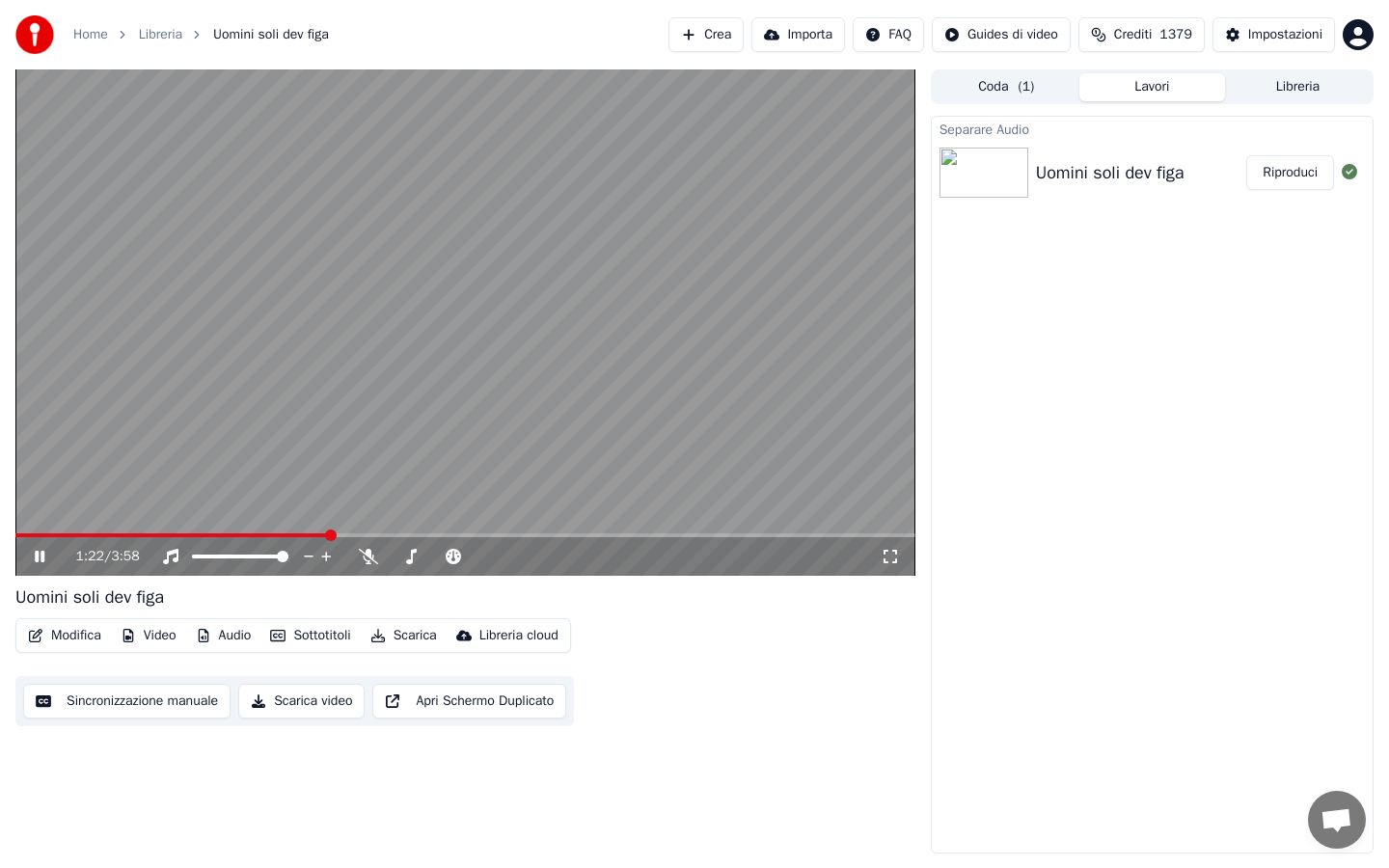 click on "Audio" at bounding box center (224, 636) 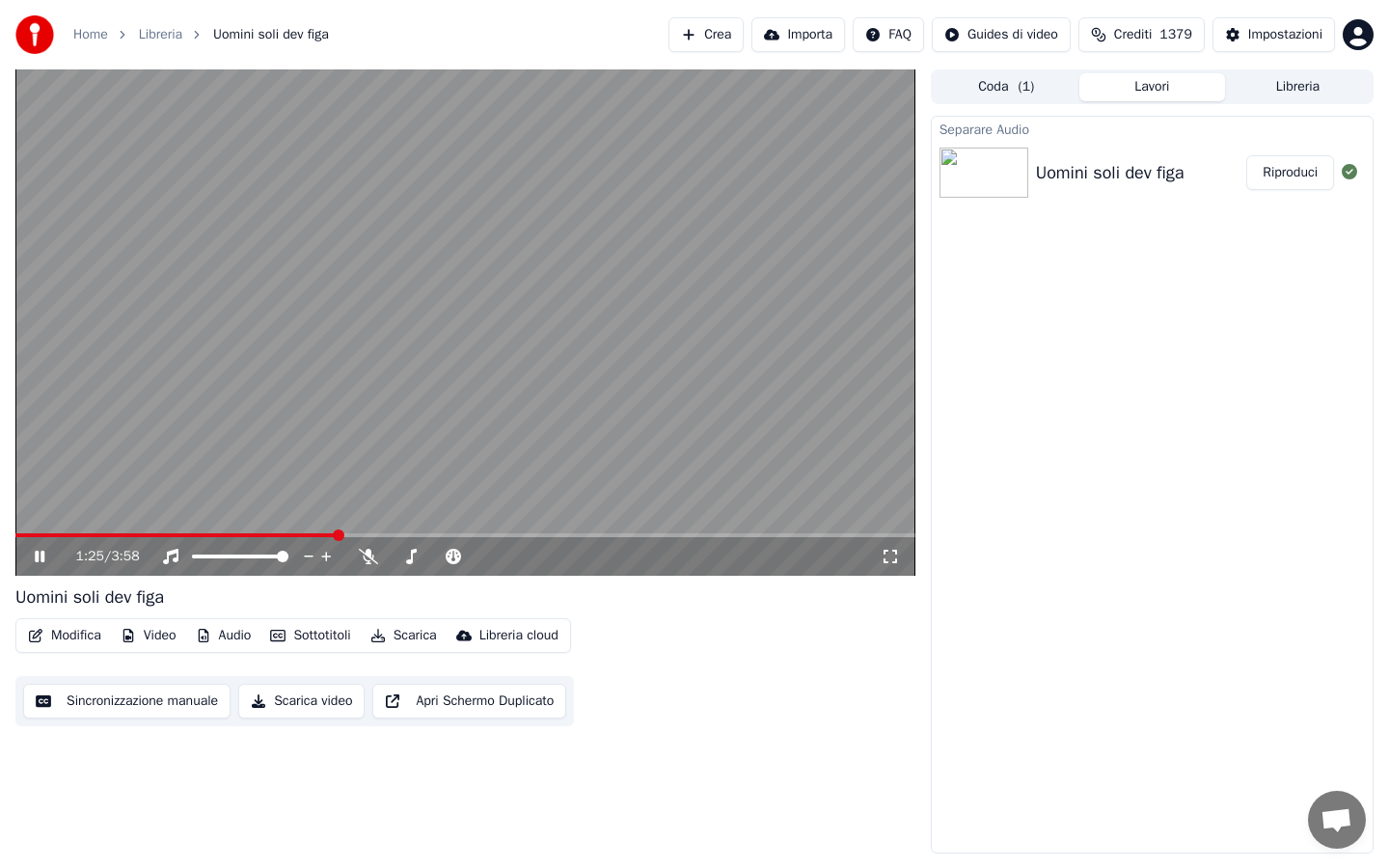 click on "Uomini soli dev figa" at bounding box center (465, 597) 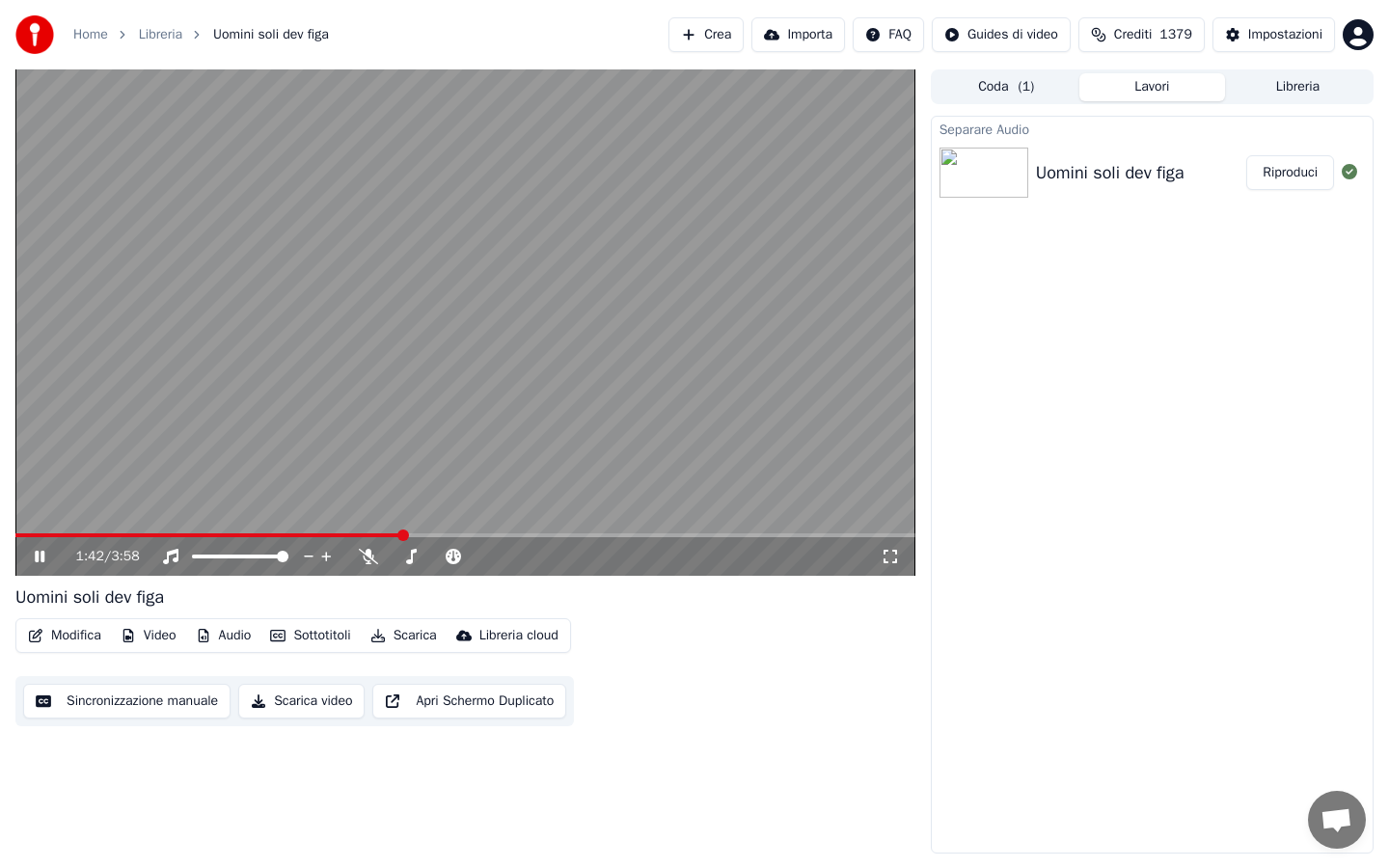 click at bounding box center [465, 535] 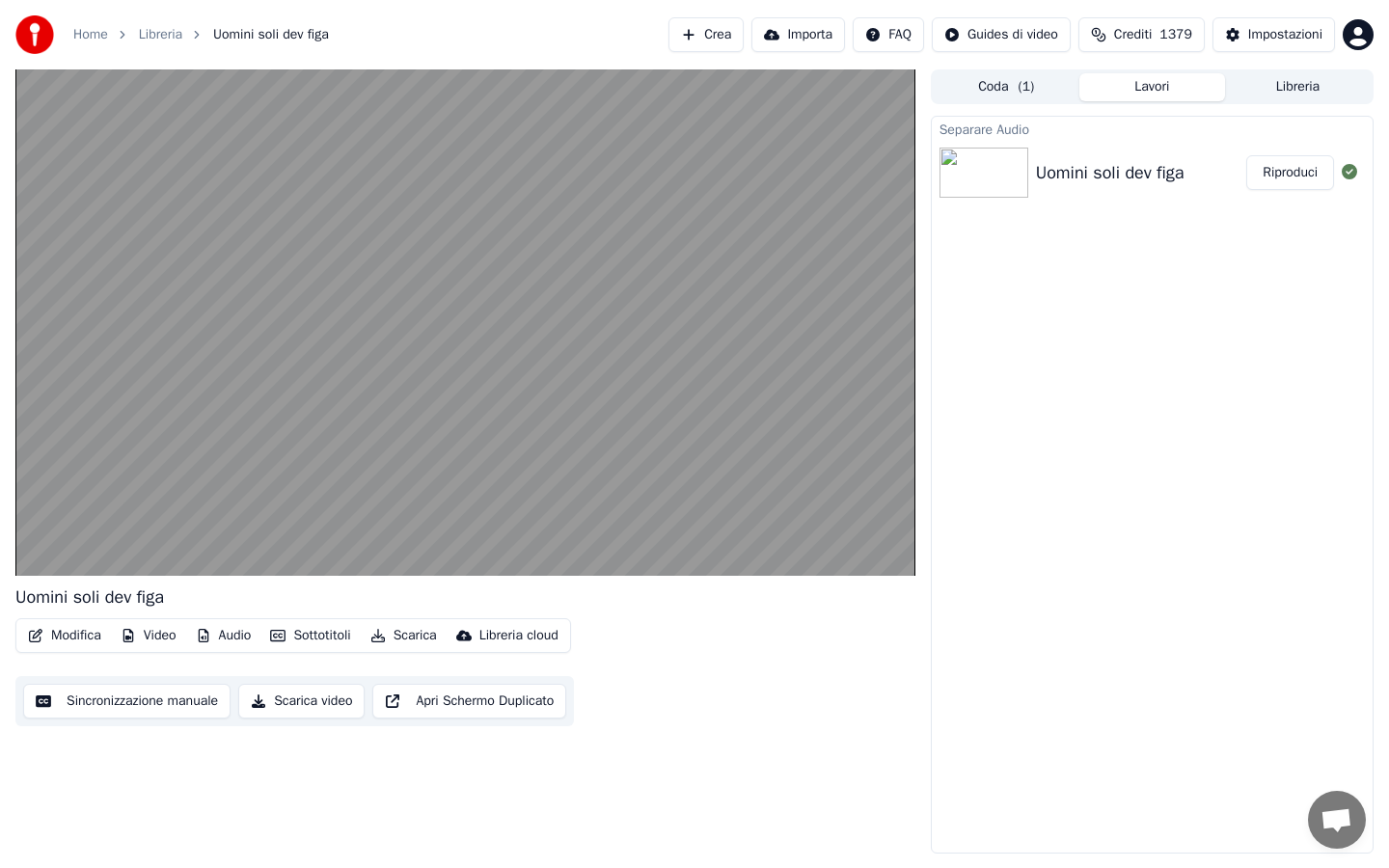 click on "Scarica" at bounding box center [403, 636] 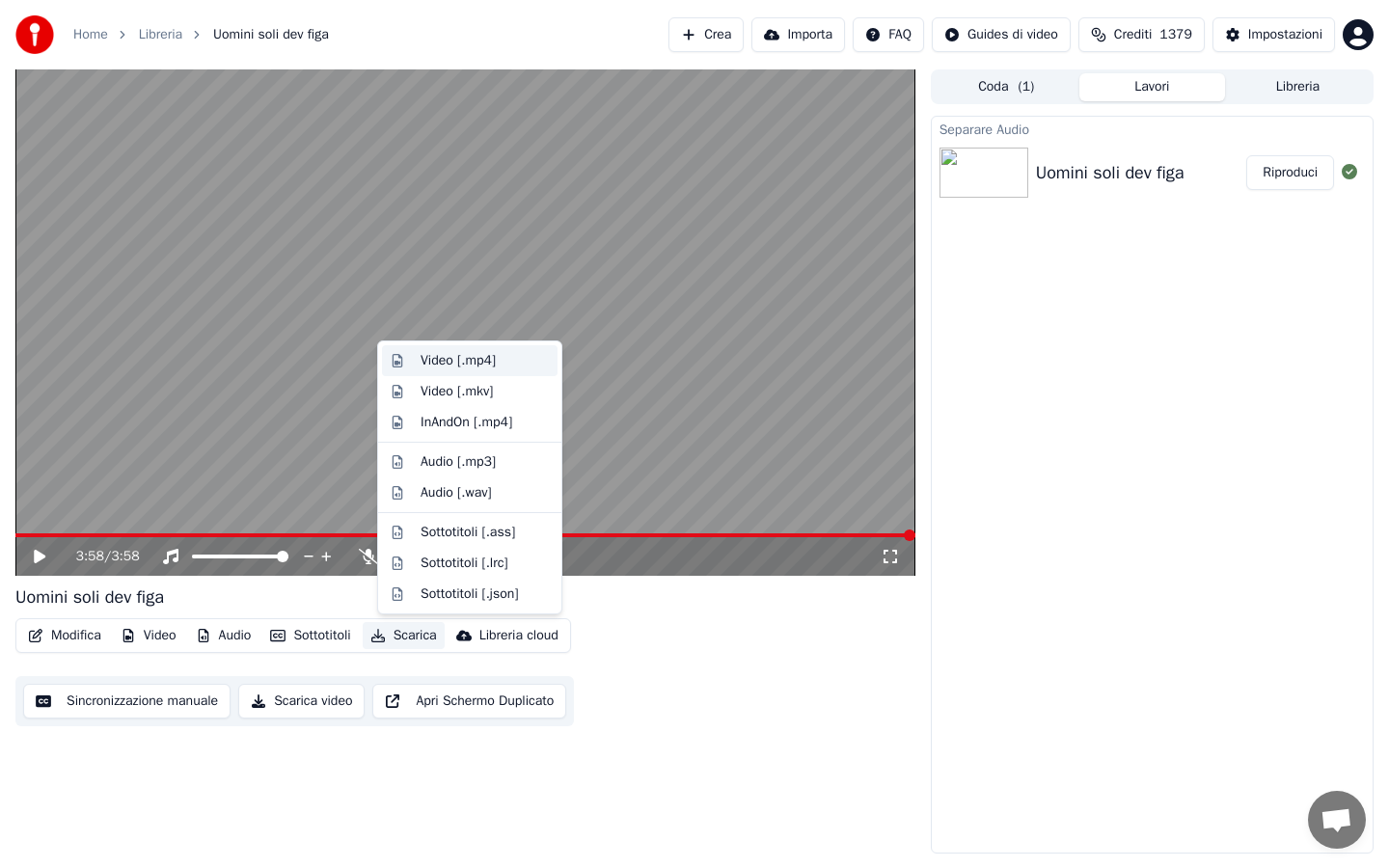 click on "Video [.mp4]" at bounding box center (458, 361) 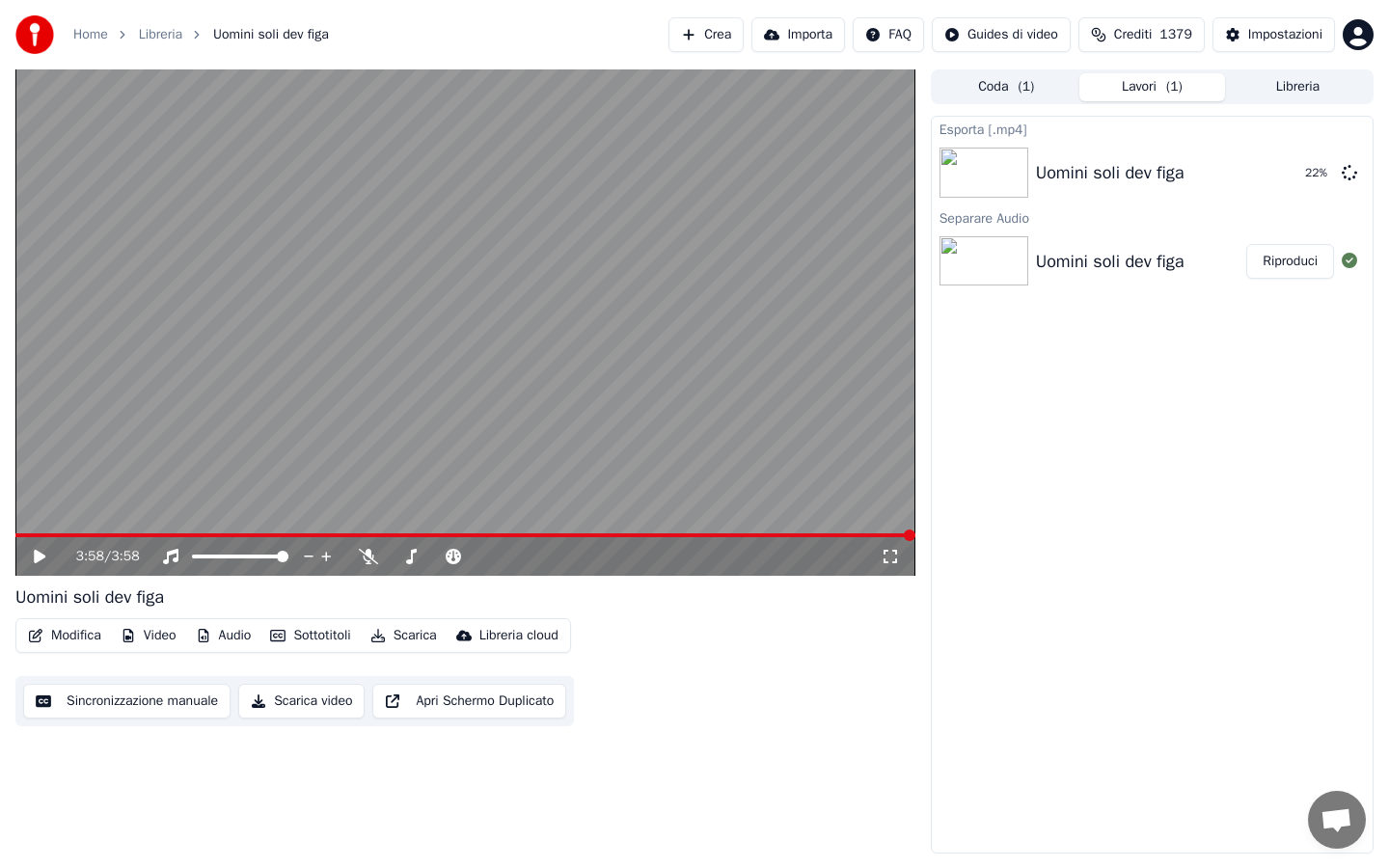 click on "Libreria" at bounding box center [1297, 87] 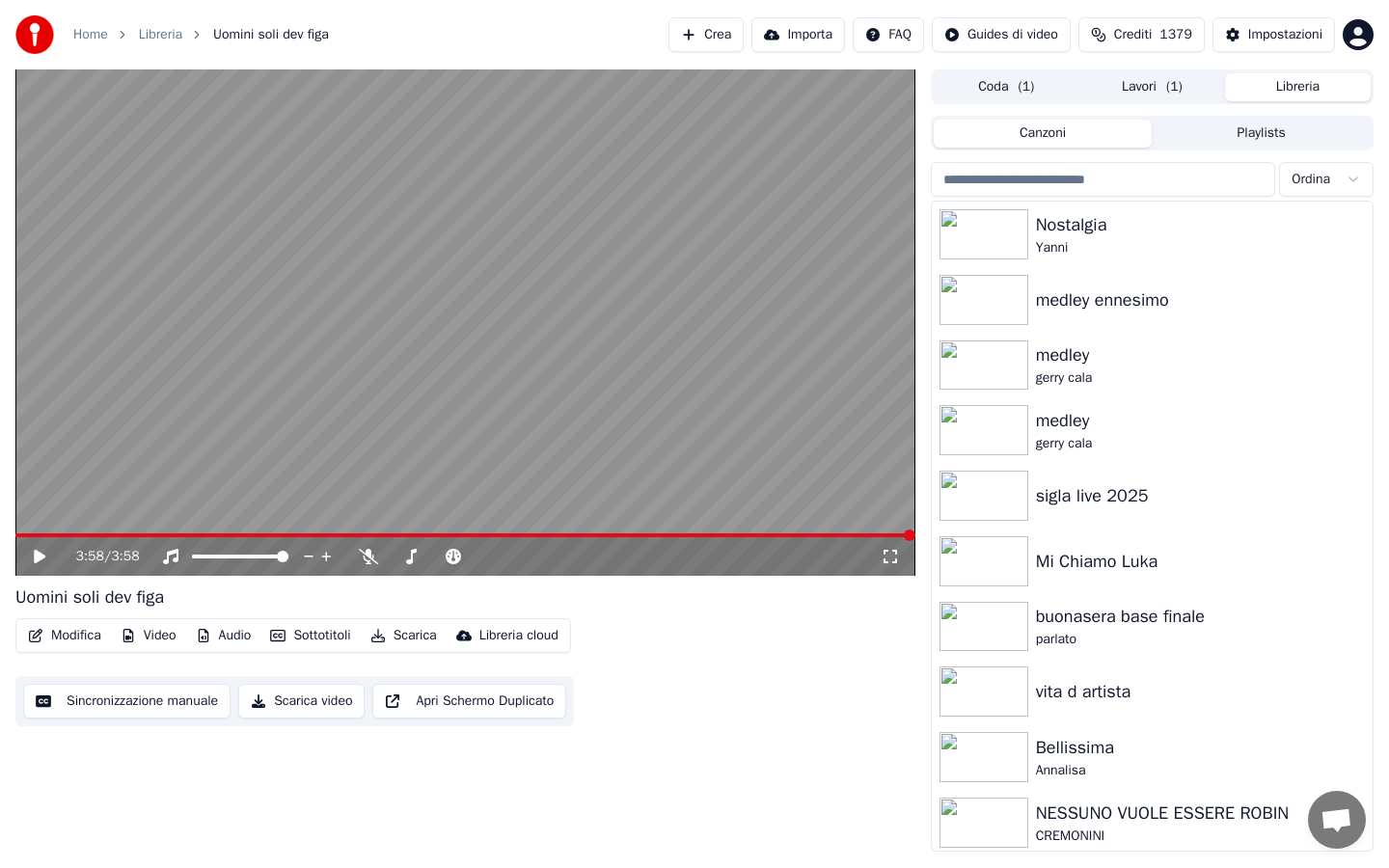 click at bounding box center (1103, 179) 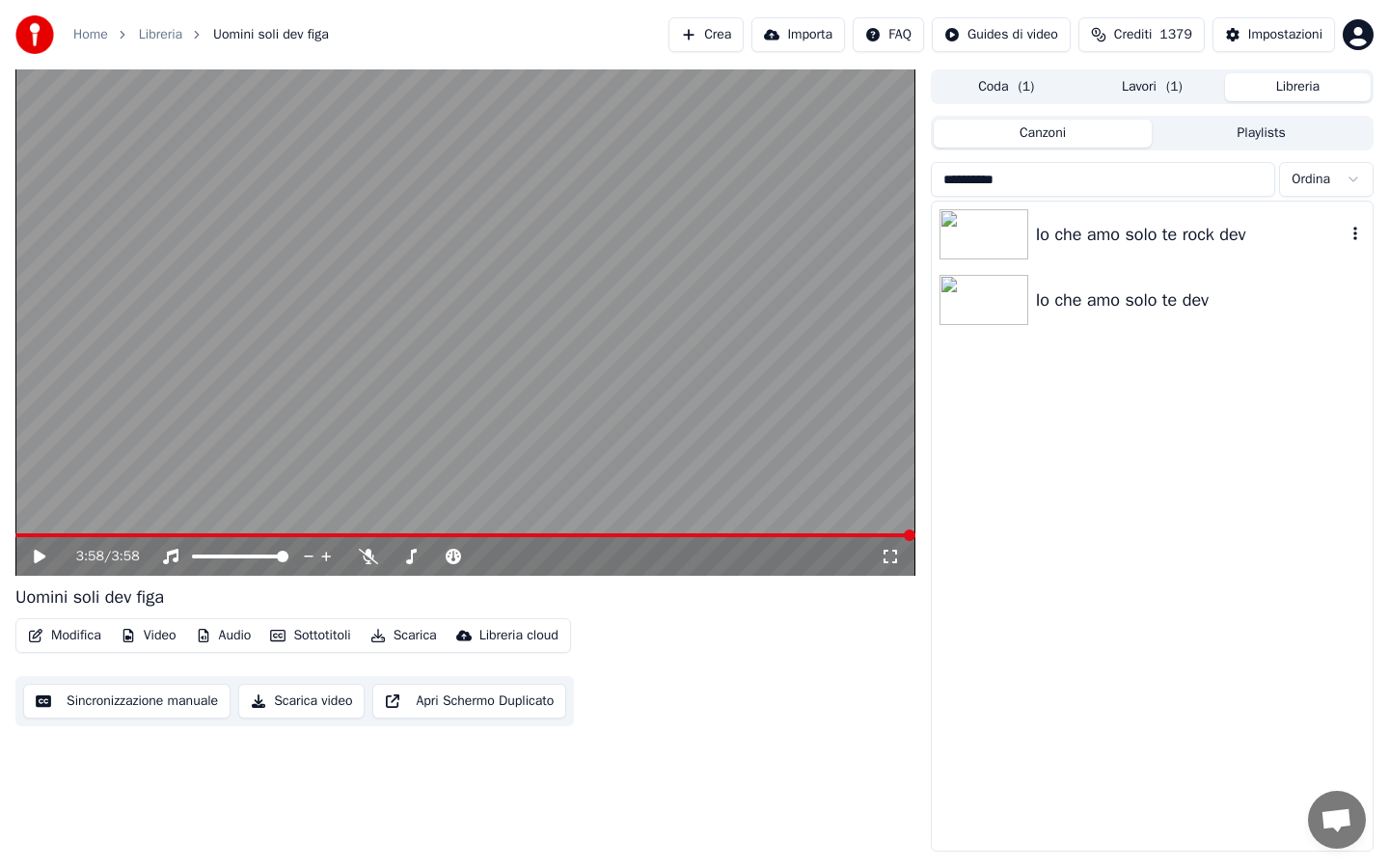 type on "**********" 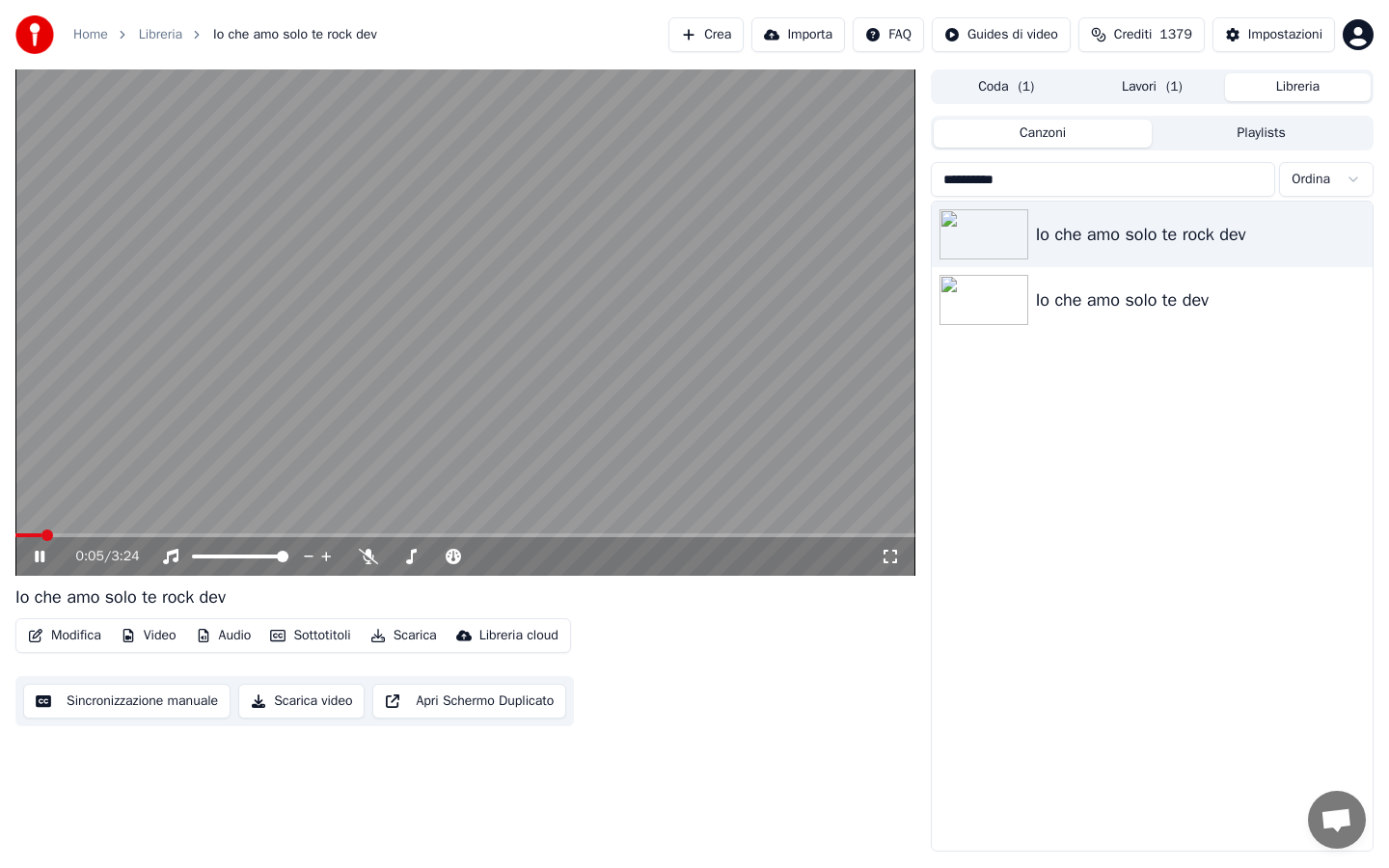 click on "Audio" at bounding box center [224, 636] 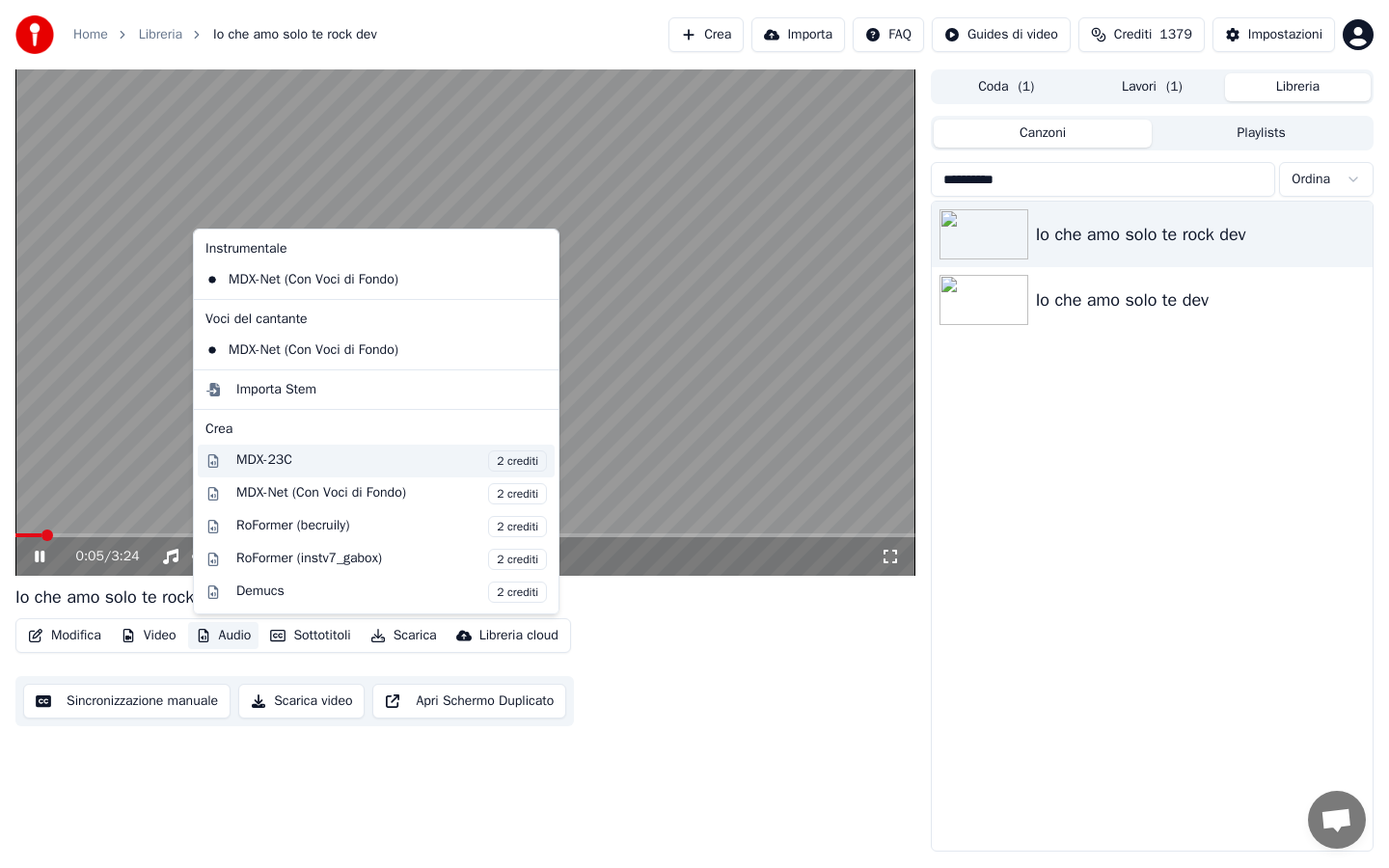 click on "MDX-23C 2 crediti" at bounding box center [392, 461] 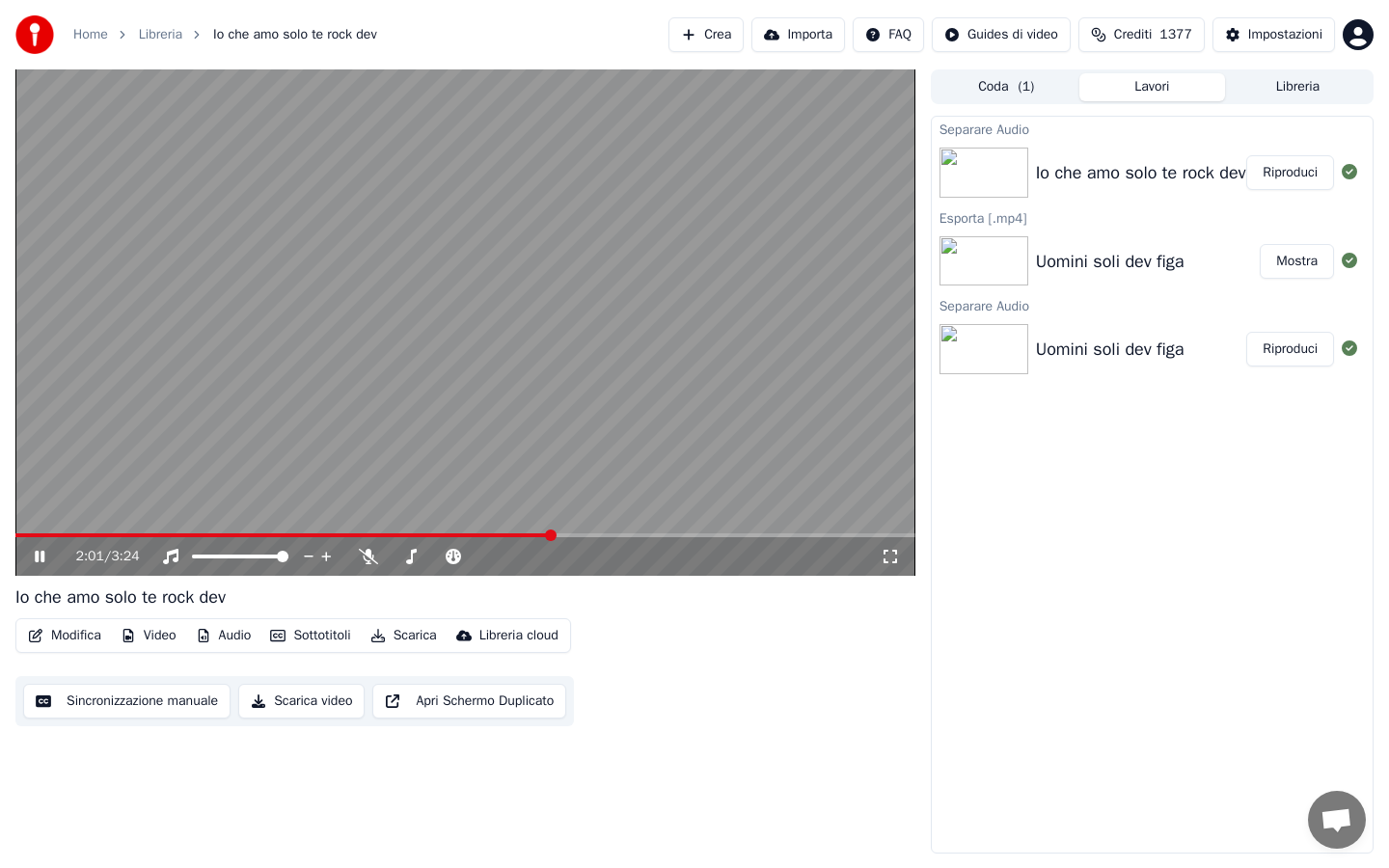 click on "Audio" at bounding box center (224, 636) 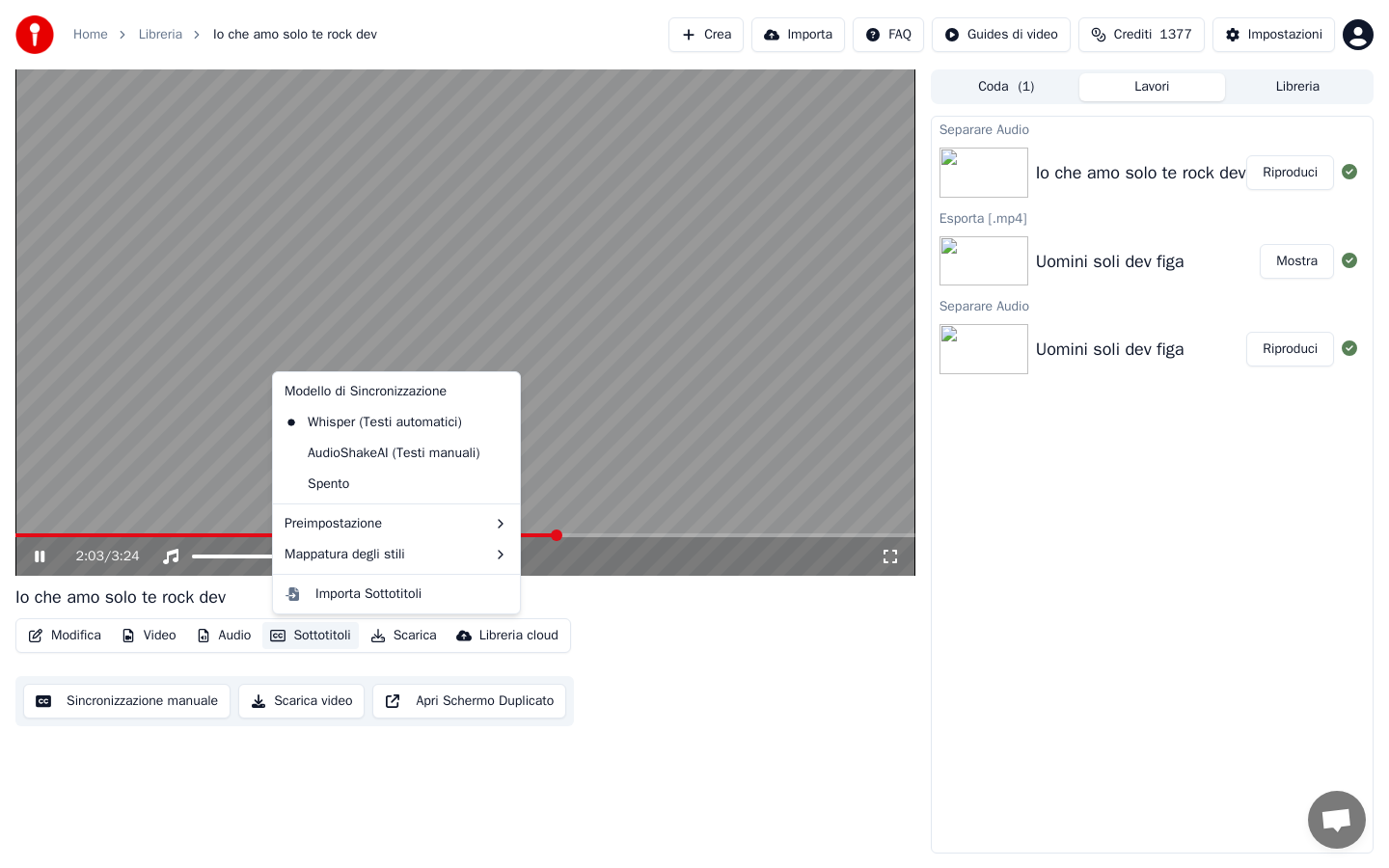 click on "Io che amo solo te rock dev" at bounding box center (465, 597) 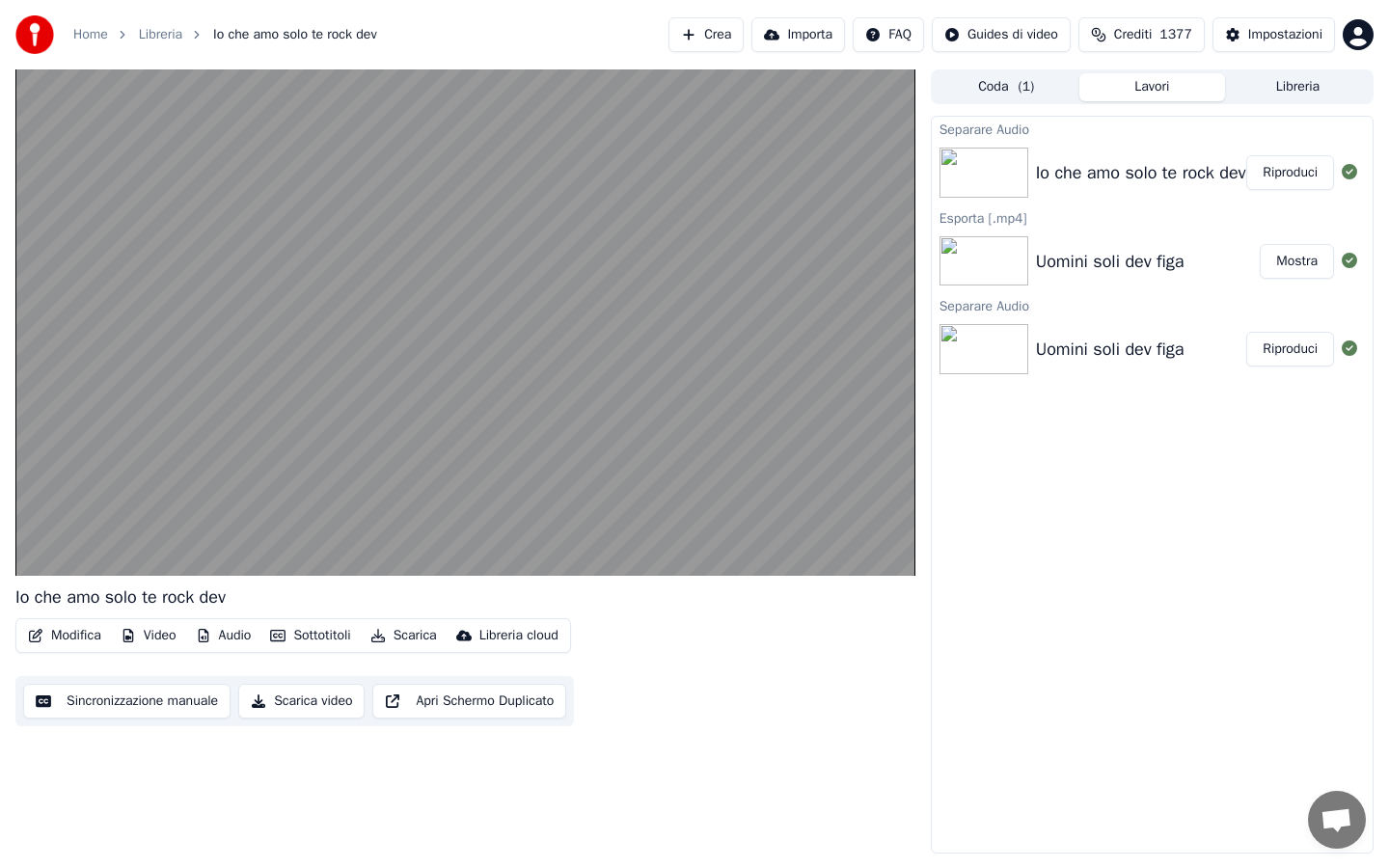 click on "Scarica" at bounding box center (403, 636) 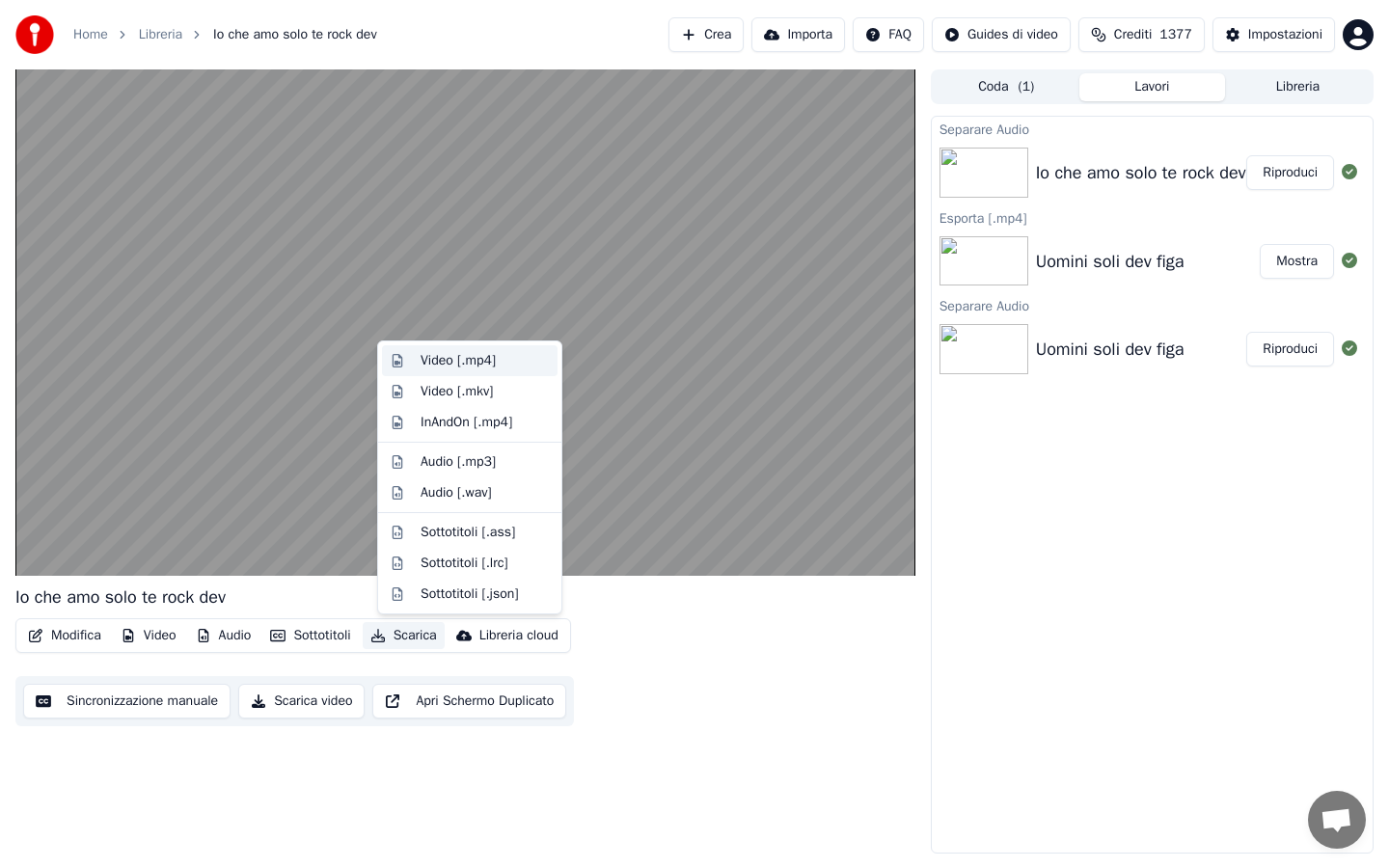 click on "Video [.mp4]" at bounding box center (458, 361) 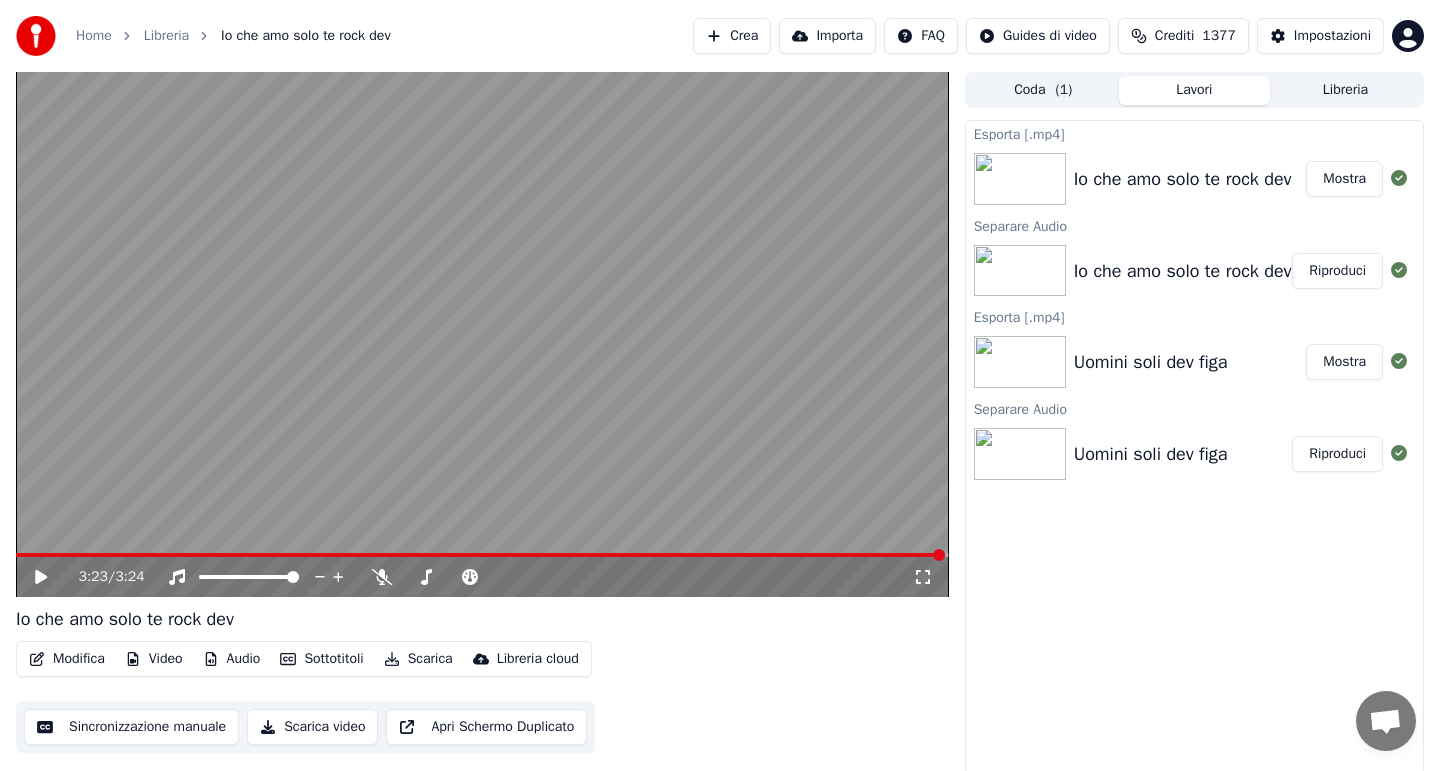 click on "Libreria" at bounding box center (1345, 90) 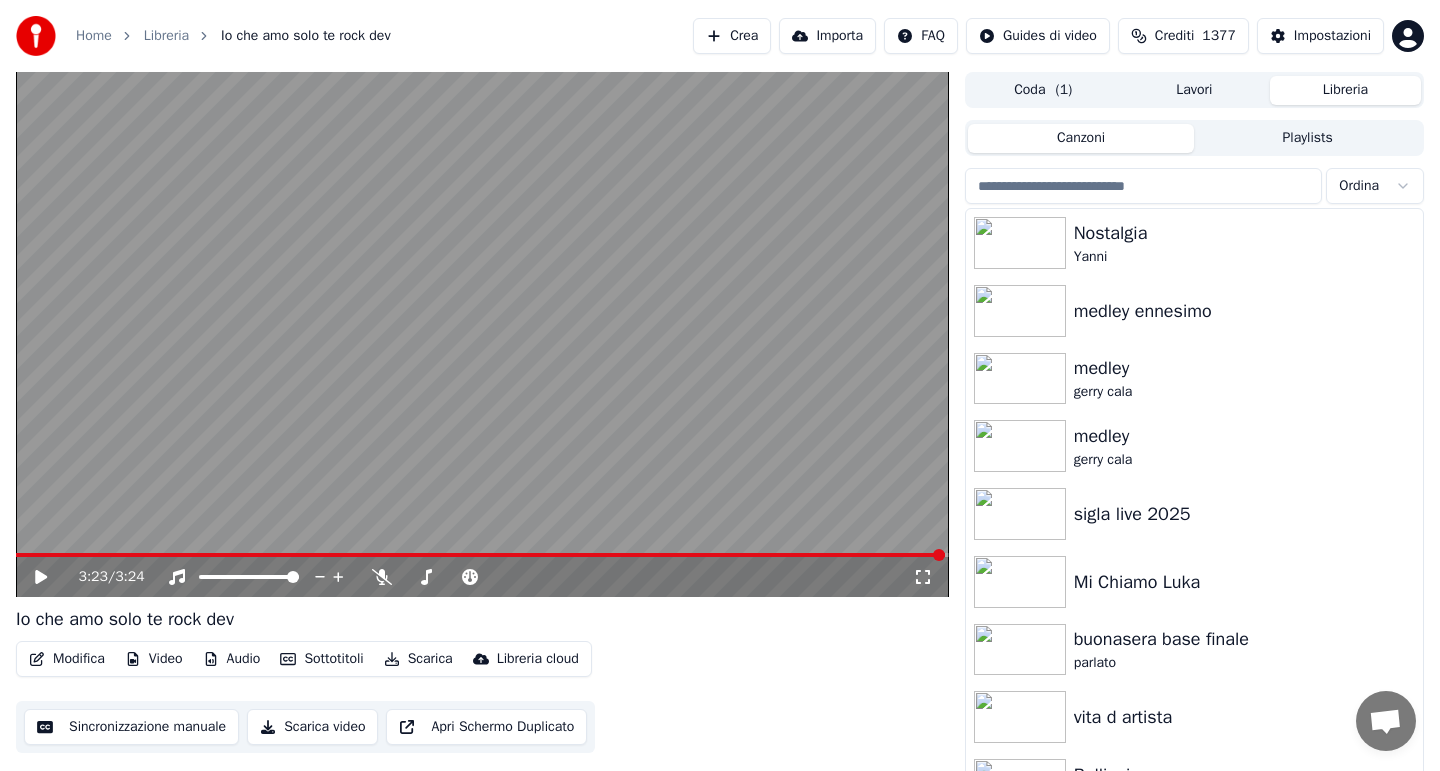 click at bounding box center (1144, 186) 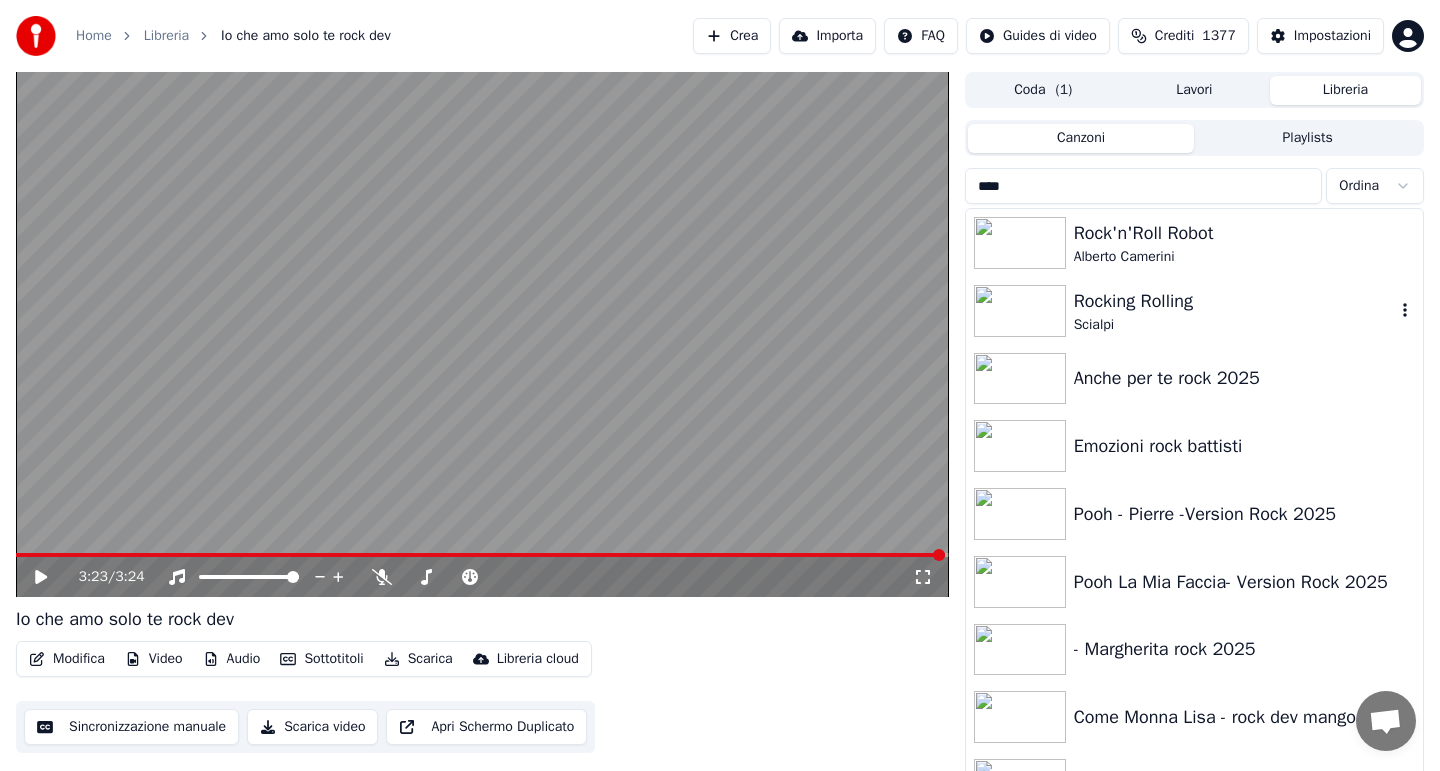 type on "****" 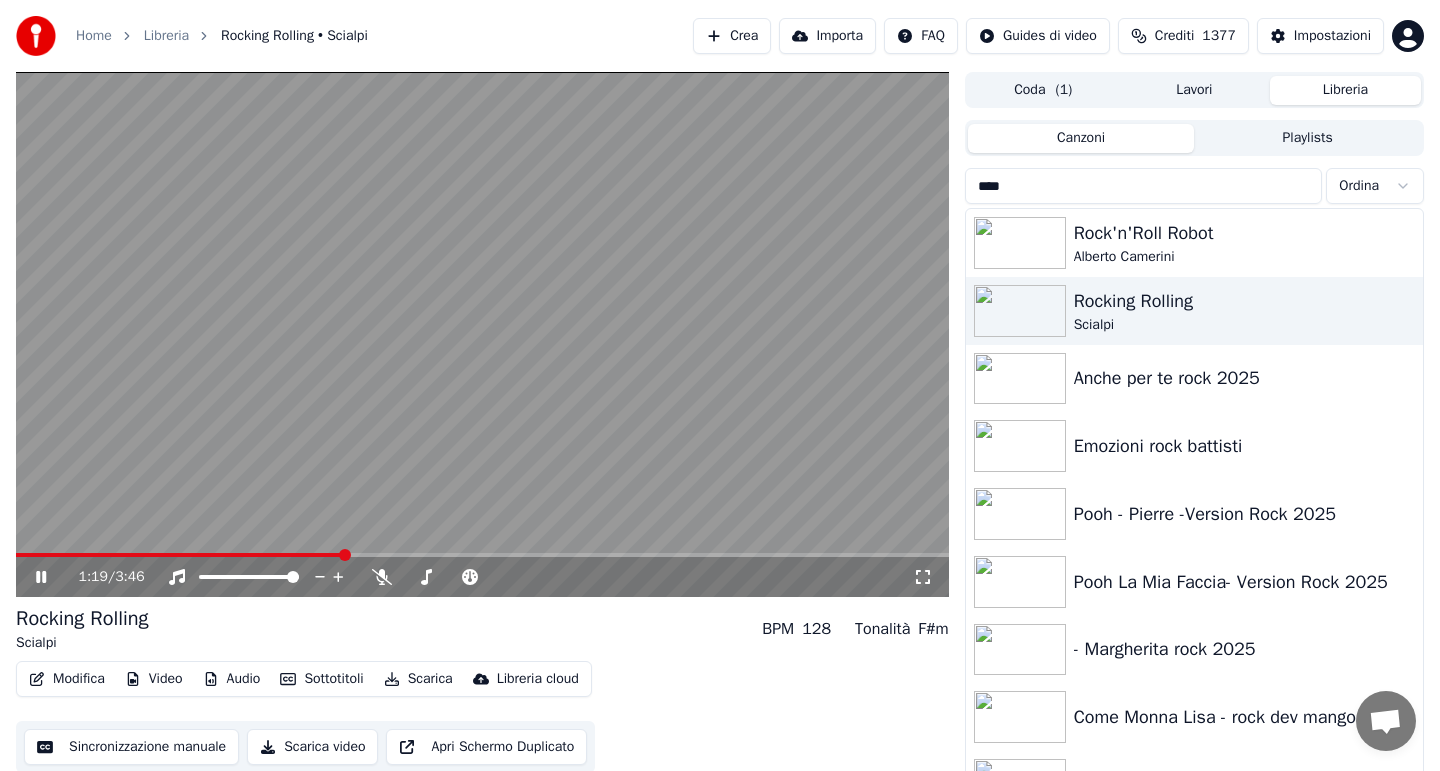 click at bounding box center [482, 555] 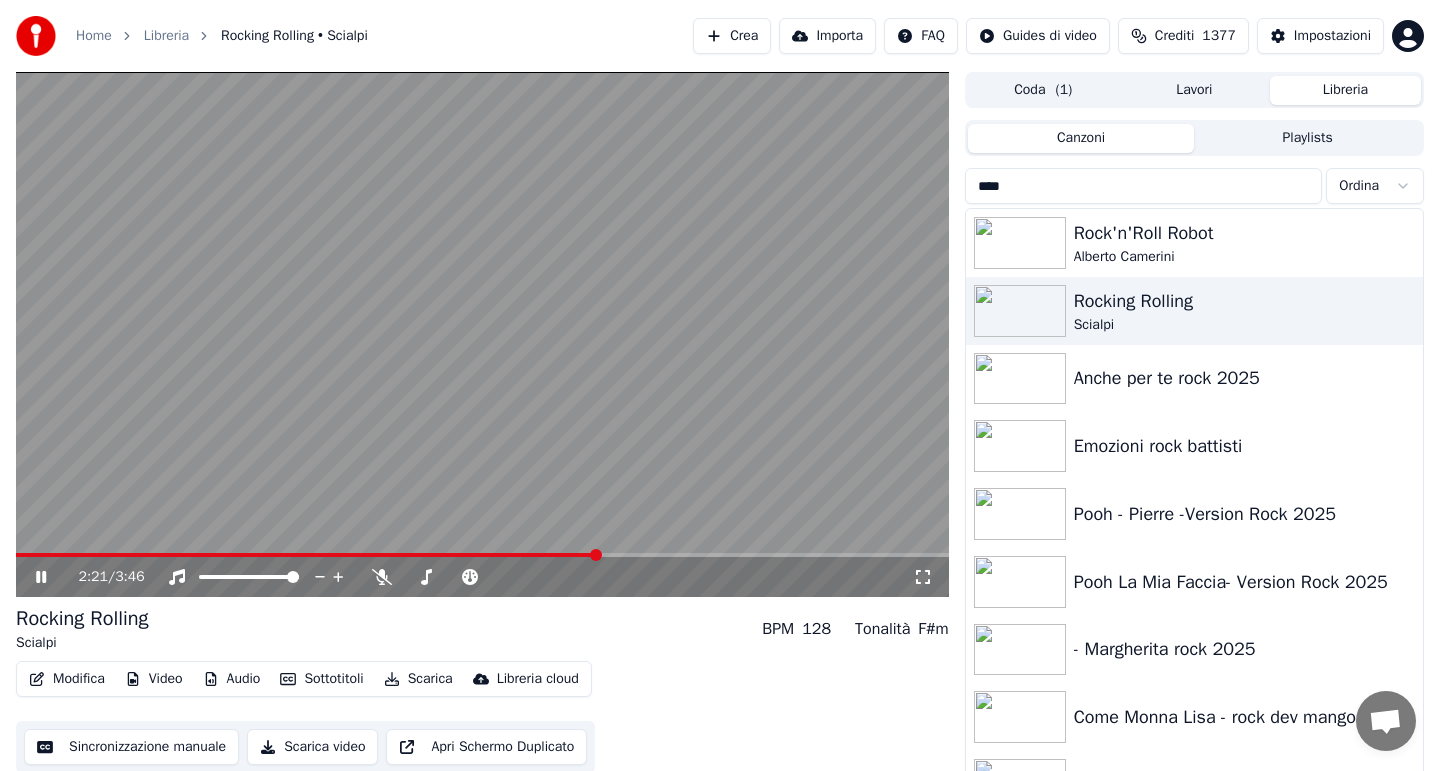 click at bounding box center (482, 555) 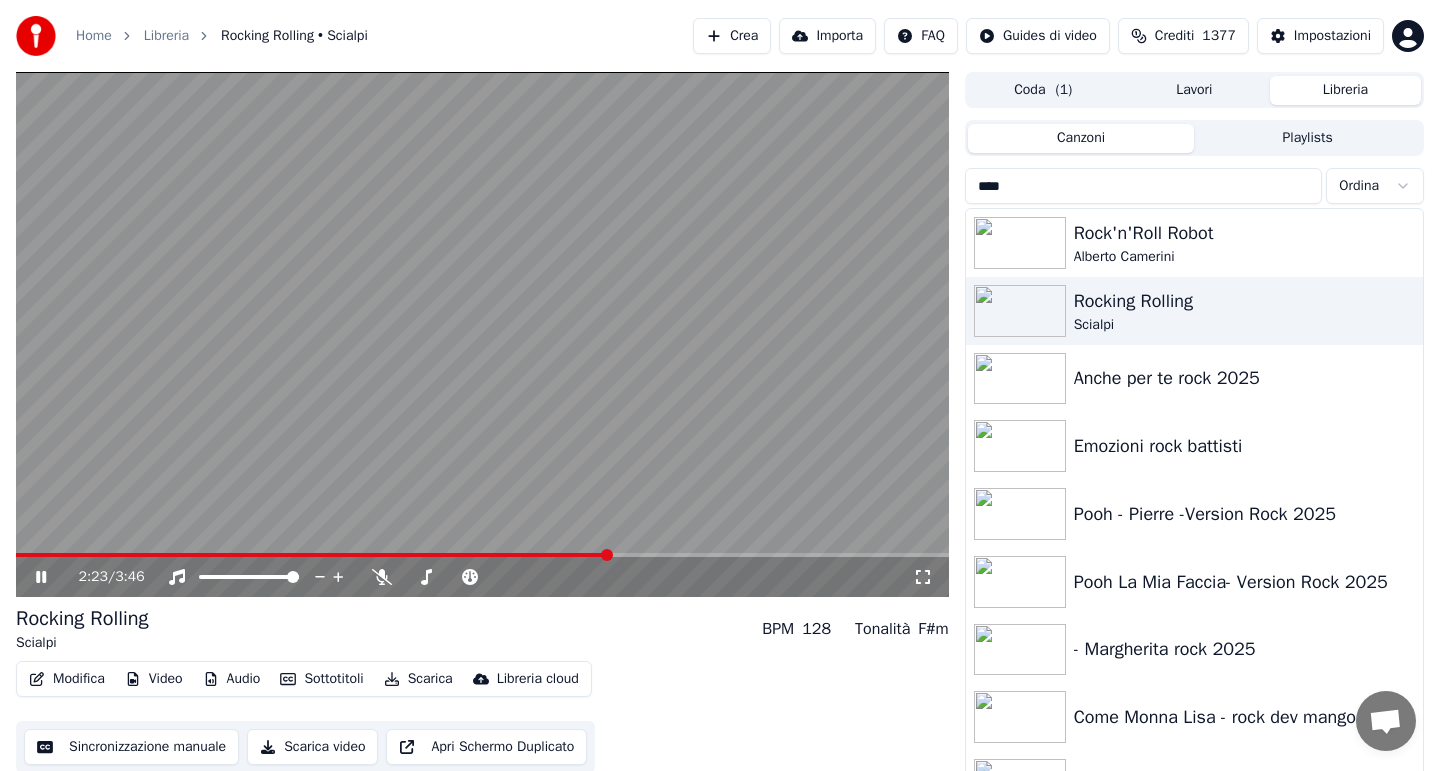 click on "Modifica" at bounding box center [67, 679] 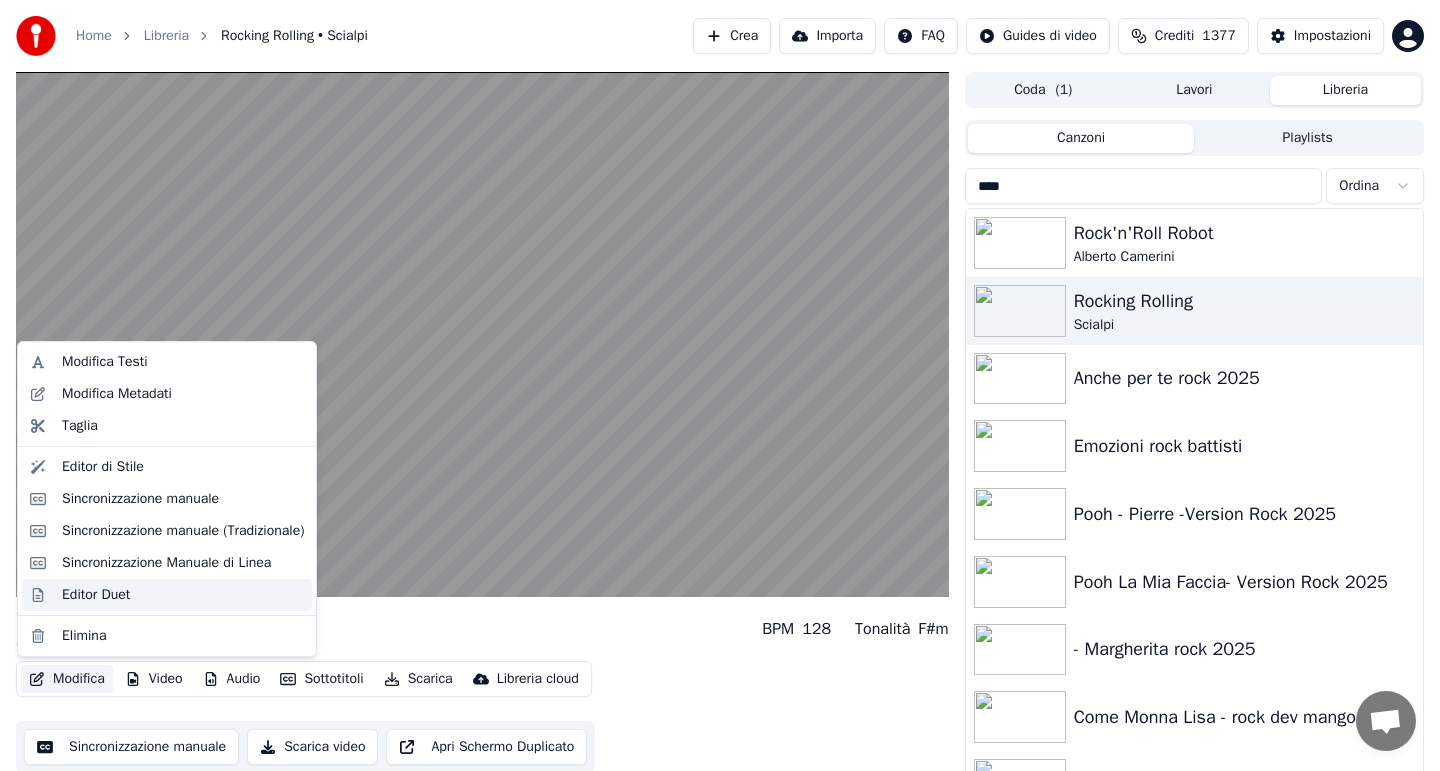 click on "Editor Duet" at bounding box center (96, 595) 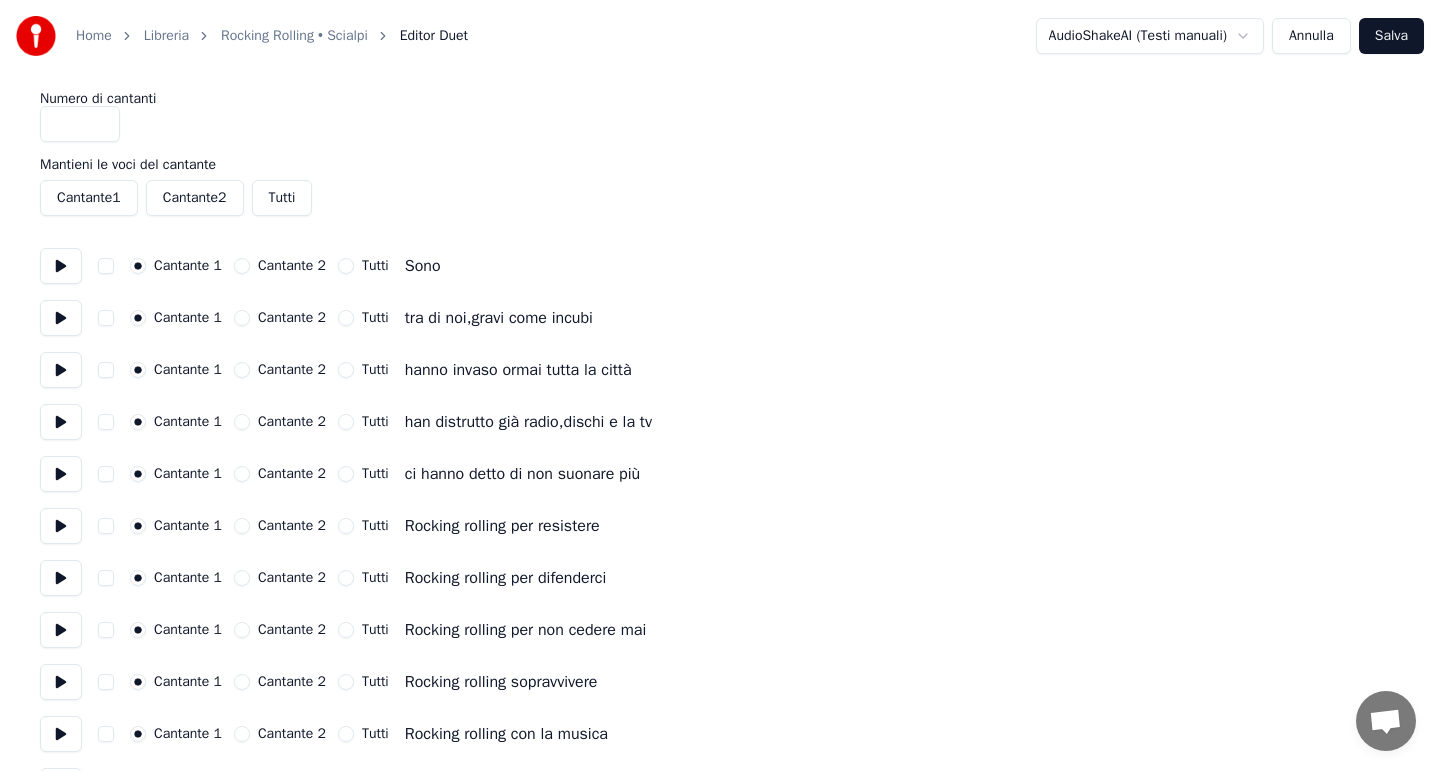 click on "Cantante 1 Cantante 2 Tutti Rocking rolling per resistere" at bounding box center [720, 526] 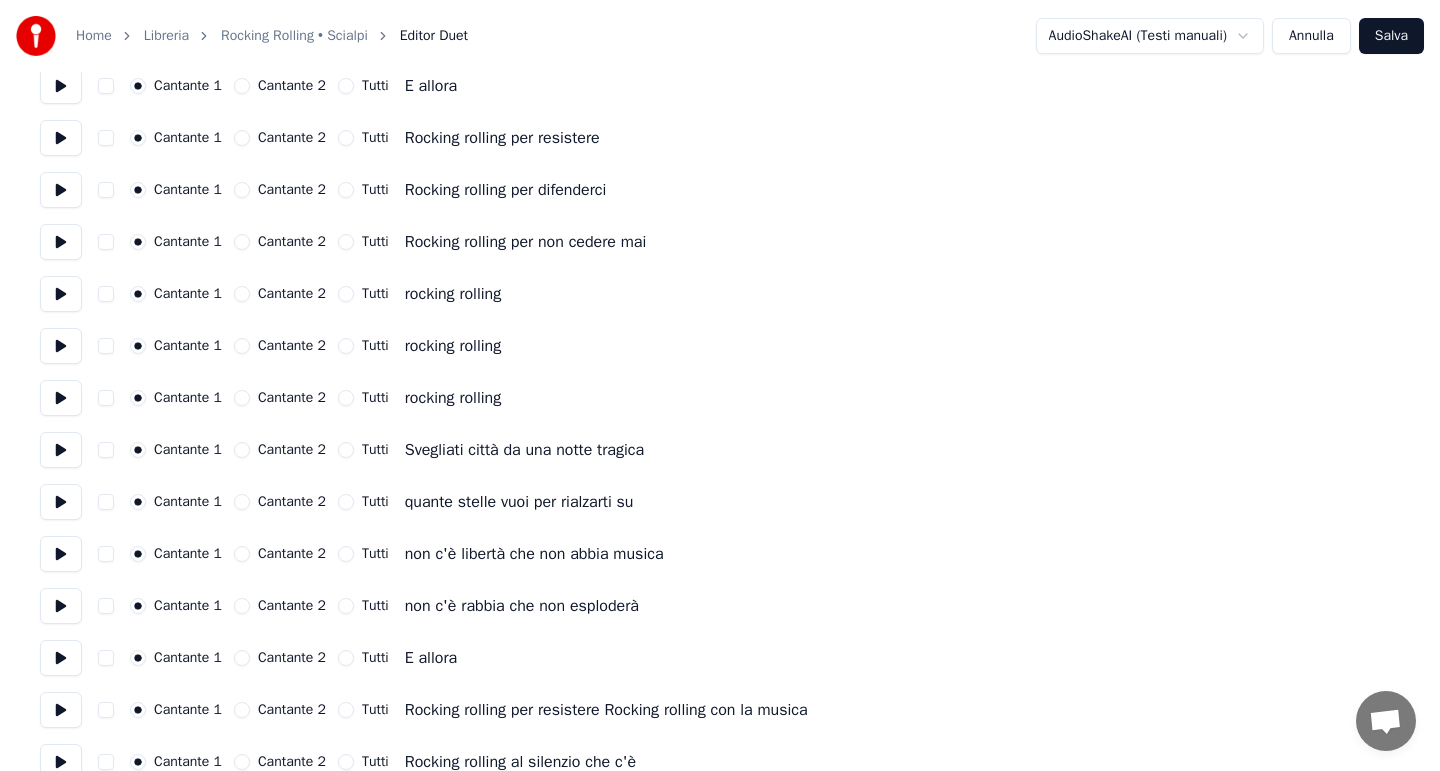 scroll, scrollTop: 989, scrollLeft: 0, axis: vertical 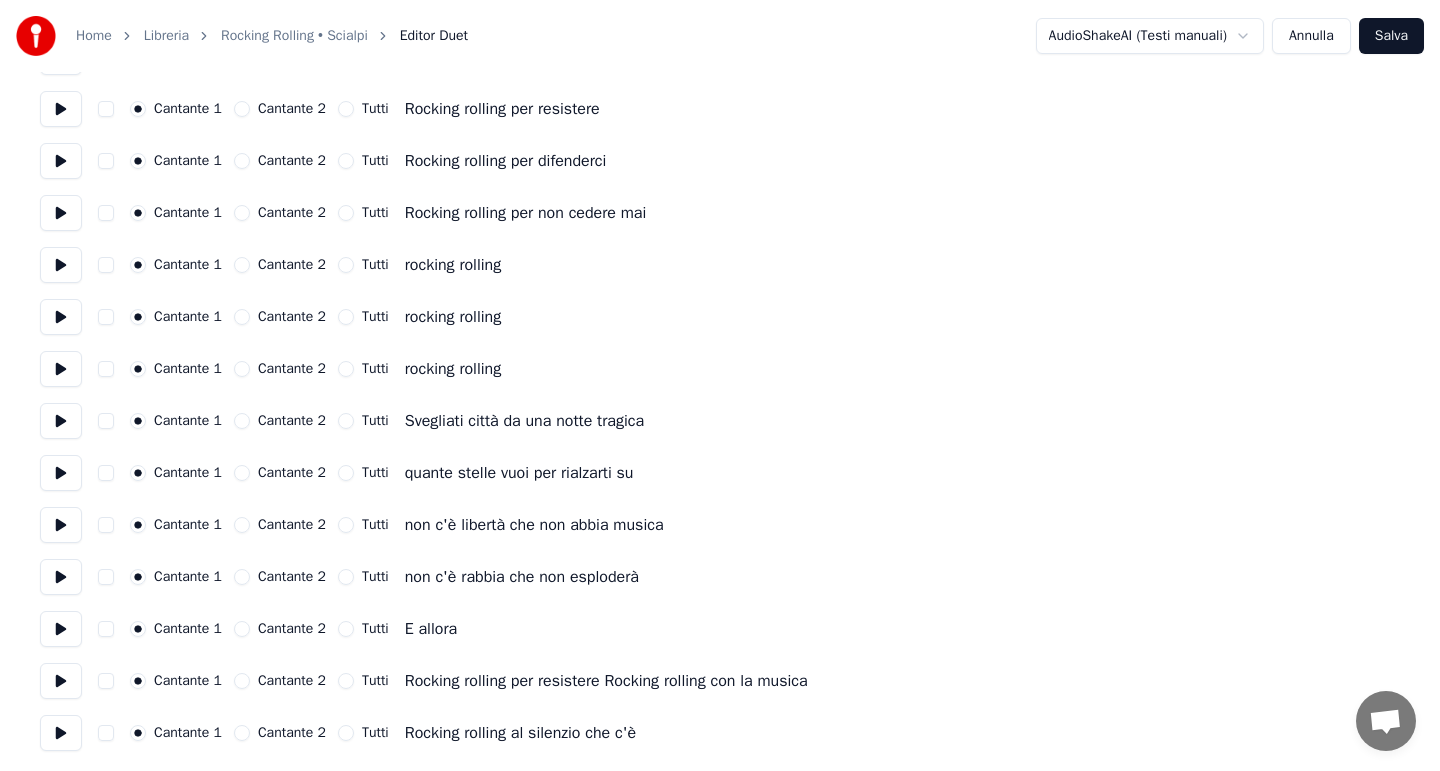 click at bounding box center (106, 421) 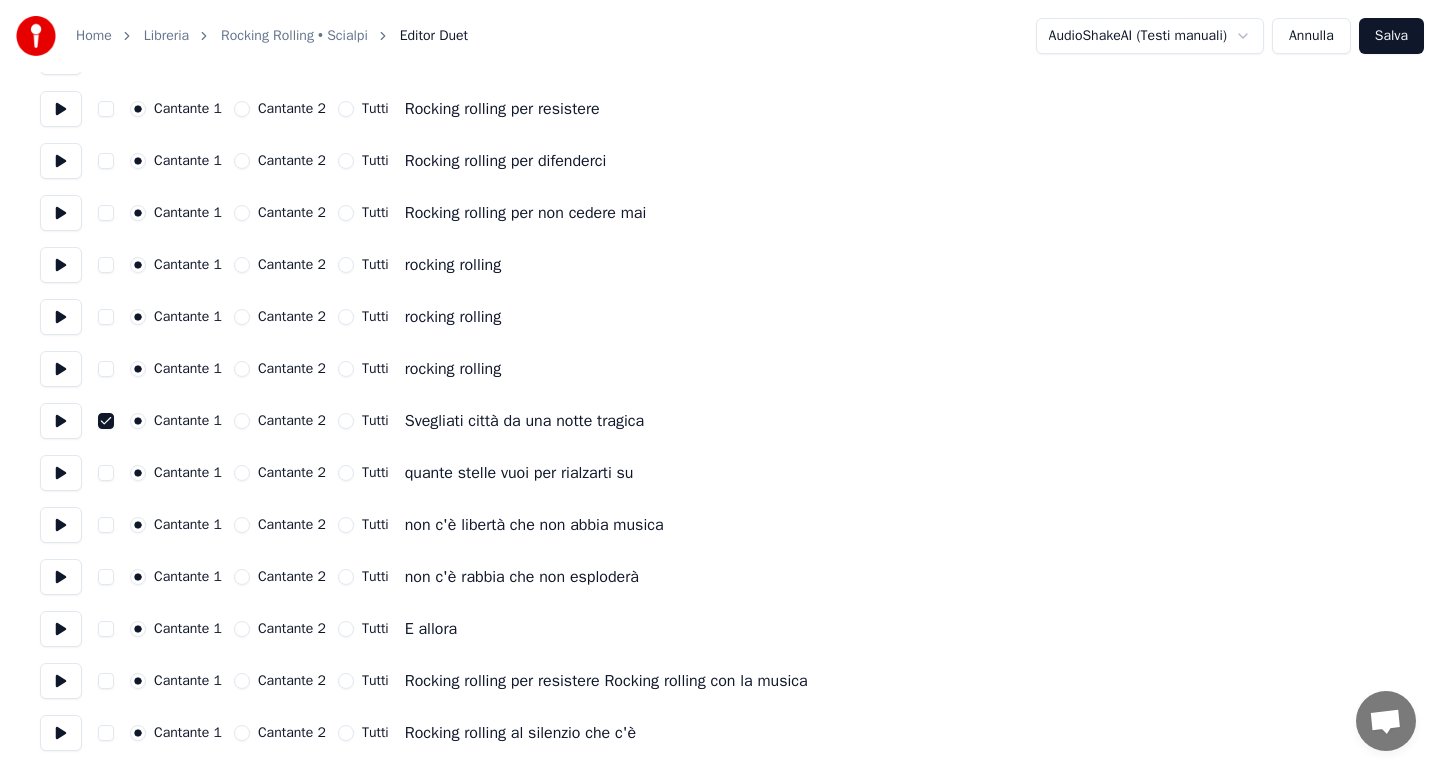 click at bounding box center [106, 473] 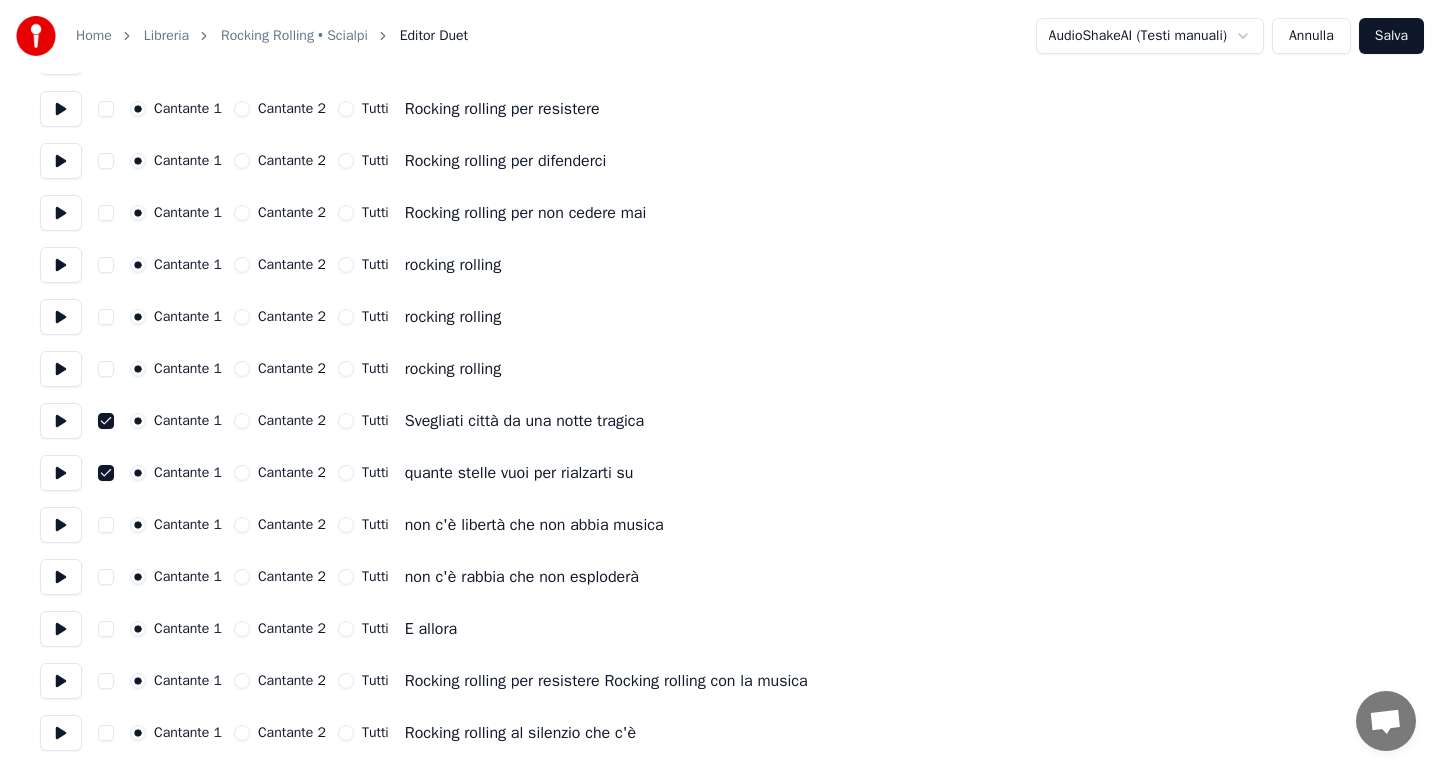 click at bounding box center (106, 525) 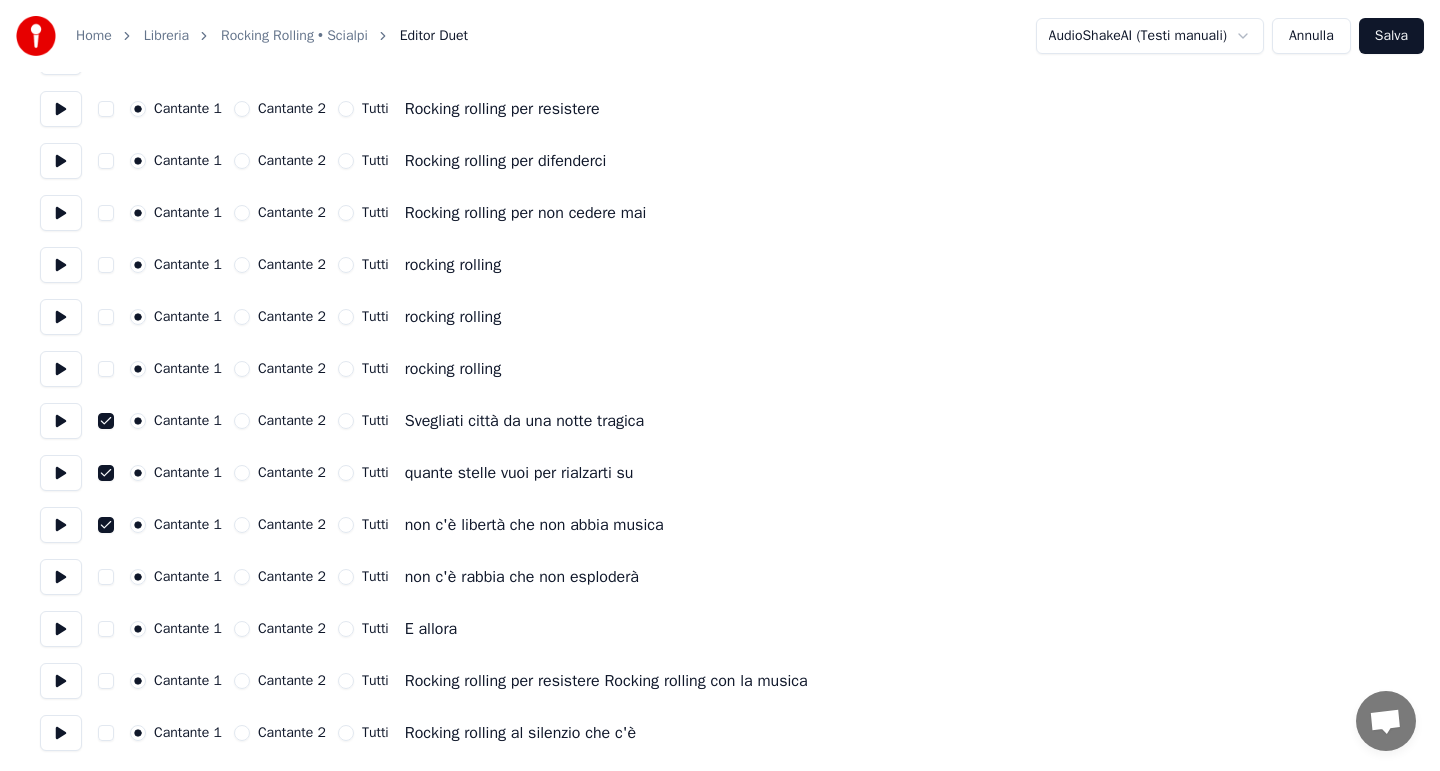 click at bounding box center (106, 577) 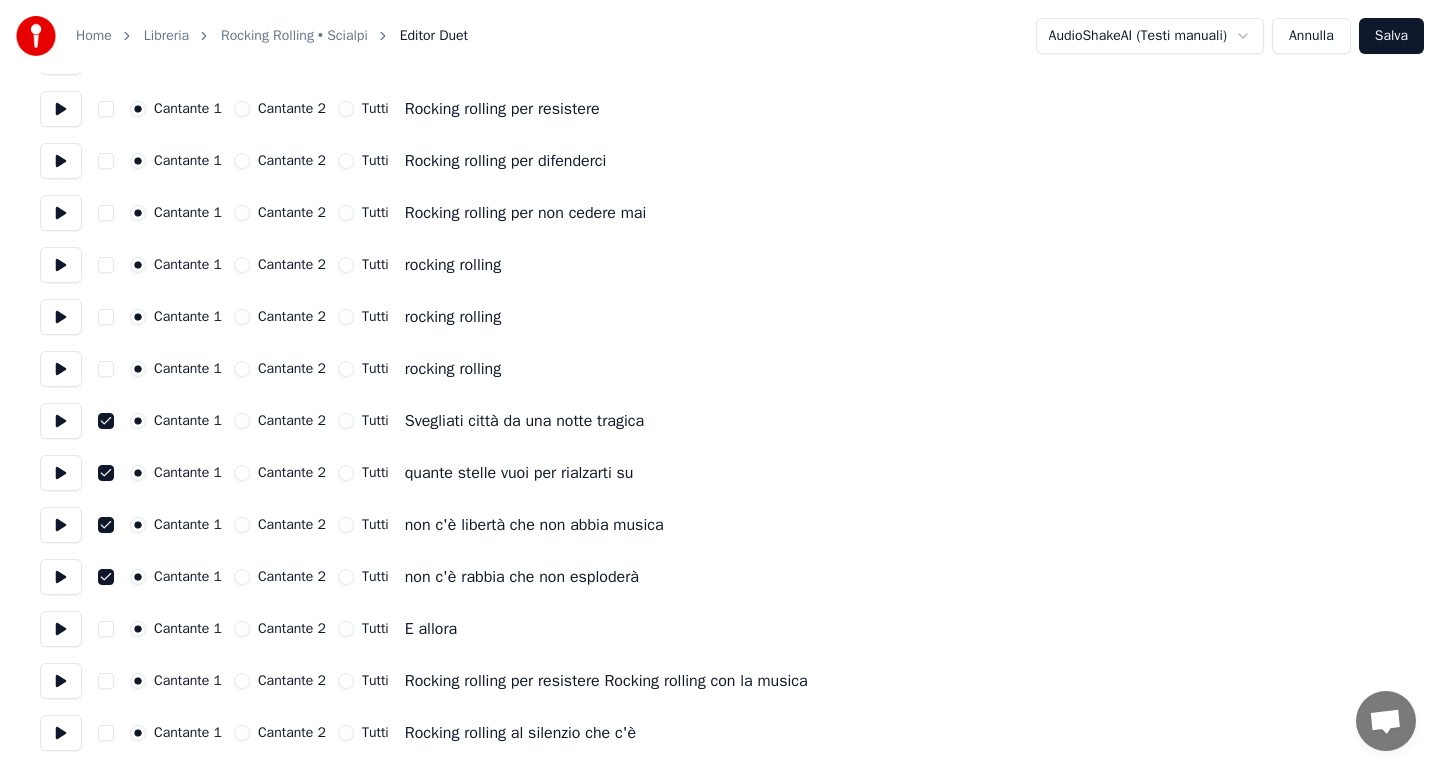 click at bounding box center (106, 629) 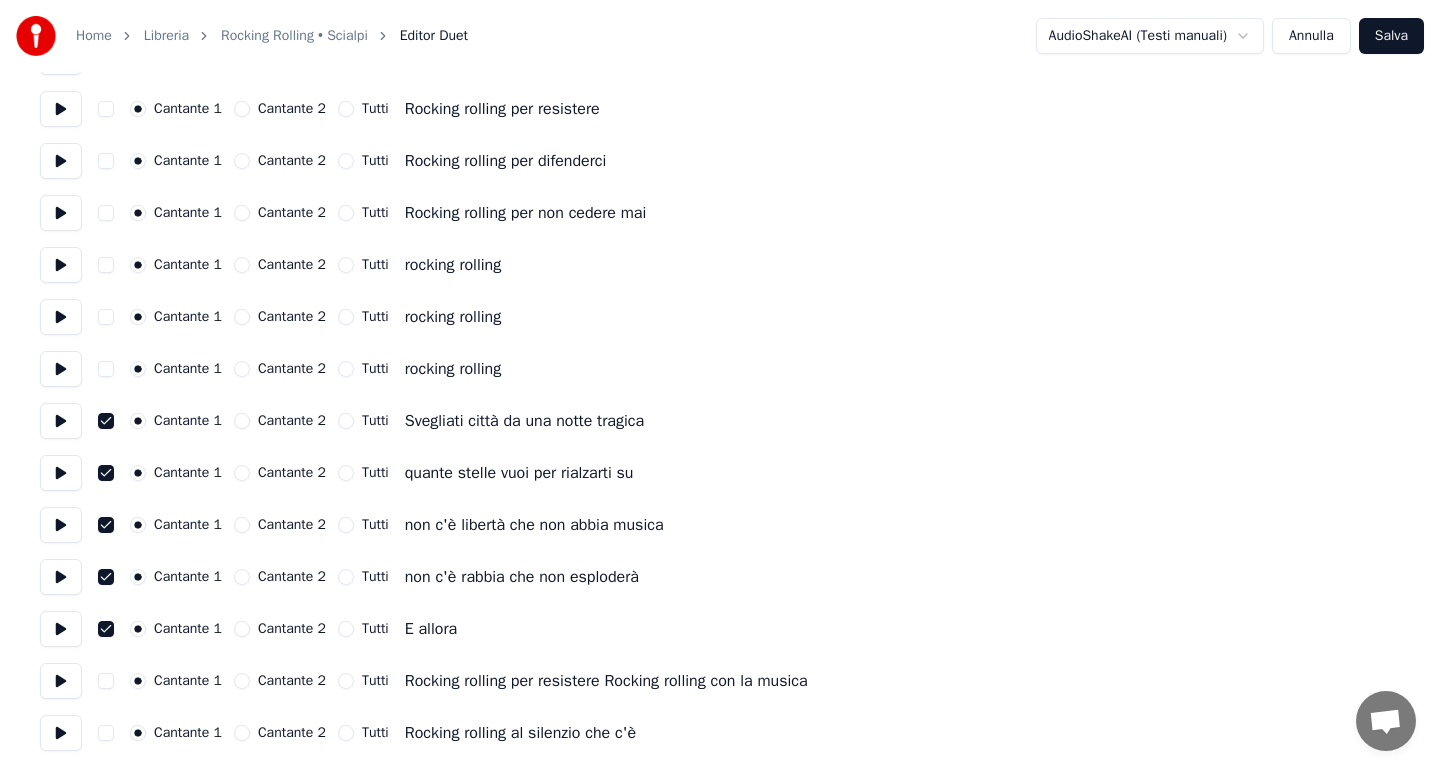 click at bounding box center [106, 681] 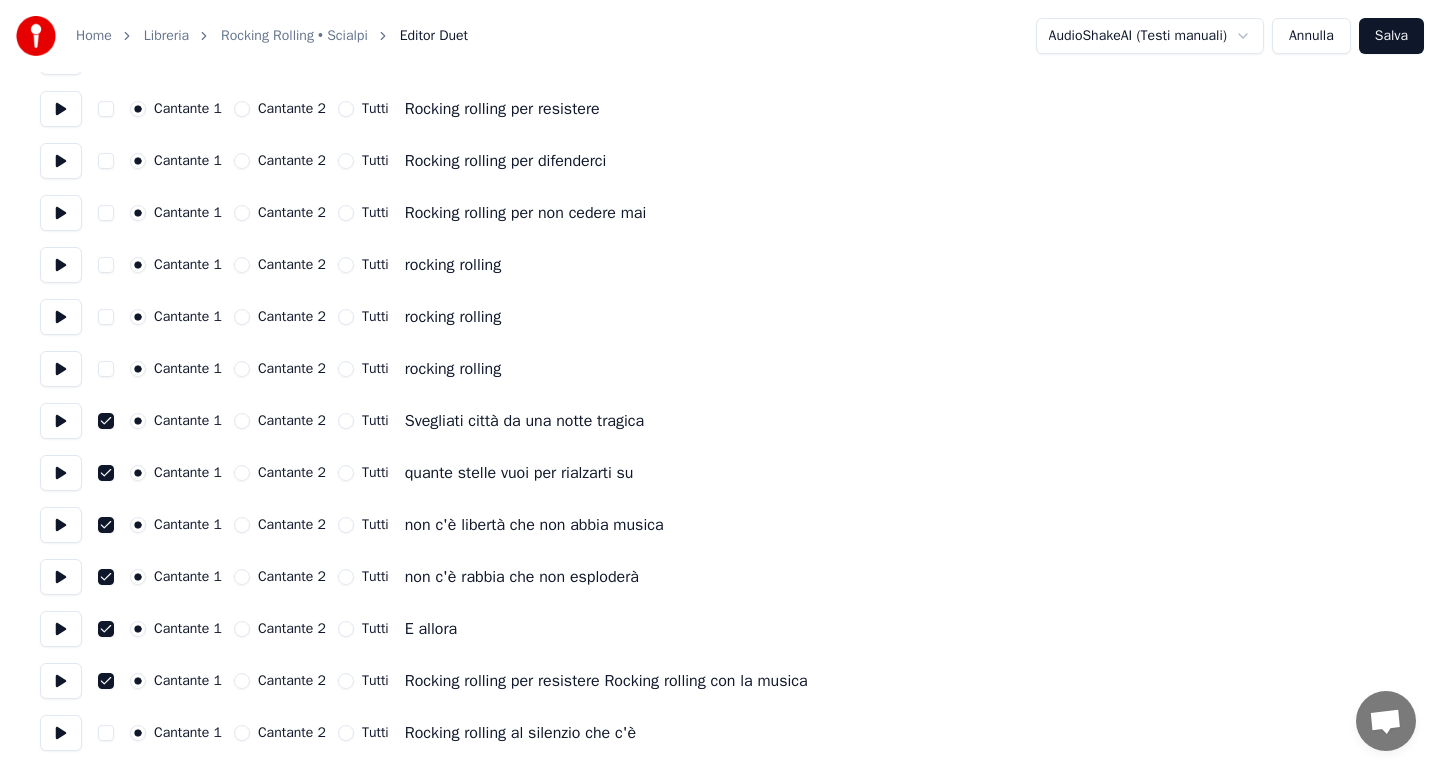 click at bounding box center (106, 733) 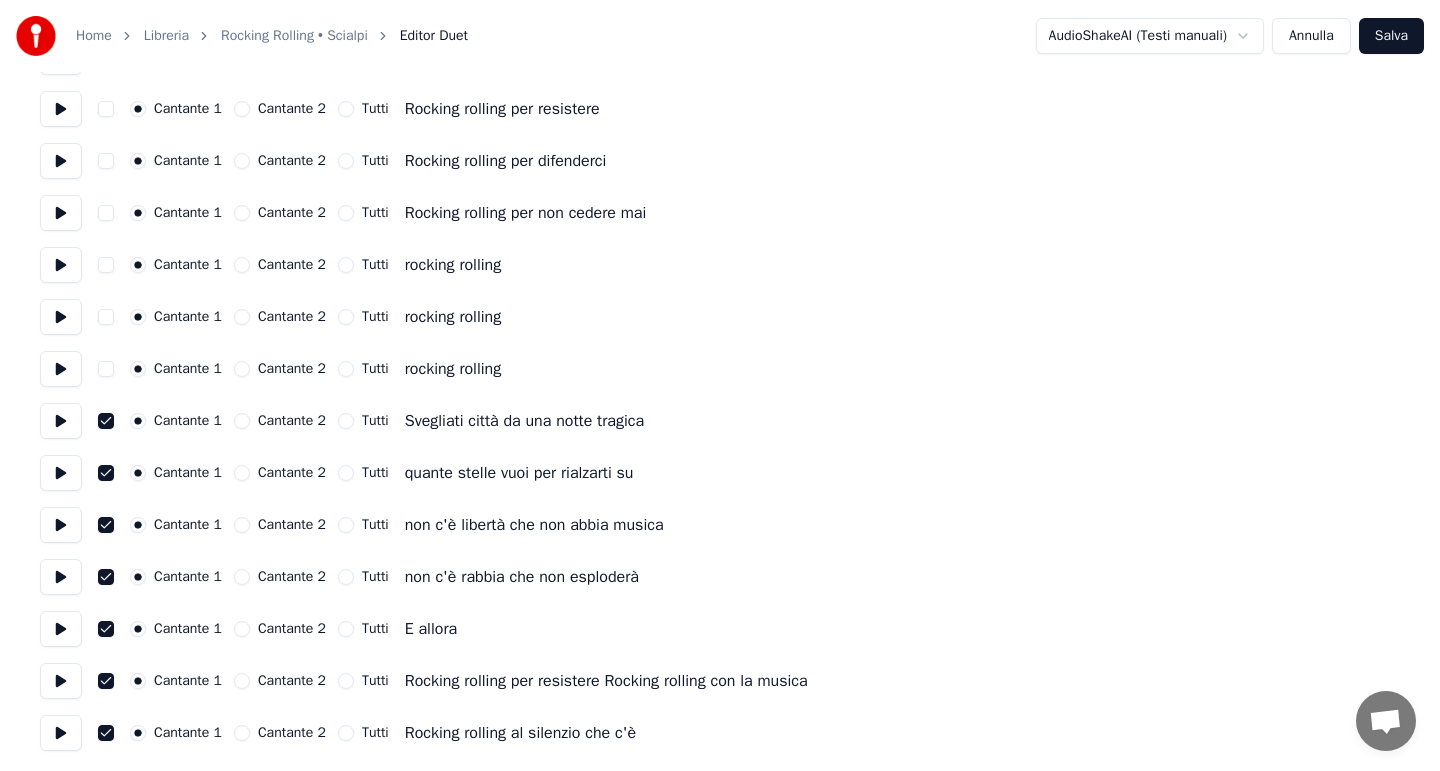 type on "on" 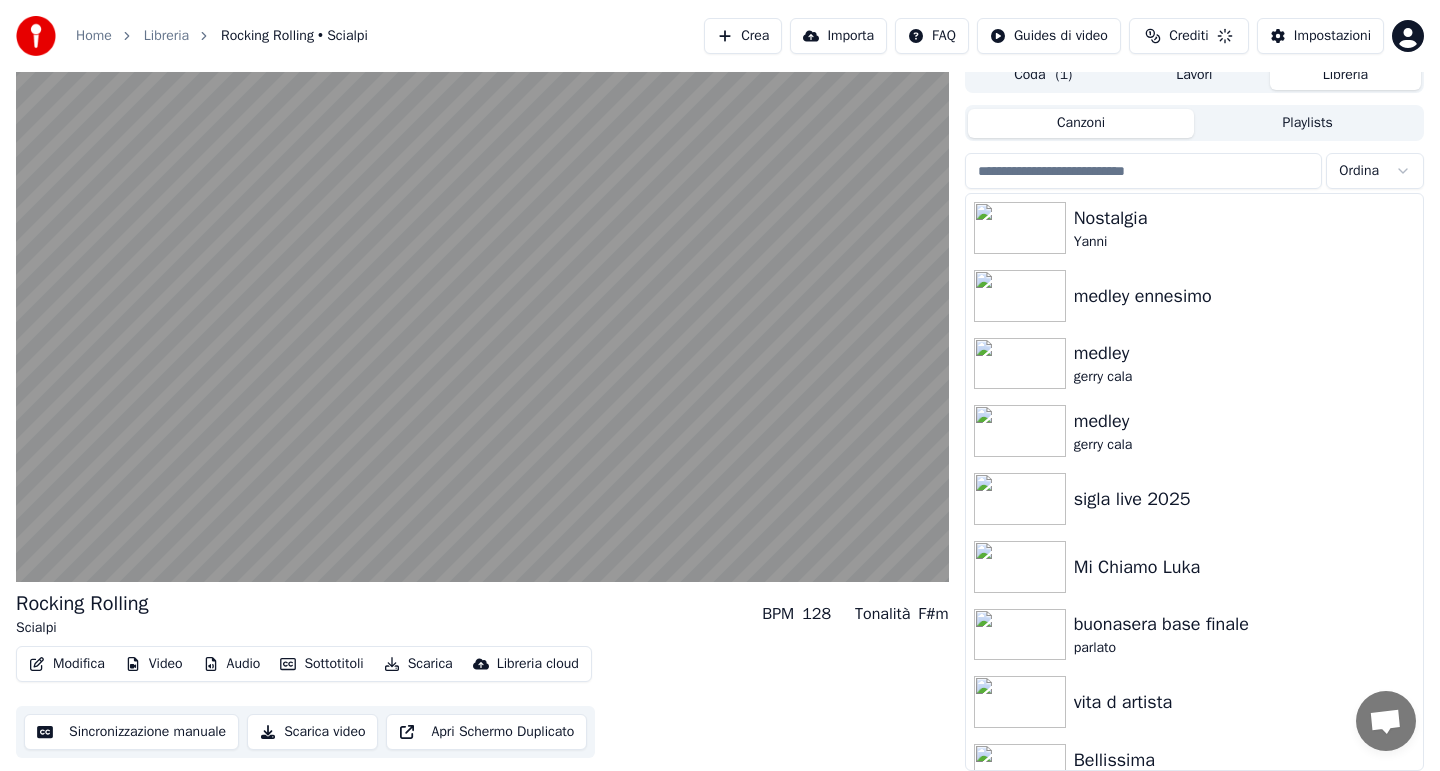 scroll, scrollTop: 15, scrollLeft: 0, axis: vertical 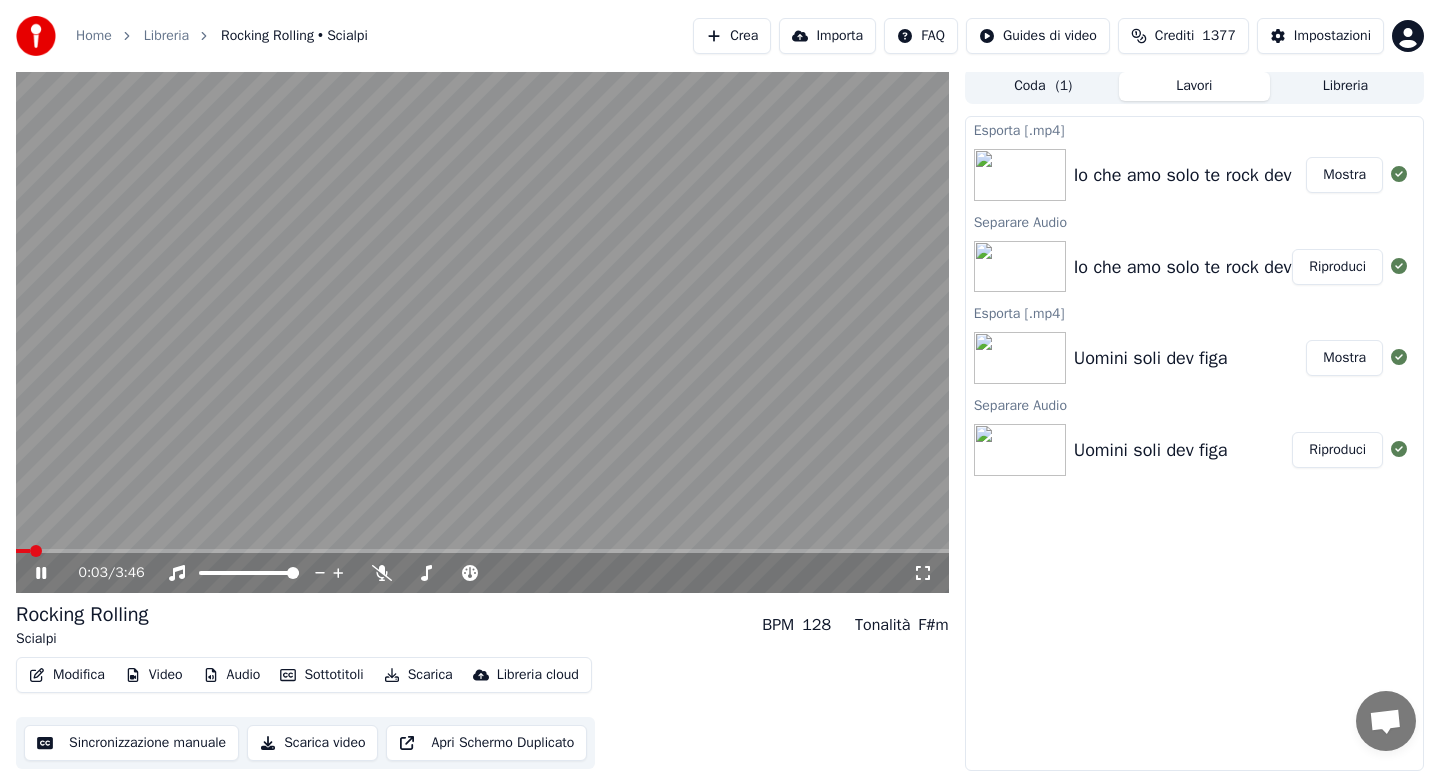 click on "Lavori" at bounding box center [1194, 86] 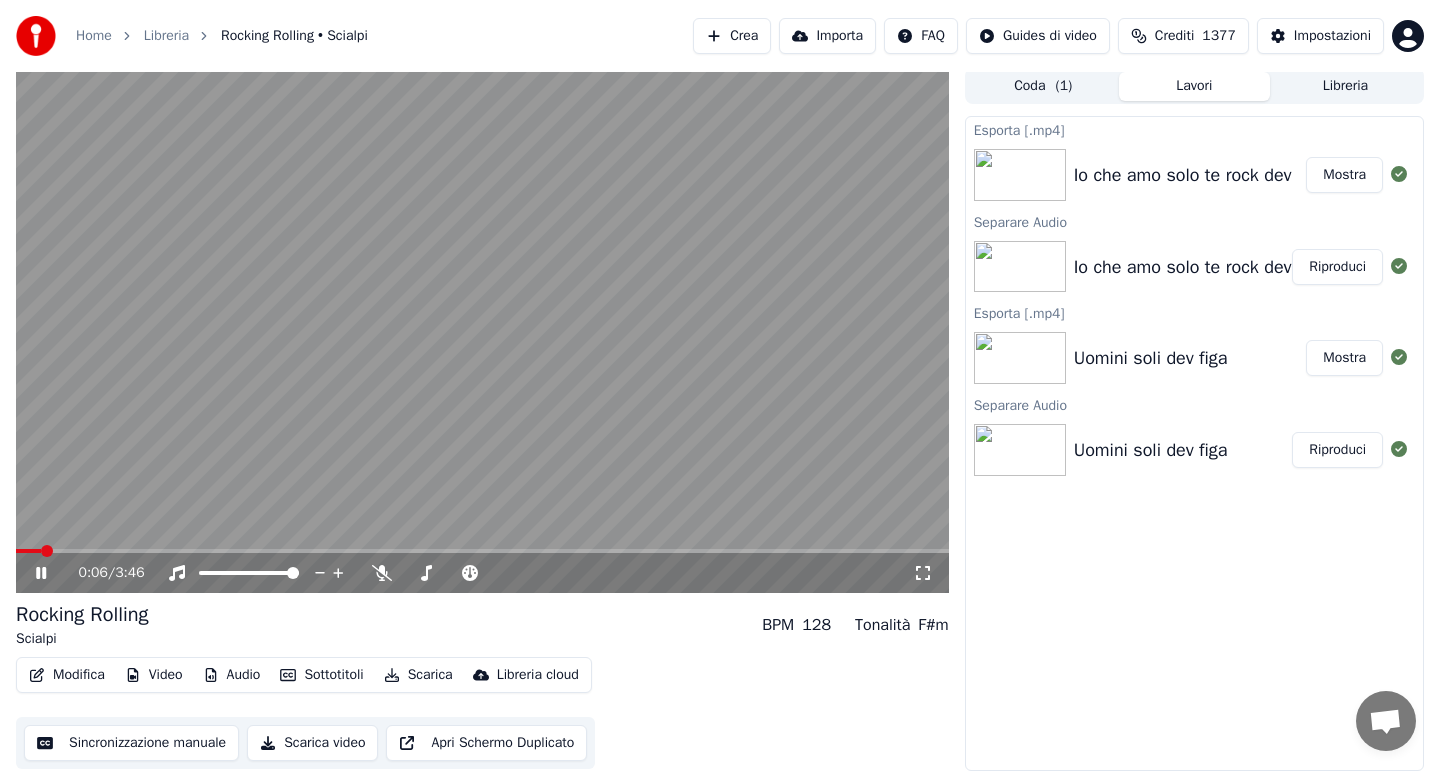 click on "Audio" at bounding box center [232, 675] 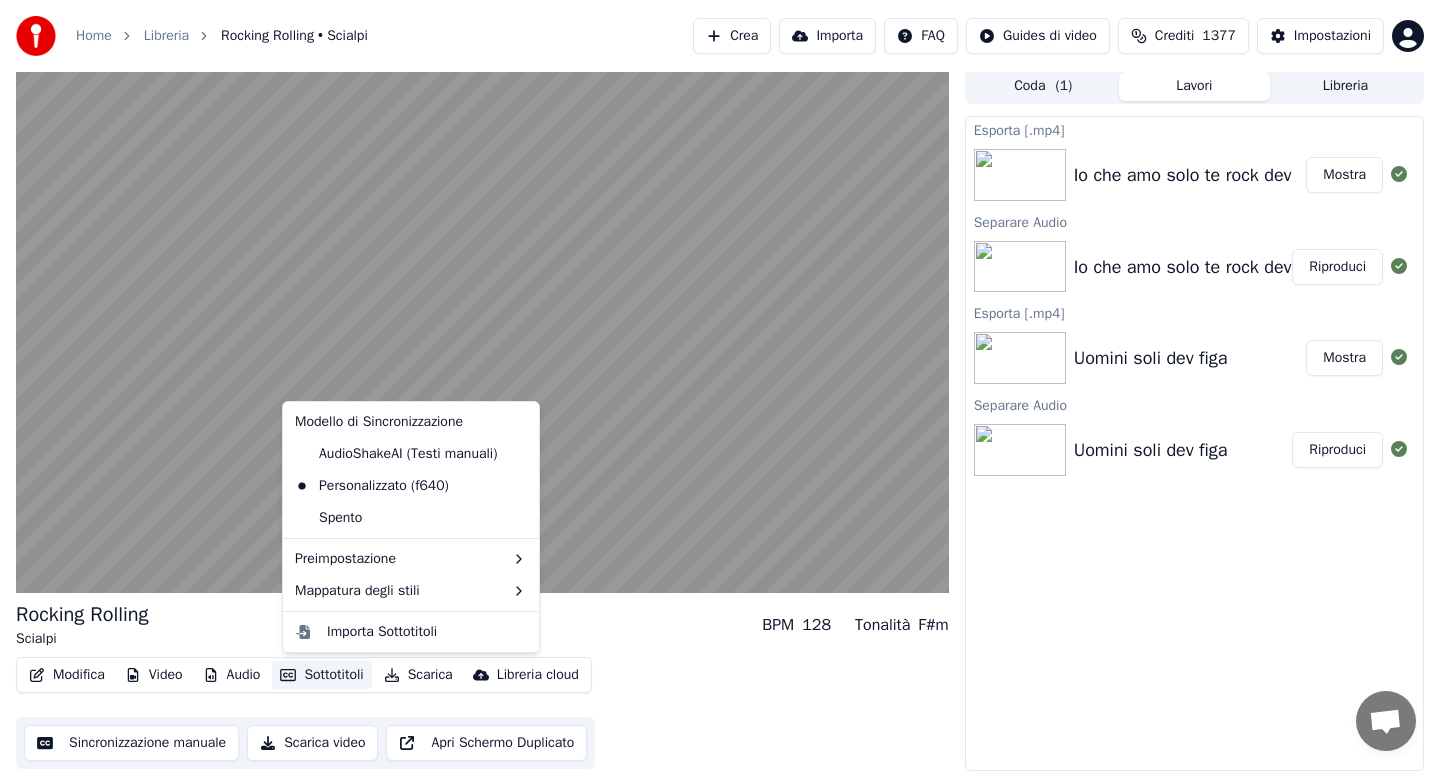 click on "Rocking Rolling Scialpi BPM 128 Tonalità F#m" at bounding box center [482, 625] 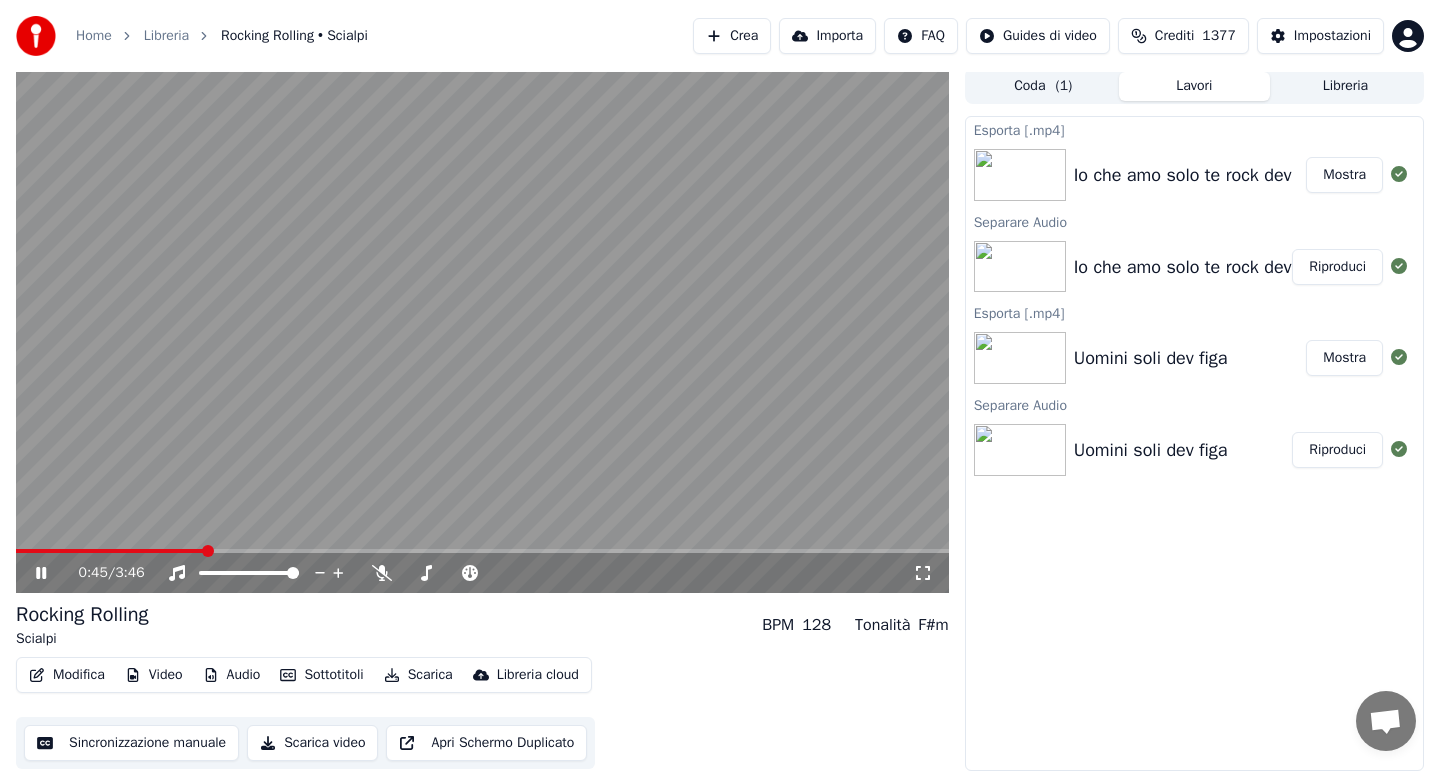 click at bounding box center (482, 551) 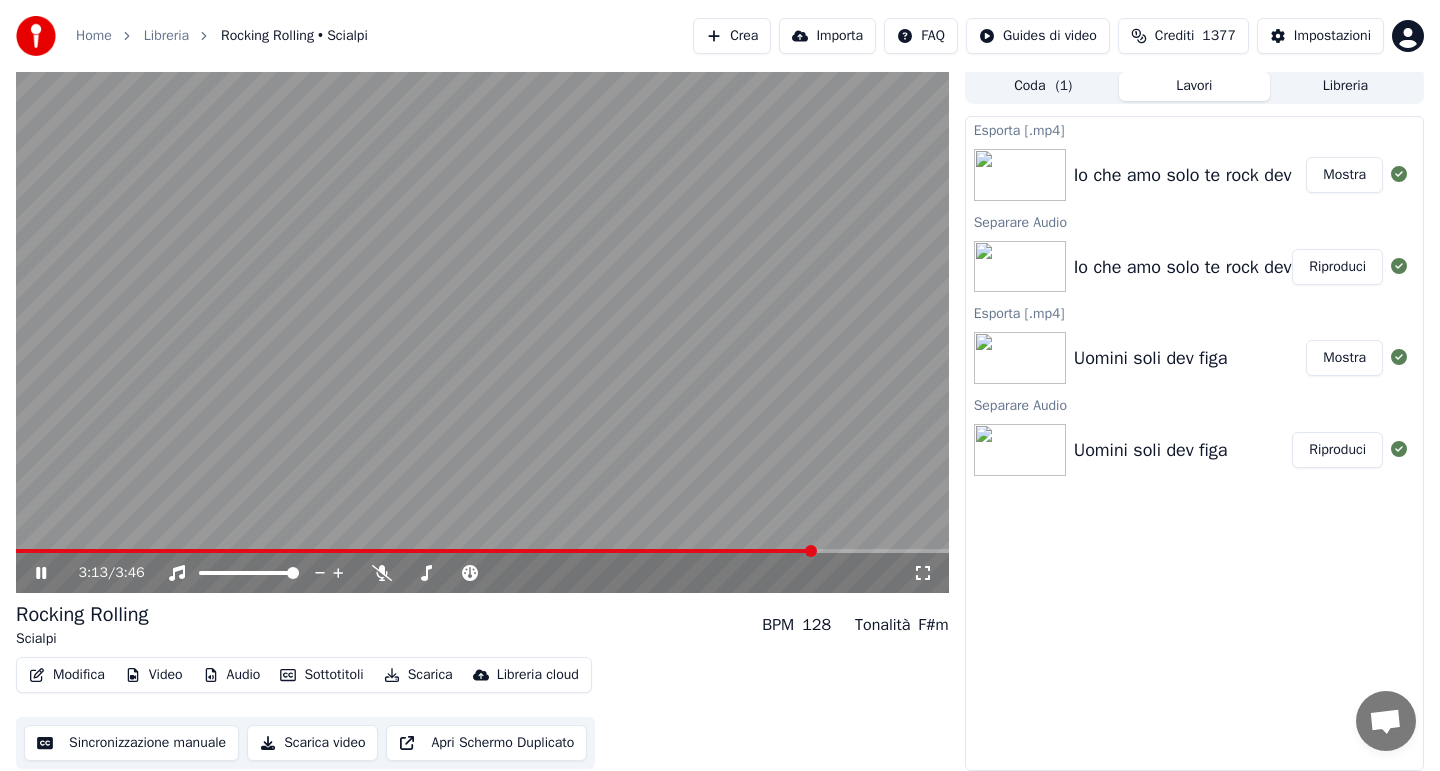 click 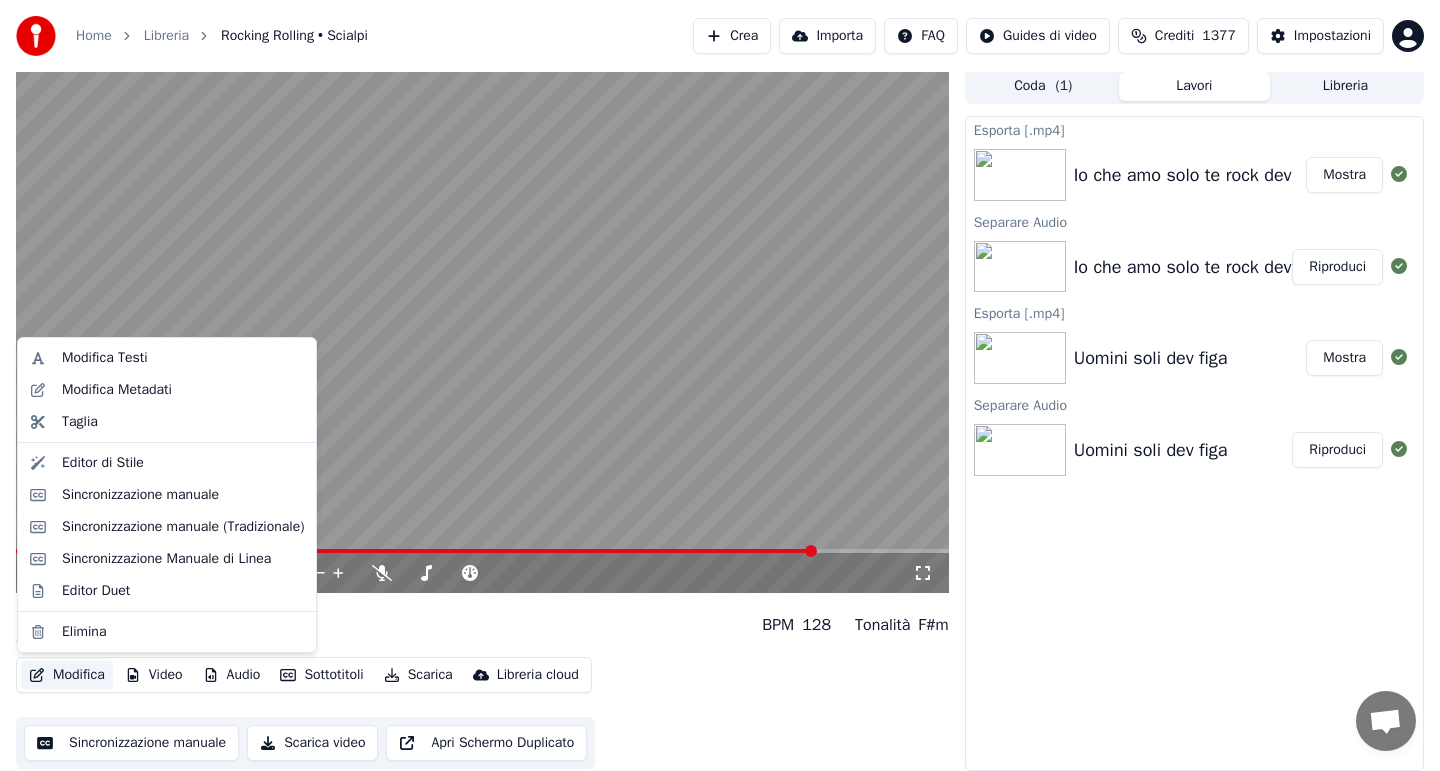 click on "Modifica" at bounding box center (67, 675) 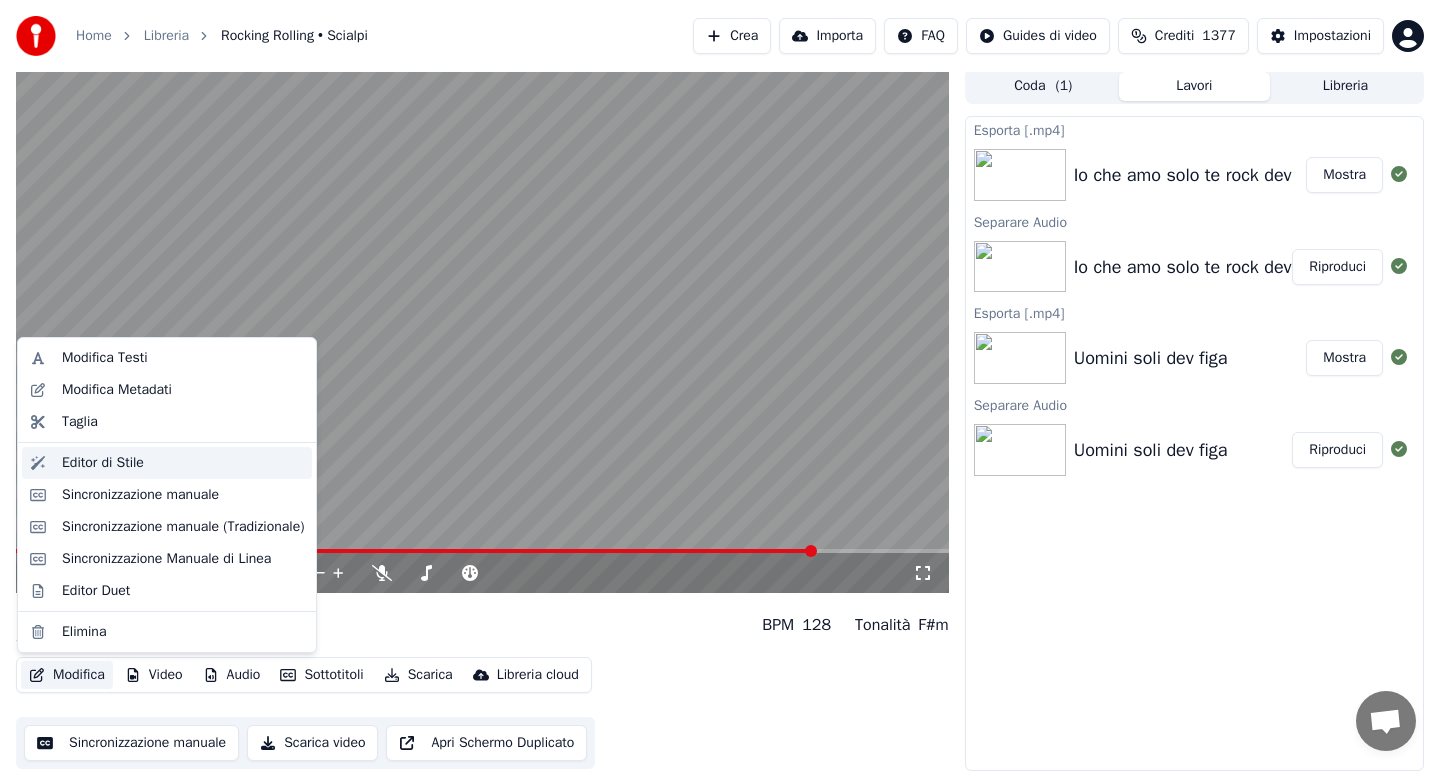 click on "Editor di Stile" at bounding box center (103, 463) 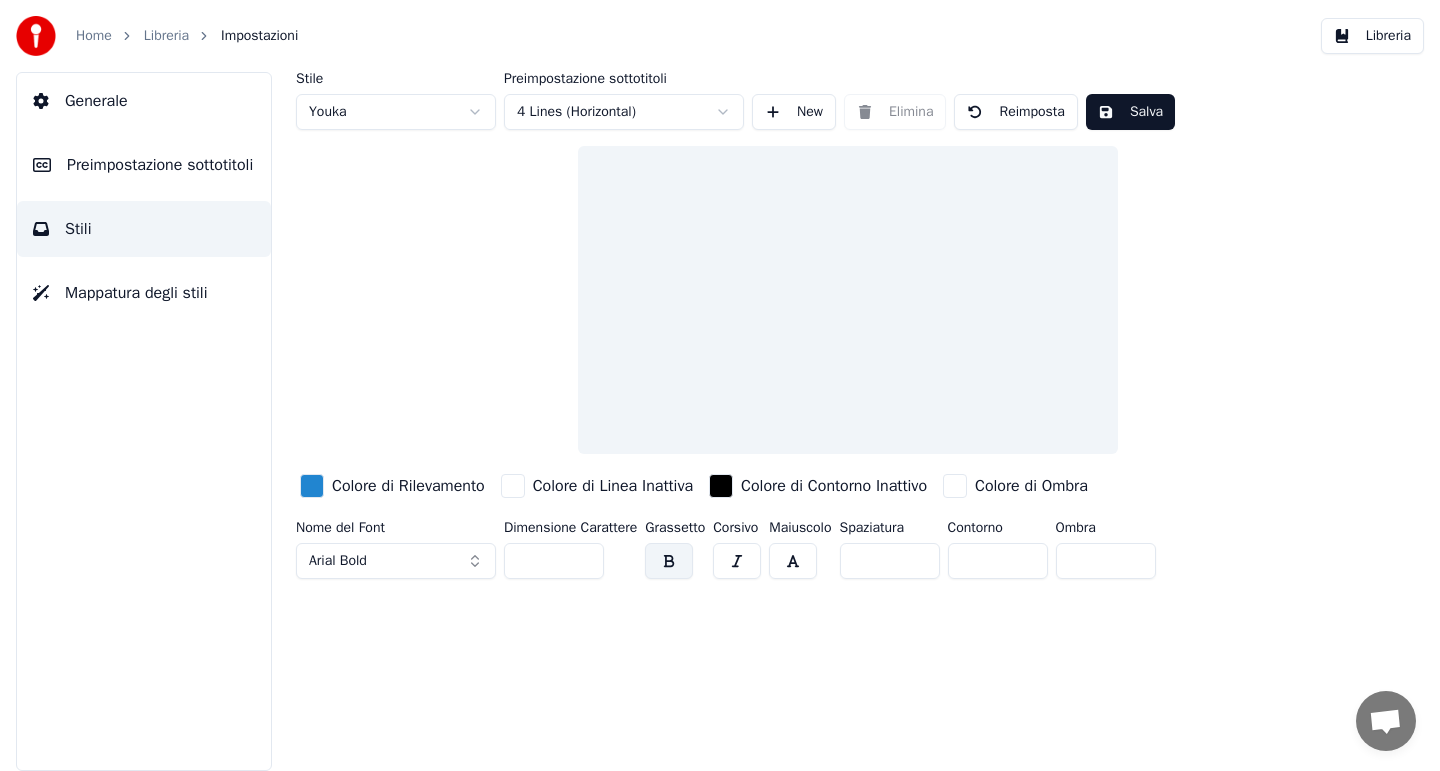 scroll, scrollTop: 0, scrollLeft: 0, axis: both 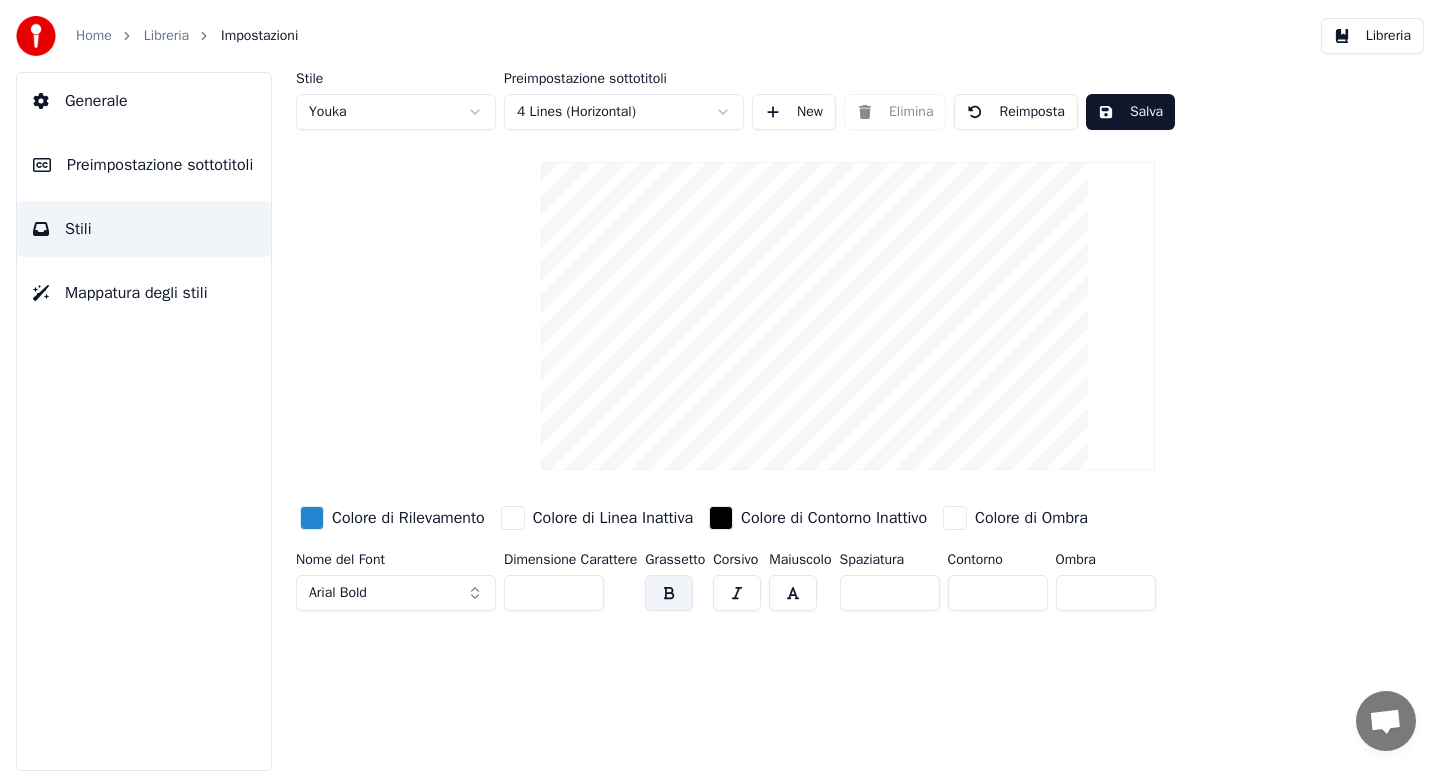 click on "Impostazioni" at bounding box center [259, 36] 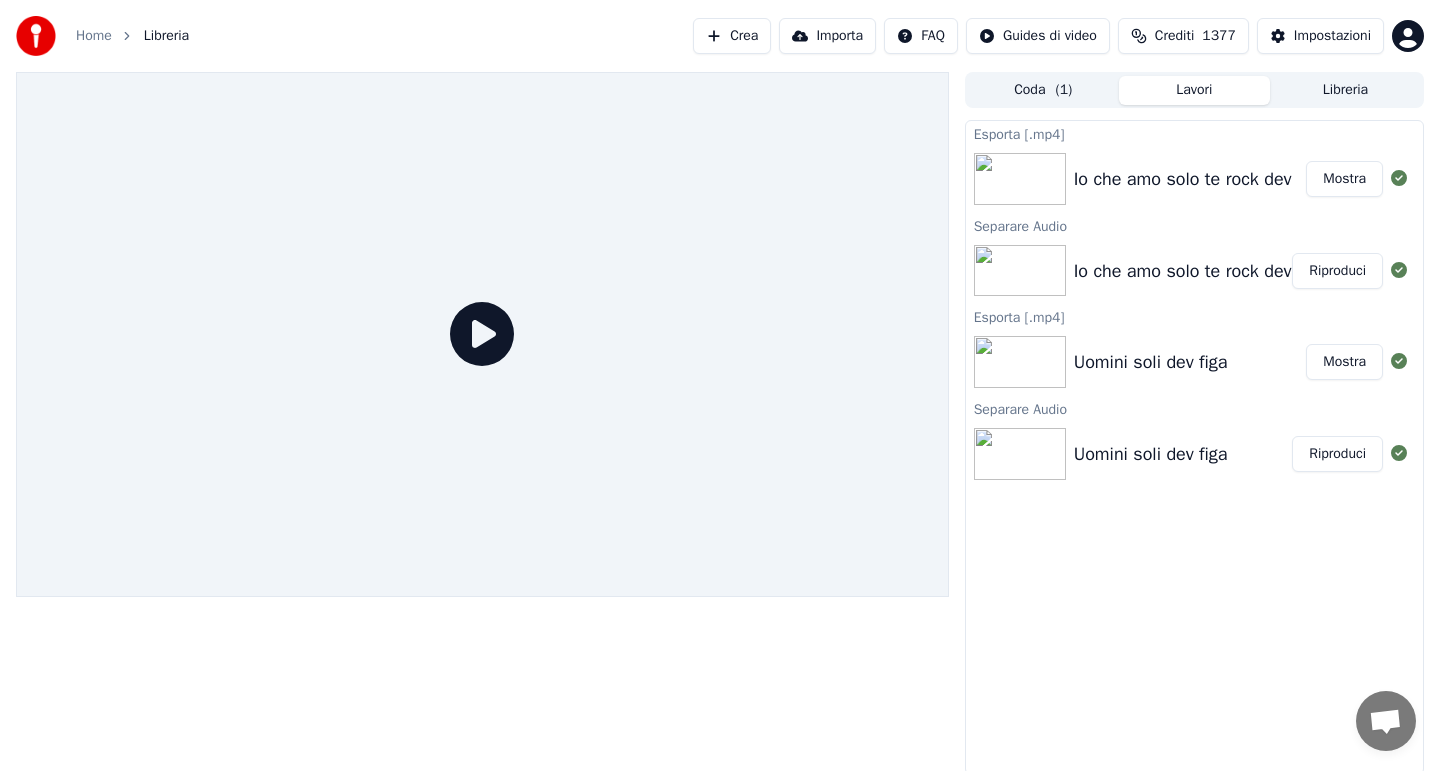 click 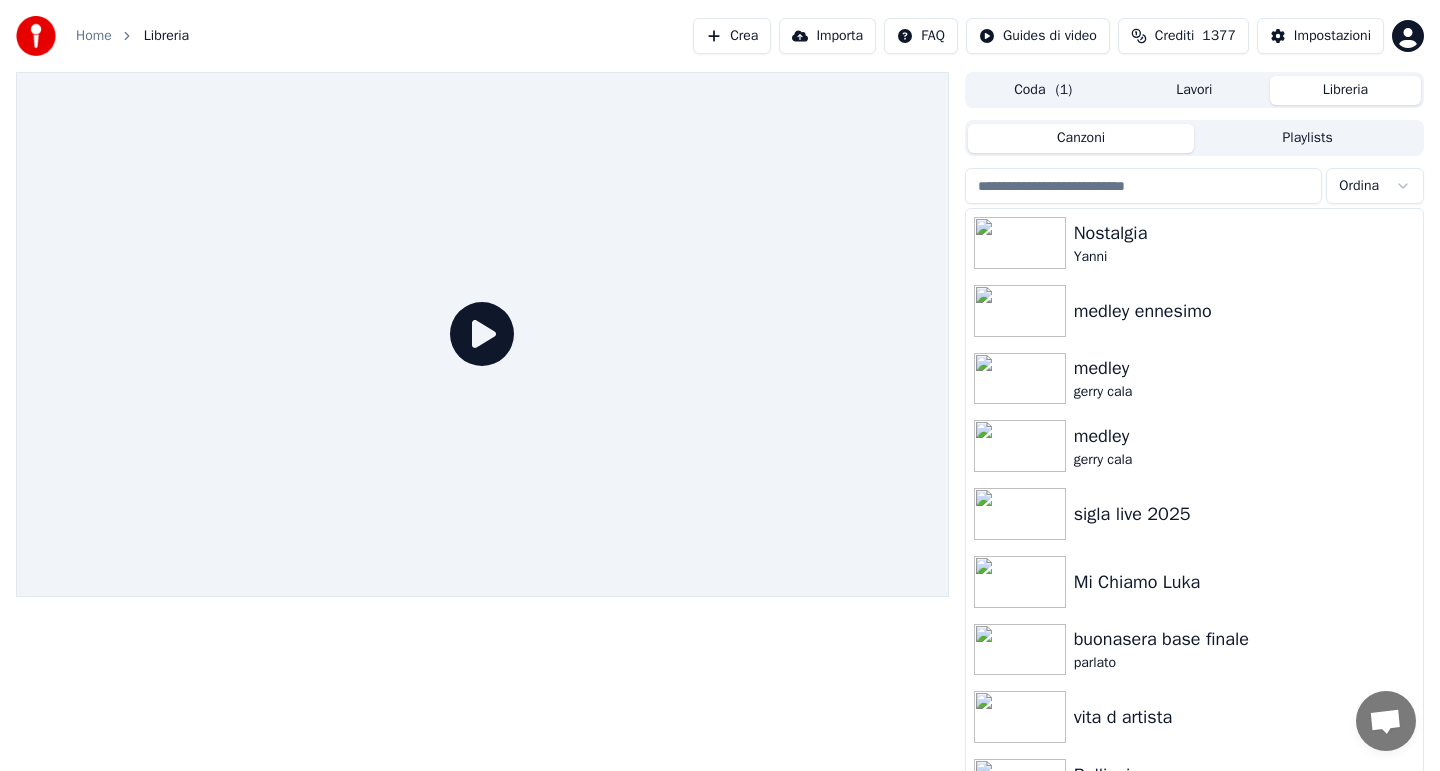 click on "Libreria" at bounding box center (1345, 90) 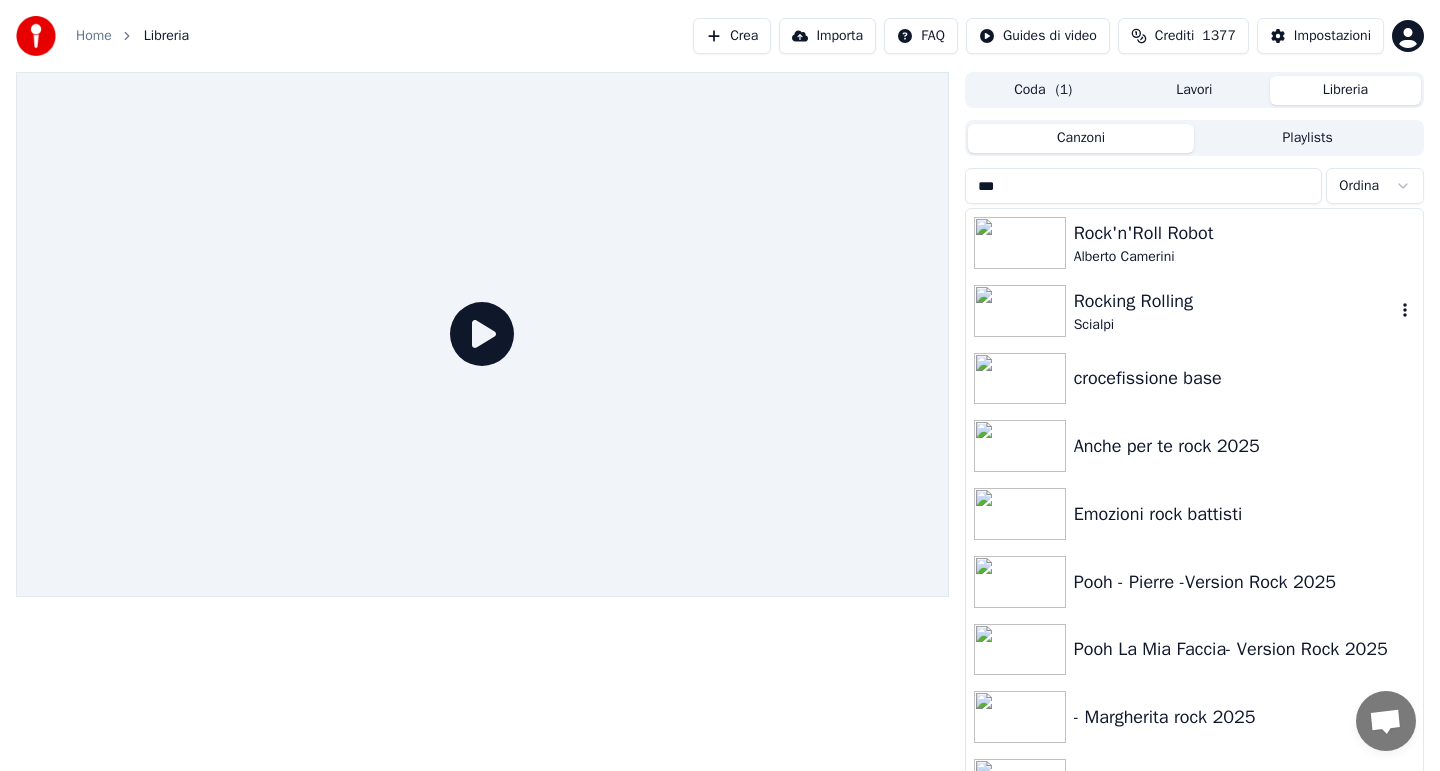 type on "***" 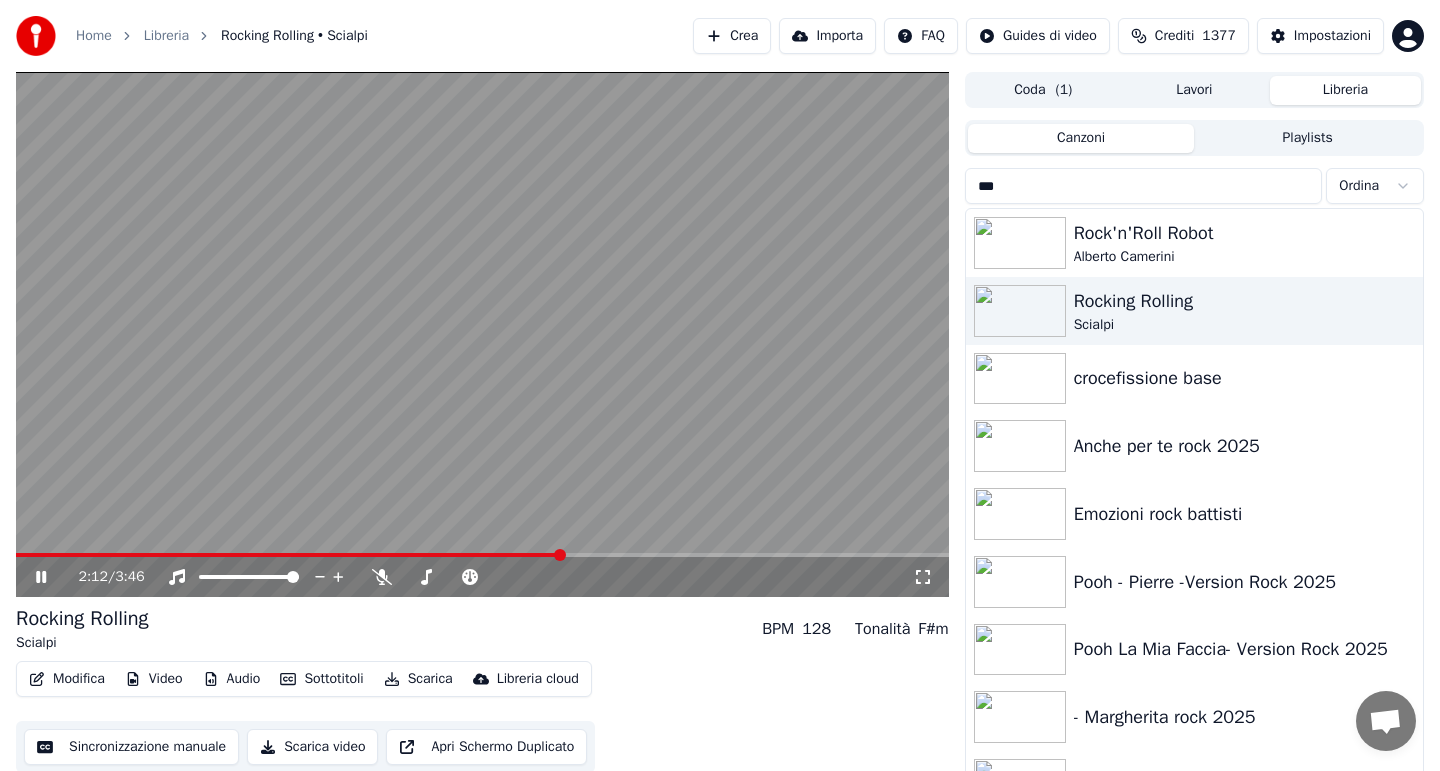 click at bounding box center (482, 555) 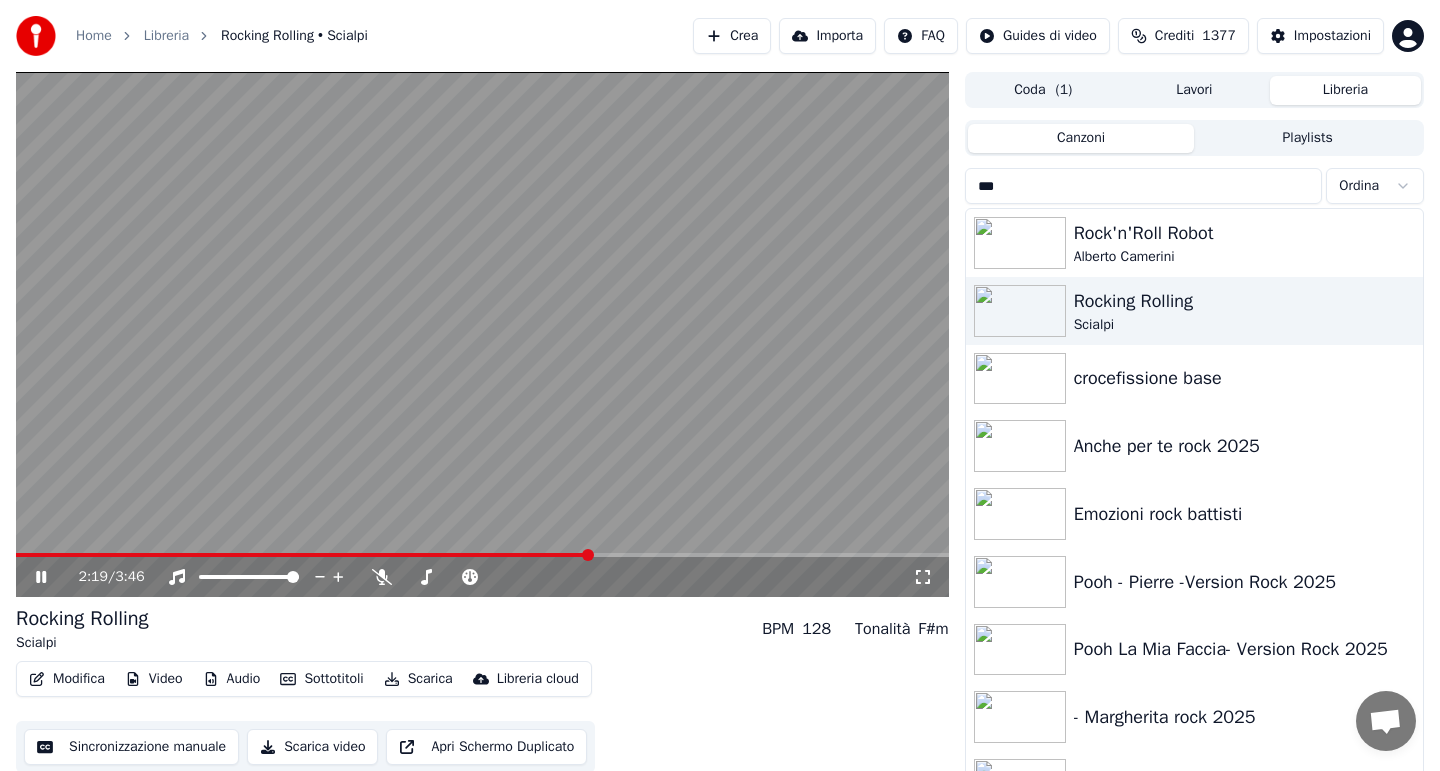 click on "Modifica" at bounding box center (67, 679) 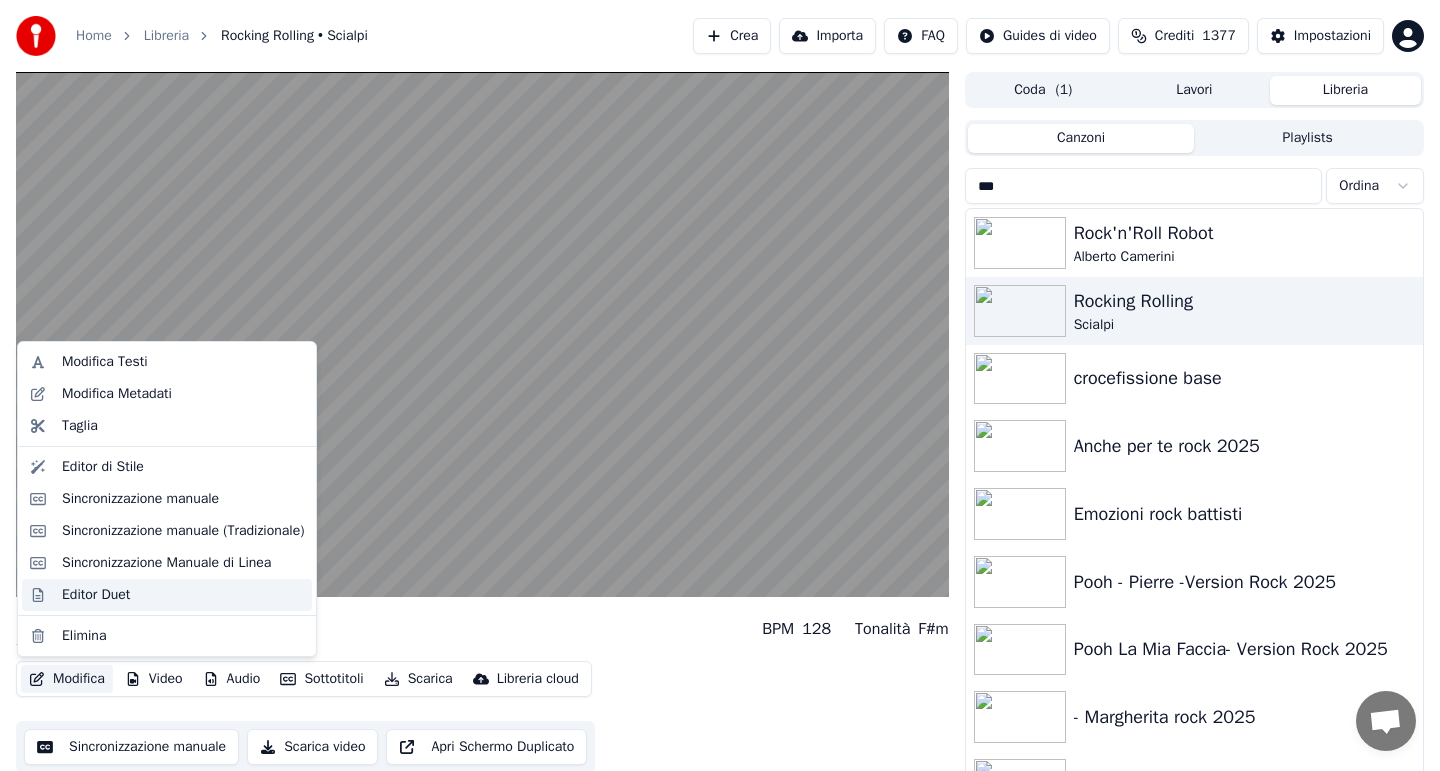 click on "Editor Duet" at bounding box center [96, 595] 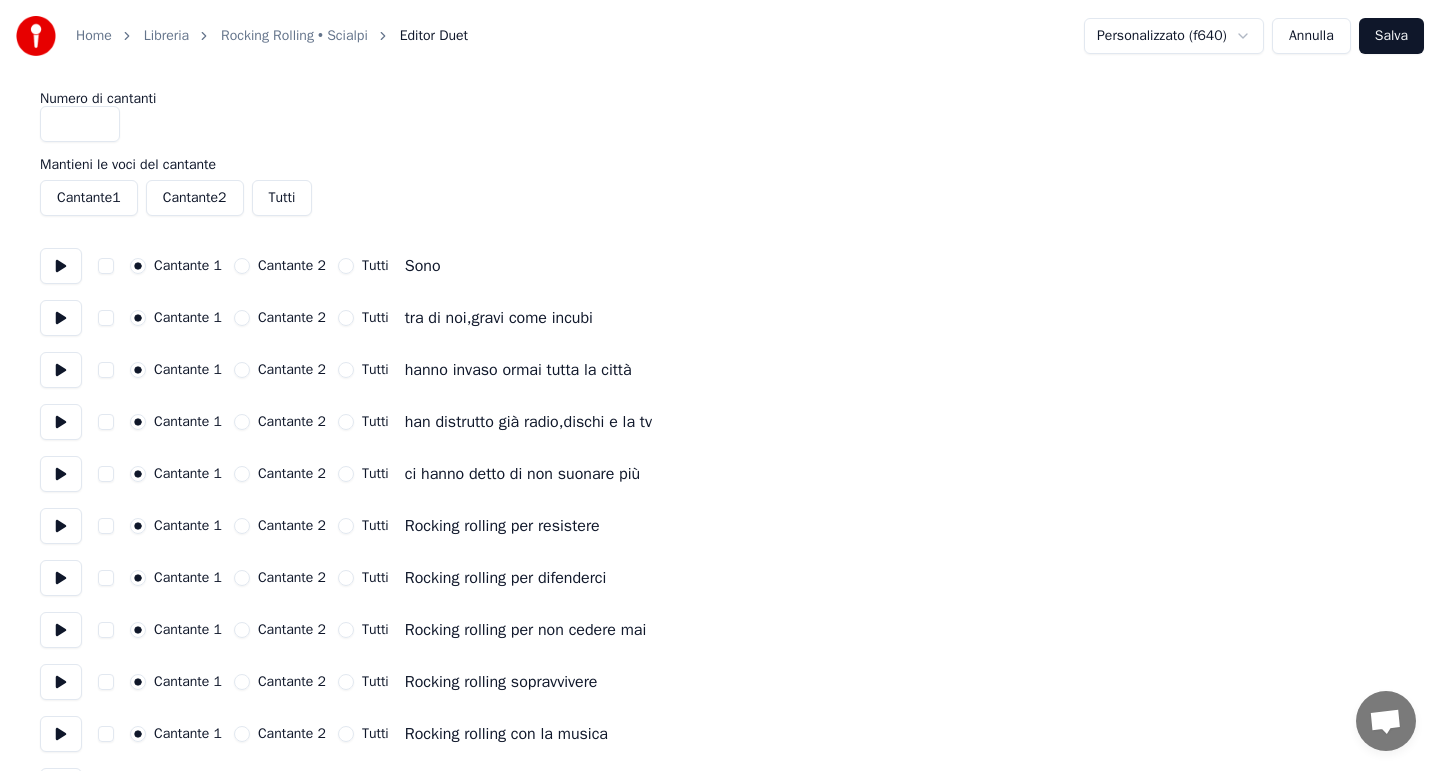 click on "Cantante 1 Cantante 2 Tutti Rocking rolling per difenderci" at bounding box center (720, 578) 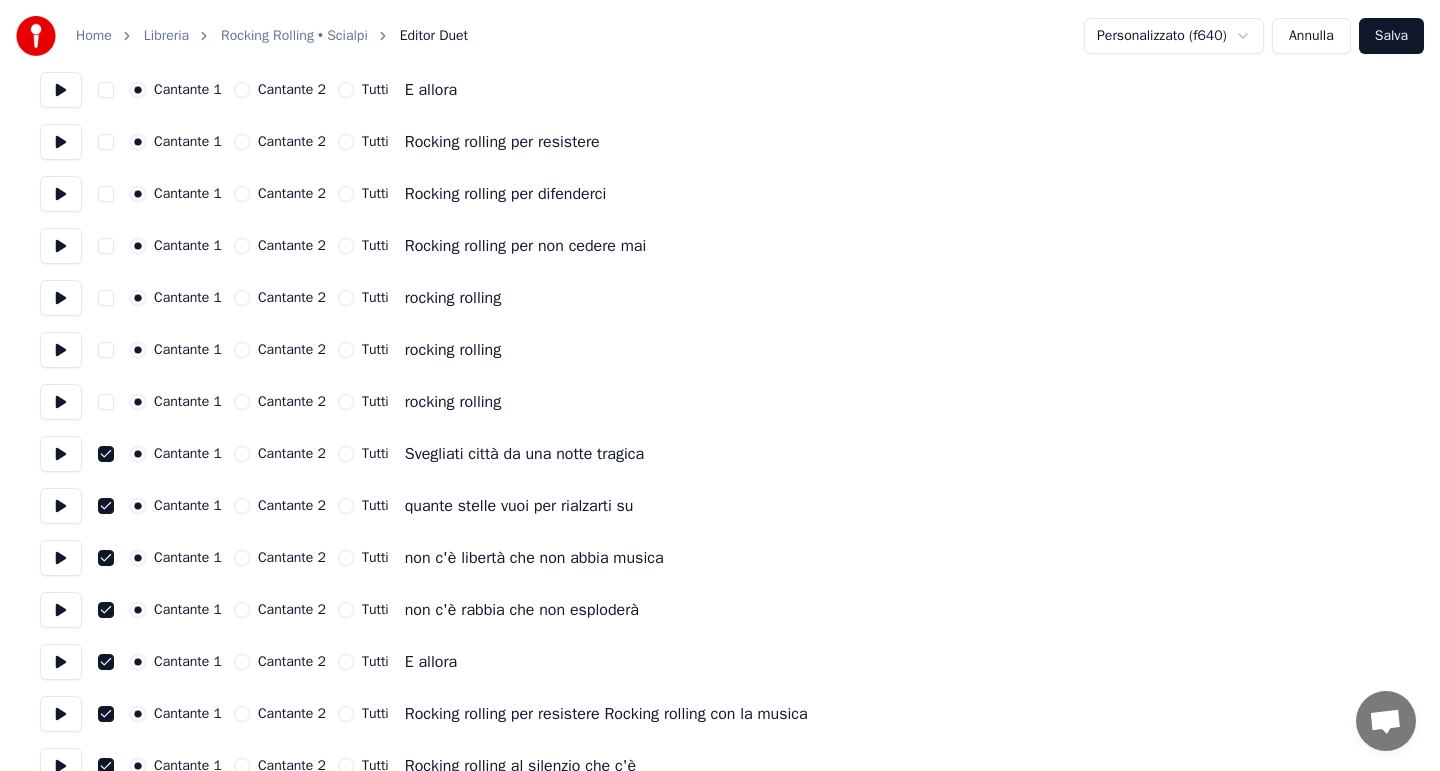 scroll, scrollTop: 960, scrollLeft: 0, axis: vertical 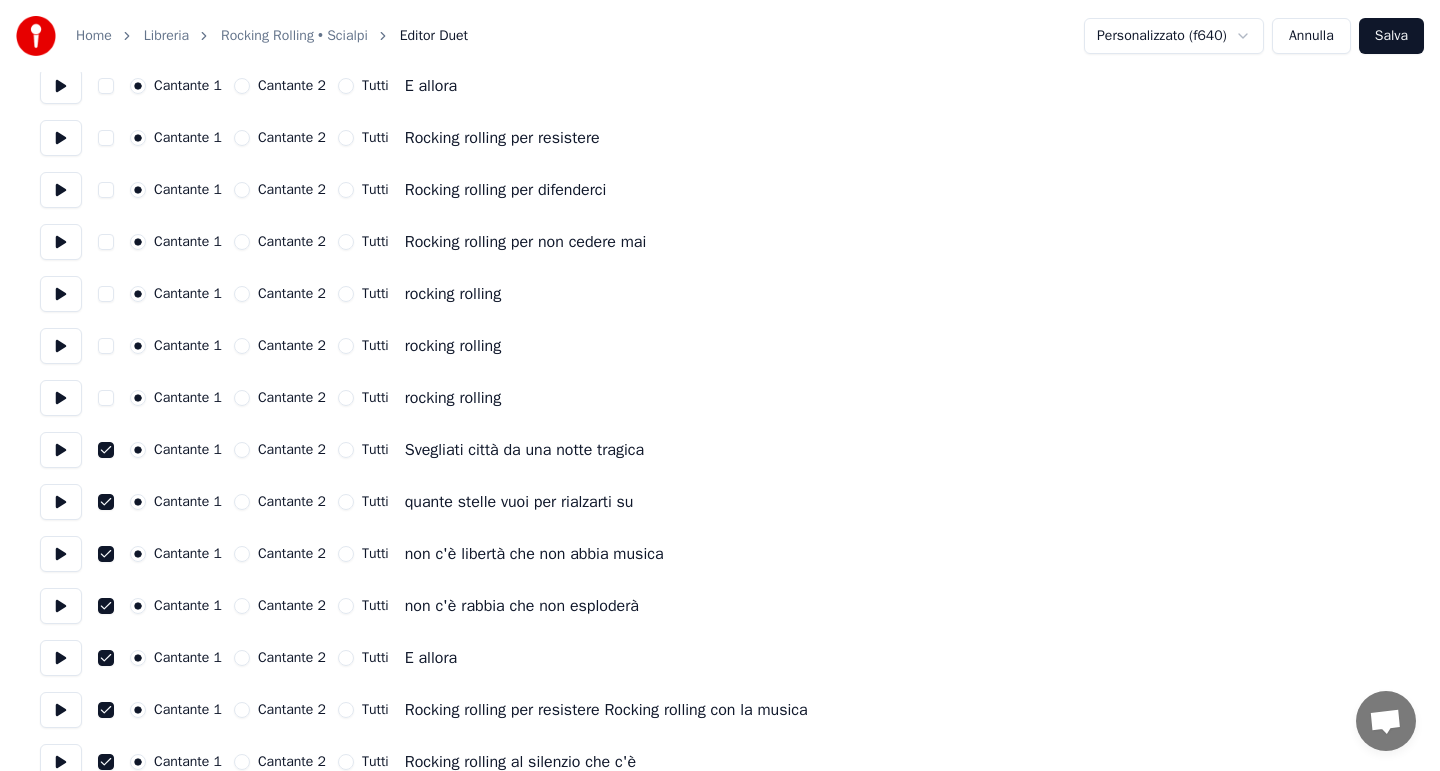 click at bounding box center (106, 398) 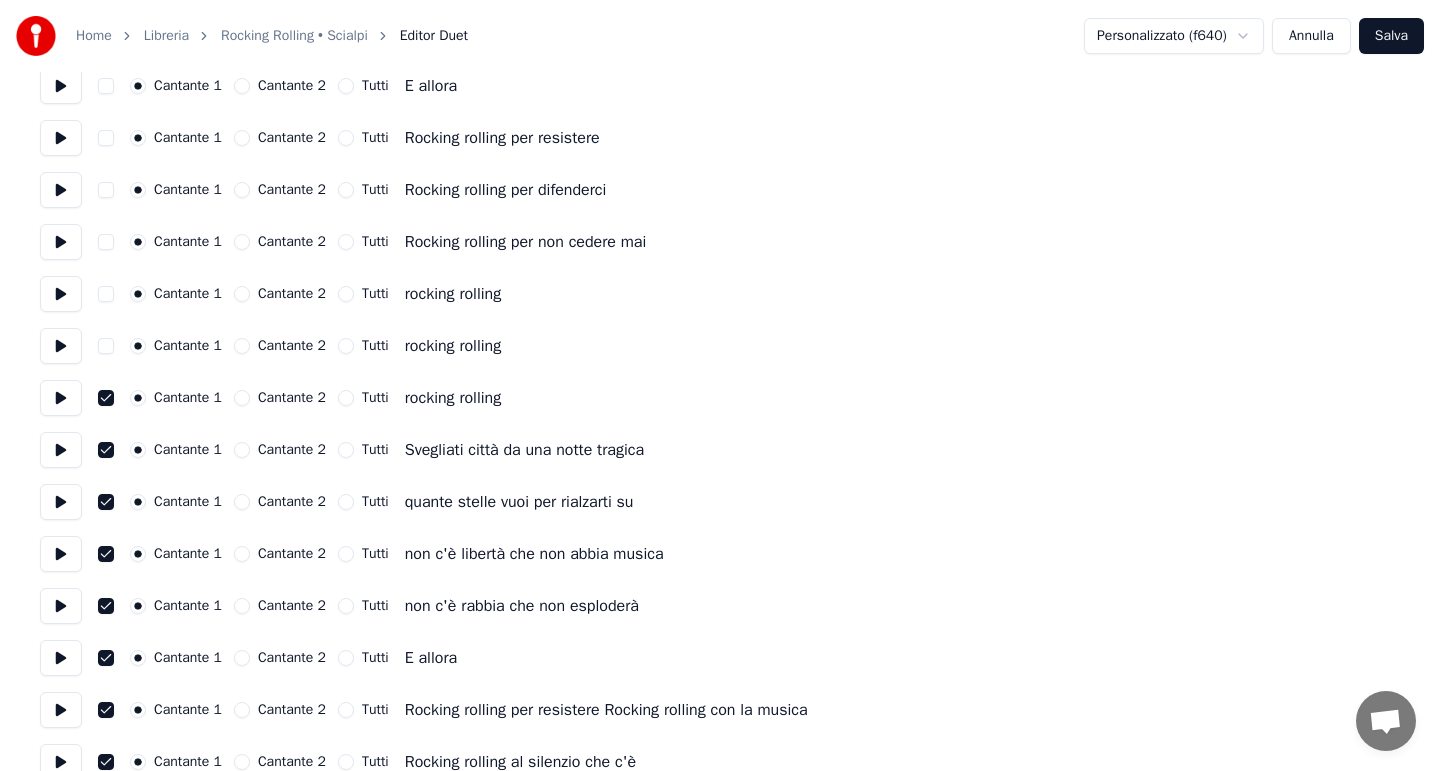 type on "on" 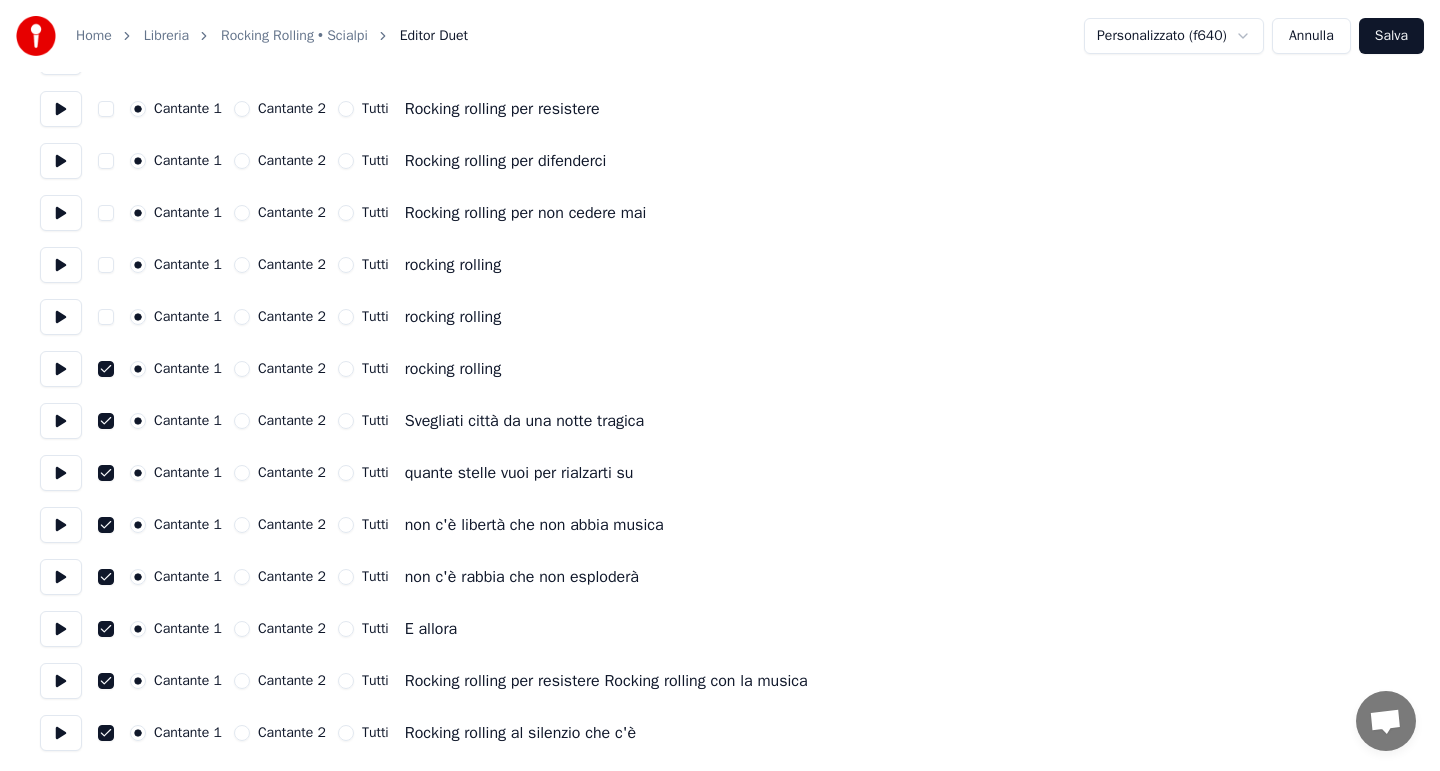 click on "Salva" at bounding box center [1391, 36] 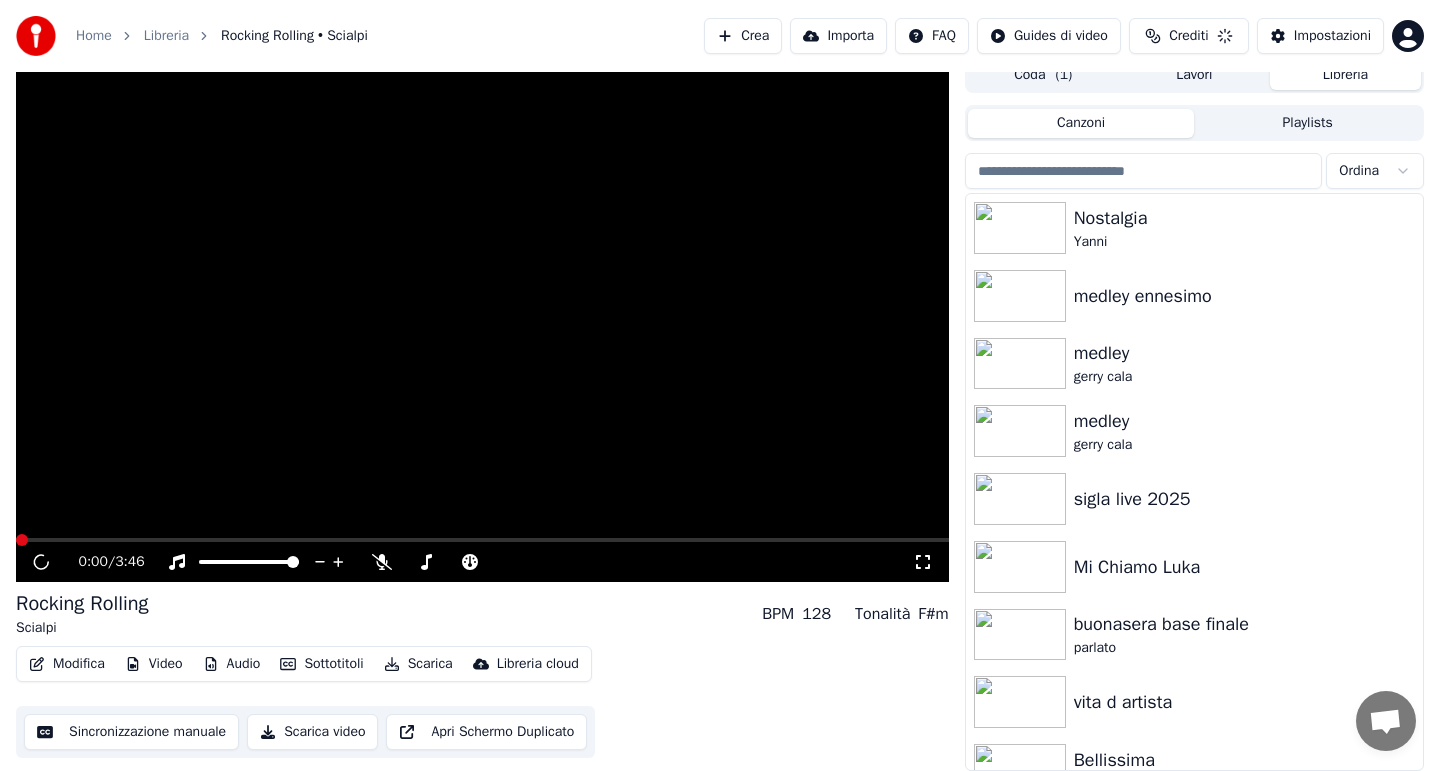 scroll, scrollTop: 15, scrollLeft: 0, axis: vertical 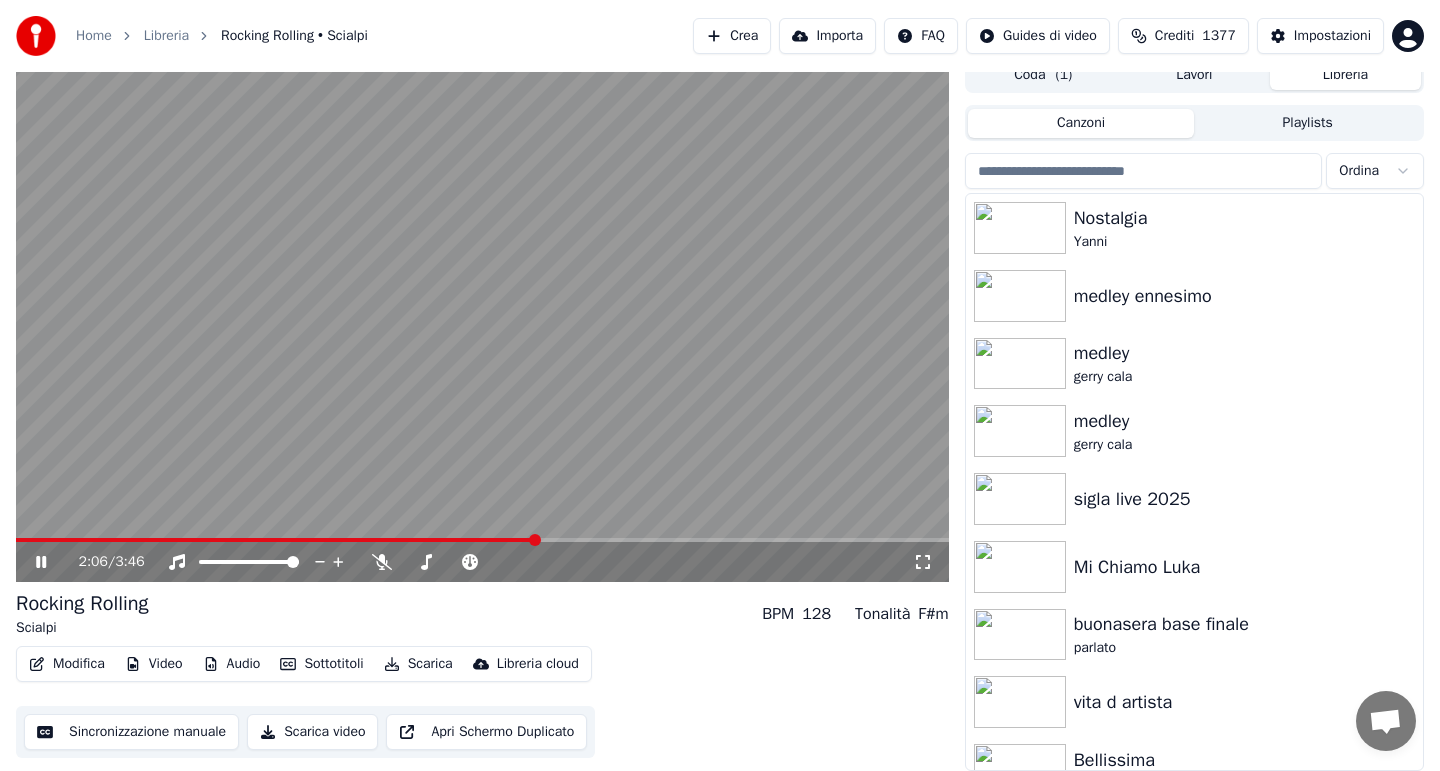 click at bounding box center [482, 540] 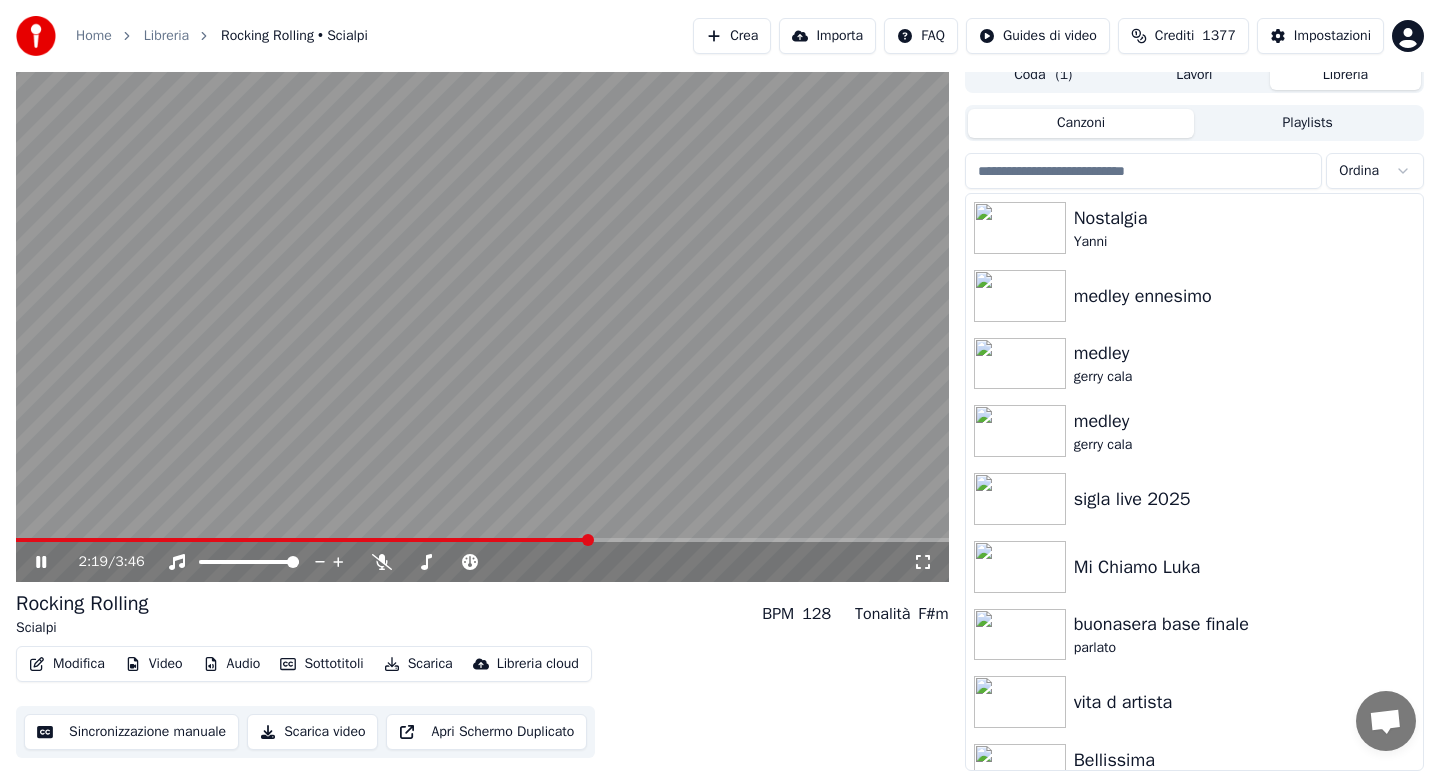 click at bounding box center (482, 540) 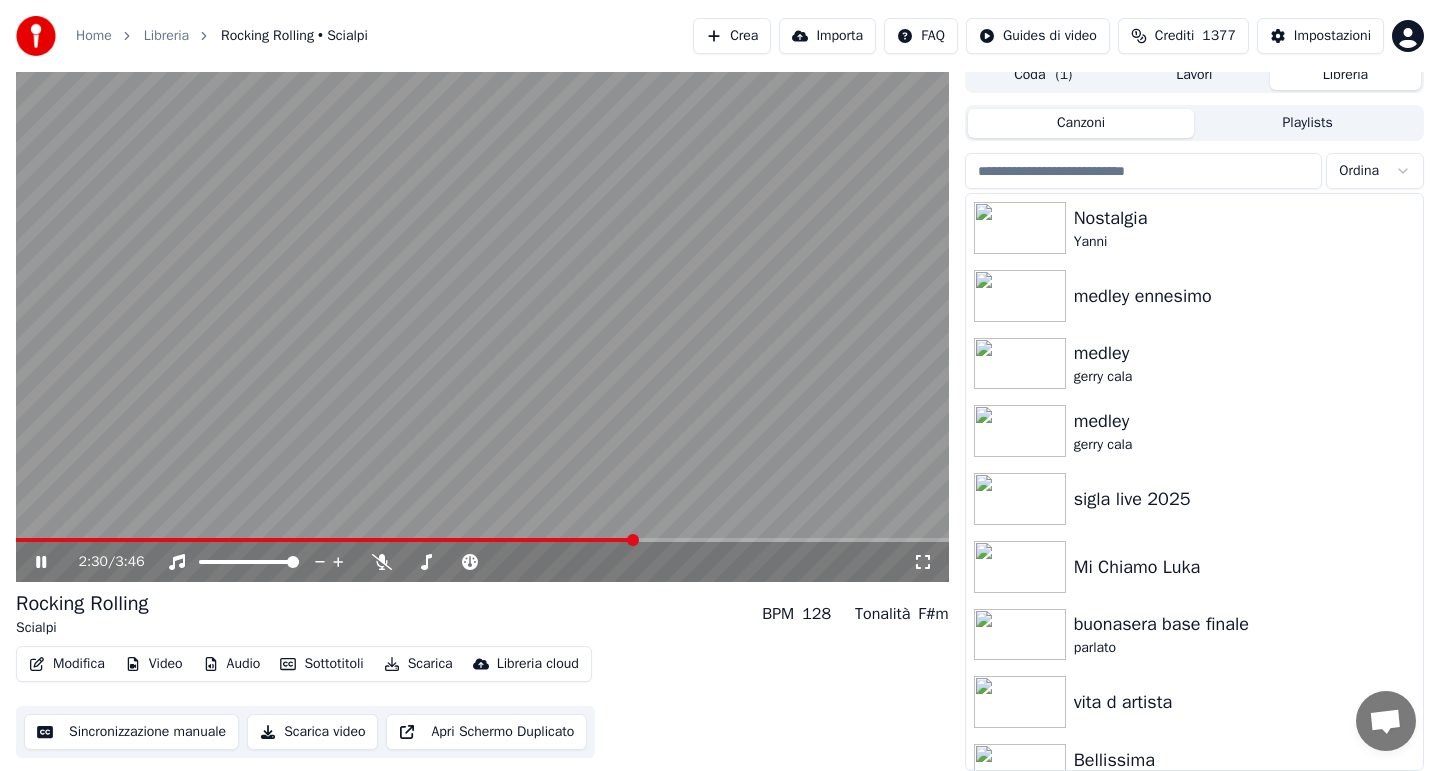 click at bounding box center (482, 540) 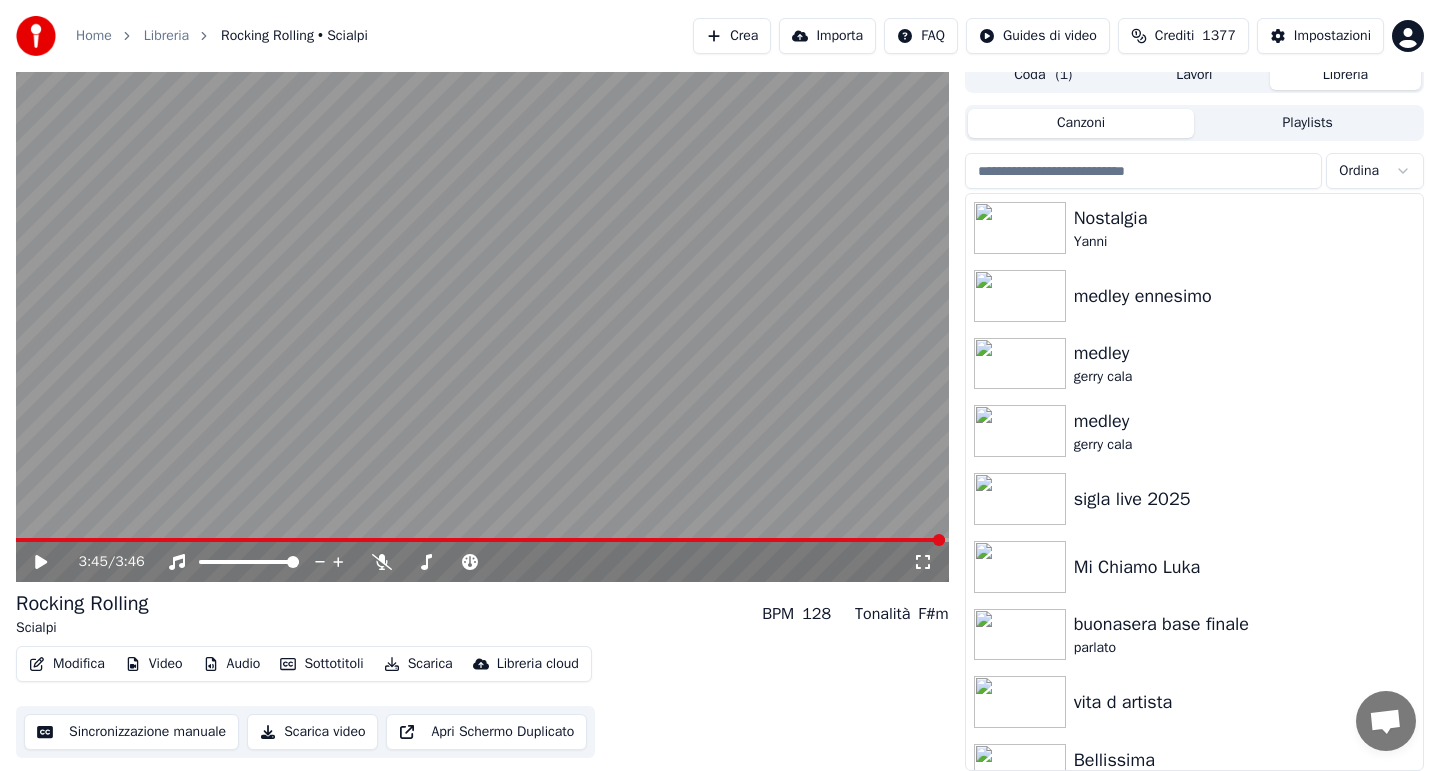 click at bounding box center [482, 319] 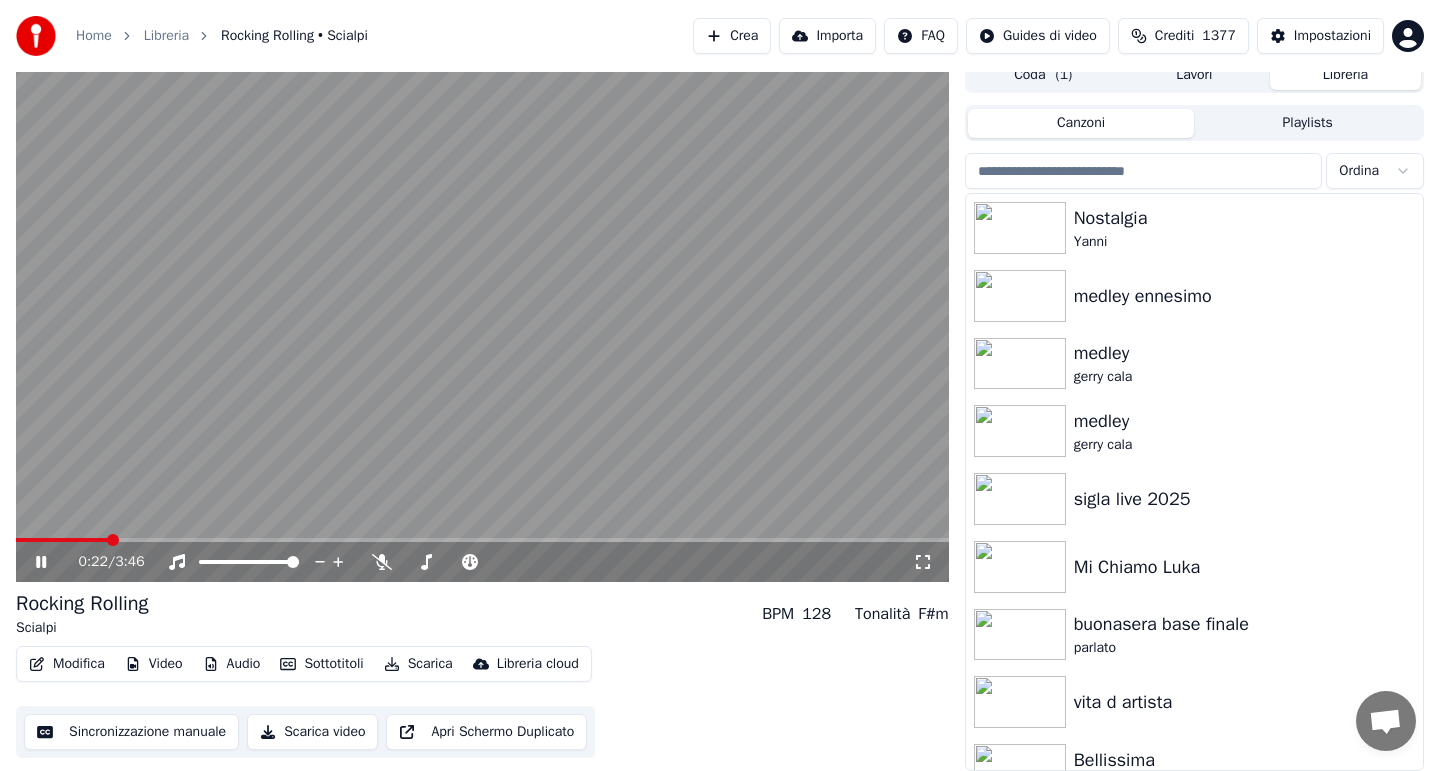 click 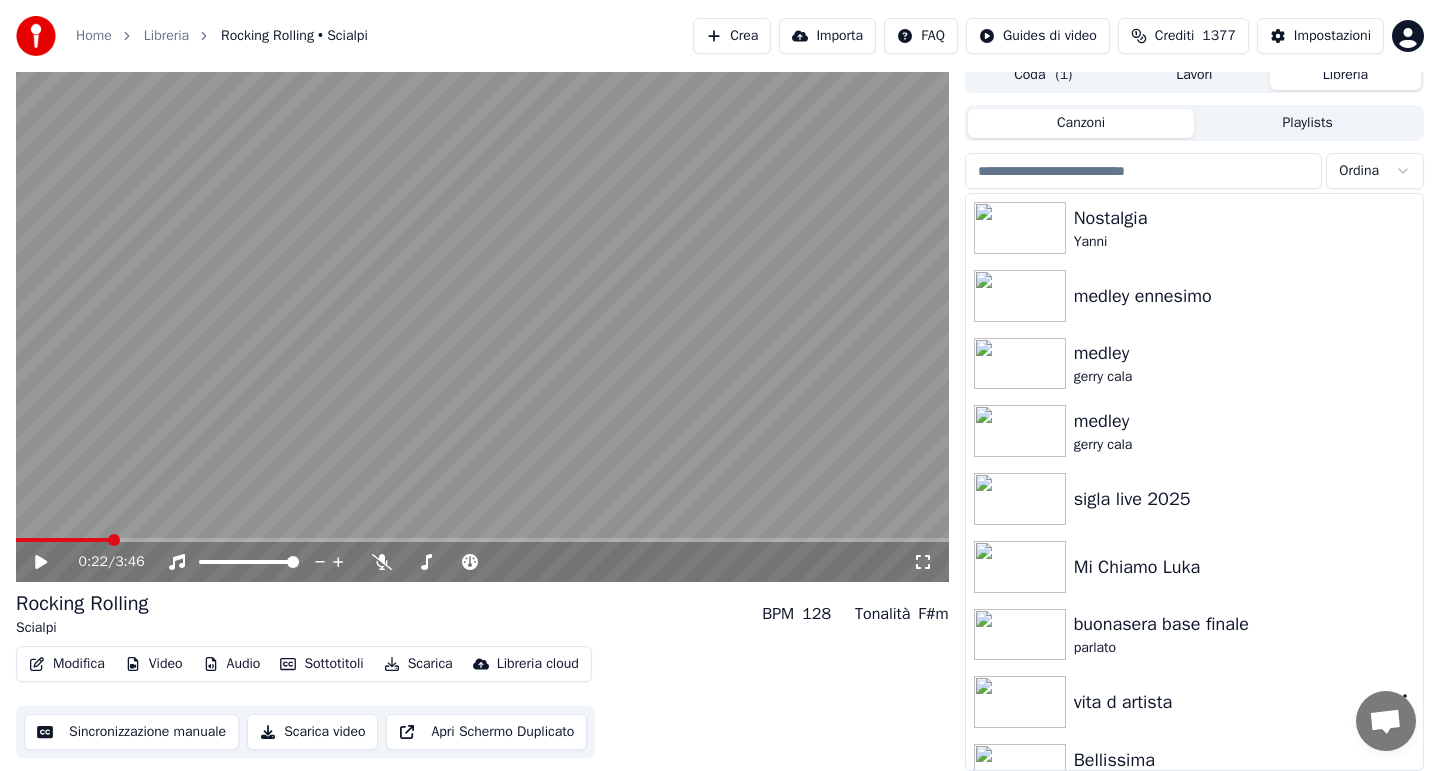 click on "vita d artista" at bounding box center (1234, 702) 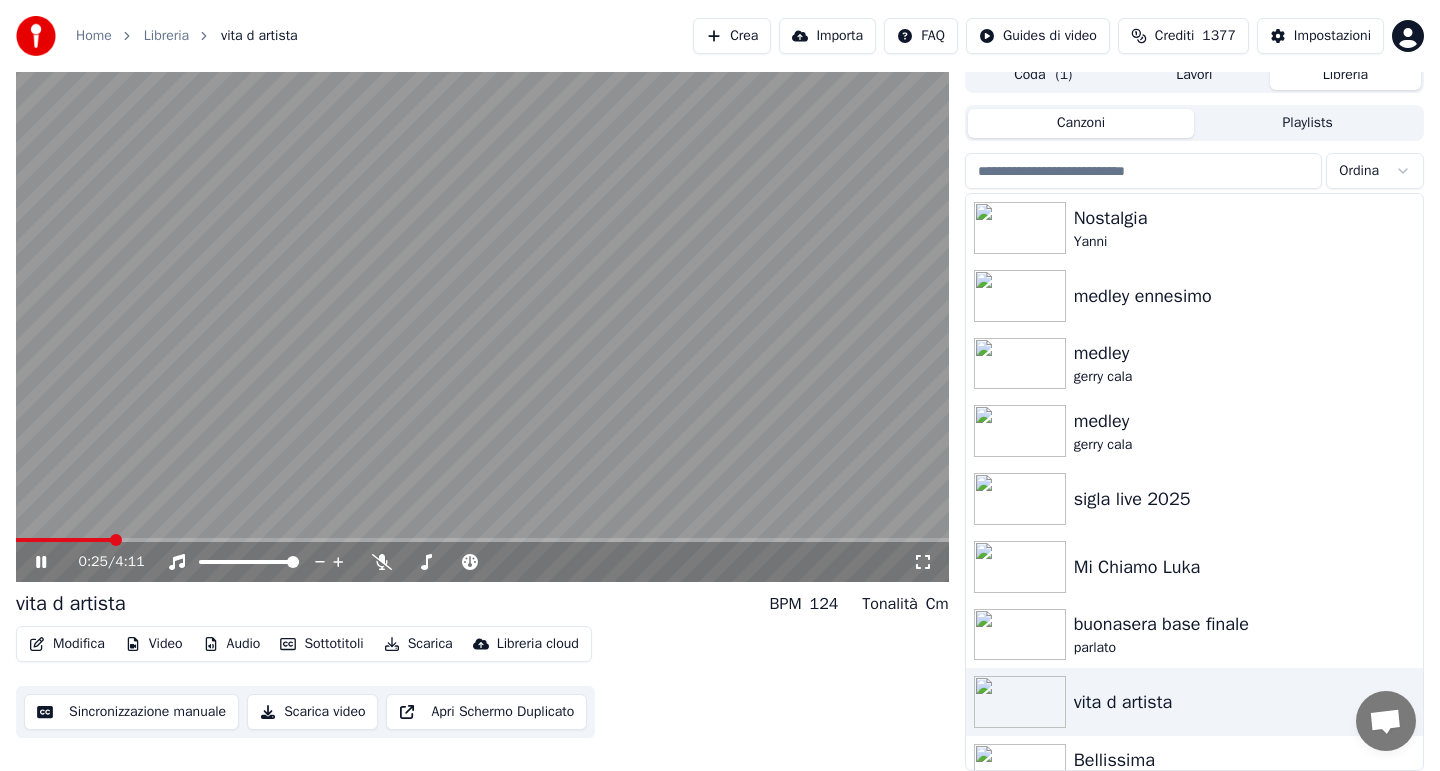 click 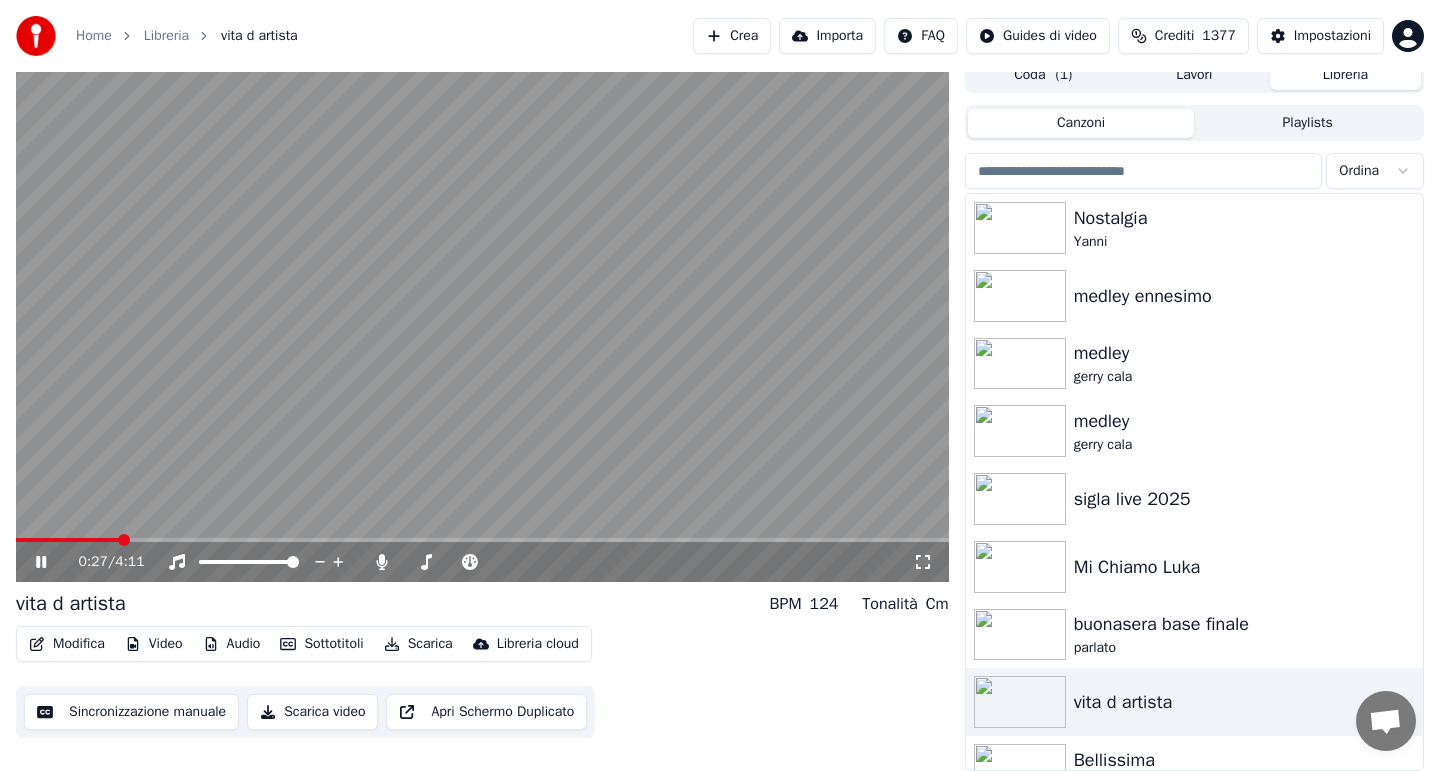 click at bounding box center [67, 540] 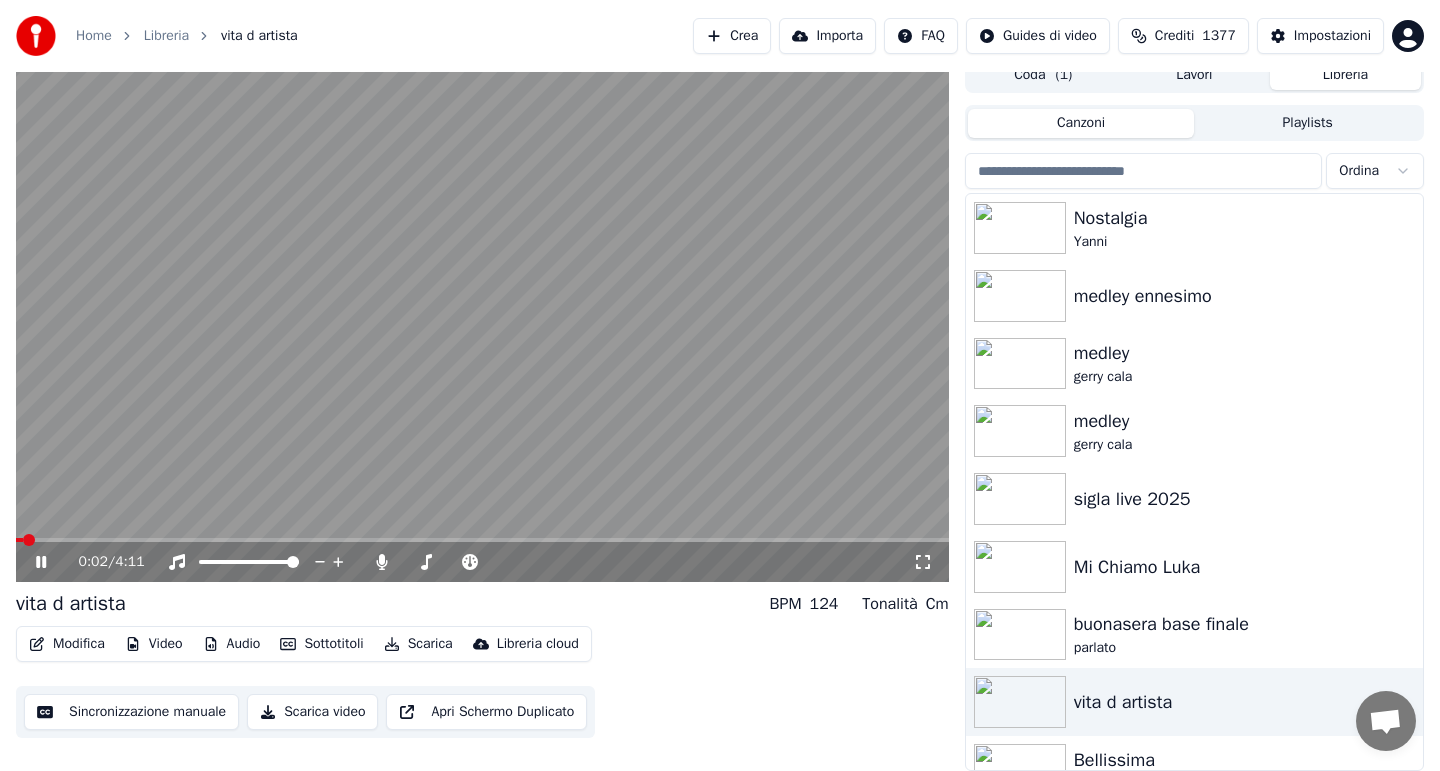 click at bounding box center (19, 540) 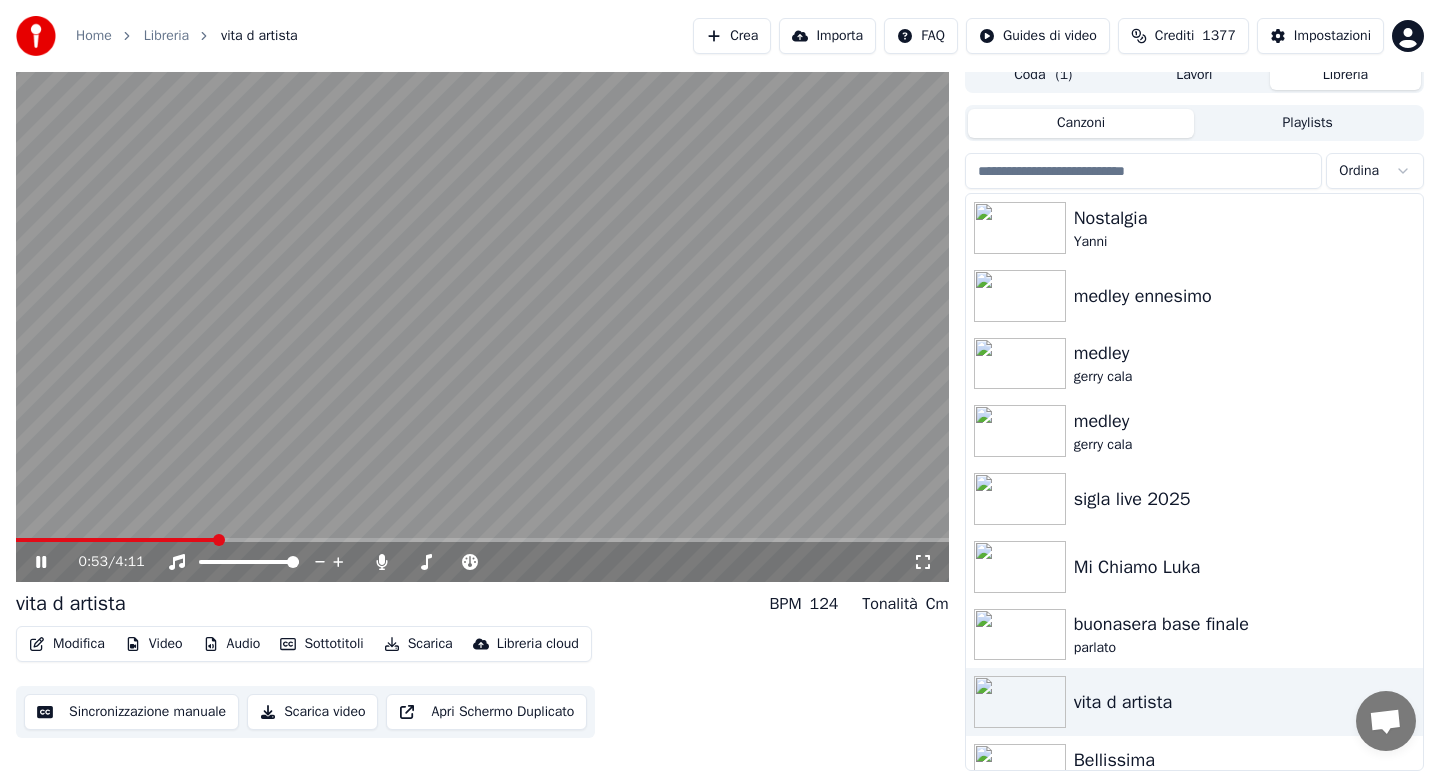 click at bounding box center (116, 540) 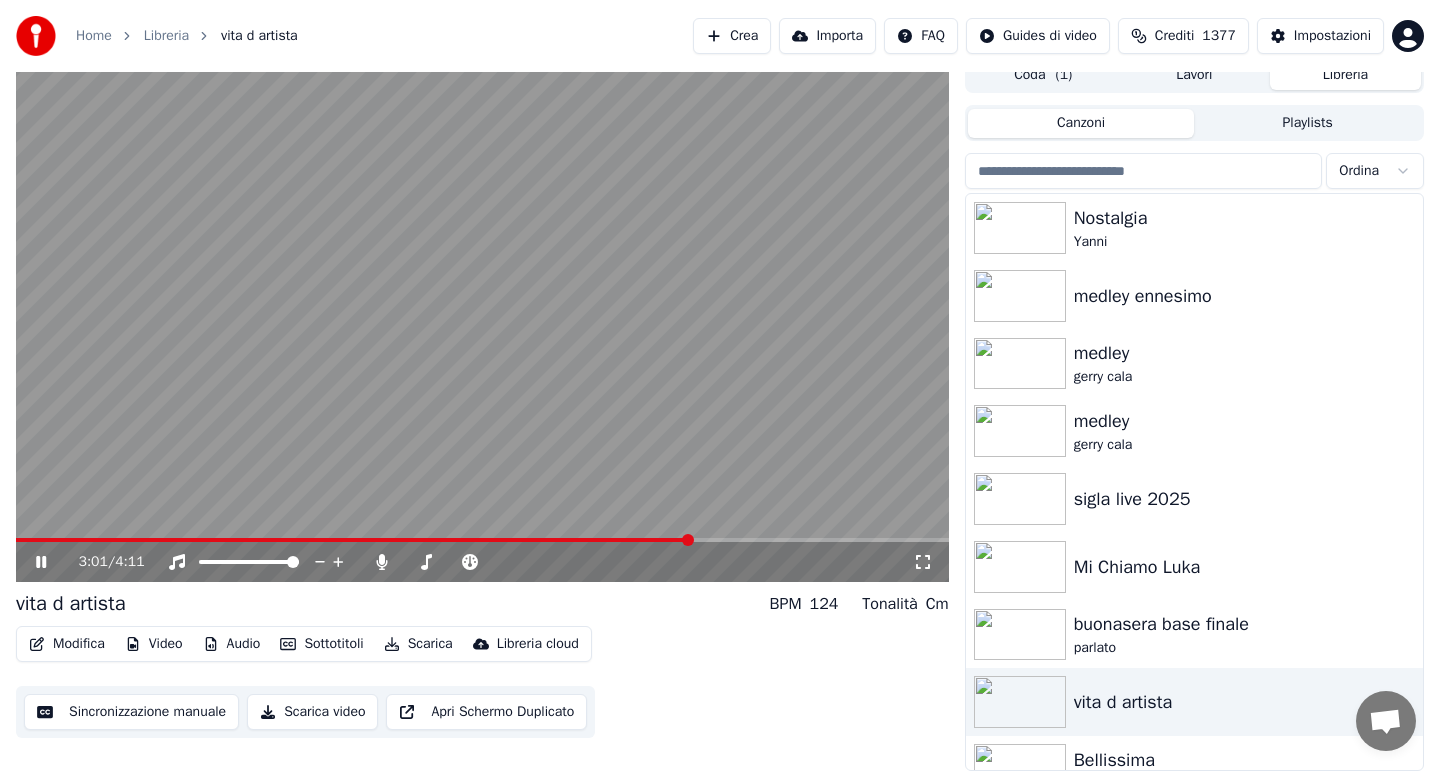 click 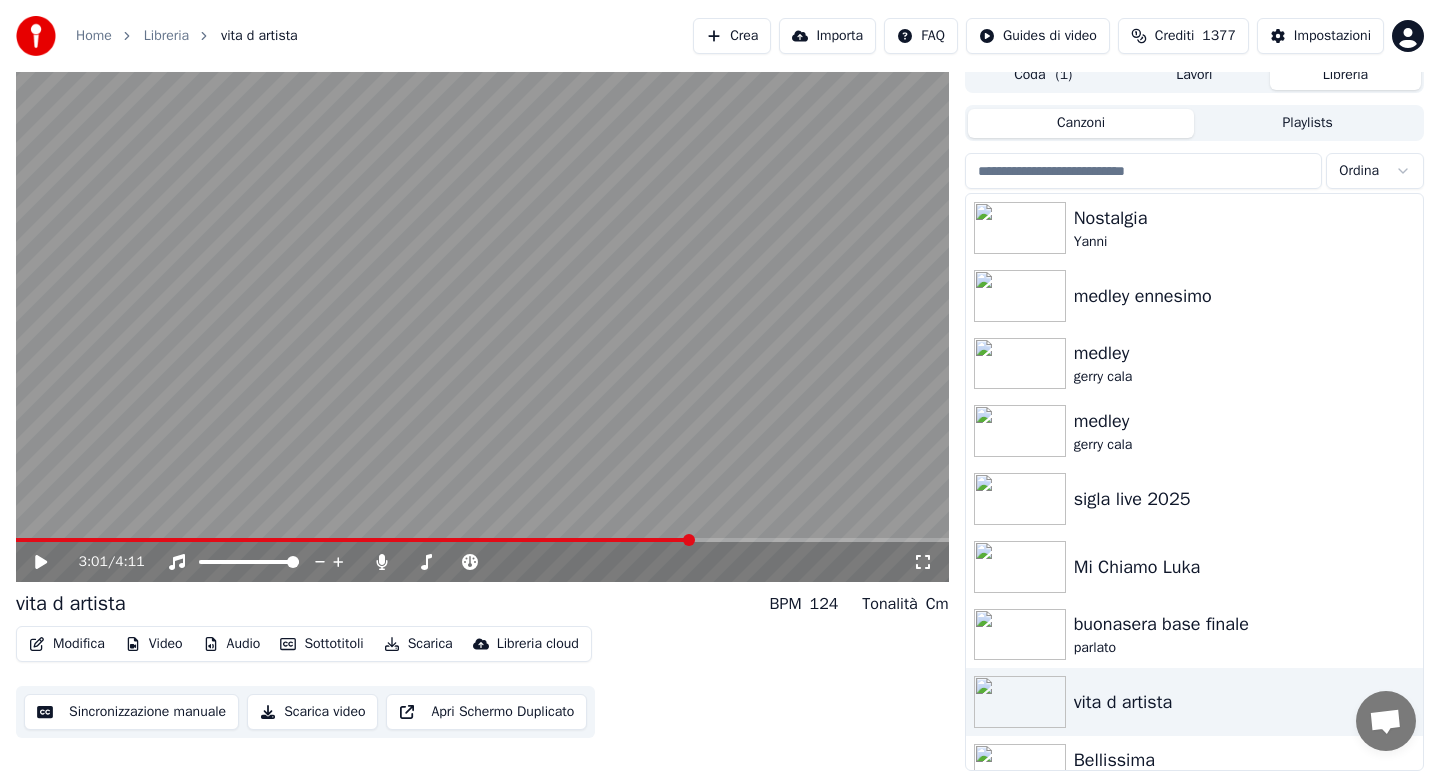 click at bounding box center (353, 540) 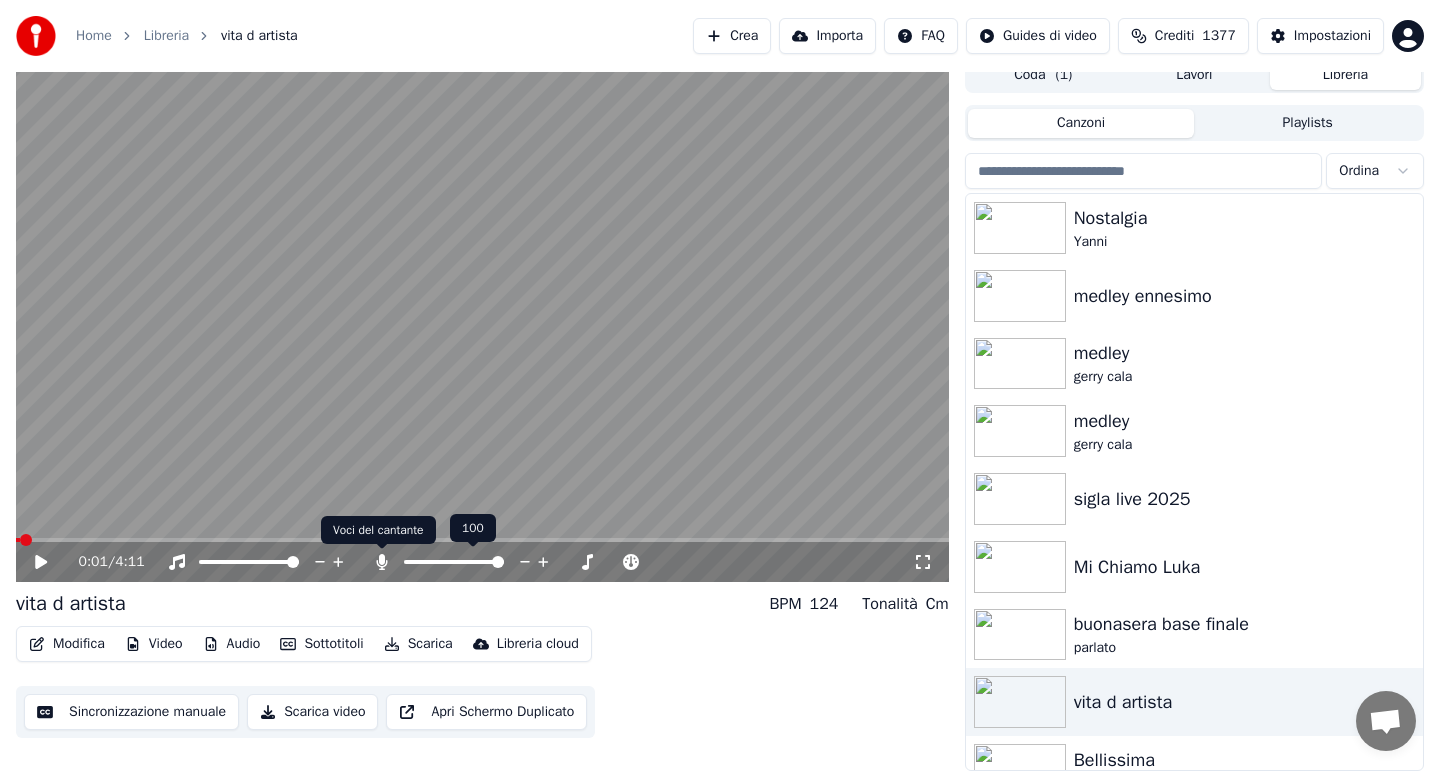 click 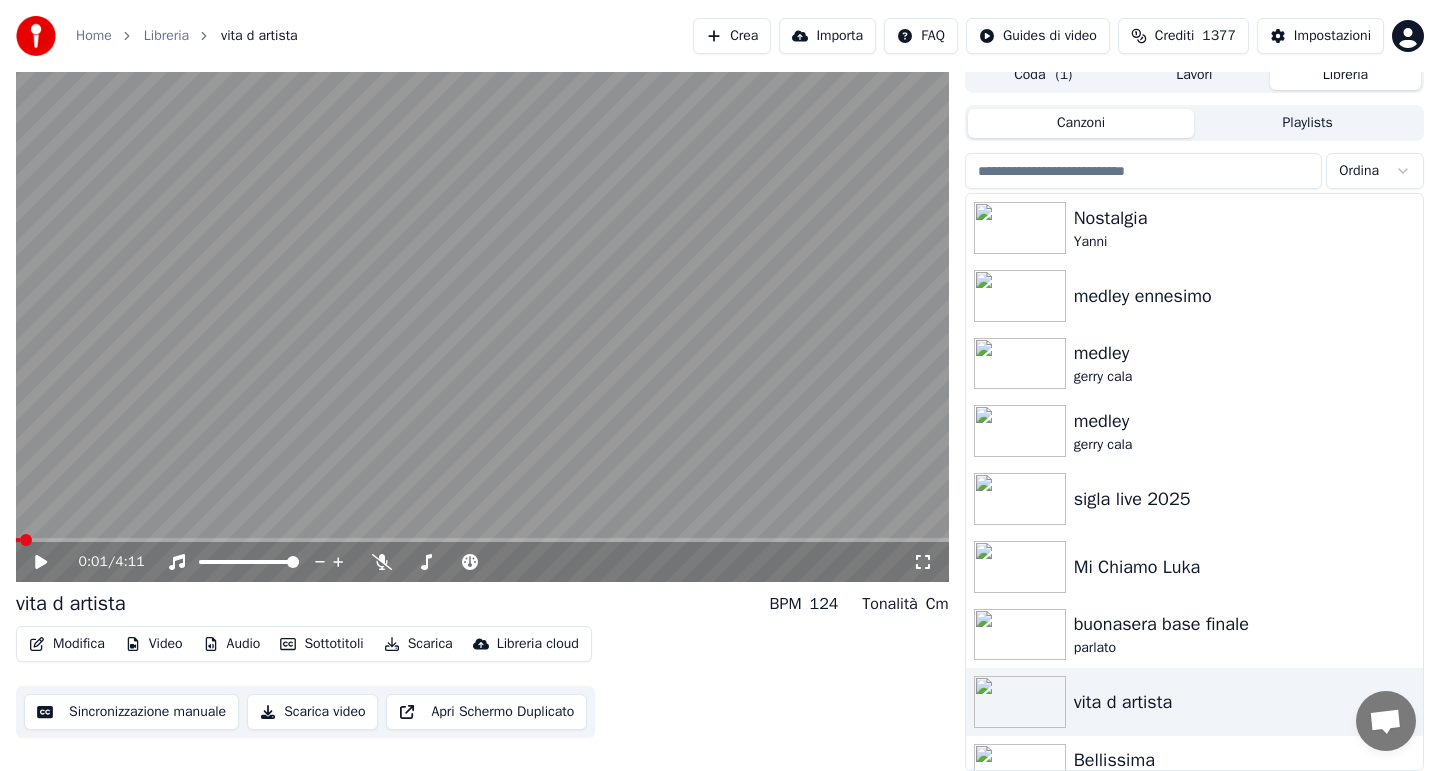 click 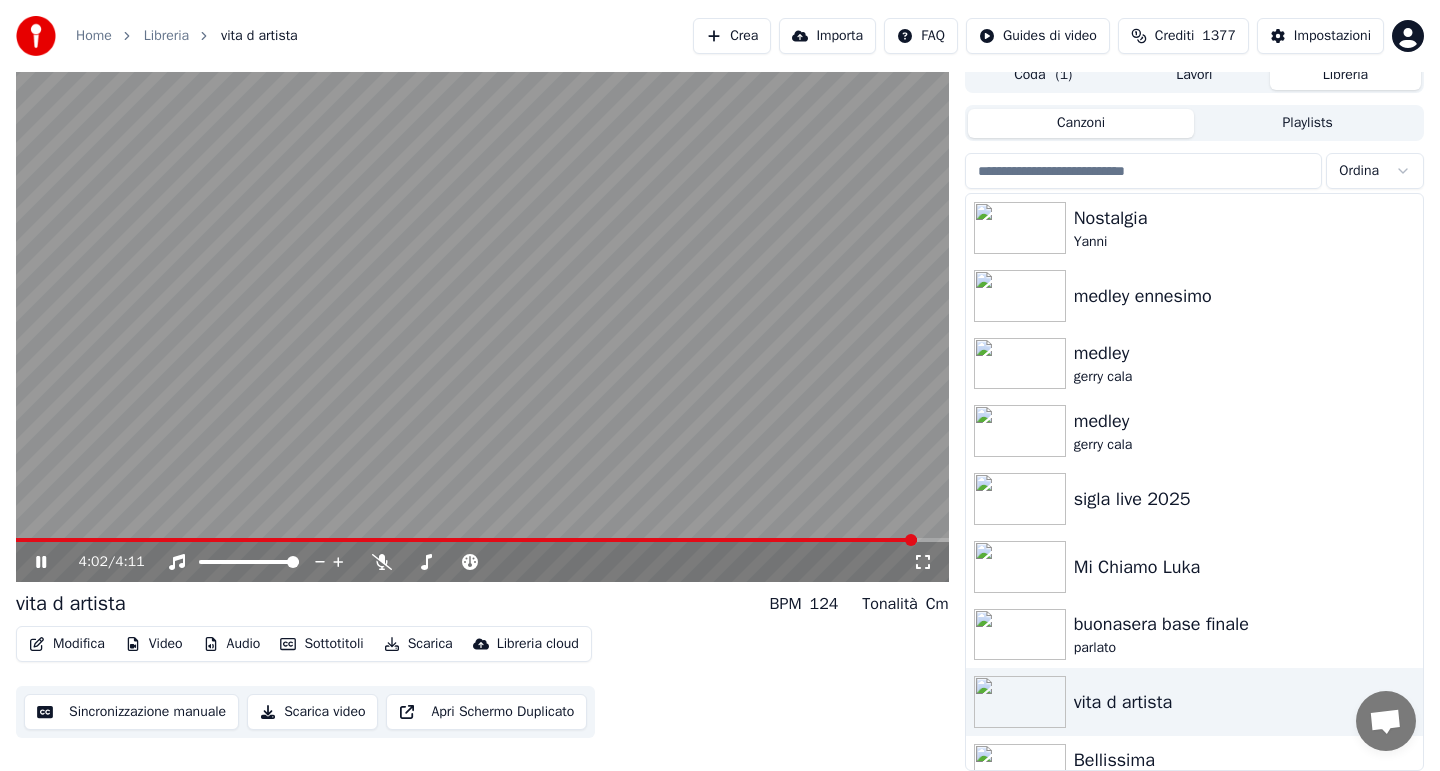 click at bounding box center [466, 540] 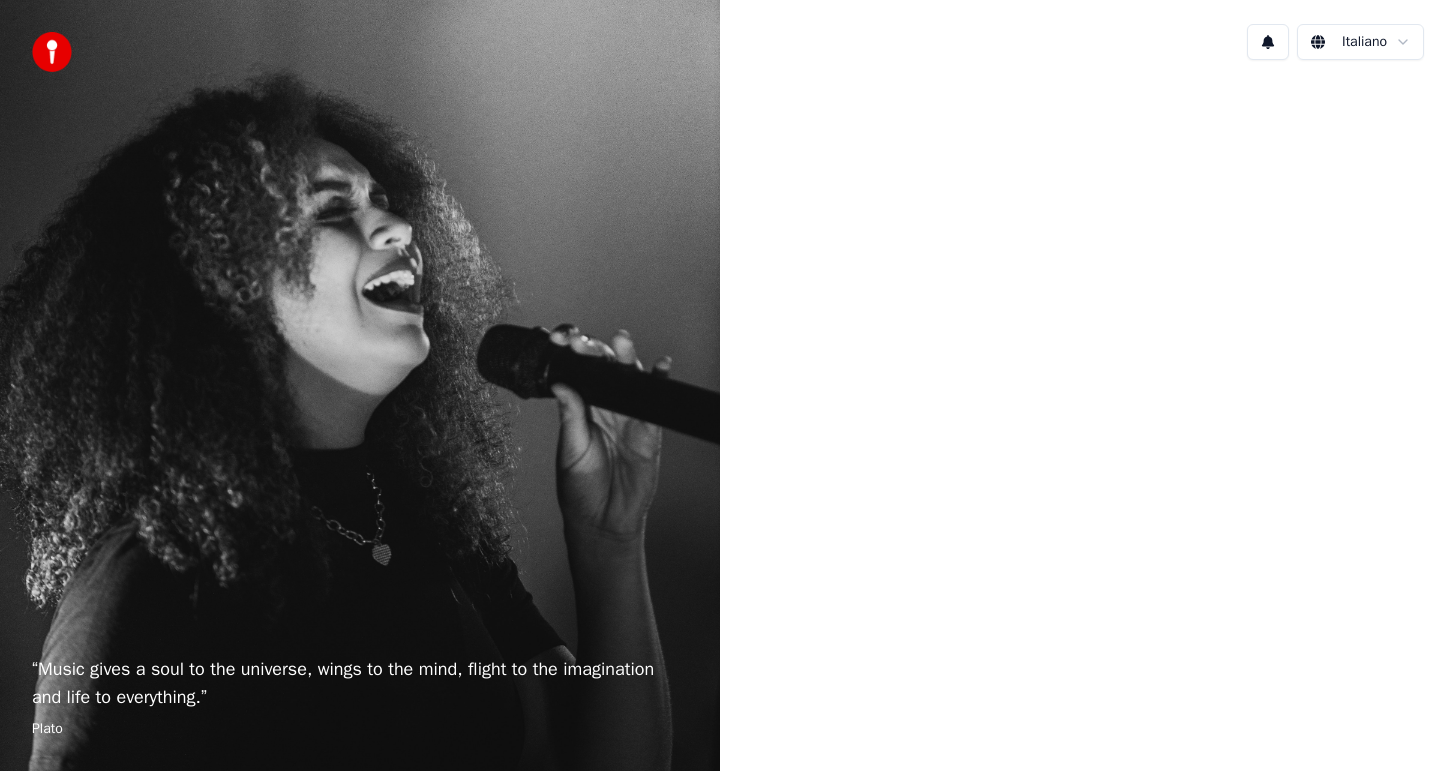 scroll, scrollTop: 0, scrollLeft: 0, axis: both 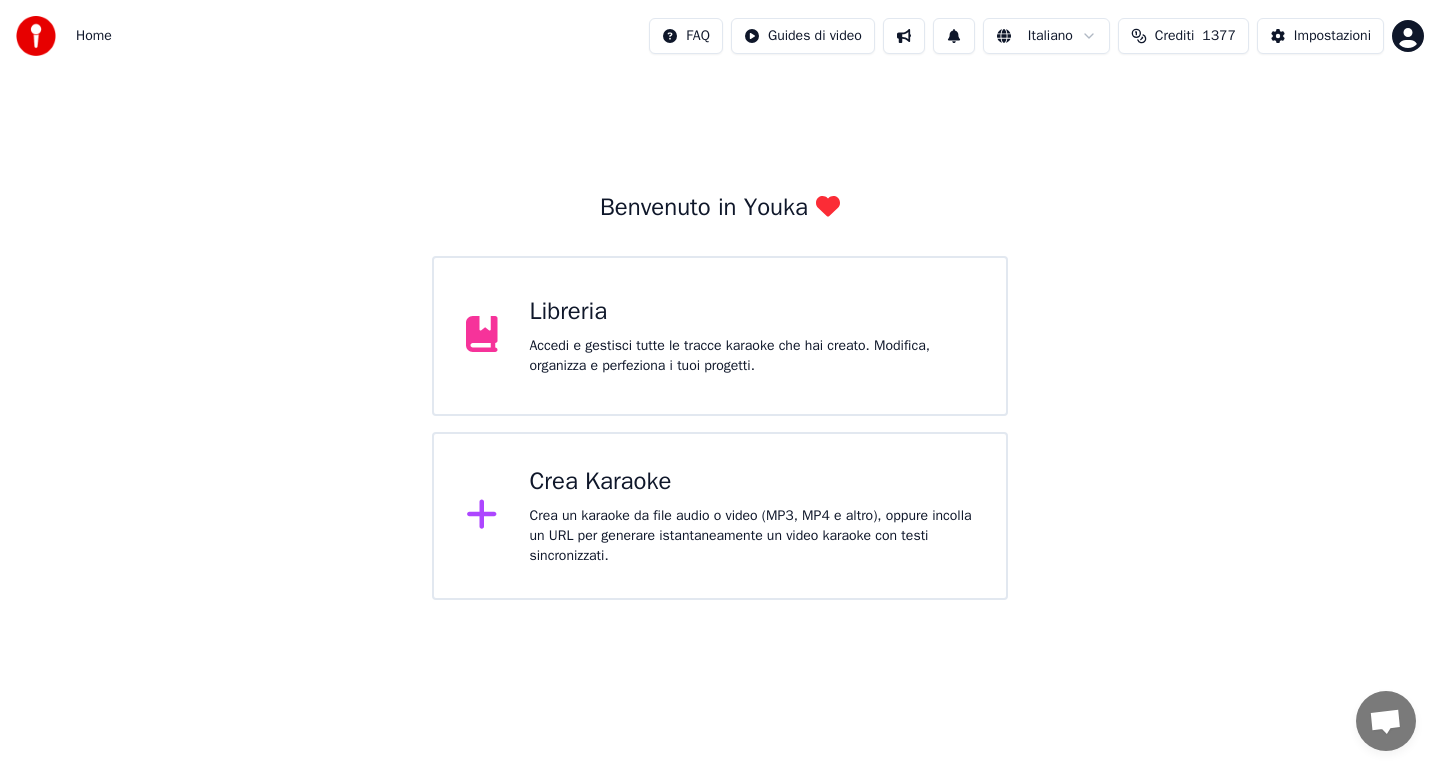 click on "Accedi e gestisci tutte le tracce karaoke che hai creato. Modifica, organizza e perfeziona i tuoi progetti." at bounding box center (752, 356) 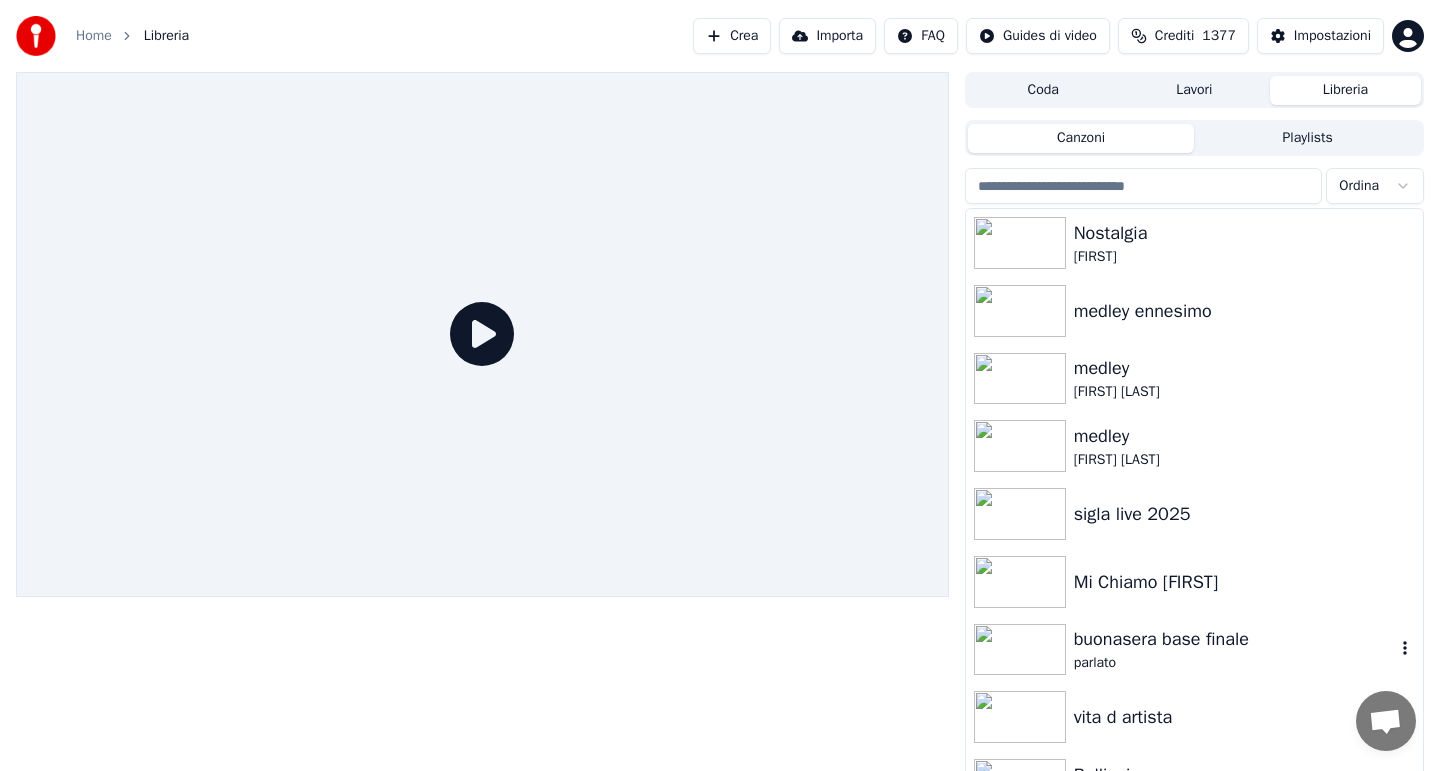 click on "buonasera base finale" at bounding box center (1234, 639) 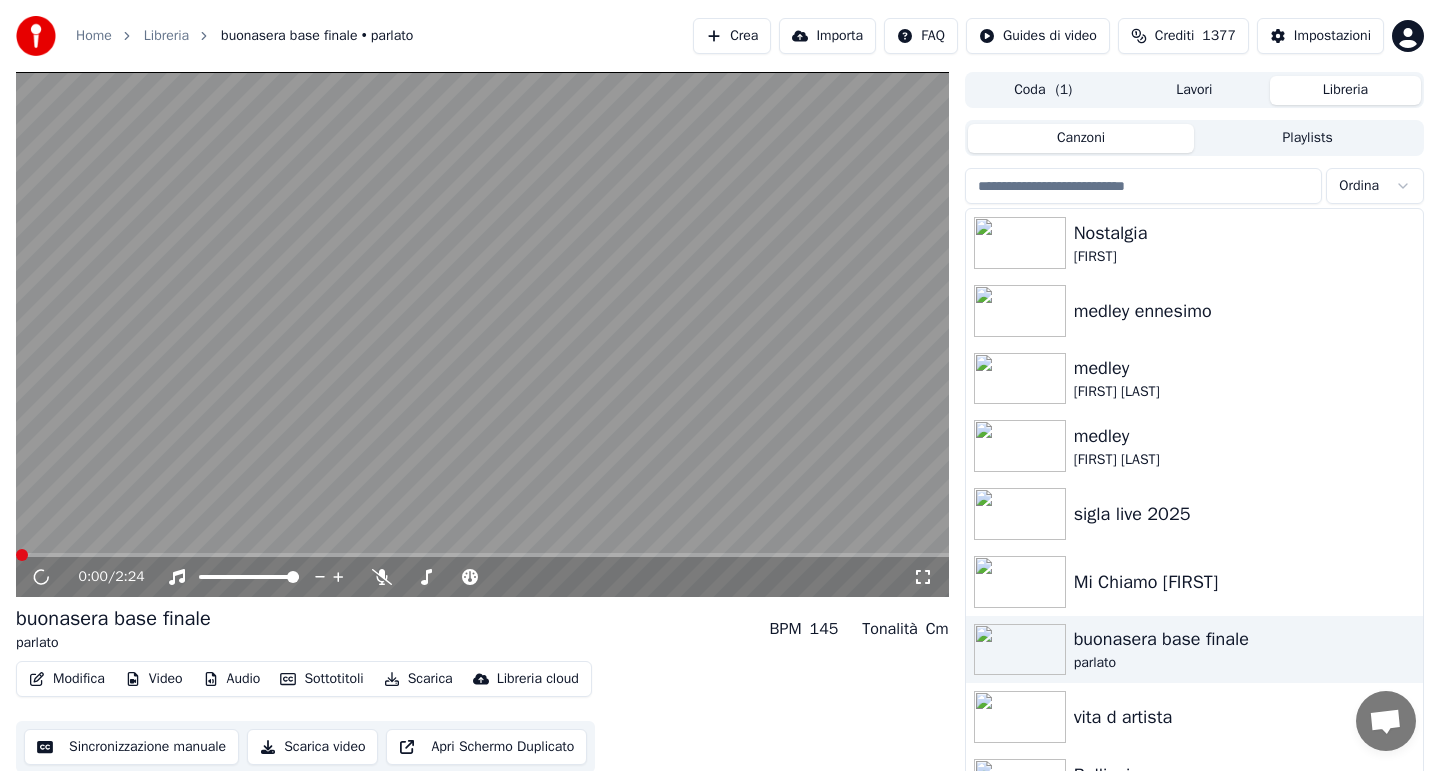 click on "Audio" at bounding box center [232, 679] 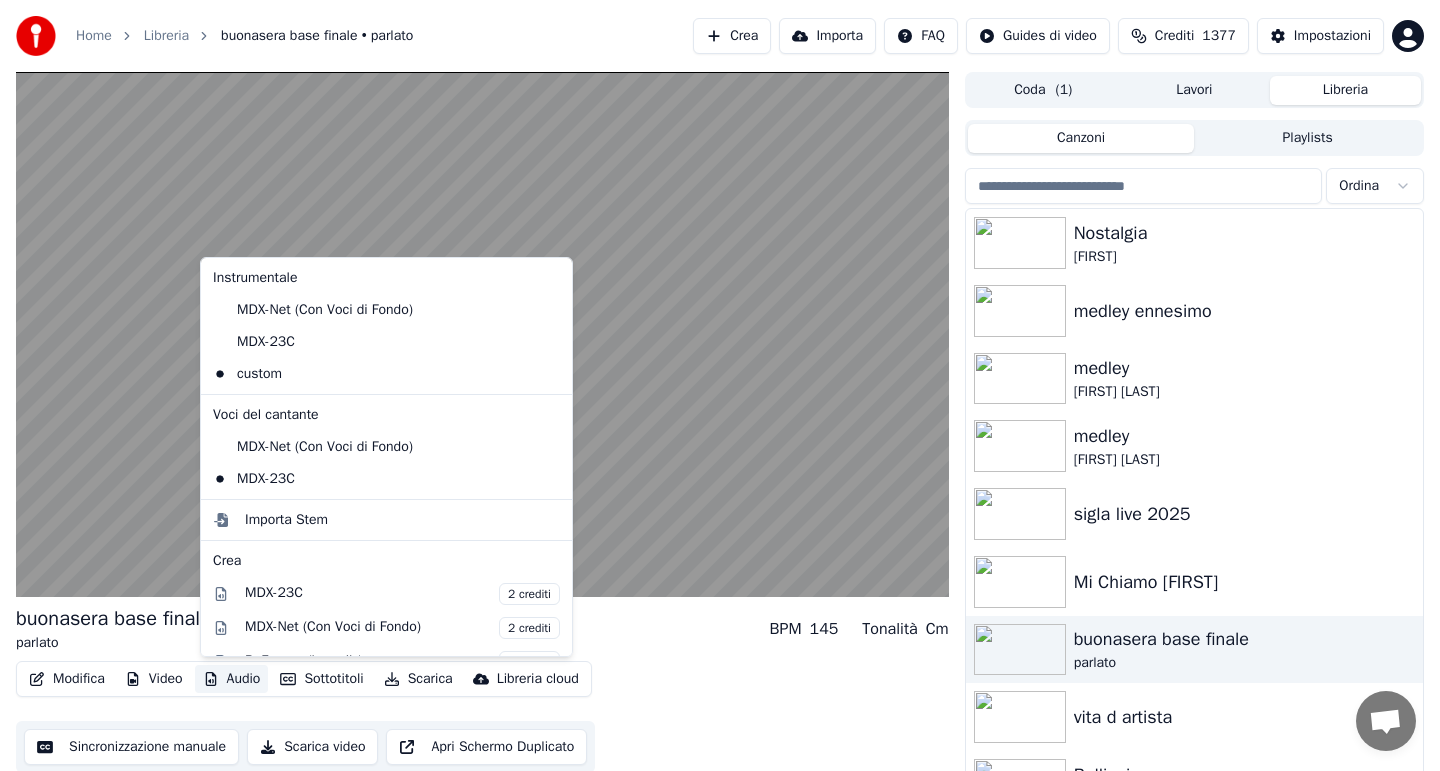 click on "buonasera base finale  parlato BPM 145 Tonalità Cm" at bounding box center (482, 629) 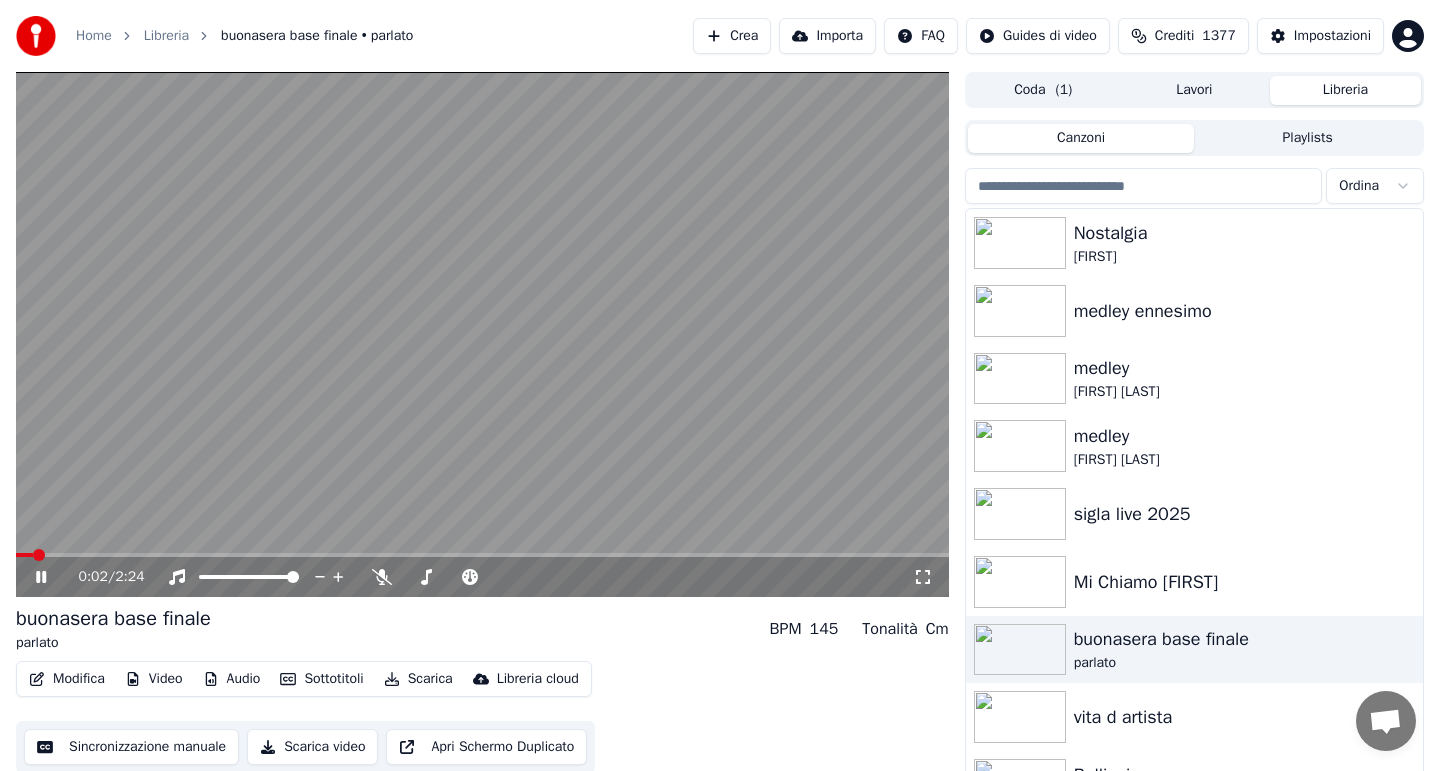 click 